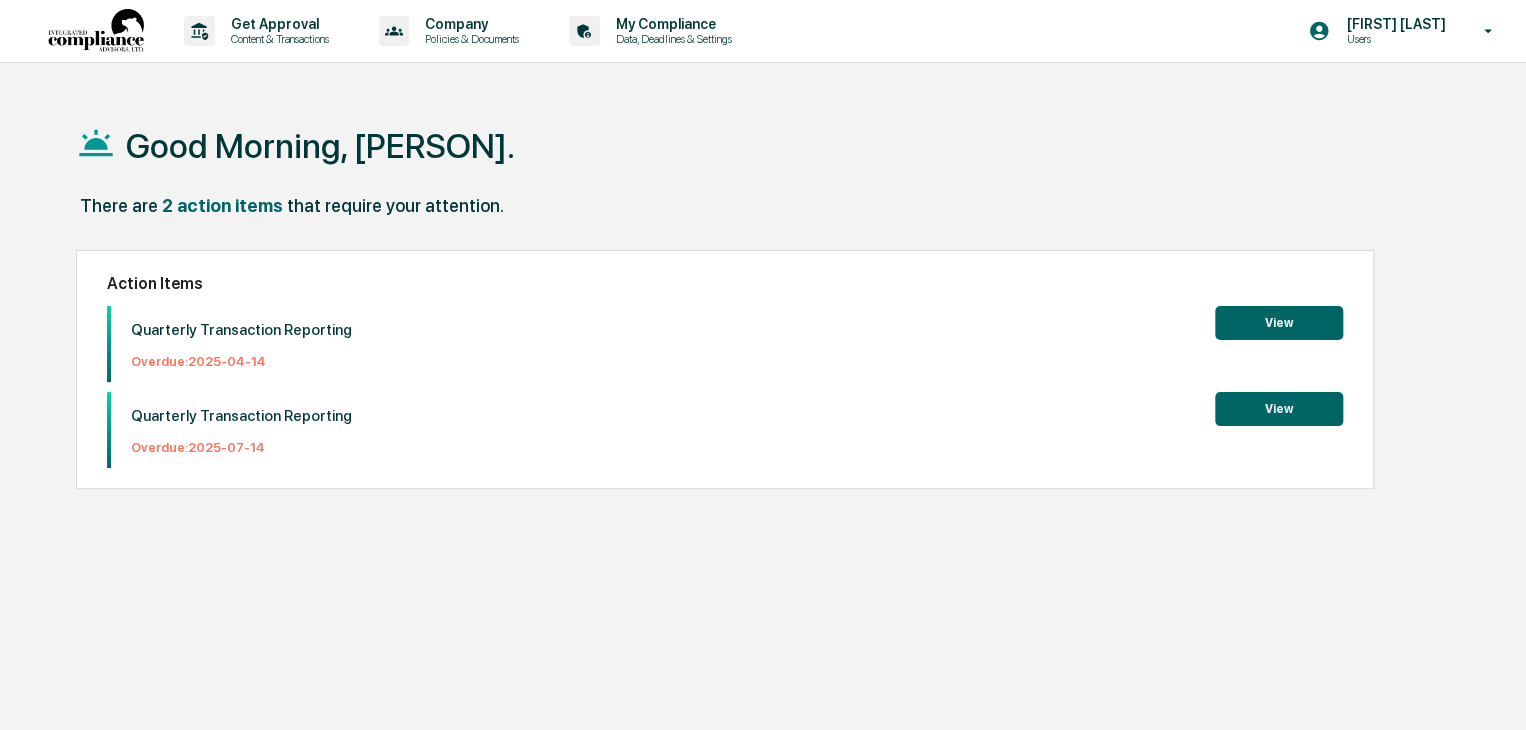 scroll, scrollTop: 0, scrollLeft: 0, axis: both 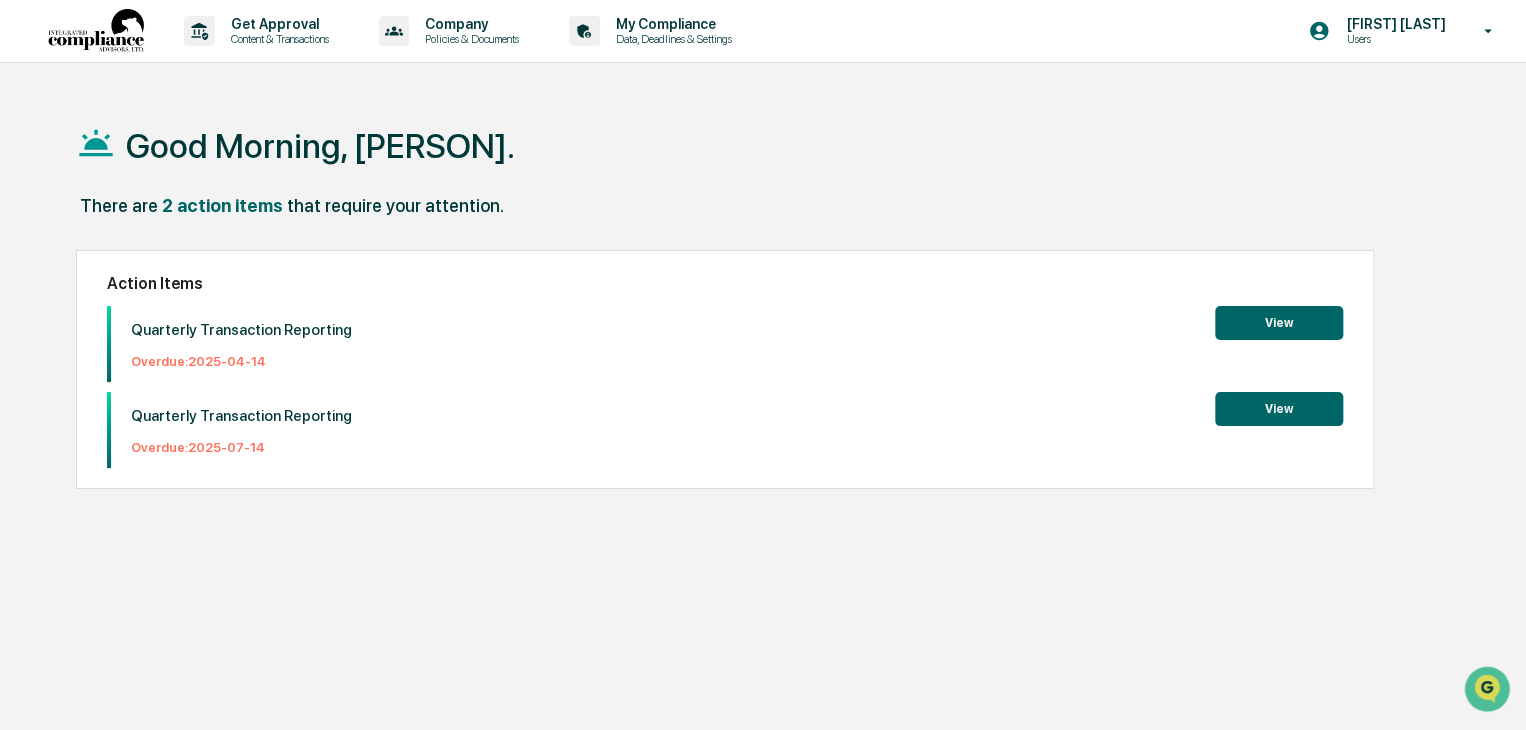 click on "View" at bounding box center [1279, 323] 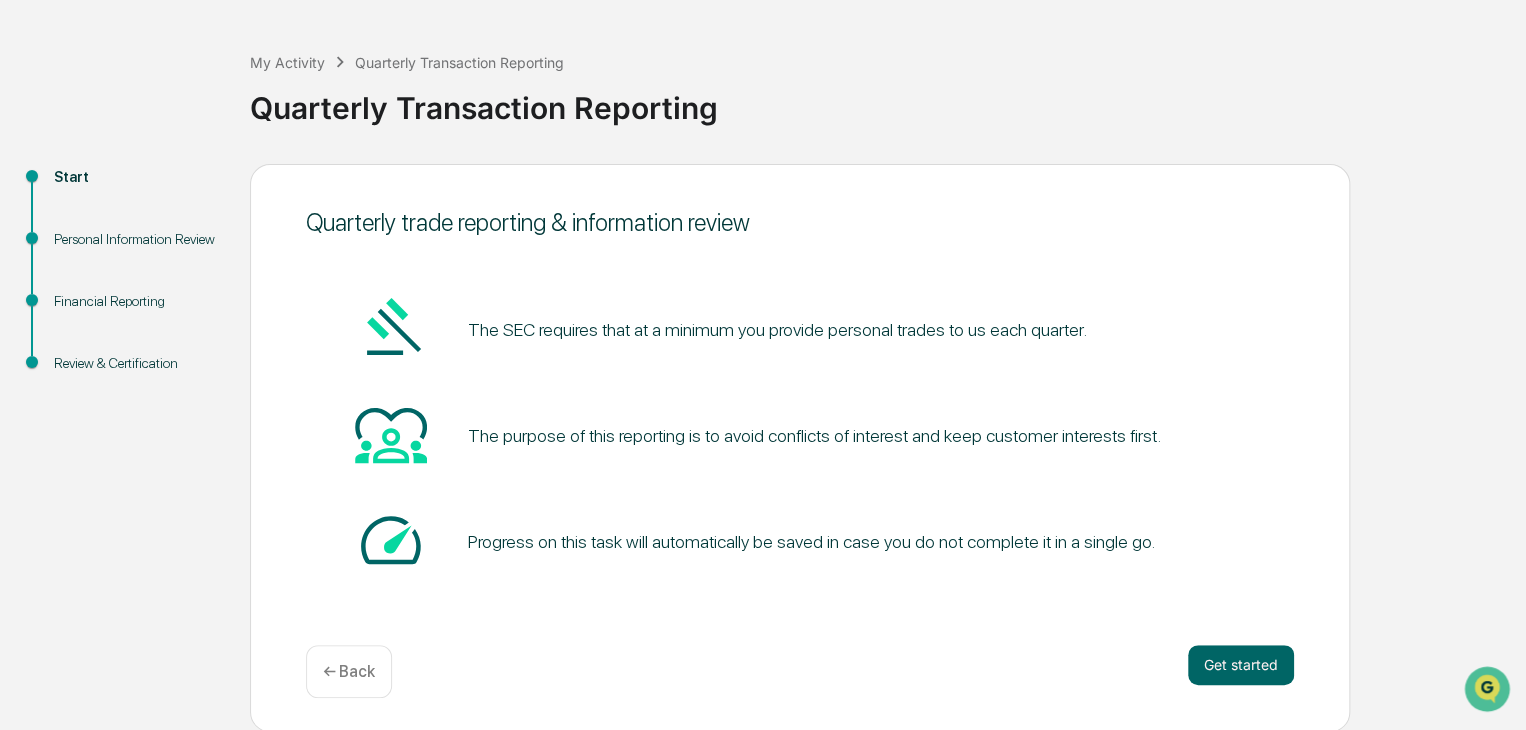 scroll, scrollTop: 75, scrollLeft: 0, axis: vertical 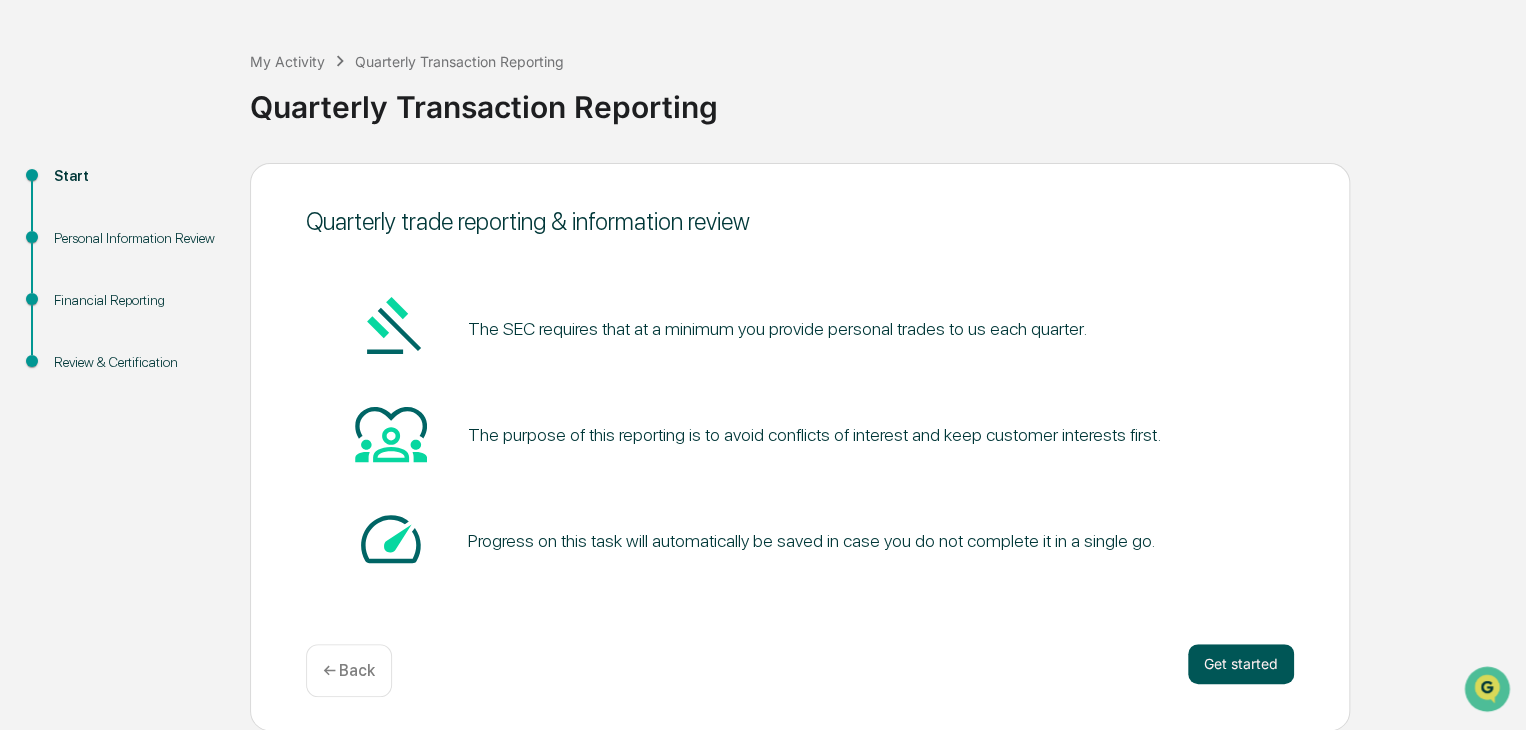 click on "Get started" at bounding box center [1241, 664] 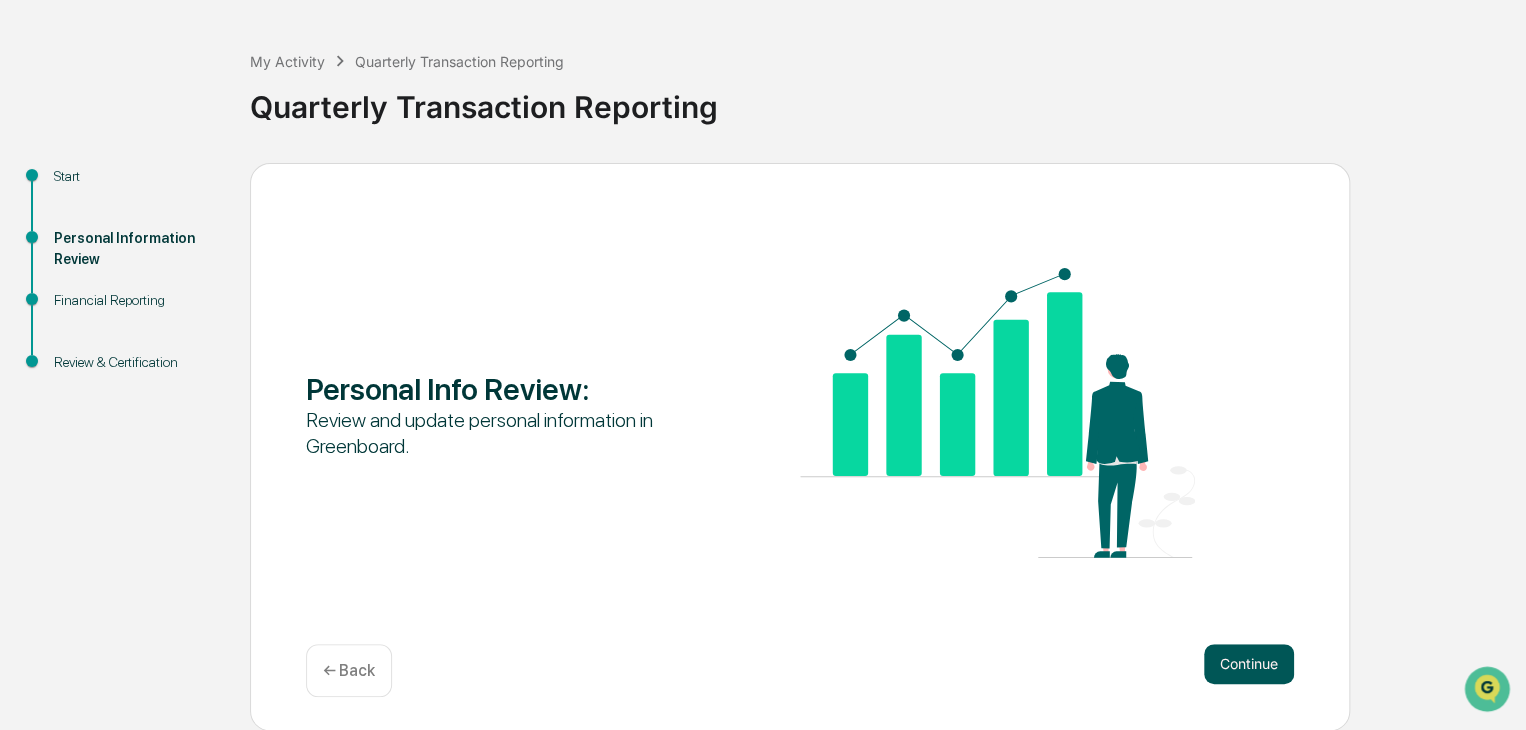 click on "Continue" at bounding box center (1249, 664) 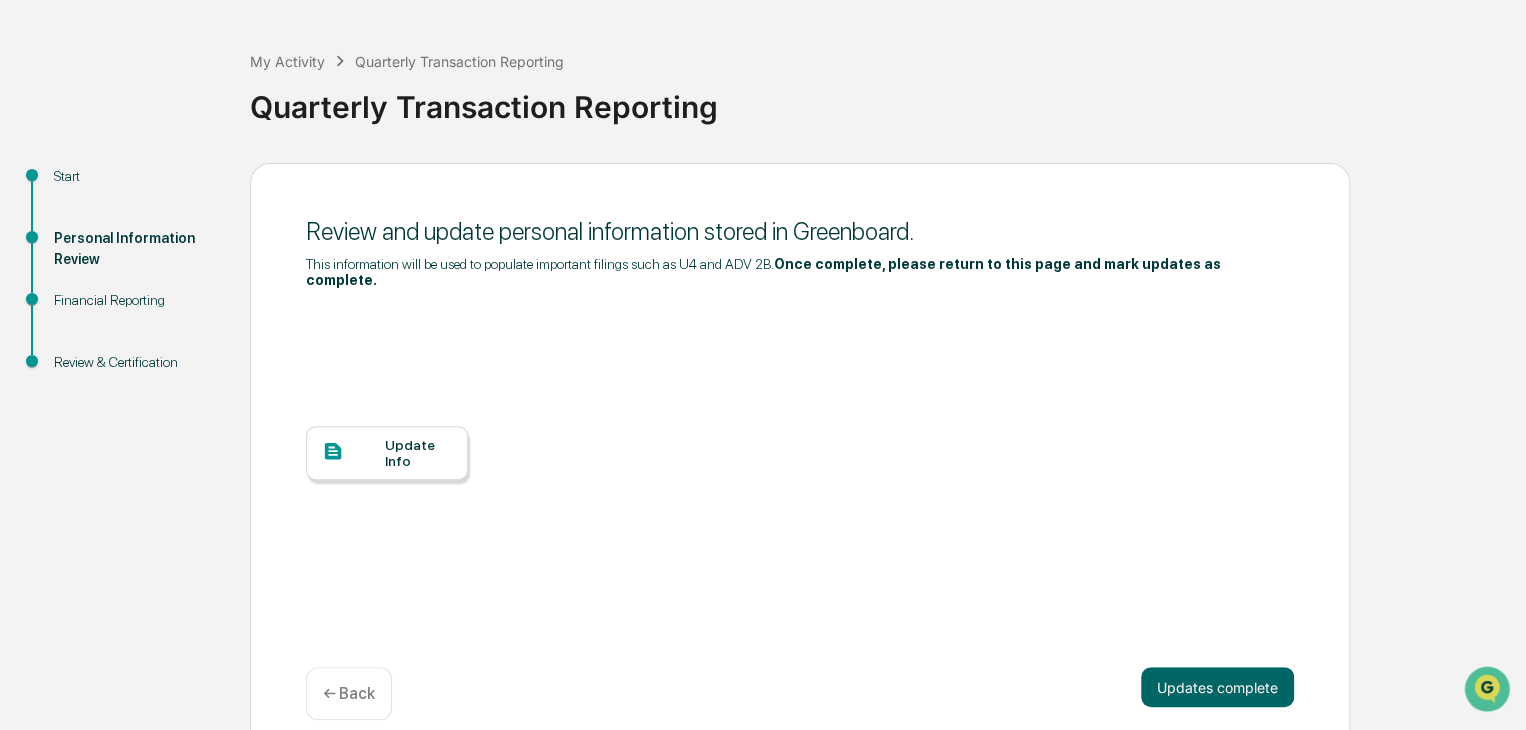 click at bounding box center [353, 452] 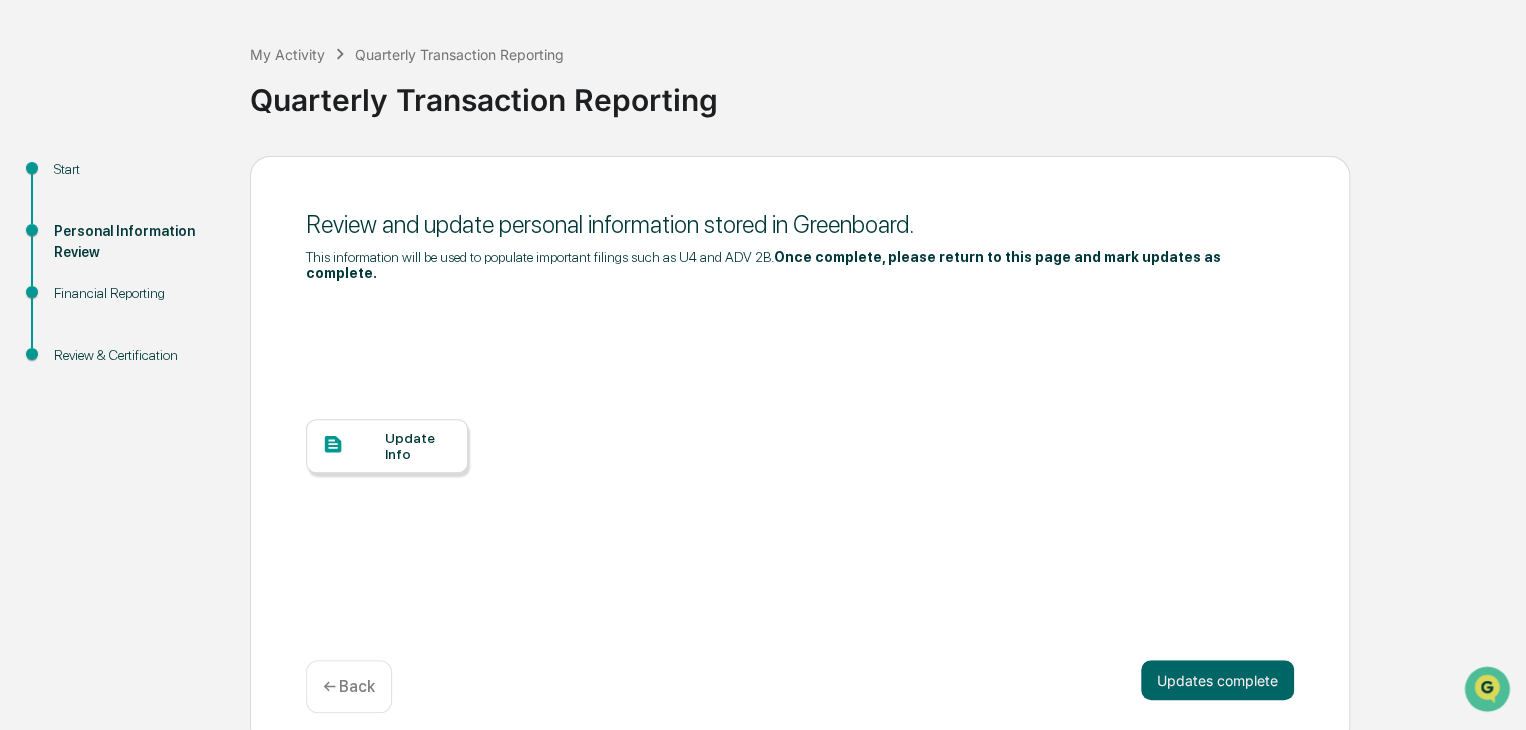 scroll, scrollTop: 84, scrollLeft: 0, axis: vertical 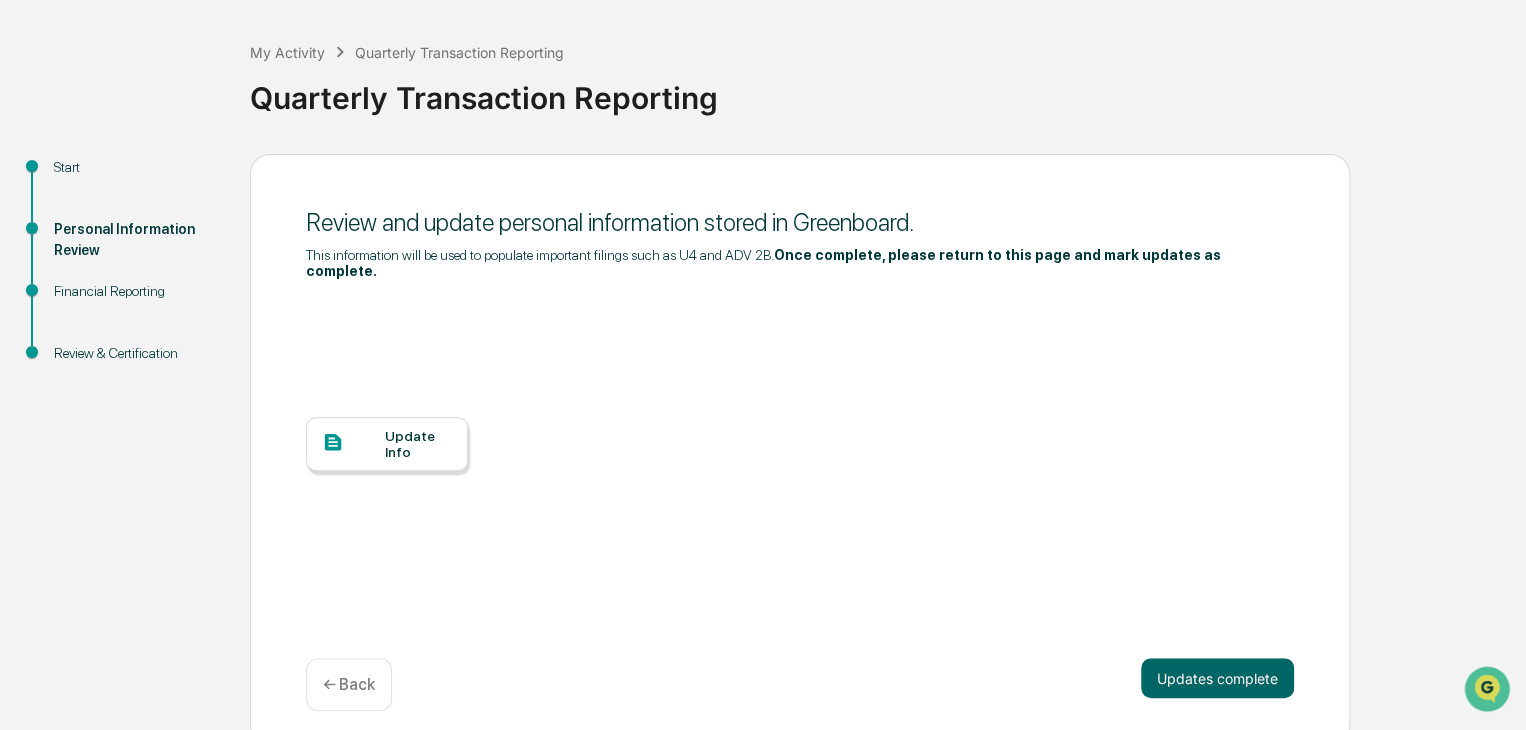 click on "← Back" at bounding box center (349, 684) 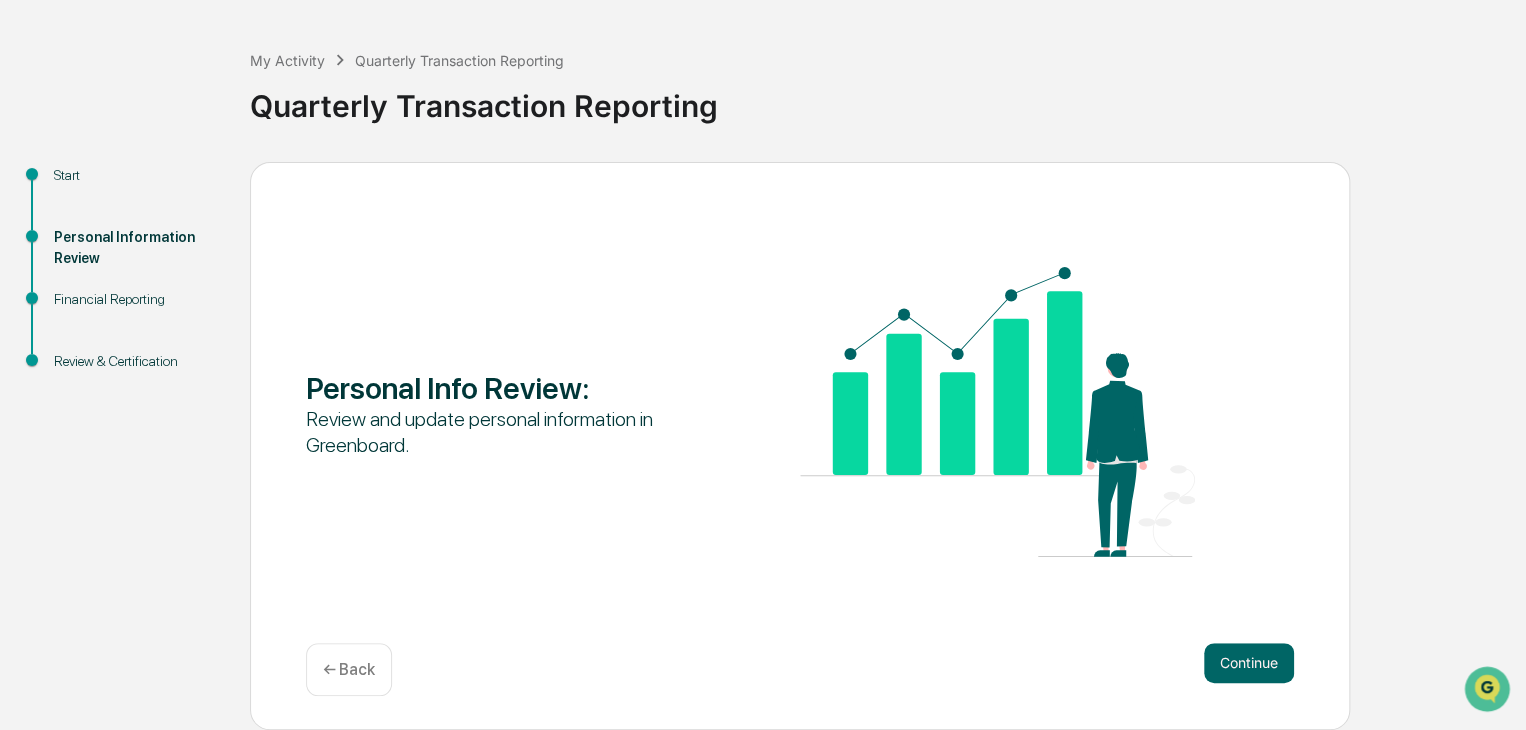 scroll, scrollTop: 75, scrollLeft: 0, axis: vertical 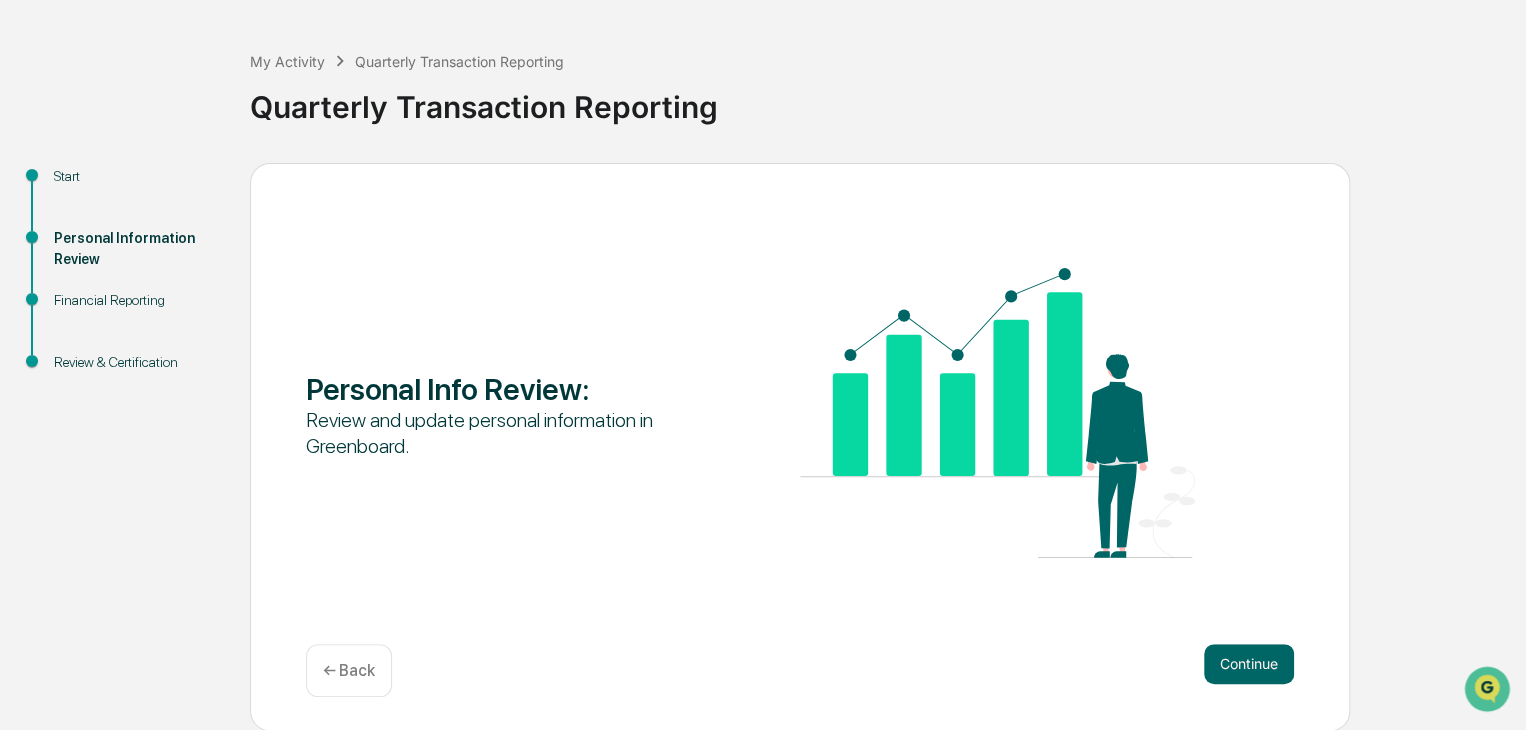 click on "Financial Reporting" at bounding box center [136, 300] 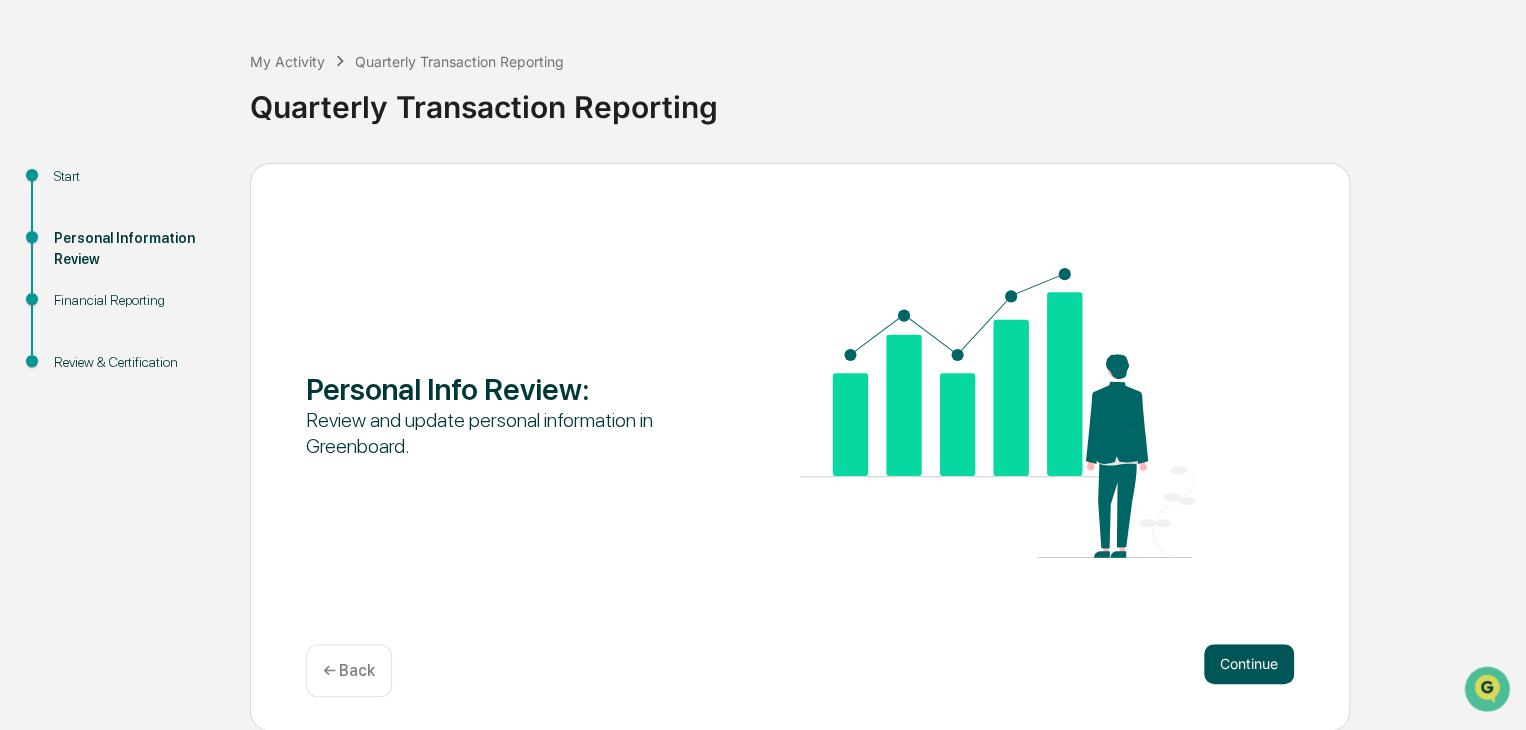 click on "Continue" at bounding box center (1249, 664) 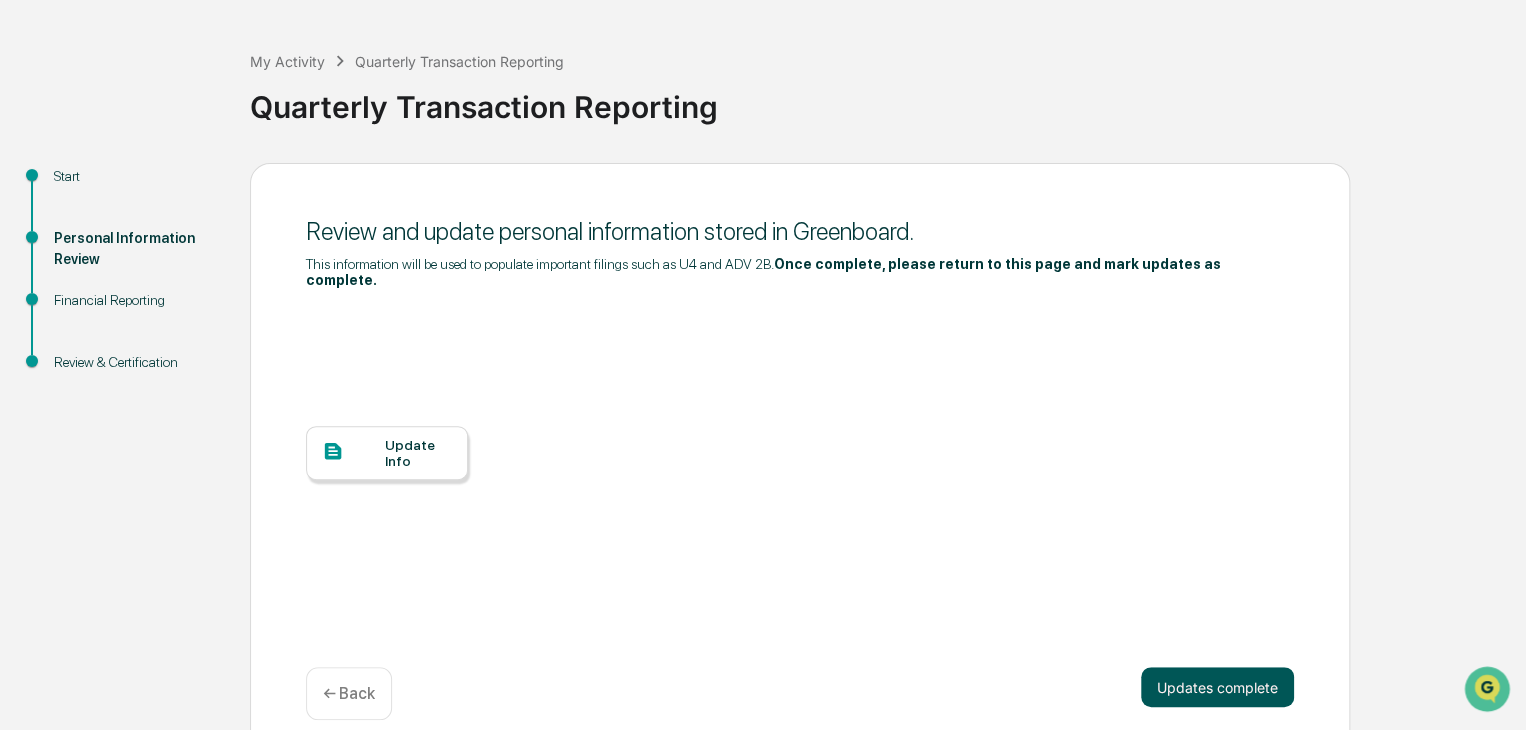 click on "Updates complete" at bounding box center [1217, 687] 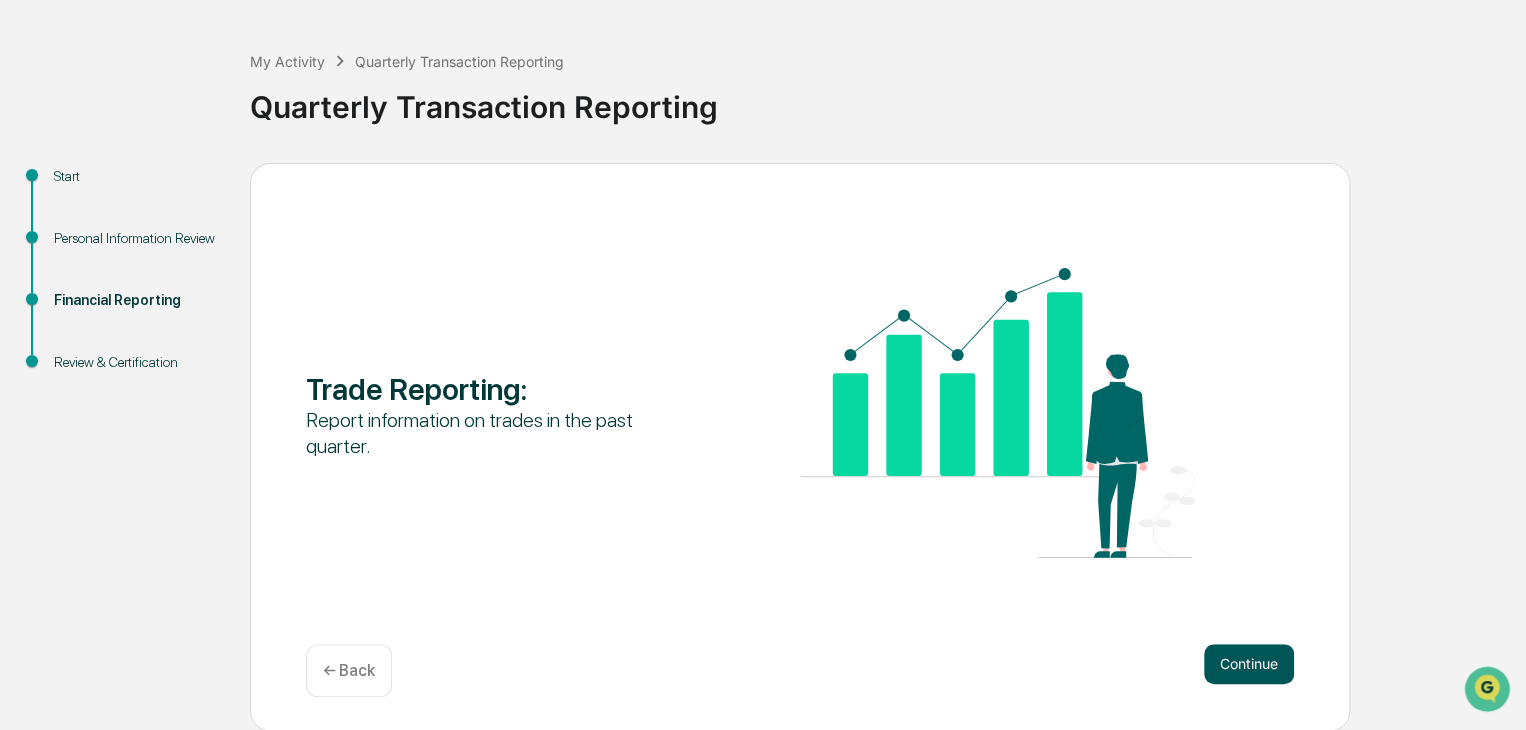 click on "Continue" at bounding box center (1249, 664) 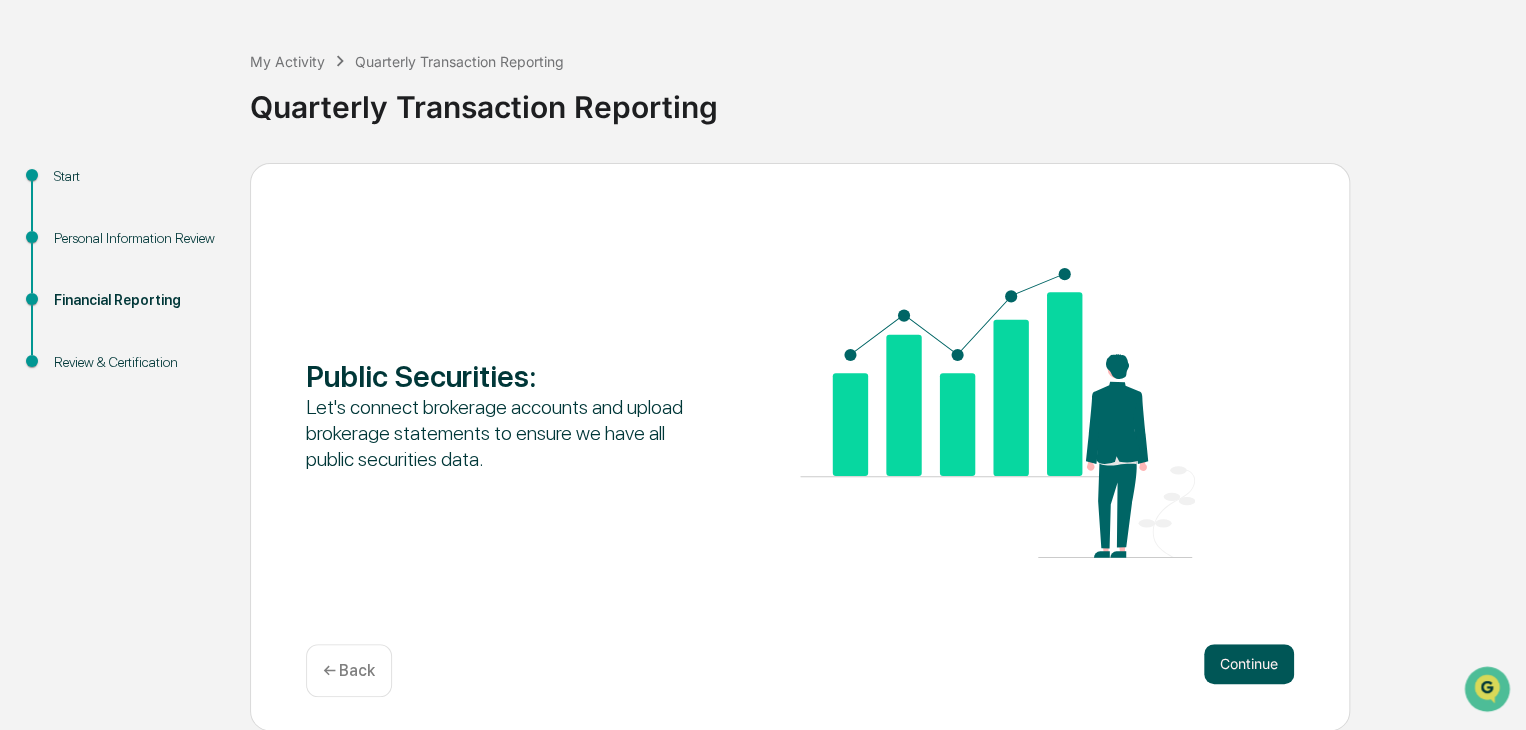 click on "Continue" at bounding box center [1249, 664] 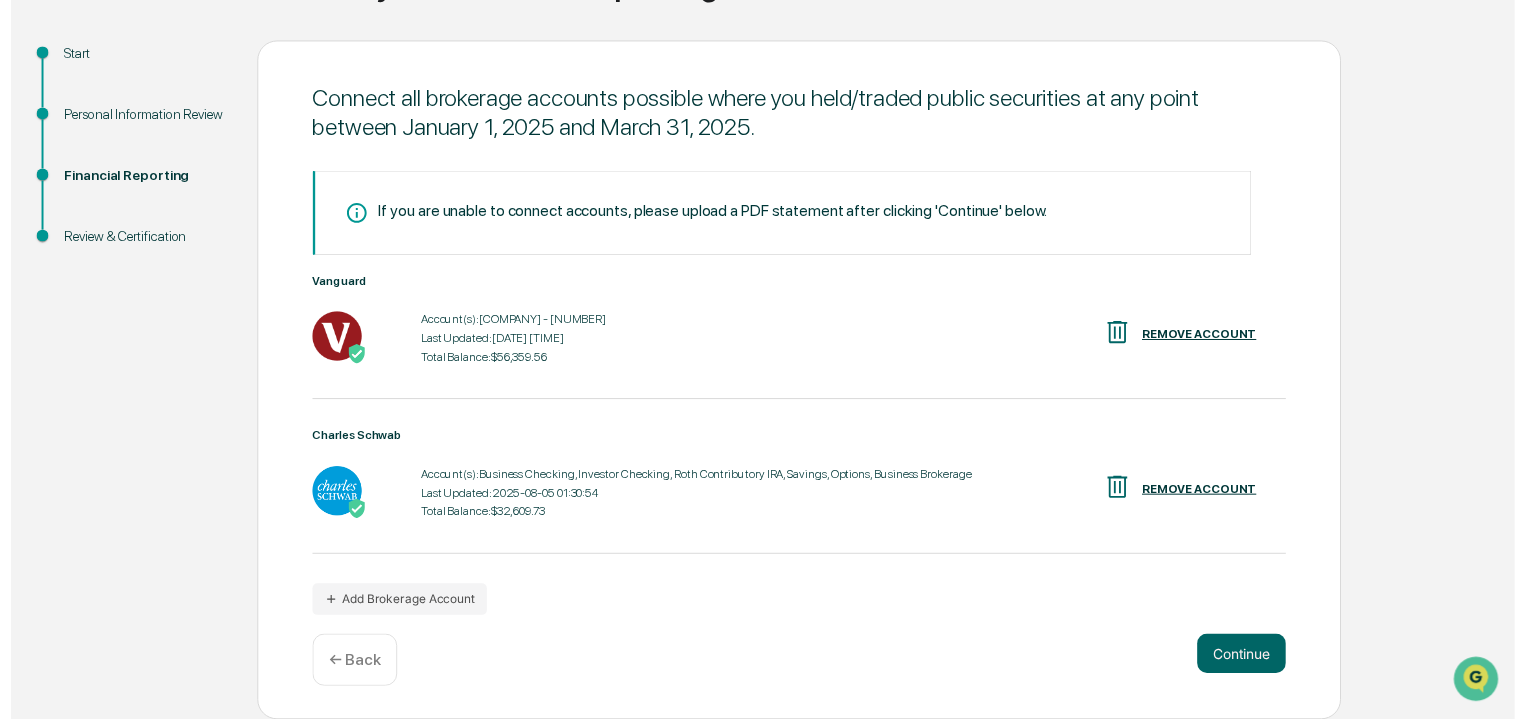 scroll, scrollTop: 200, scrollLeft: 0, axis: vertical 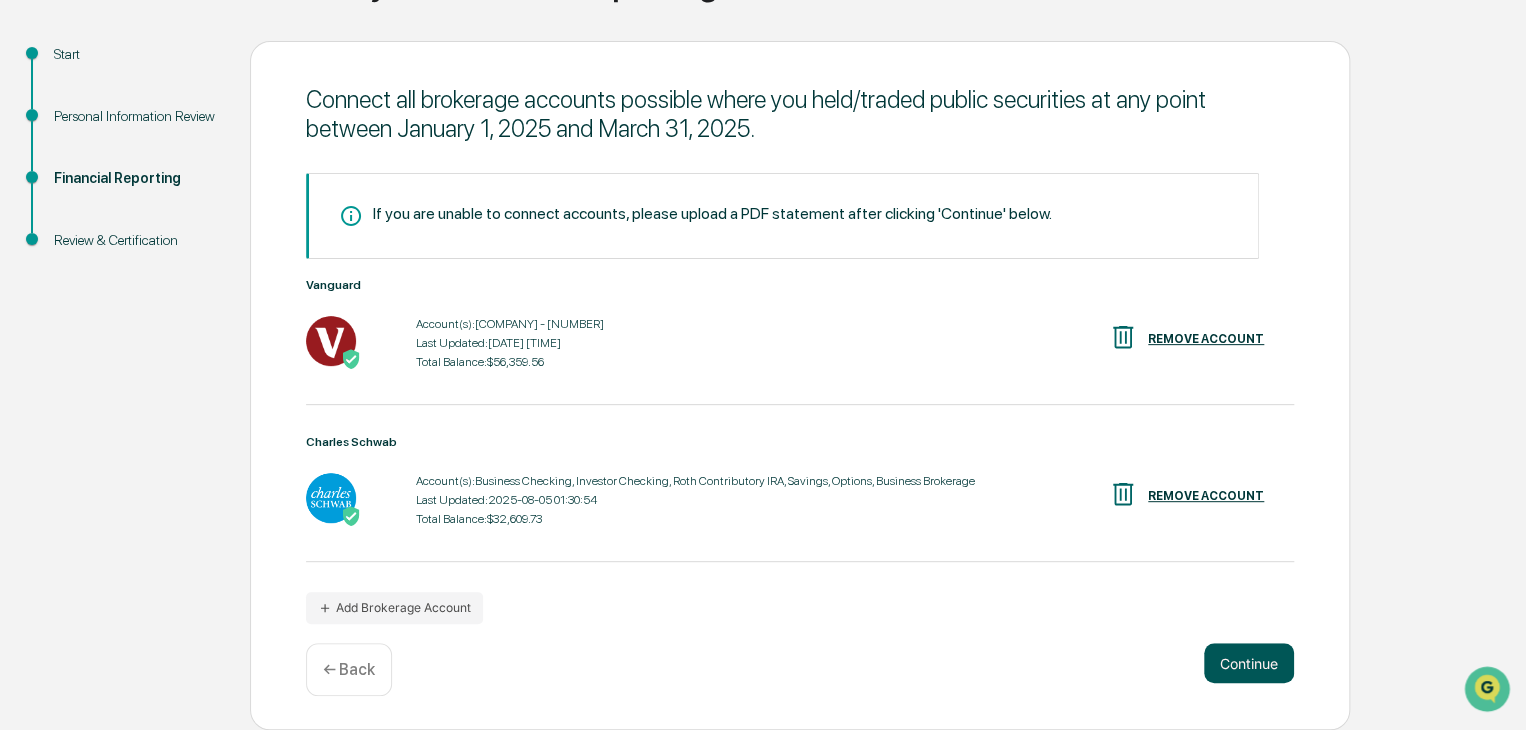 click on "Continue" at bounding box center [1249, 663] 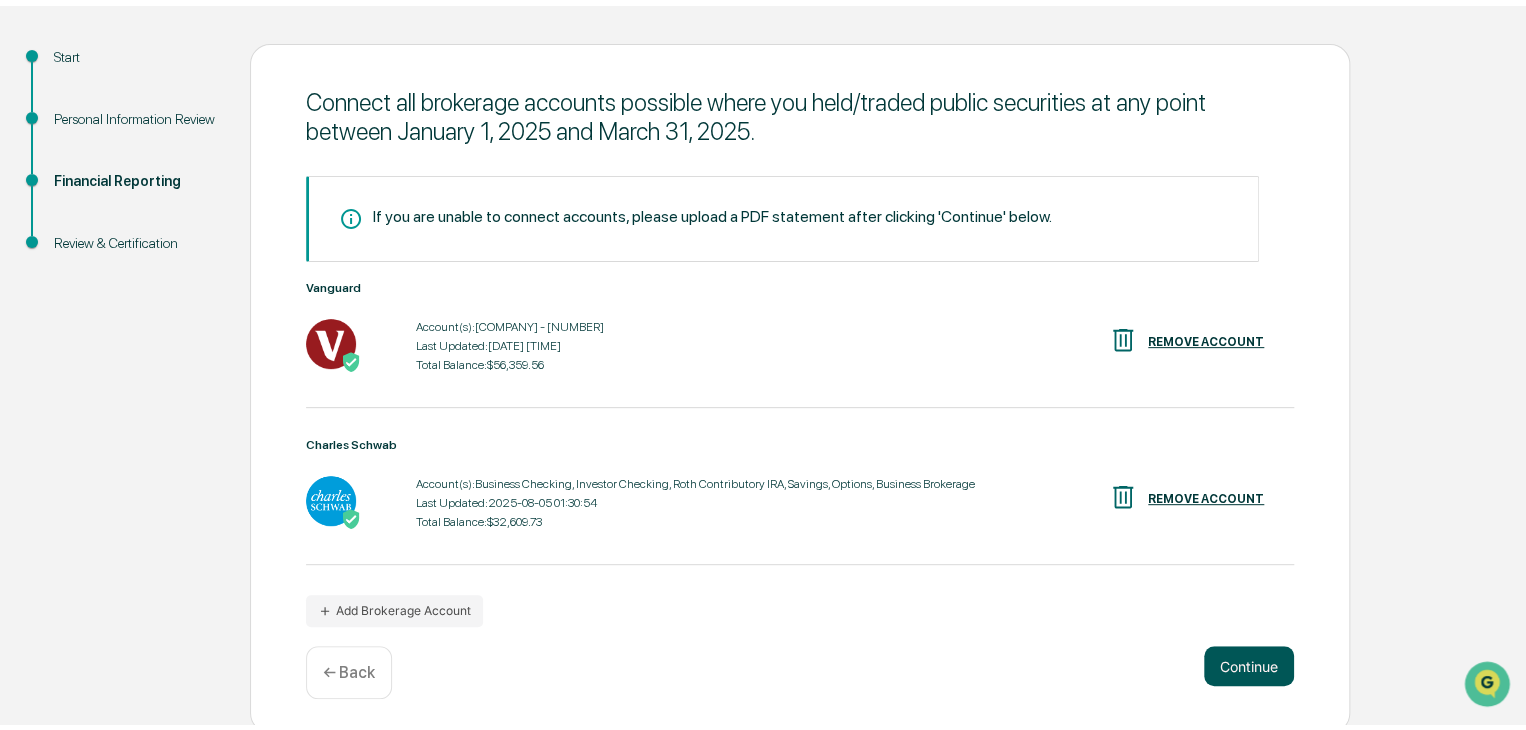 scroll, scrollTop: 75, scrollLeft: 0, axis: vertical 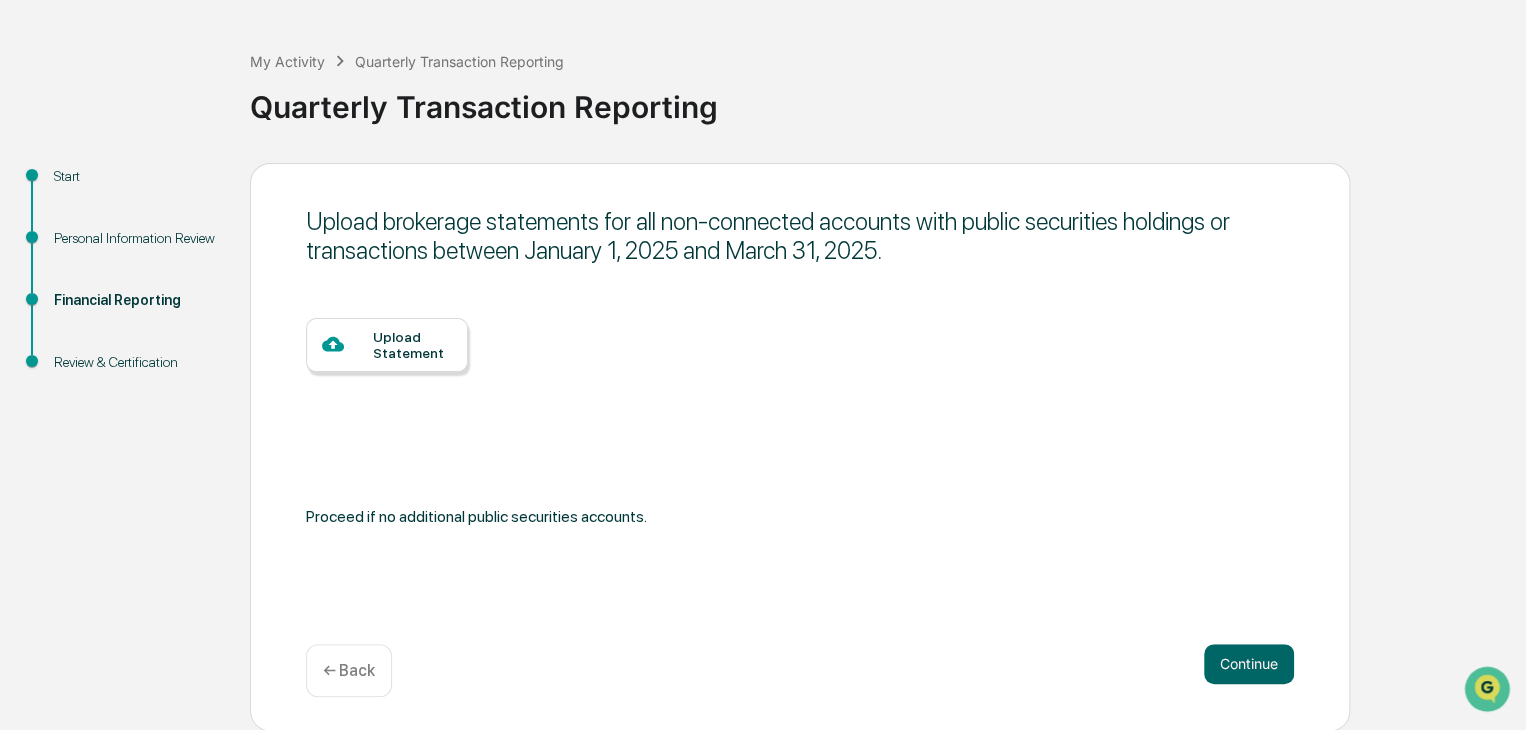 click on "Upload Statement" at bounding box center [412, 345] 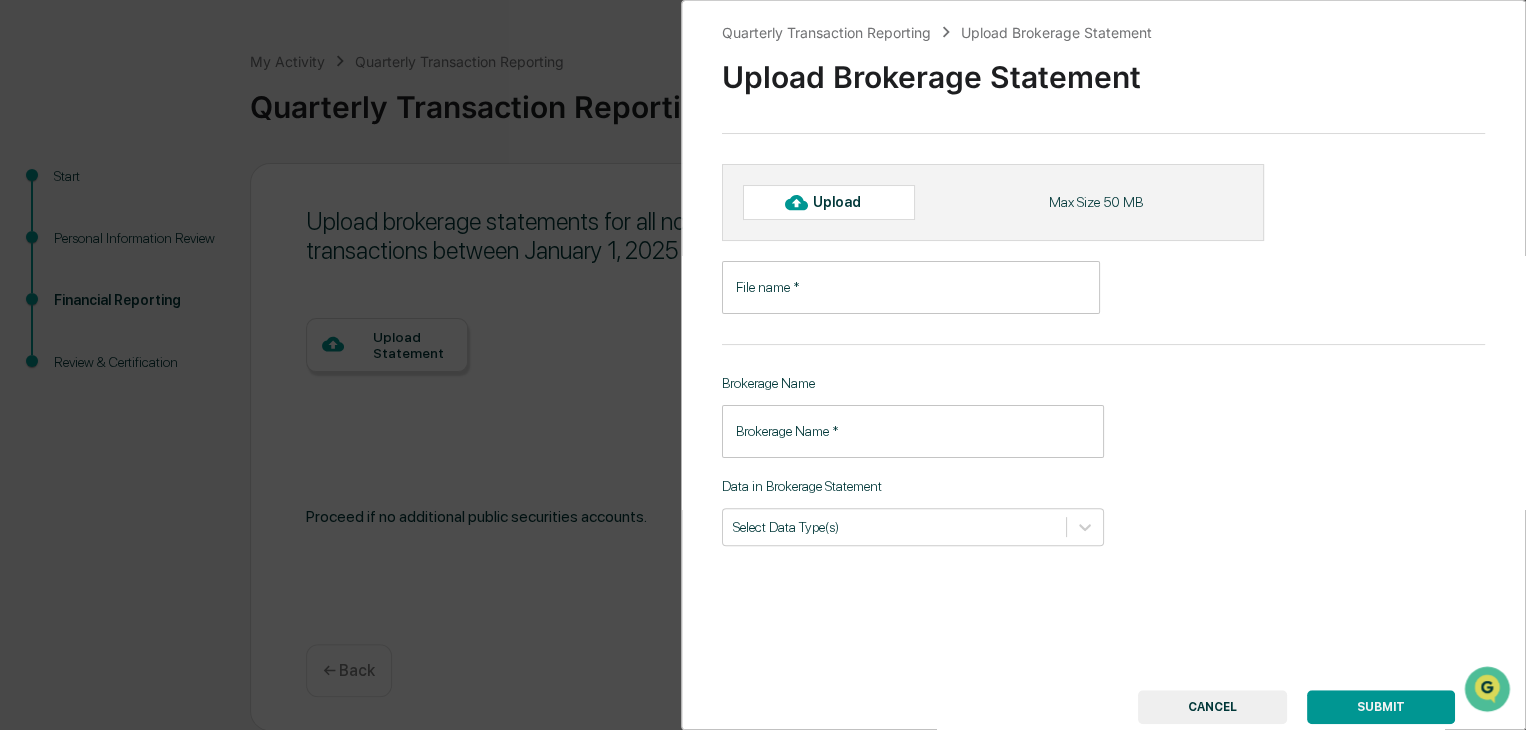 click on "File name   *" at bounding box center (911, 287) 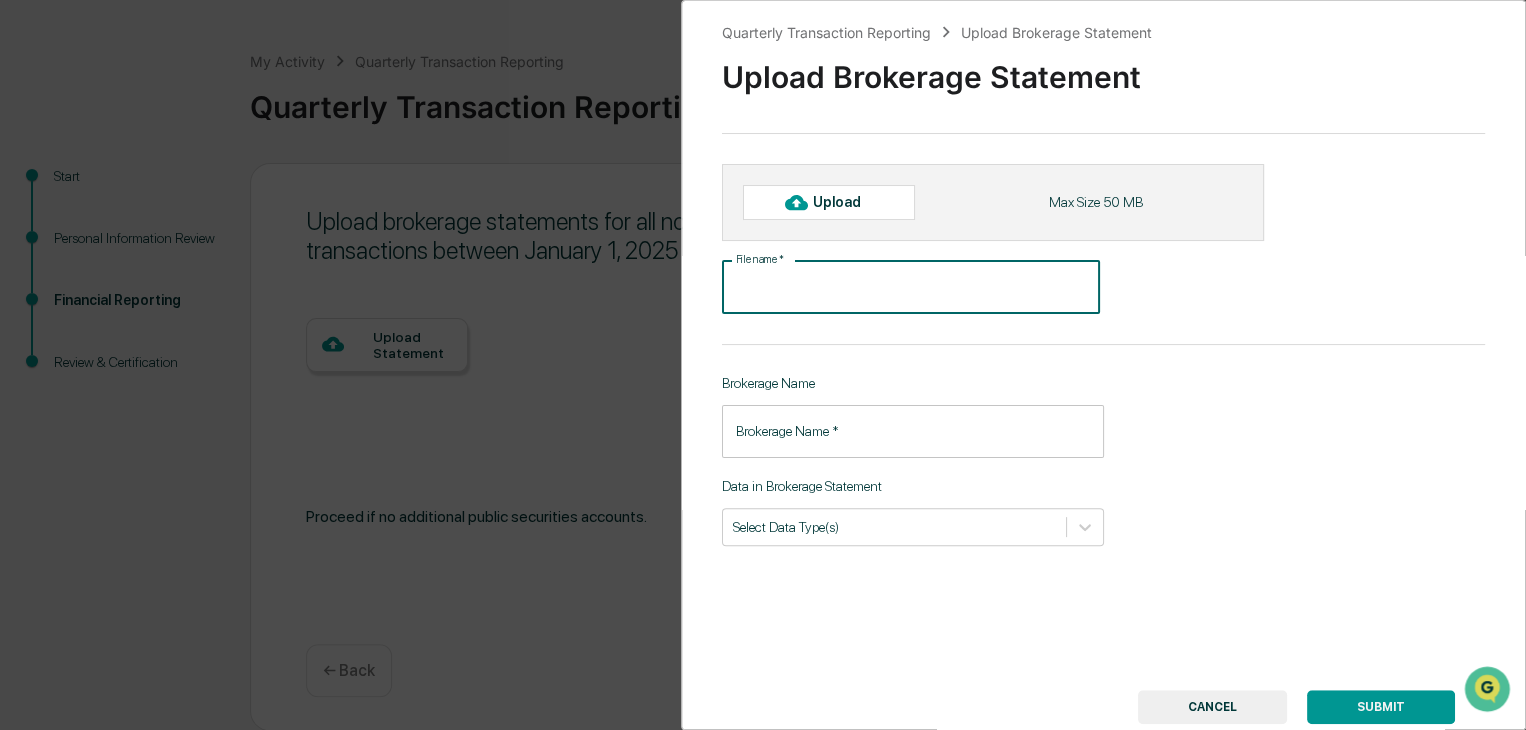 click on "Brokerage Name   *" at bounding box center (913, 431) 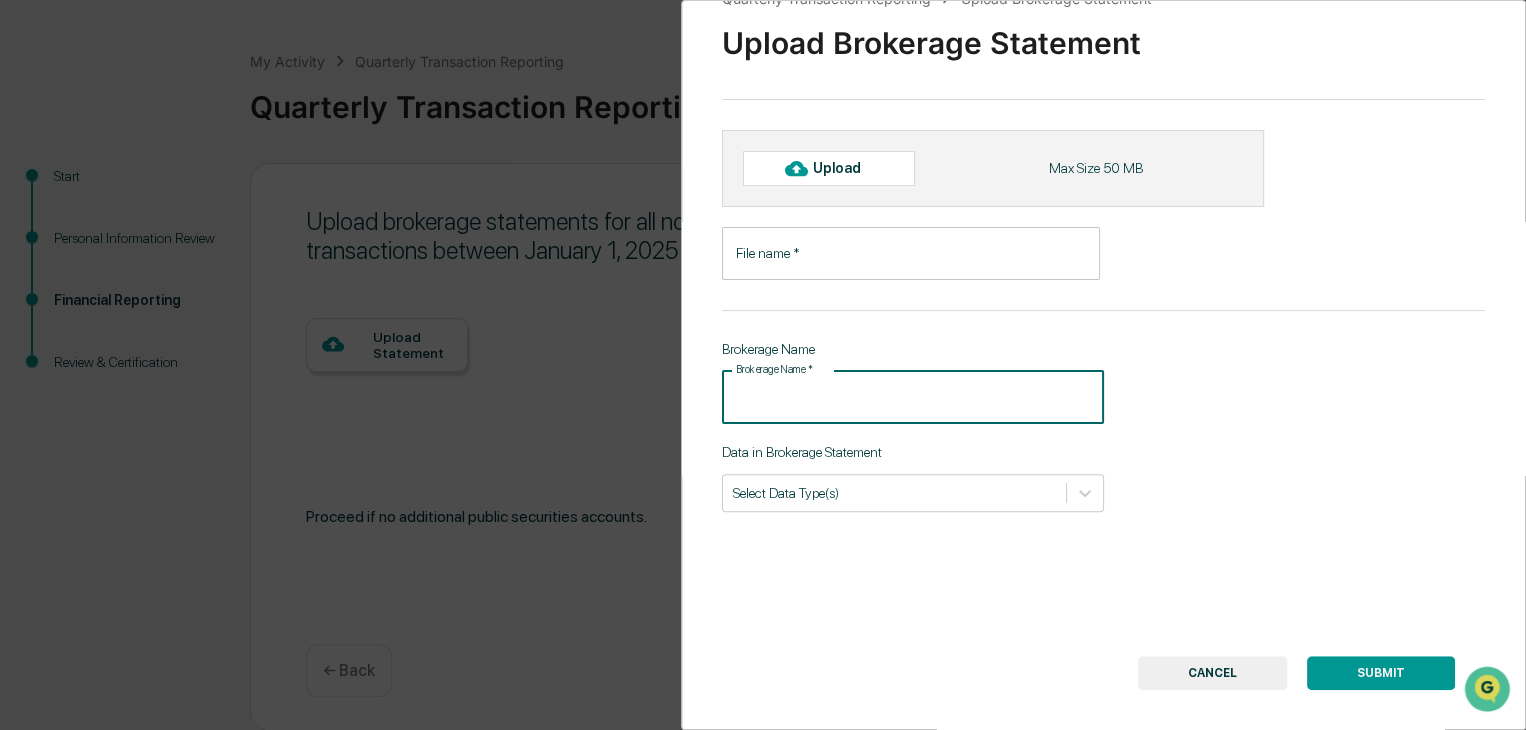 scroll, scrollTop: 68, scrollLeft: 0, axis: vertical 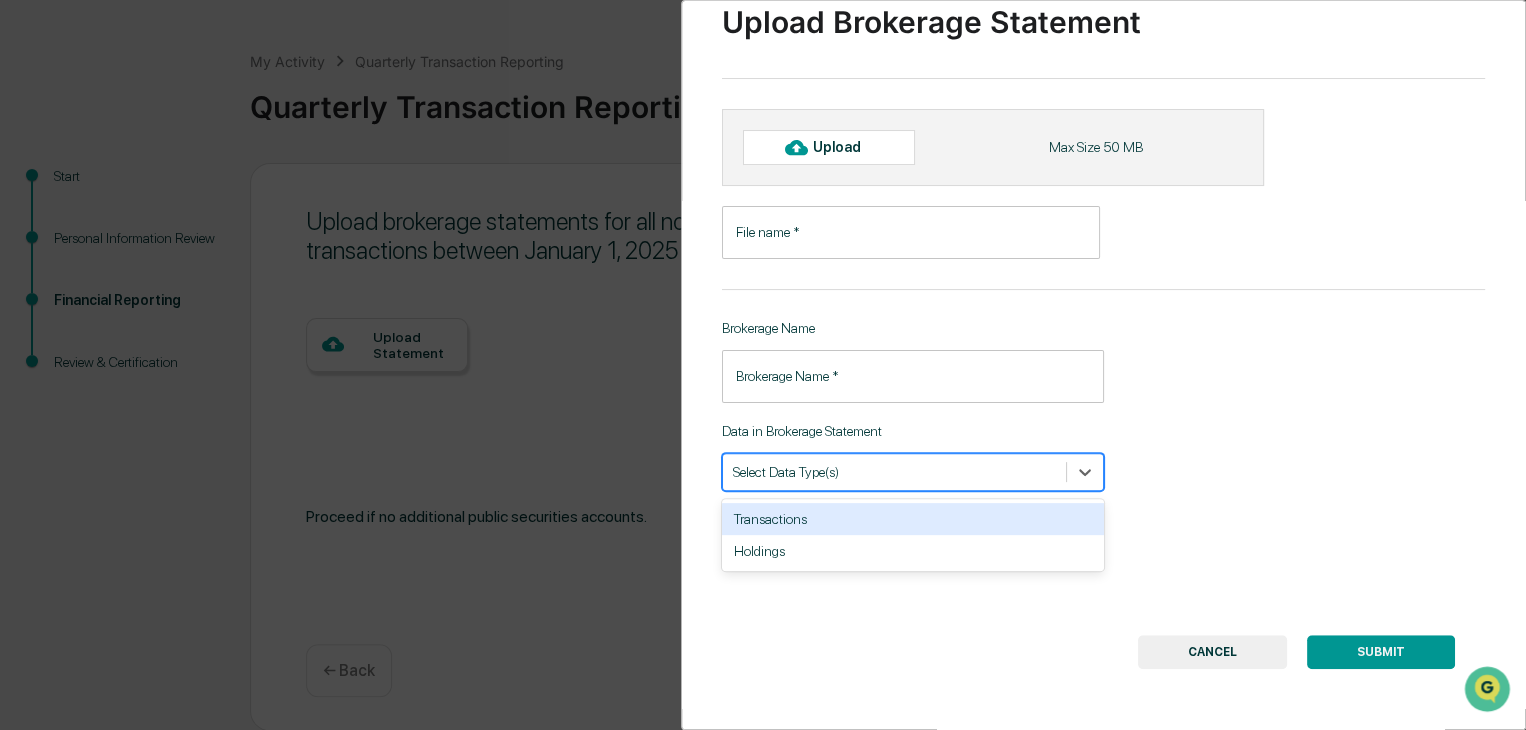 click at bounding box center [894, 471] 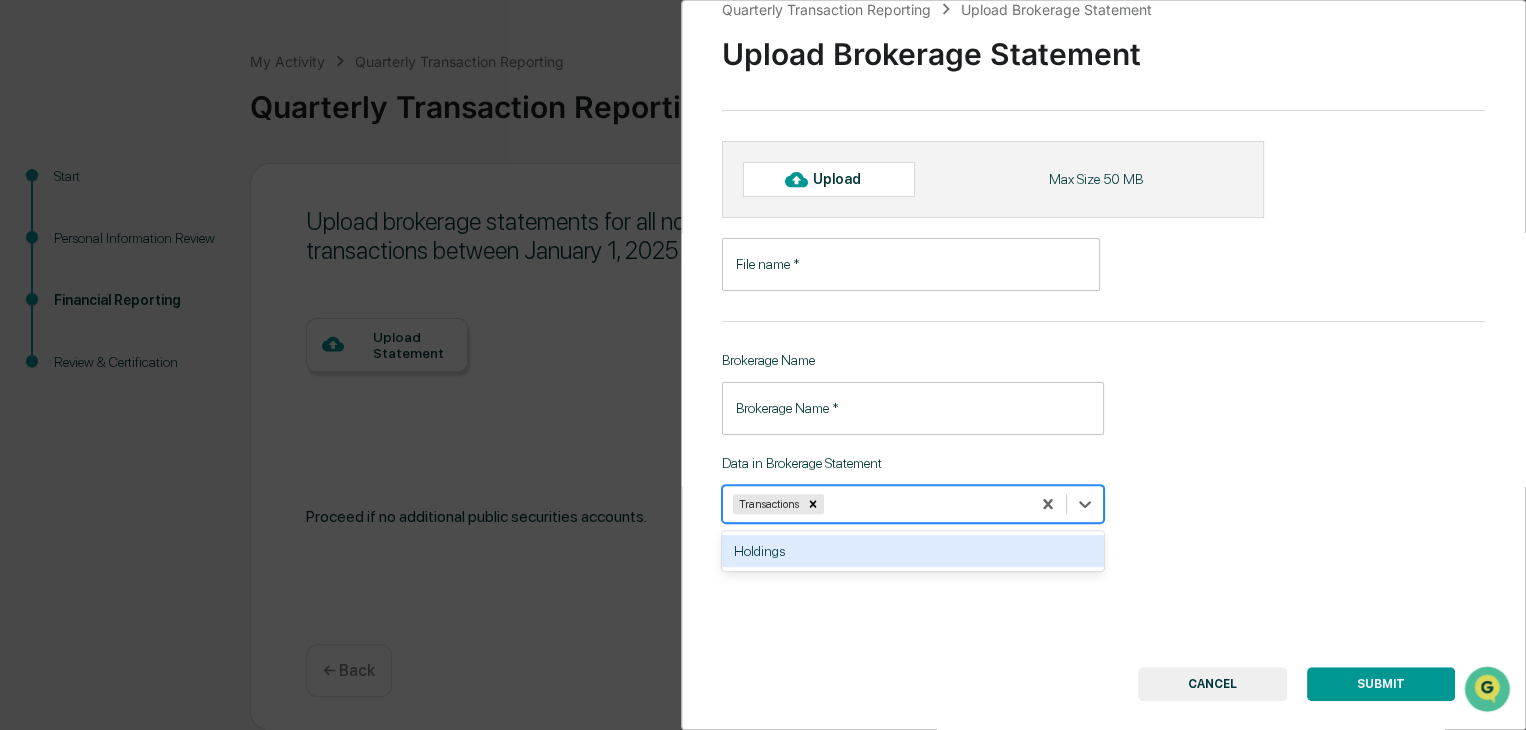 scroll, scrollTop: 0, scrollLeft: 0, axis: both 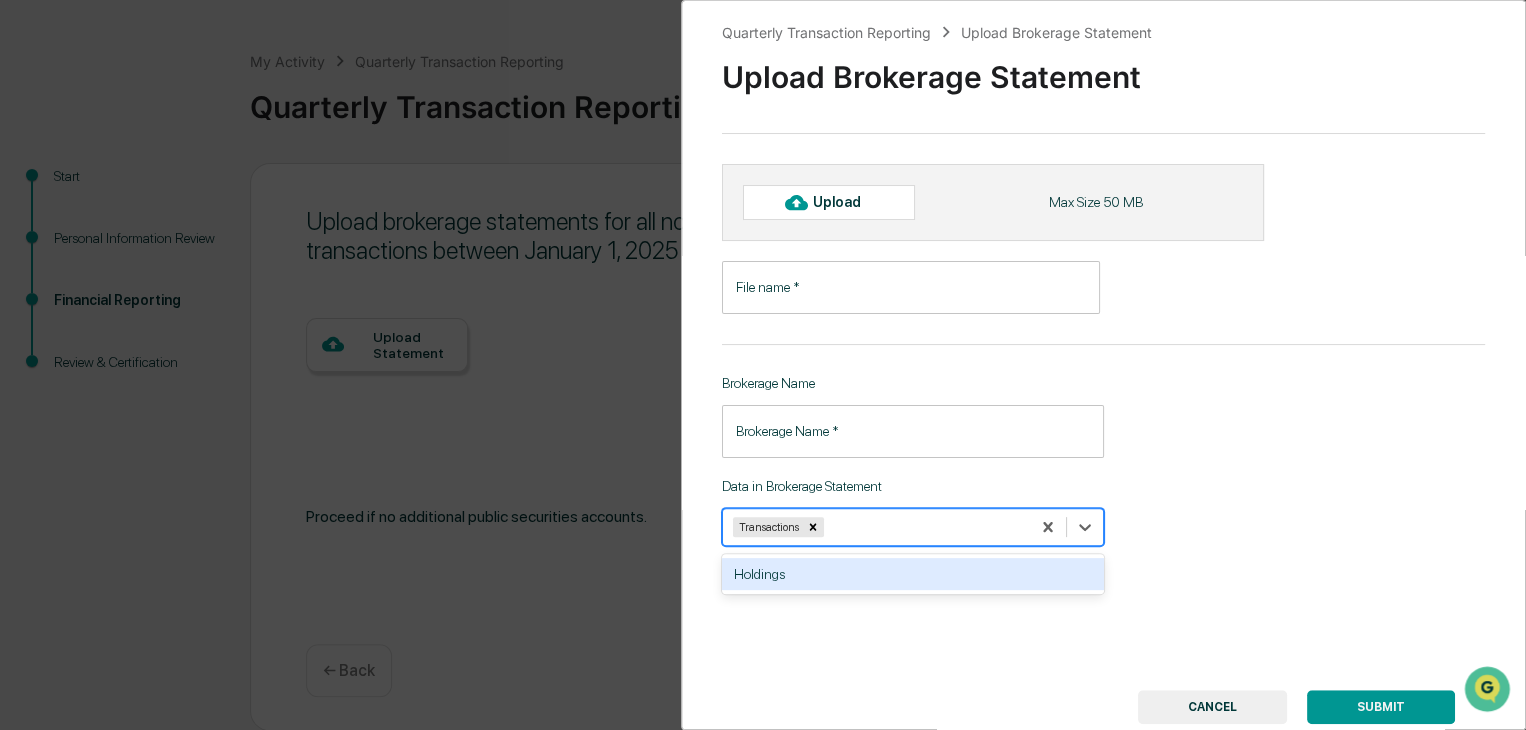 click on "Upload" at bounding box center (829, 202) 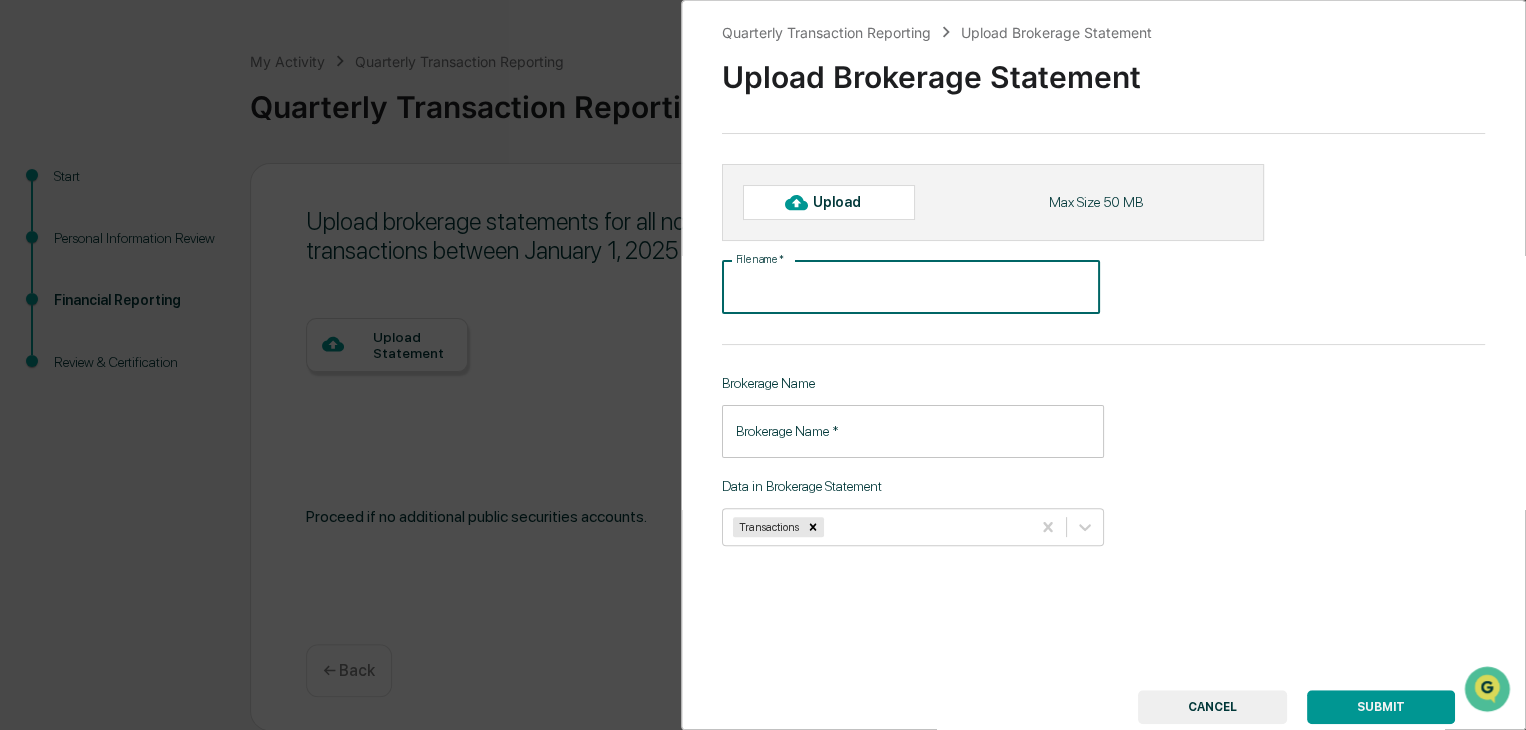 click on "File name   *" at bounding box center [911, 287] 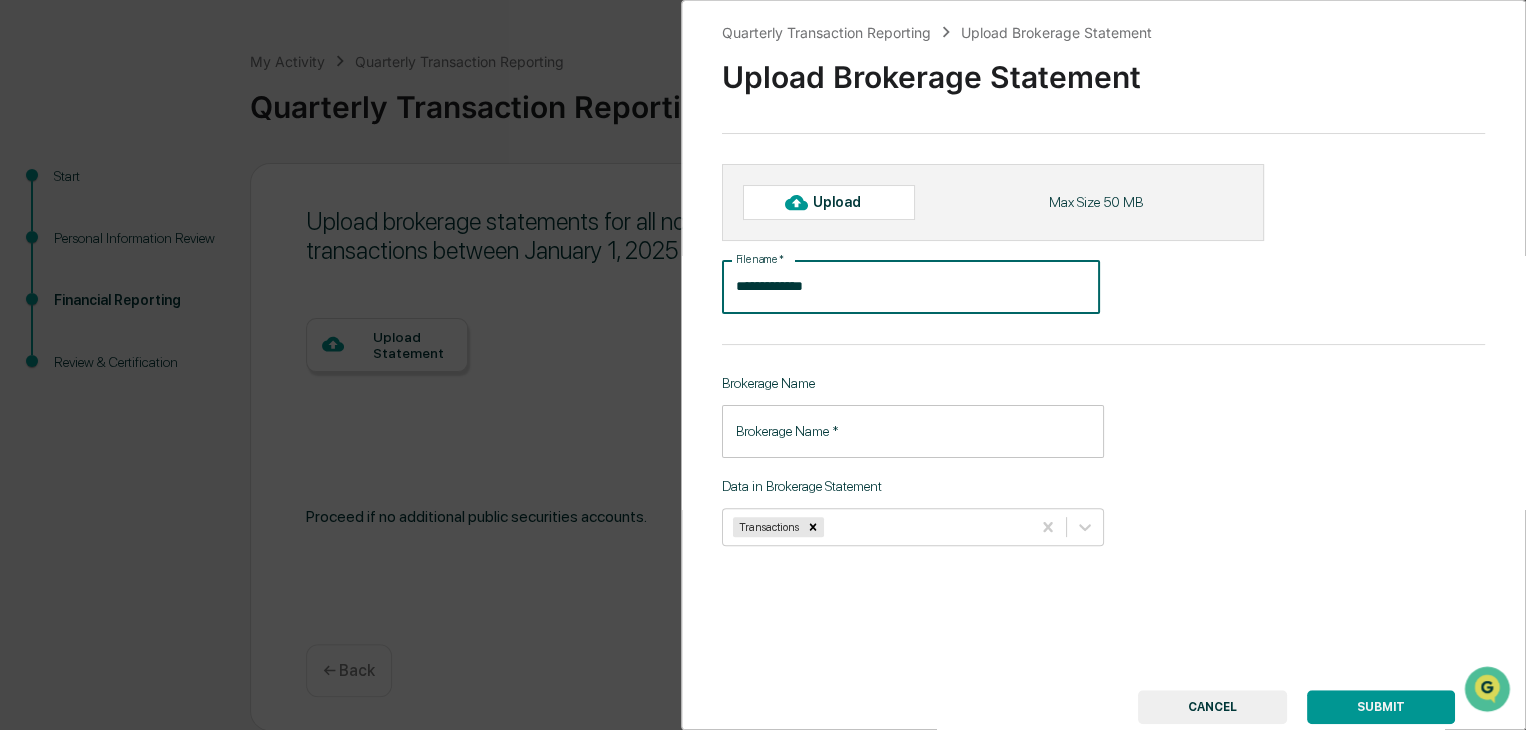 type on "**********" 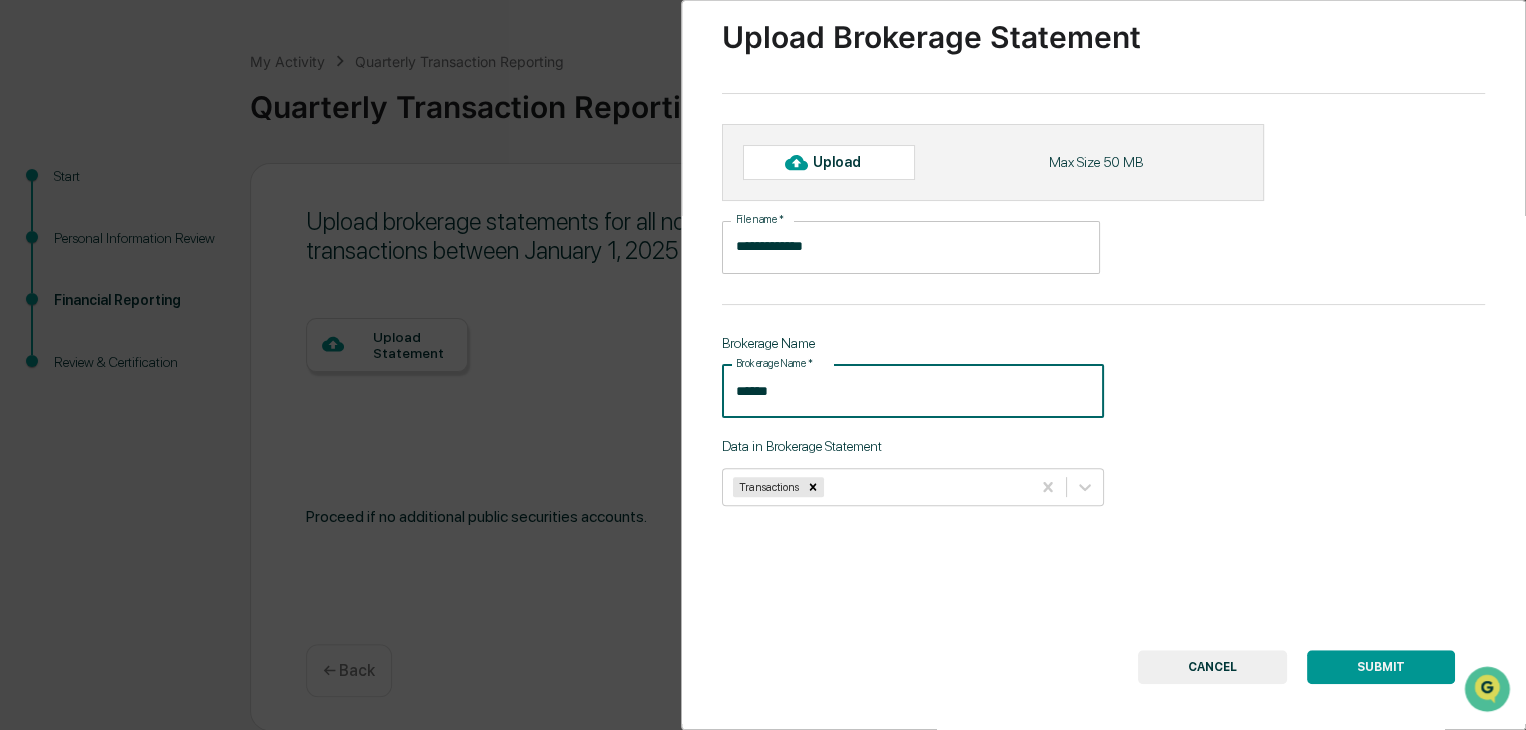 scroll, scrollTop: 0, scrollLeft: 0, axis: both 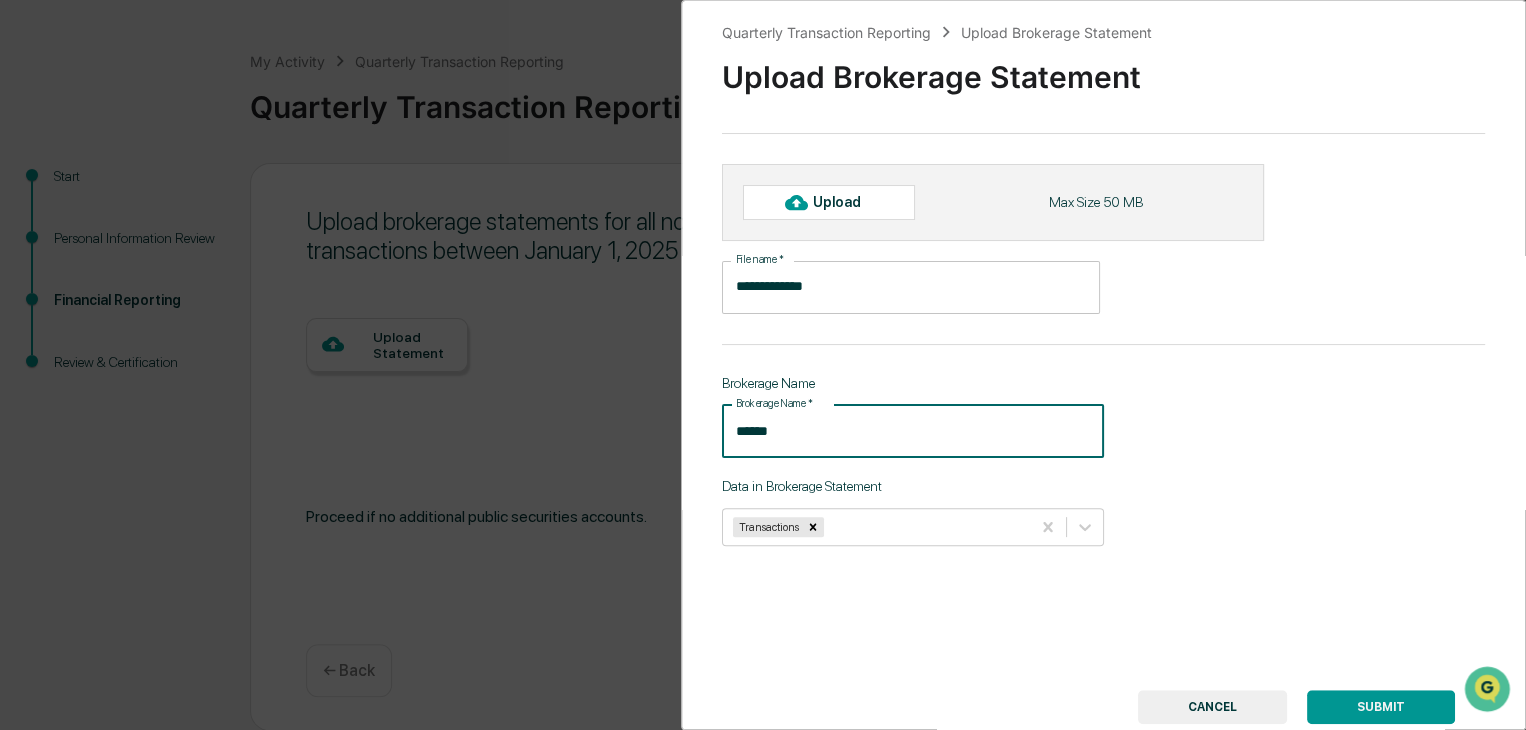 type on "******" 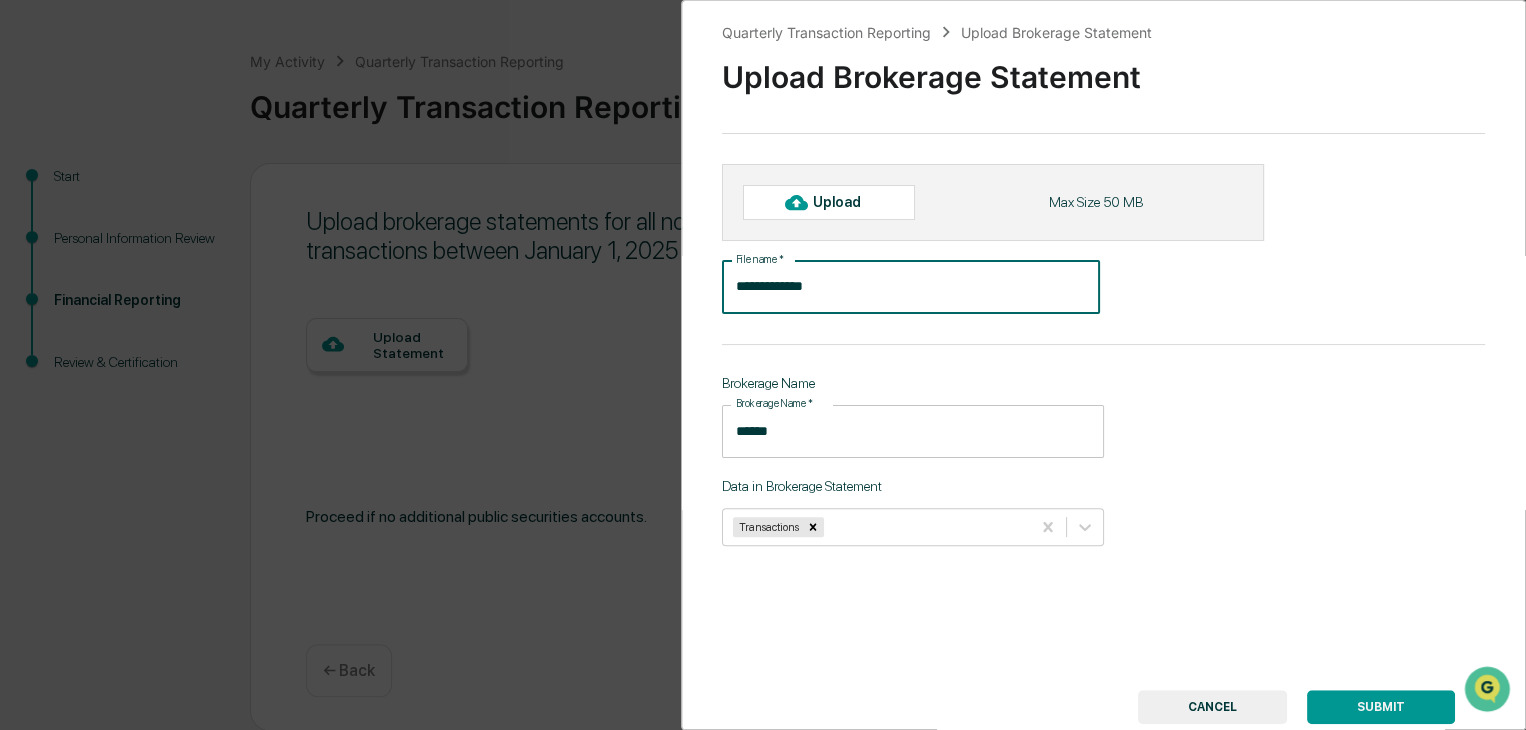 drag, startPoint x: 824, startPoint y: 293, endPoint x: 753, endPoint y: 299, distance: 71.25307 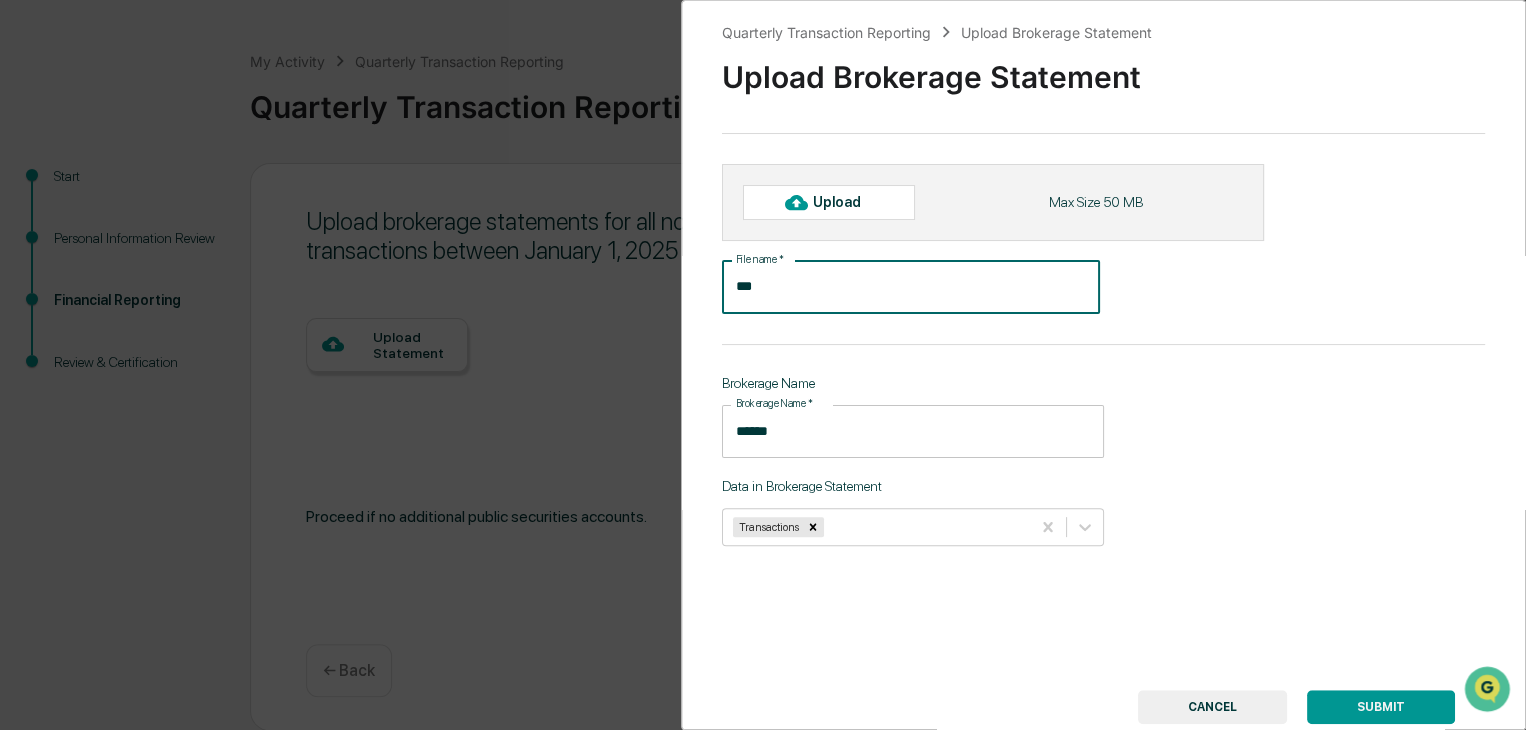 click on "Upload" at bounding box center [829, 202] 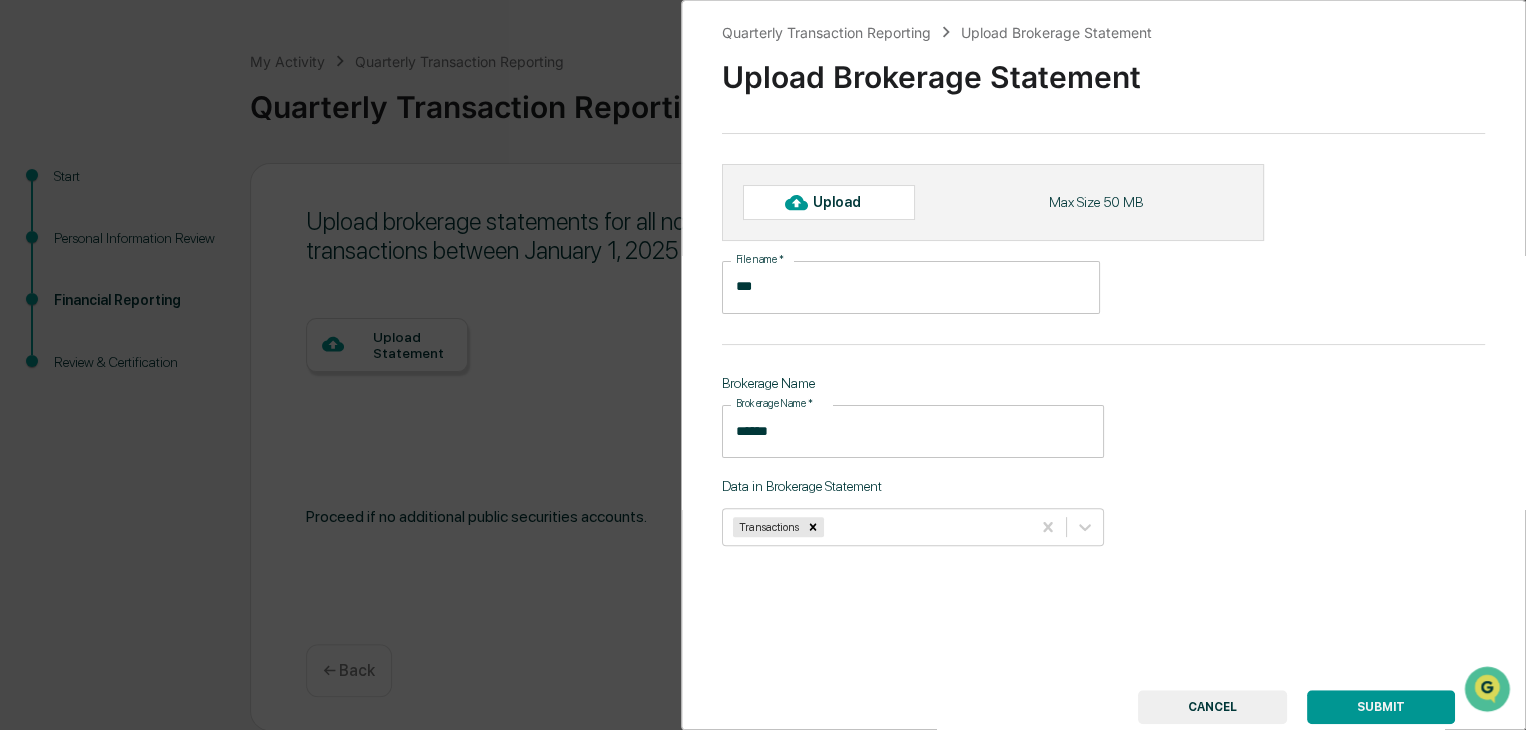 click on "Upload" at bounding box center (845, 202) 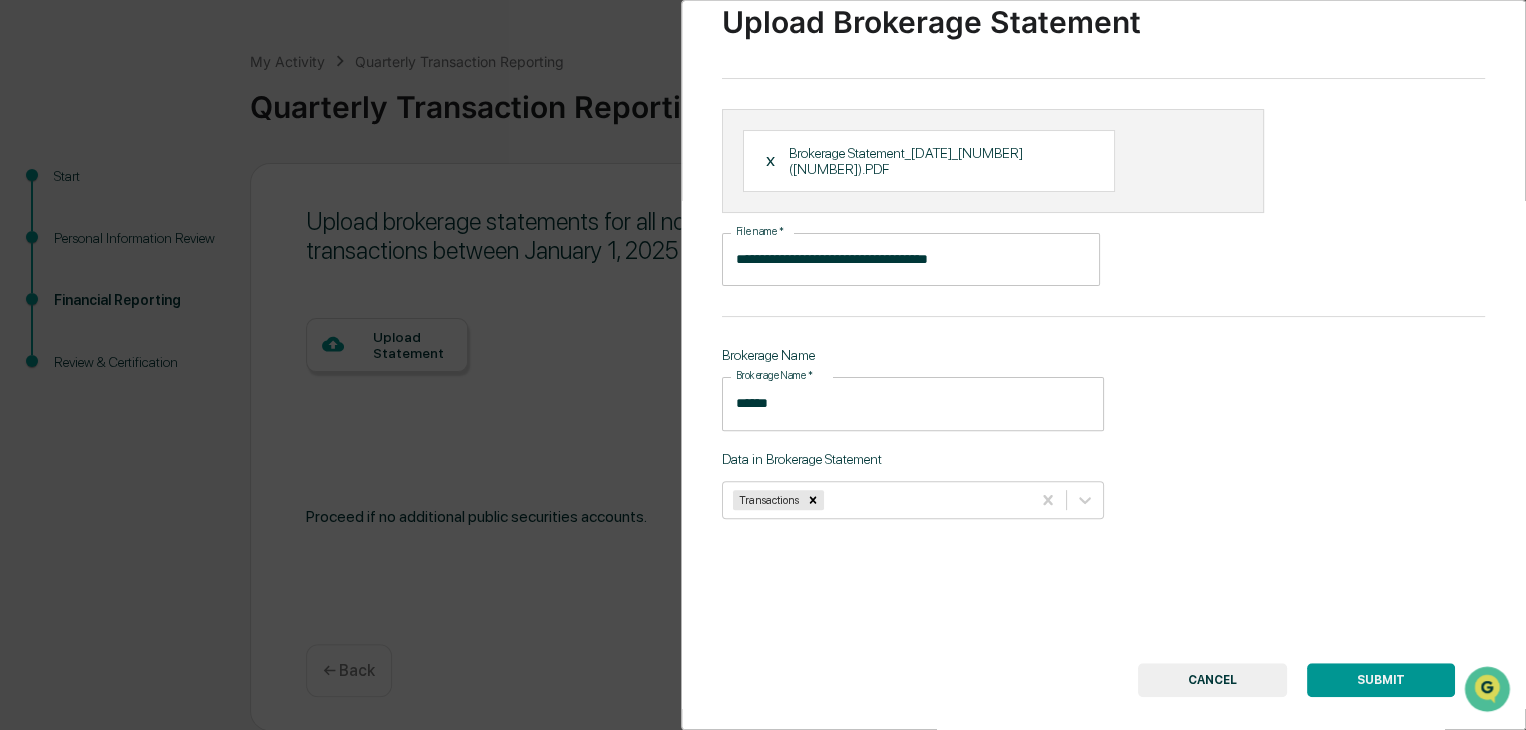 scroll, scrollTop: 80, scrollLeft: 0, axis: vertical 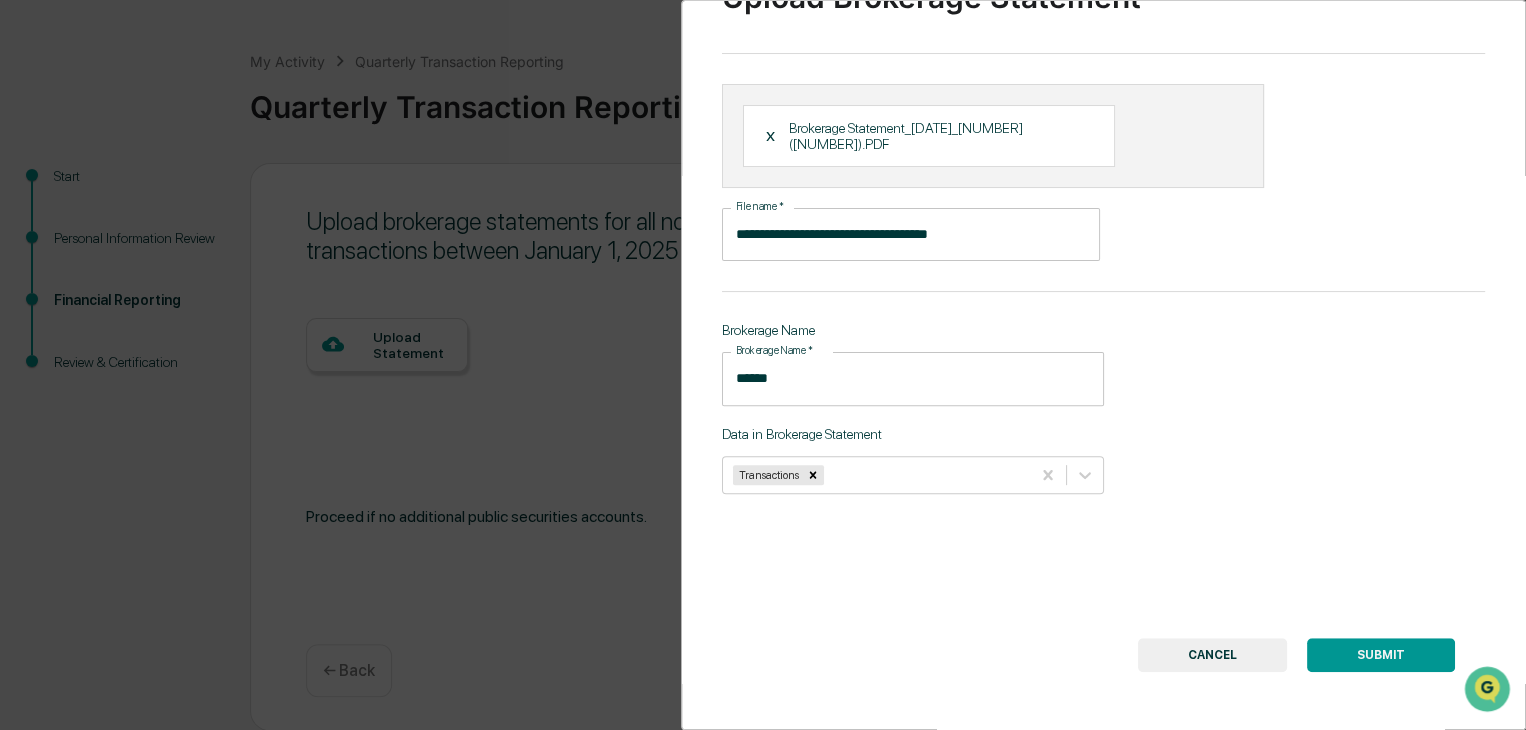 click on "SUBMIT" at bounding box center [1381, 655] 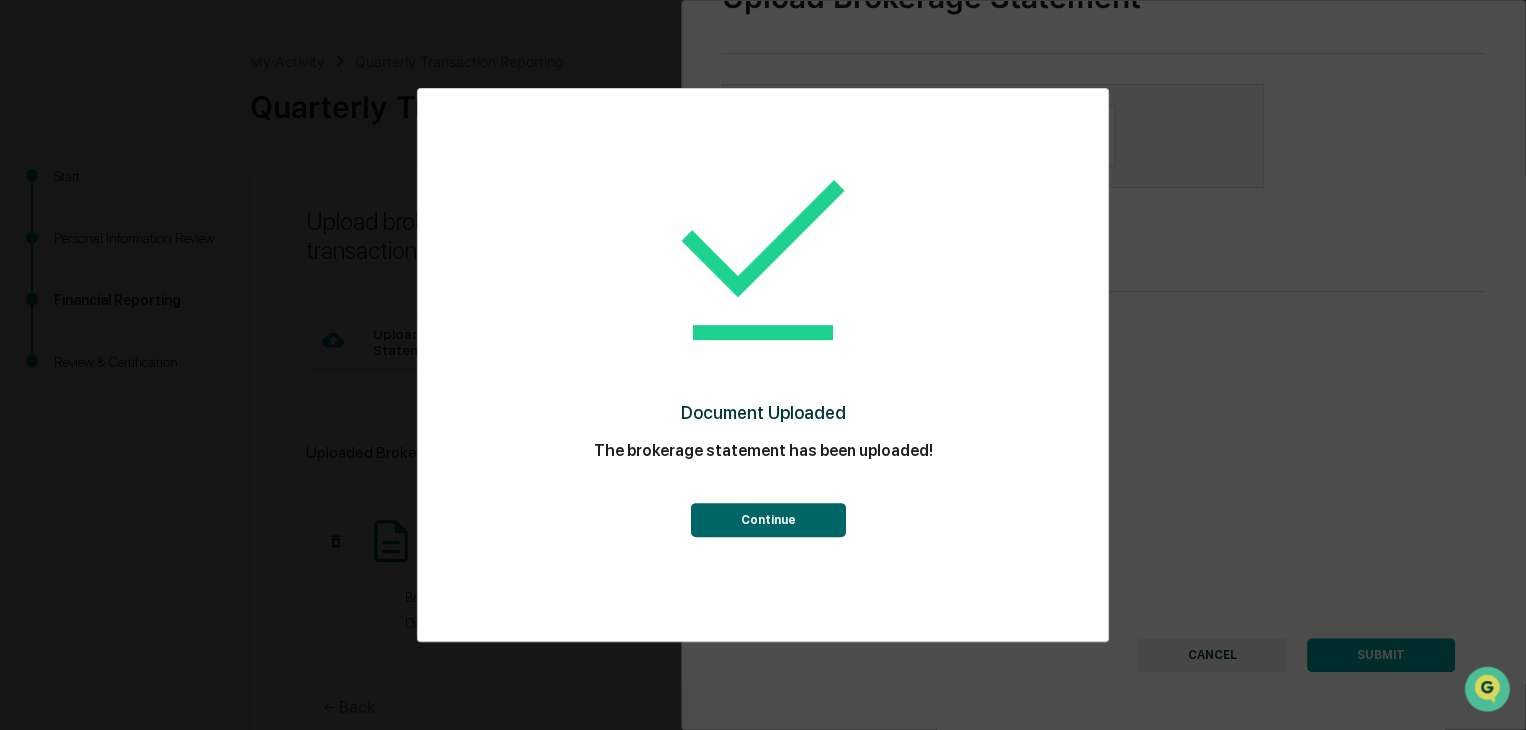click on "Continue" at bounding box center [767, 520] 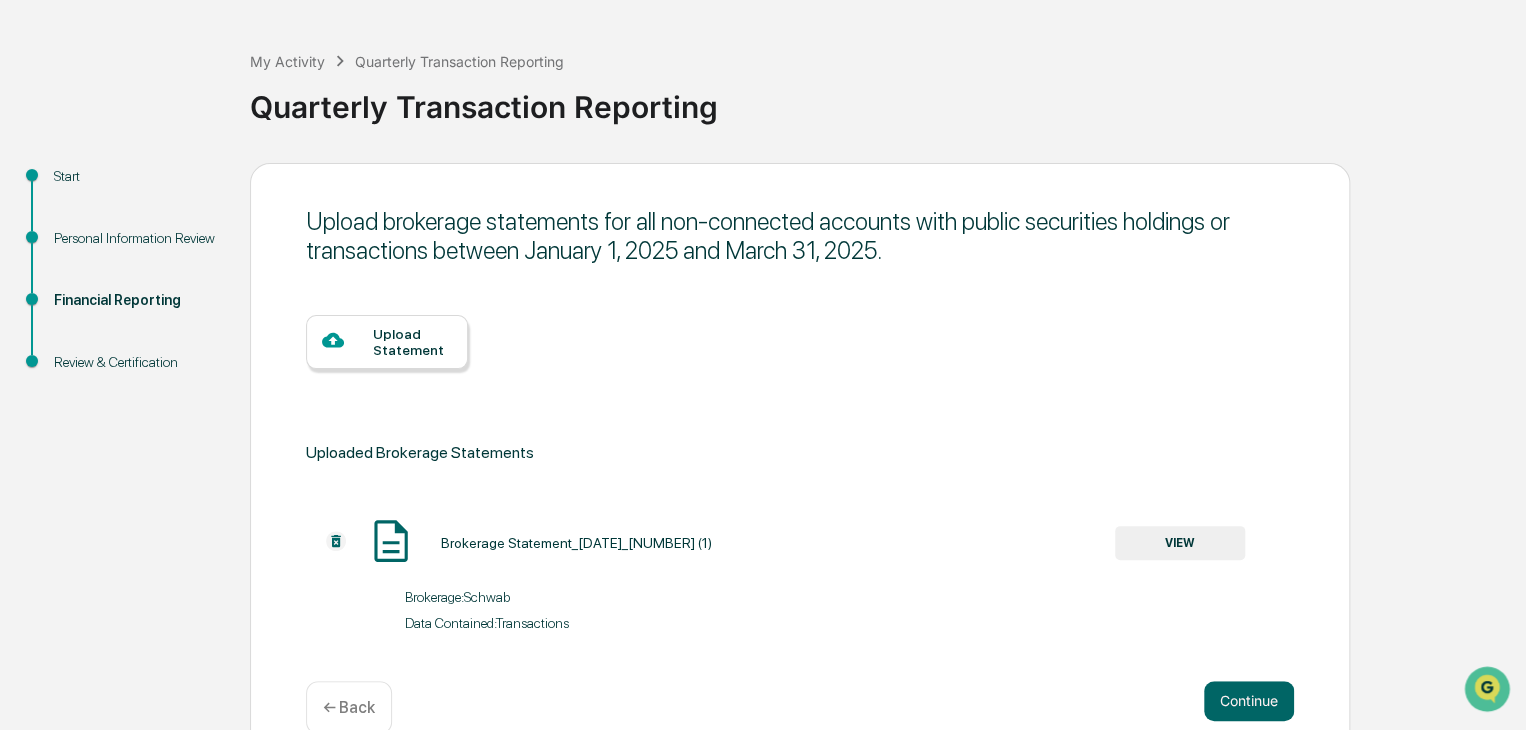 click on "Upload Statement" at bounding box center (412, 342) 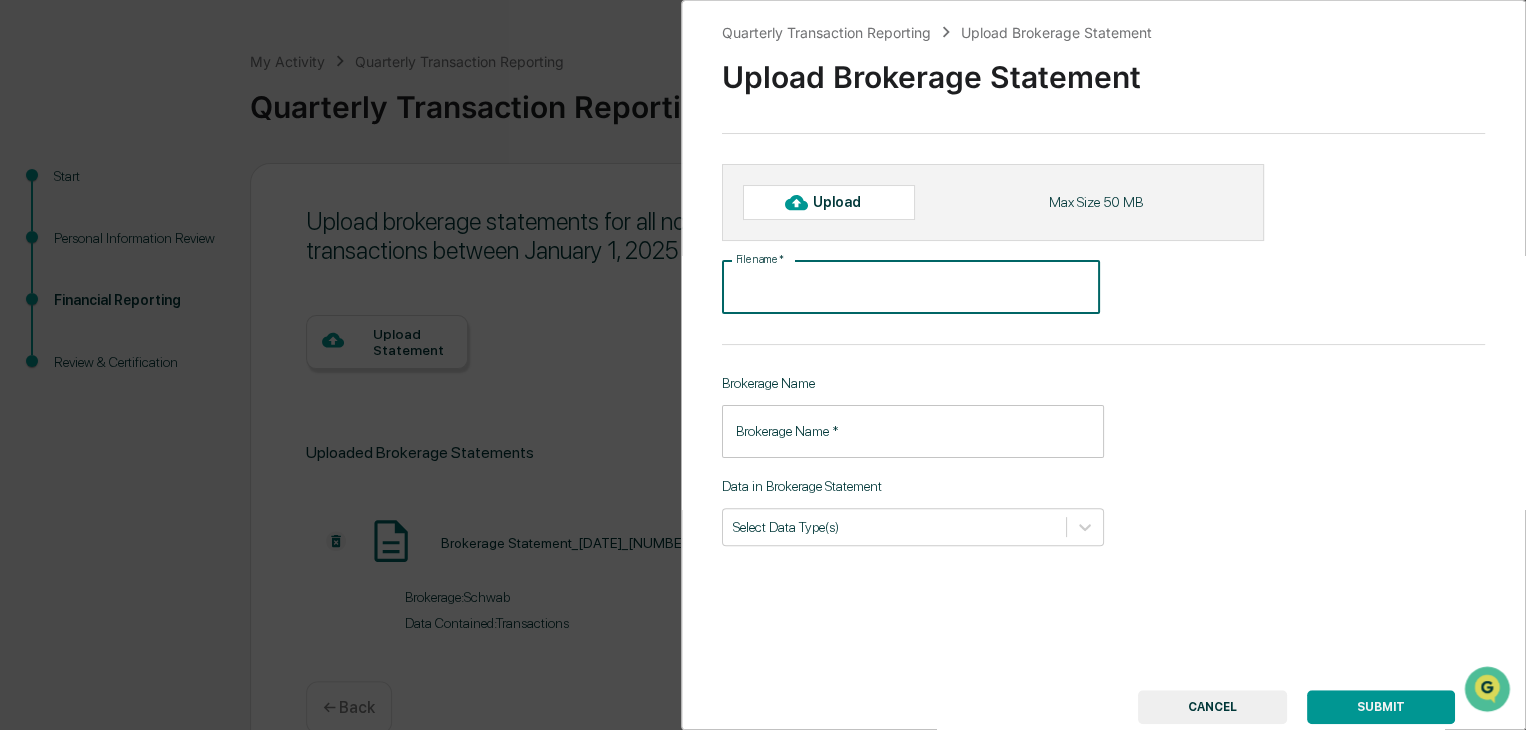 click on "File name   *" at bounding box center (911, 287) 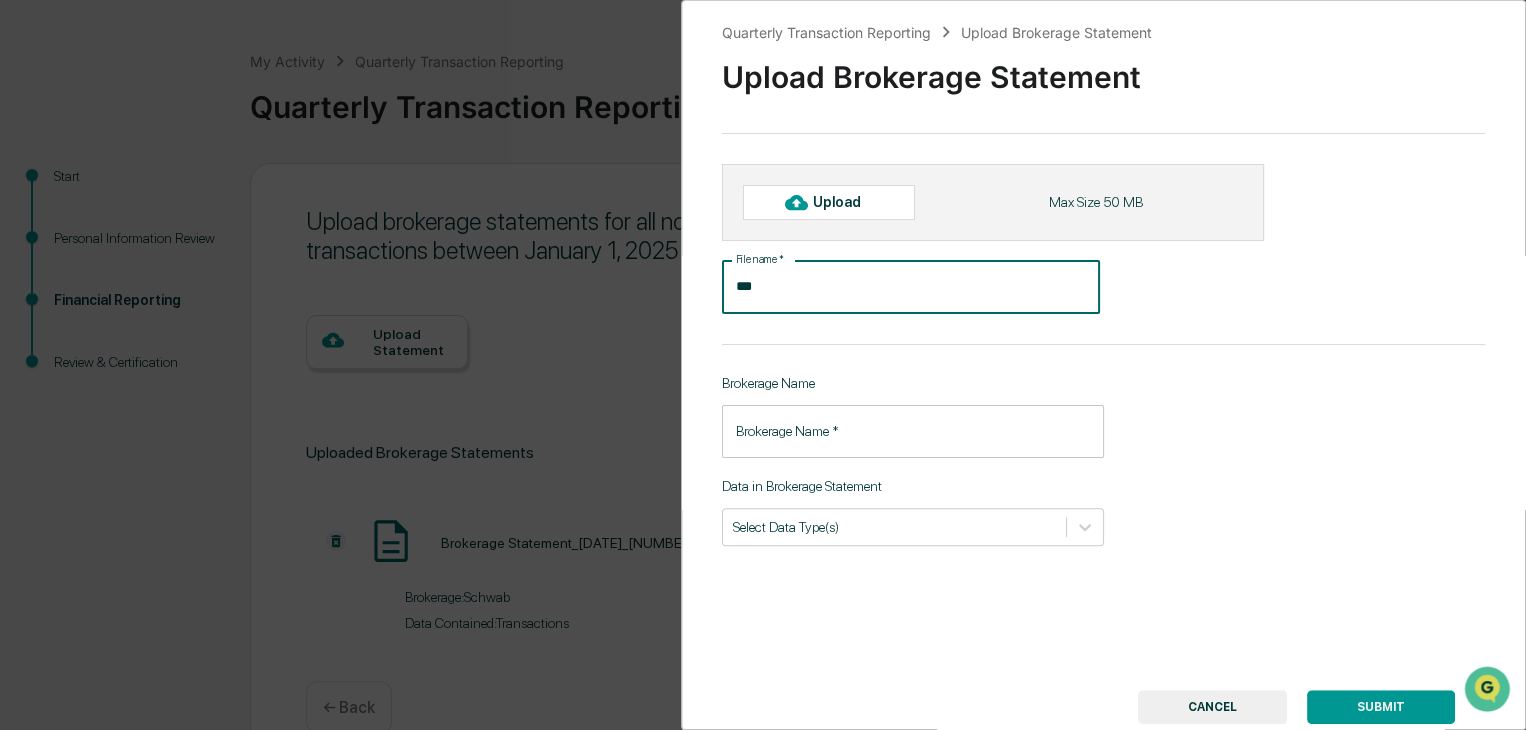 type on "***" 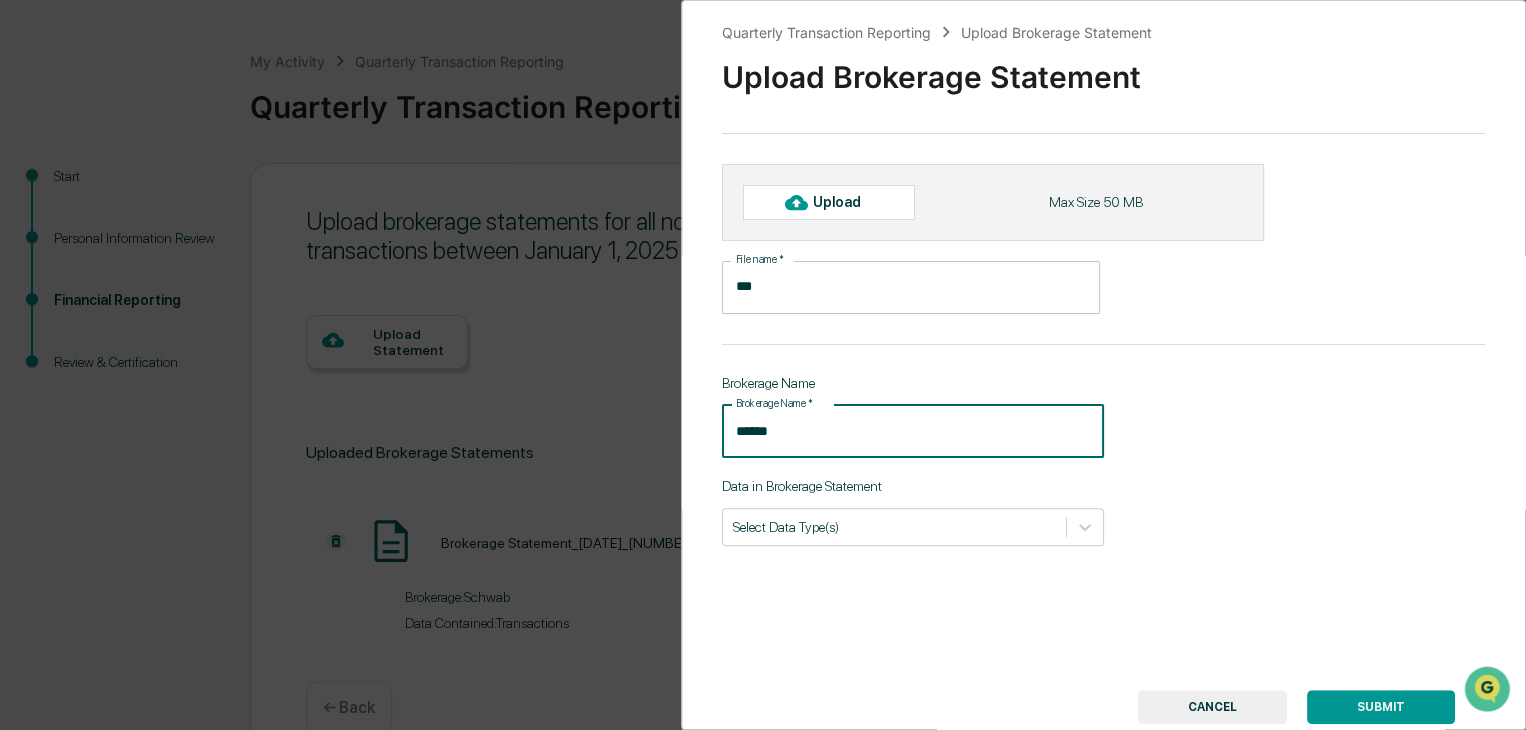 type on "******" 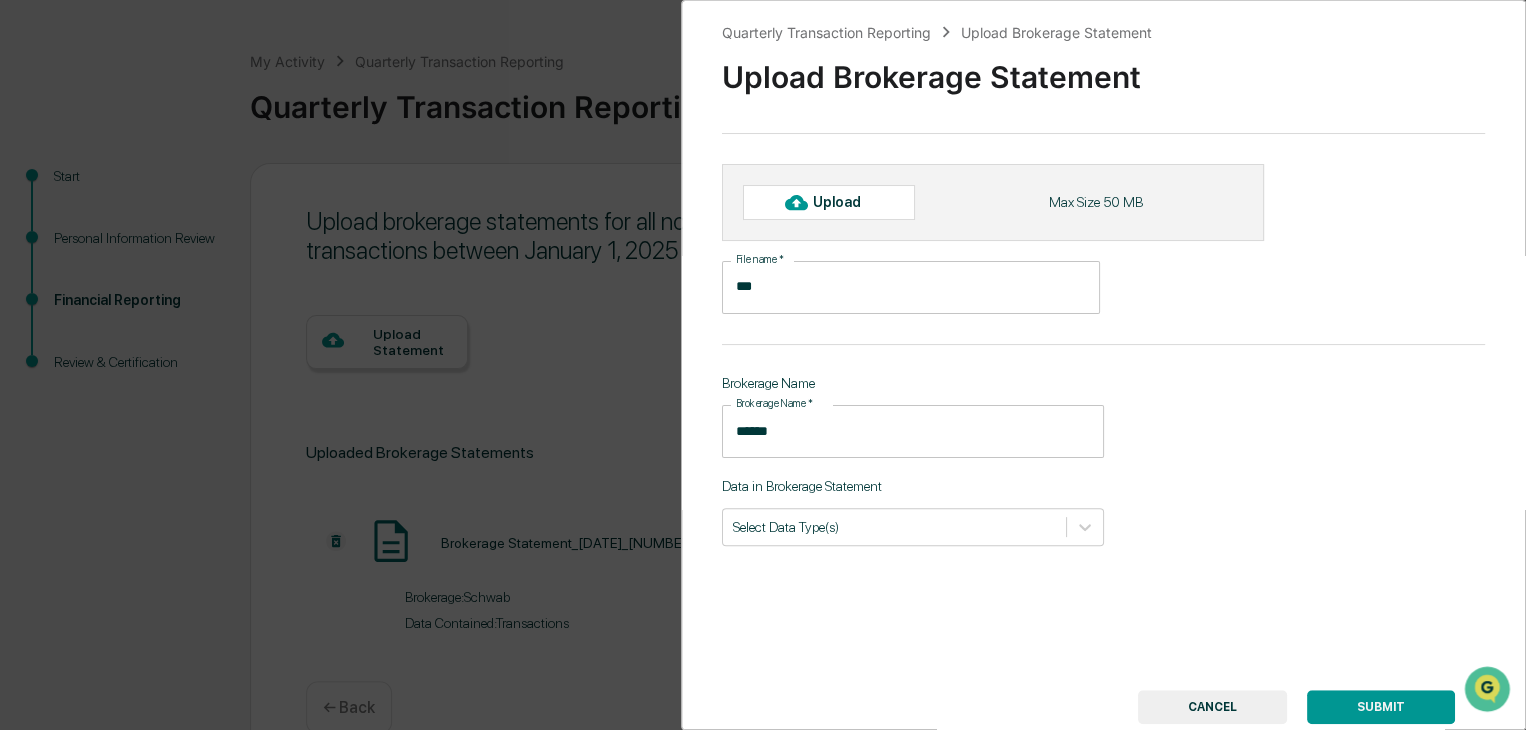 type on "**********" 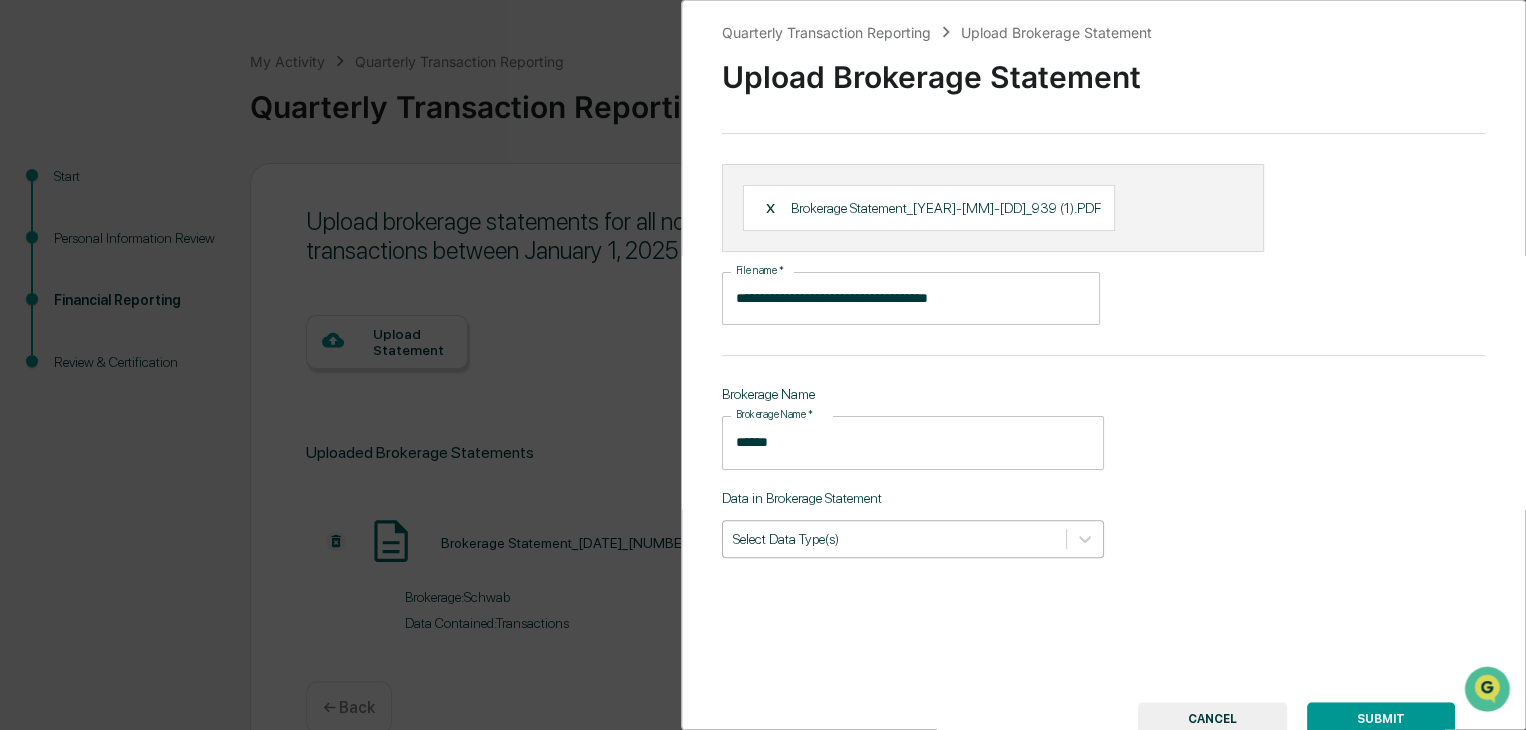 click at bounding box center [894, 538] 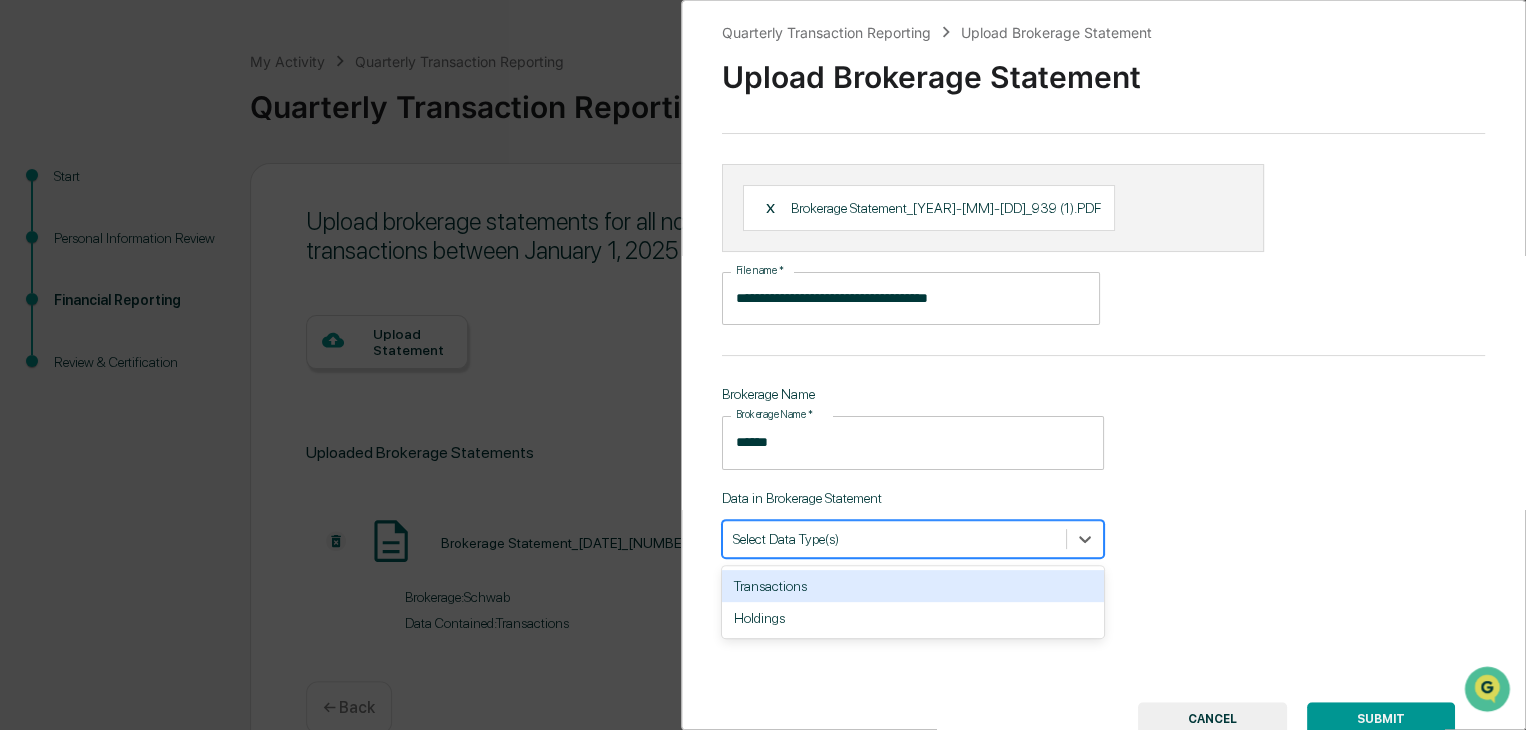 click at bounding box center (894, 538) 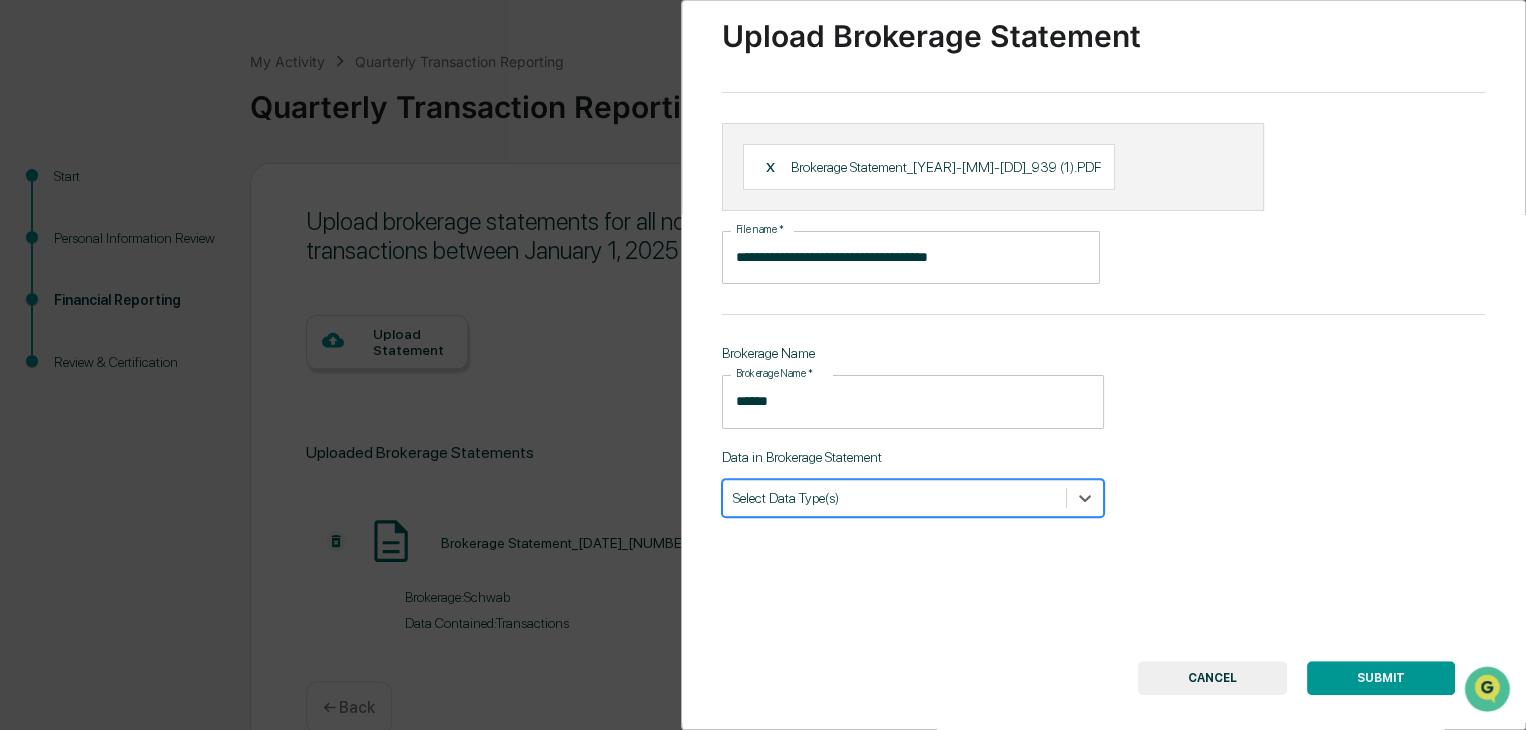 scroll, scrollTop: 80, scrollLeft: 0, axis: vertical 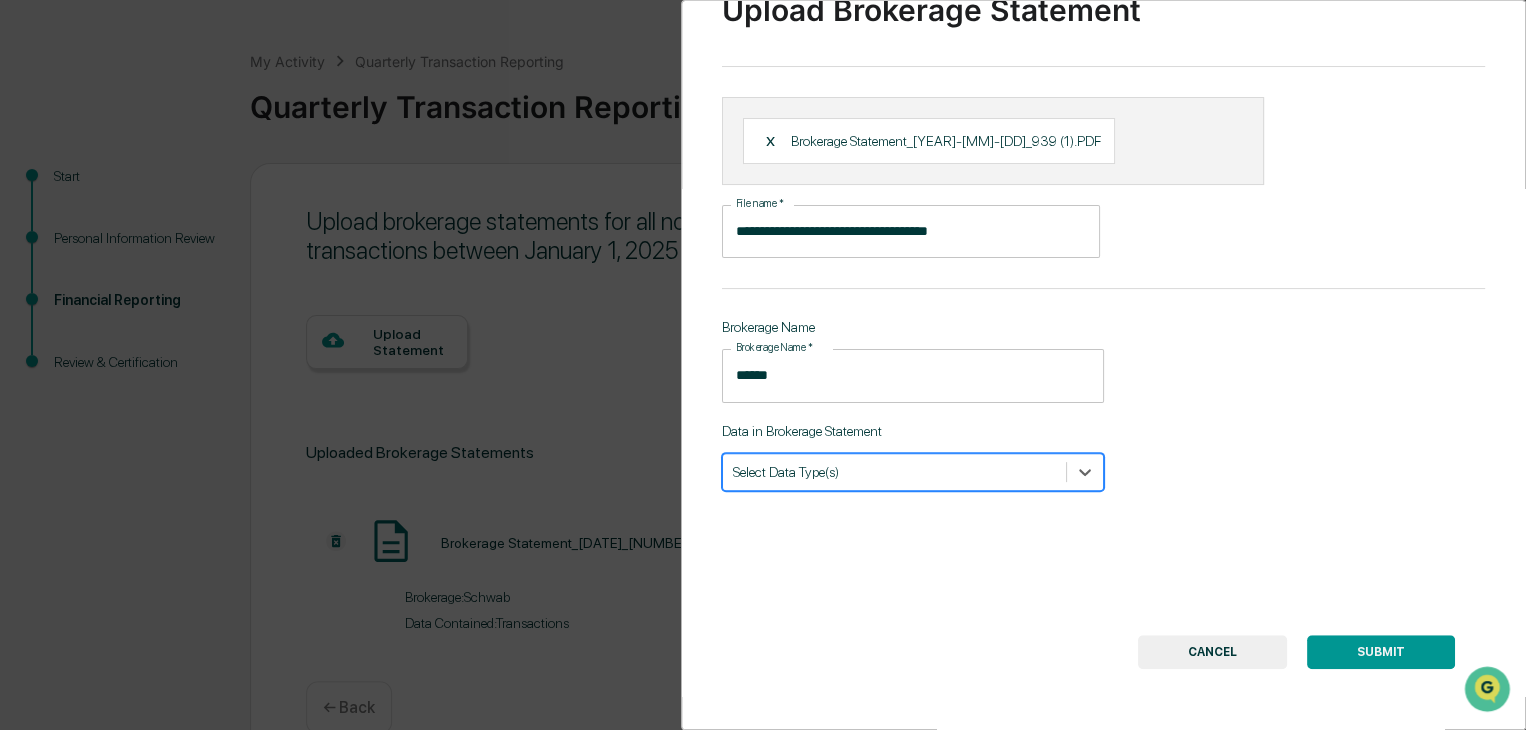 click on "SUBMIT" at bounding box center (1381, 652) 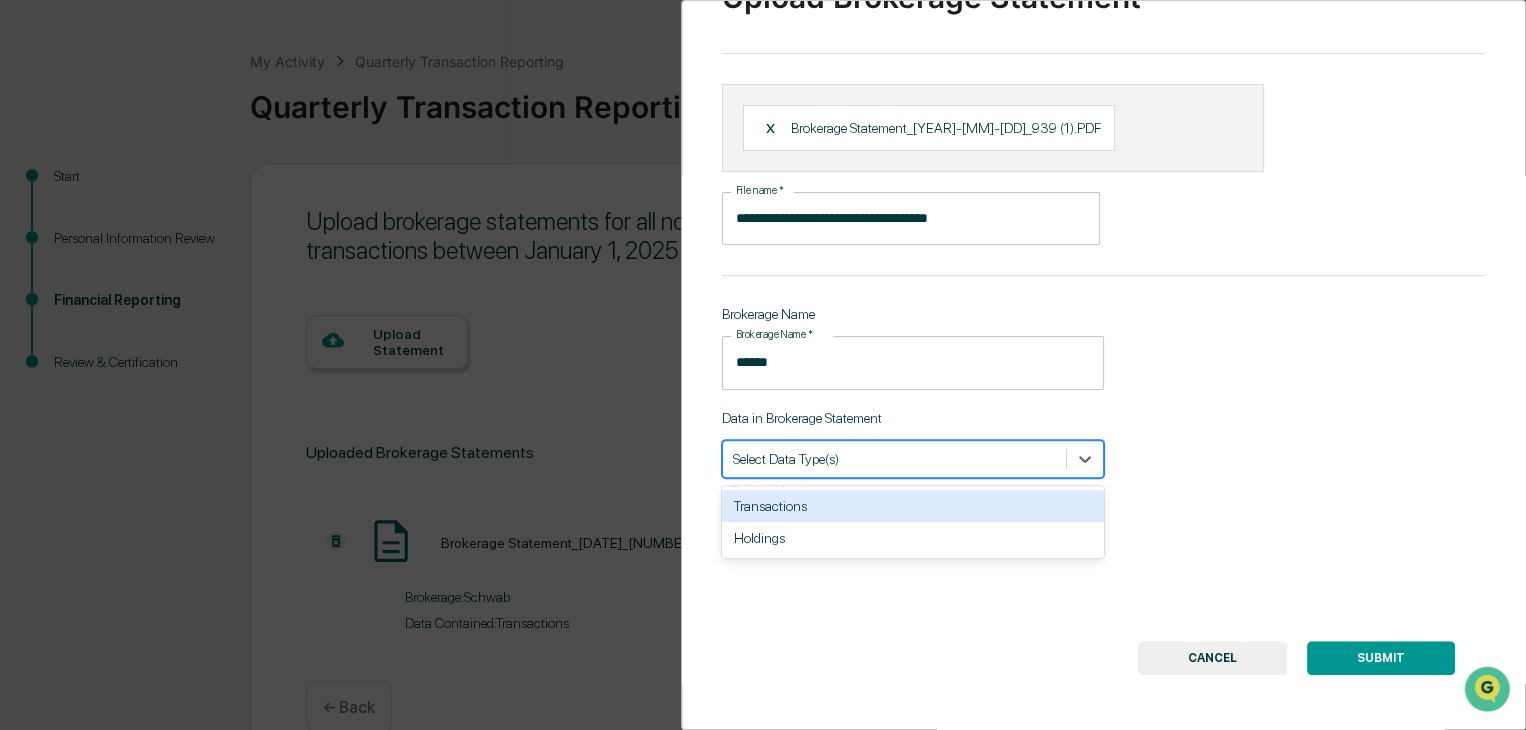 click on "Select Data Type(s)" at bounding box center [894, 458] 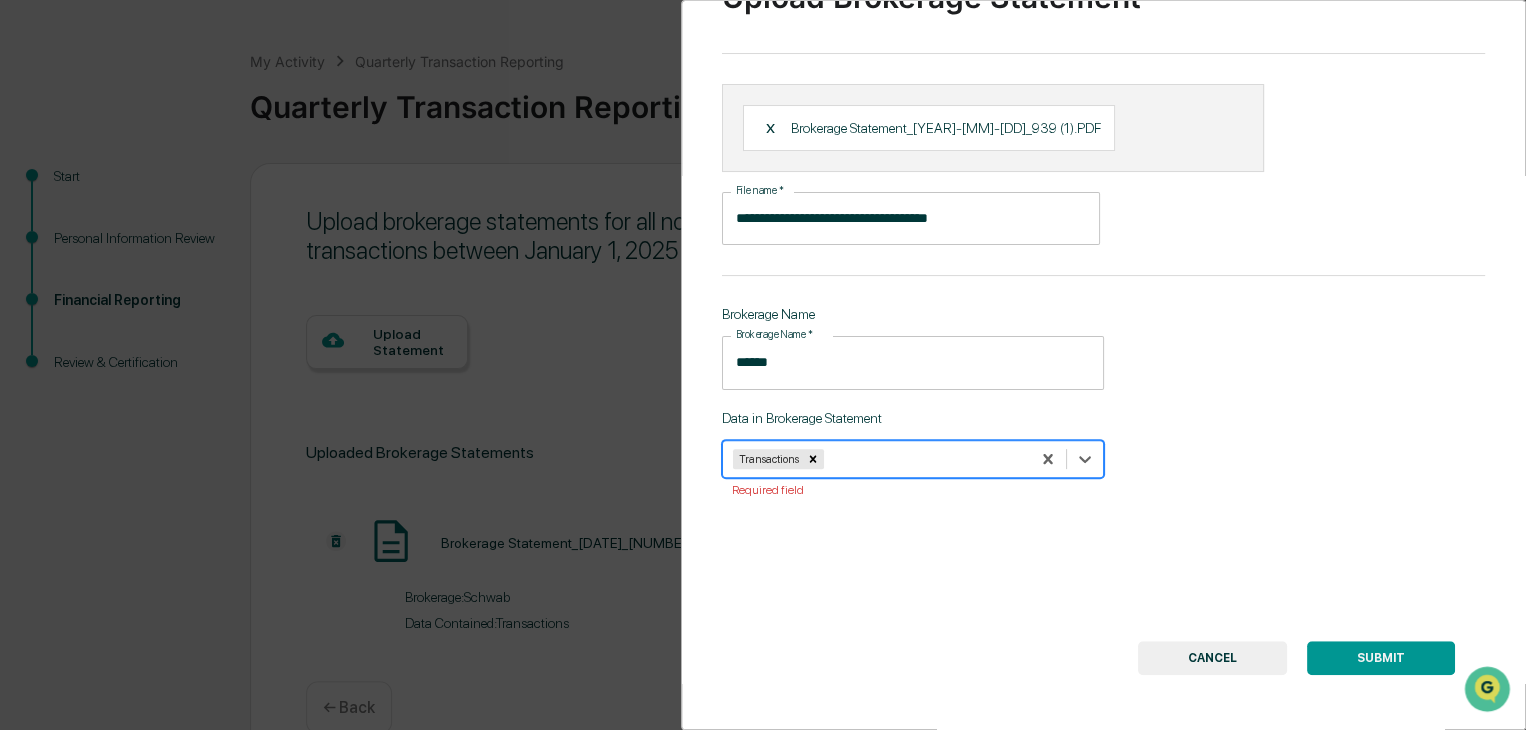 click at bounding box center (924, 458) 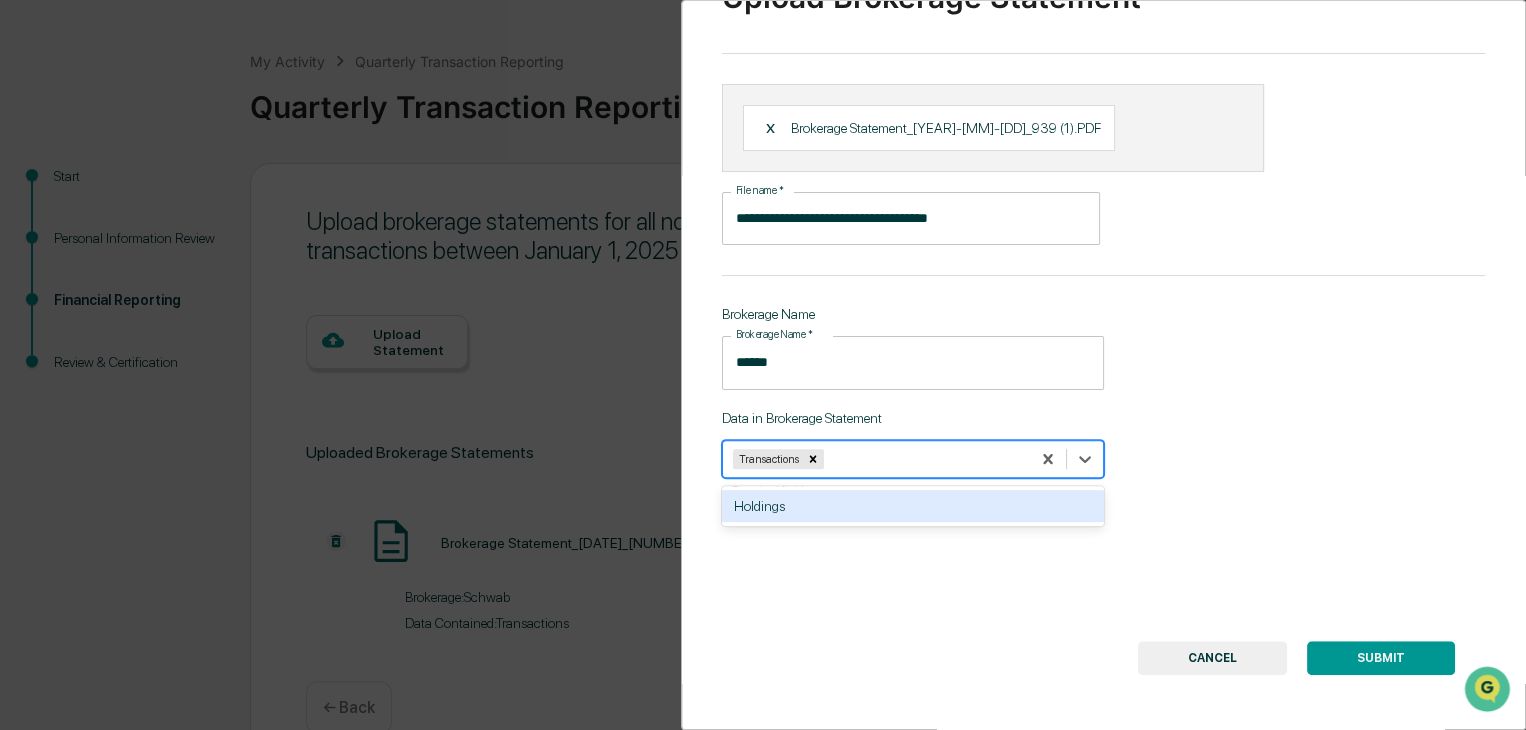 click on "Holdings" at bounding box center (913, 506) 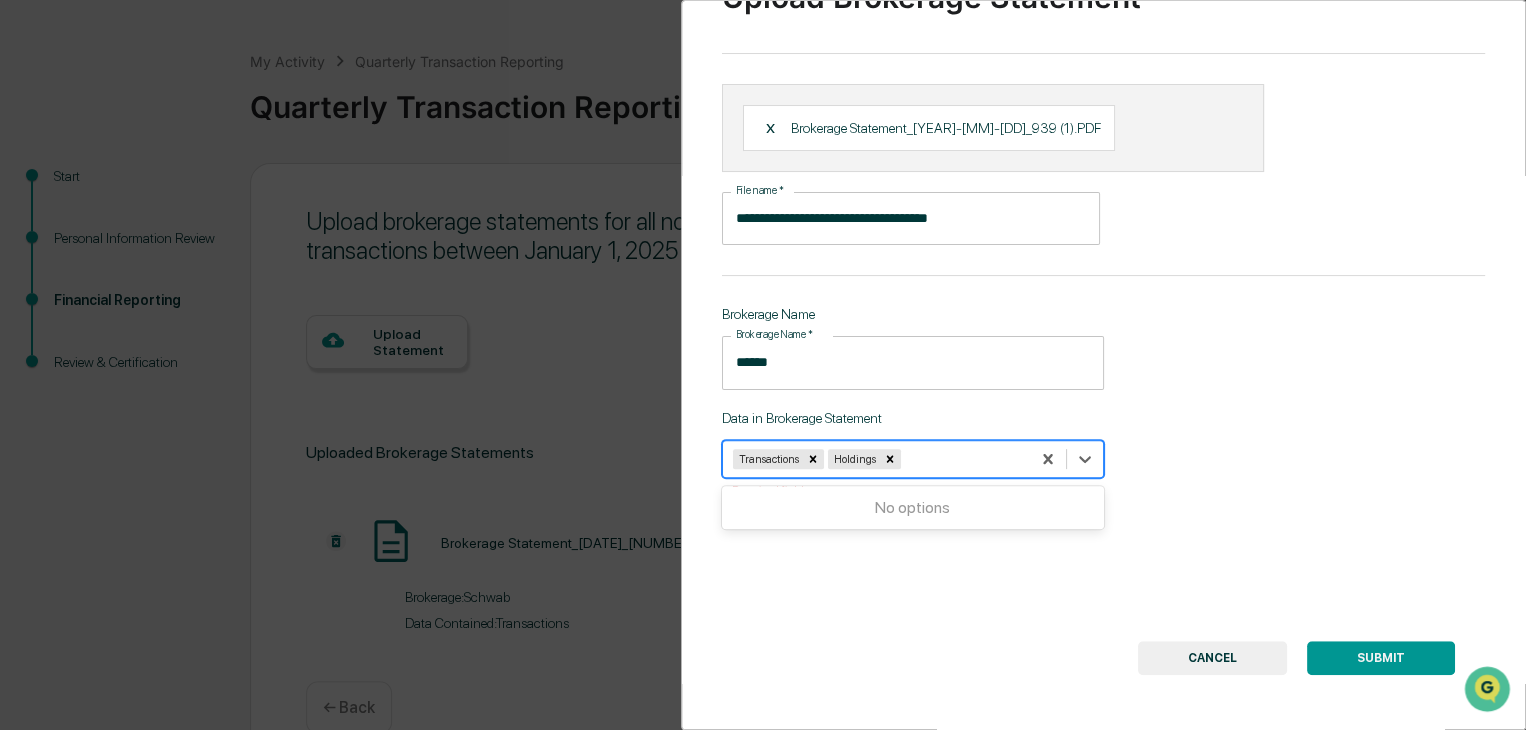 click on "SUBMIT" at bounding box center [1381, 658] 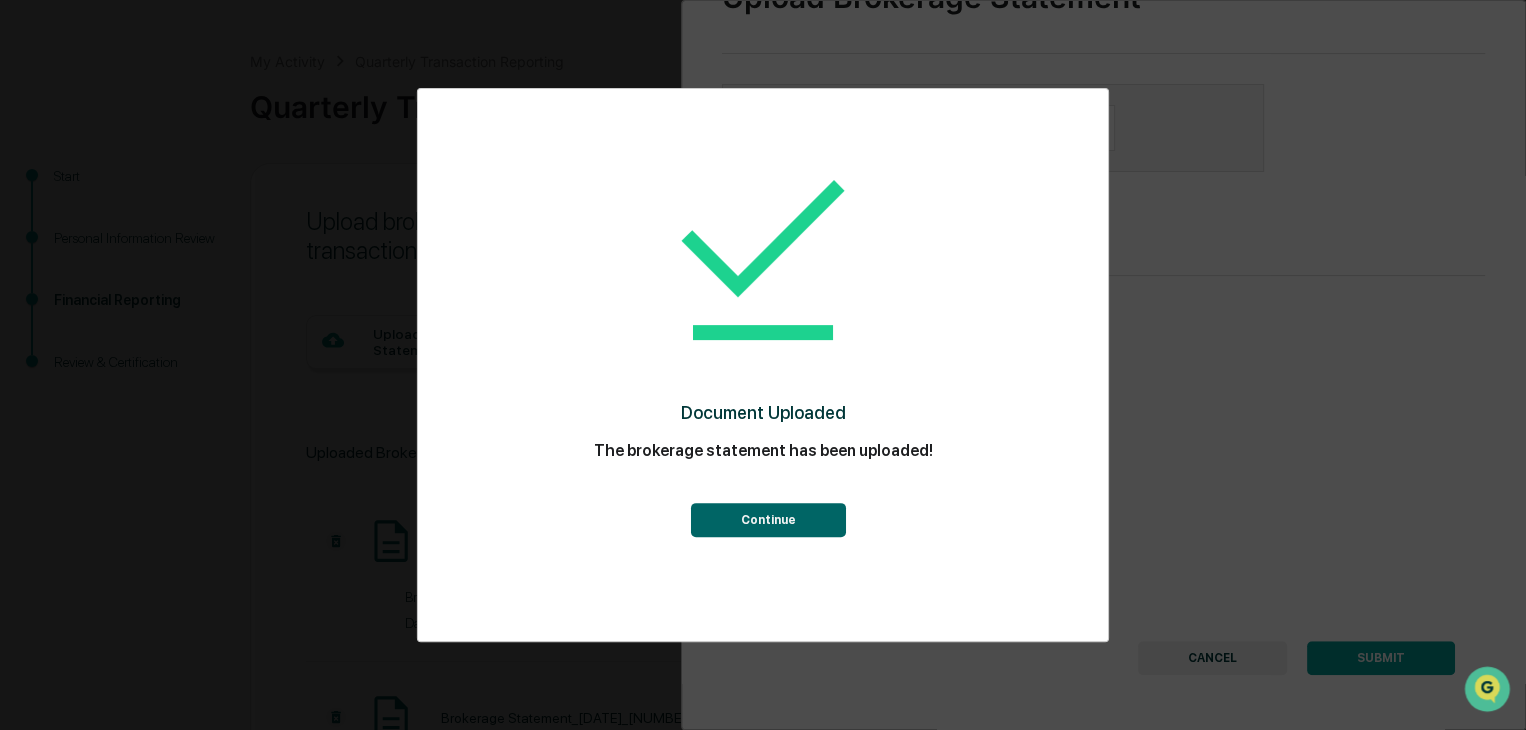 click on "Continue" at bounding box center [767, 520] 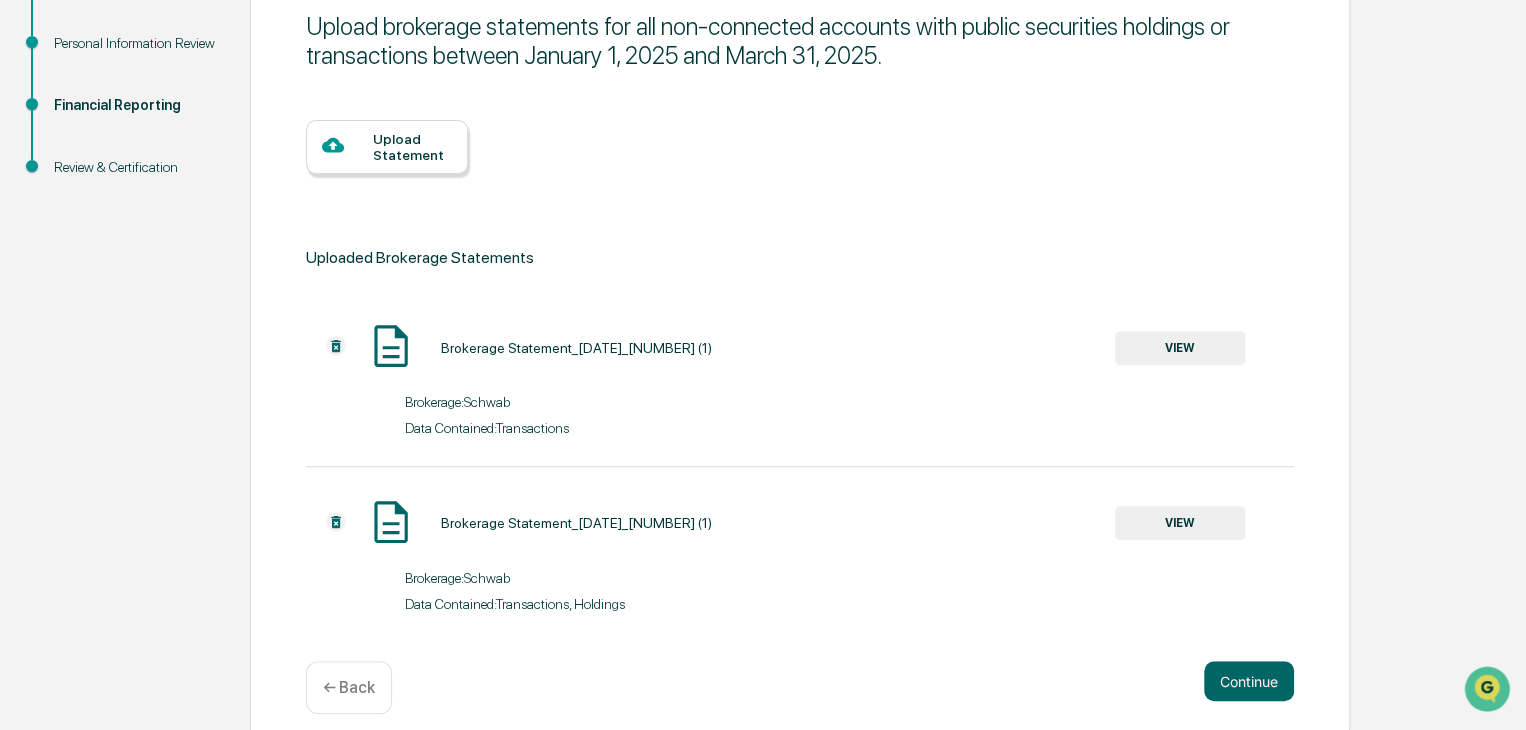 scroll, scrollTop: 292, scrollLeft: 0, axis: vertical 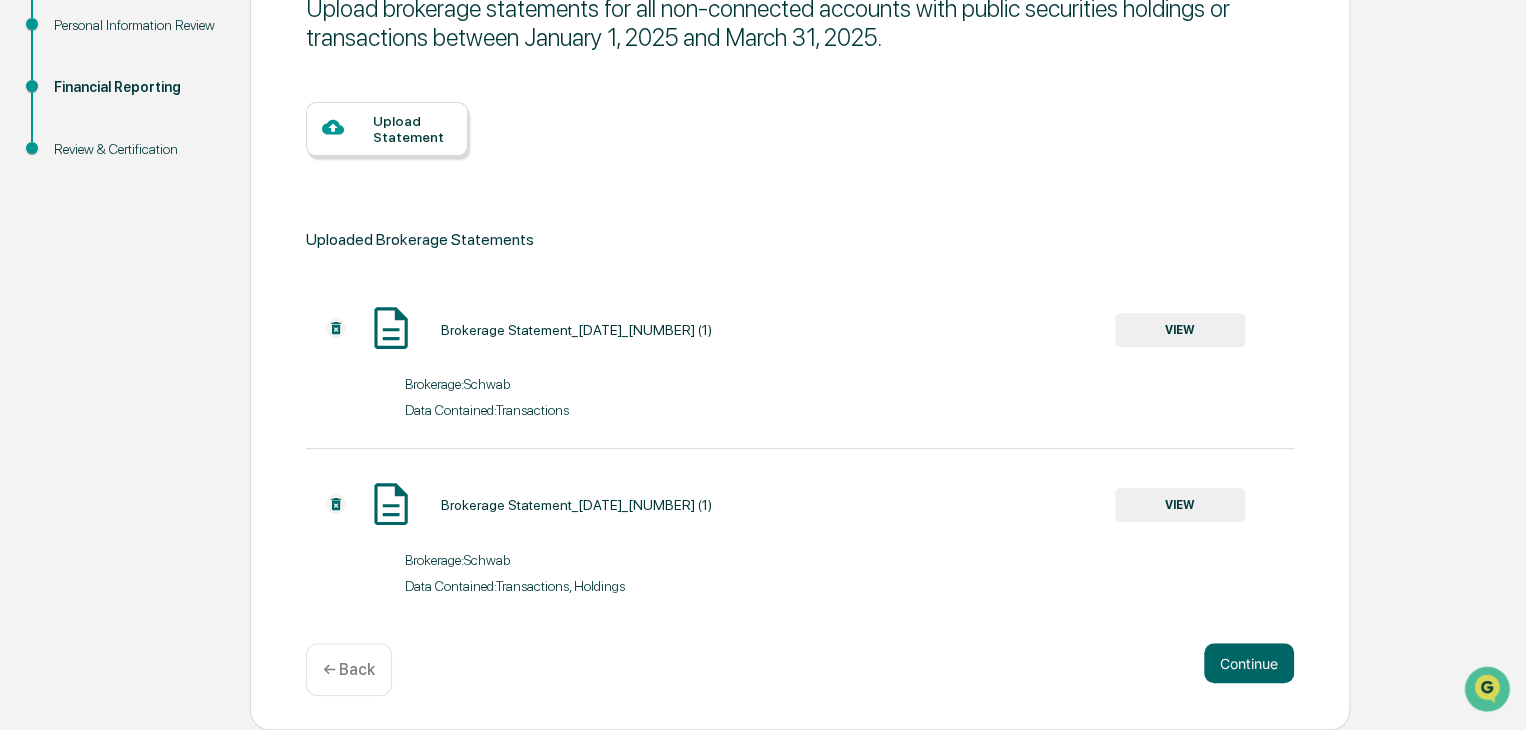 click on "Brokerage Statement_[DATE]_[NUMBER] (1)" at bounding box center (576, 330) 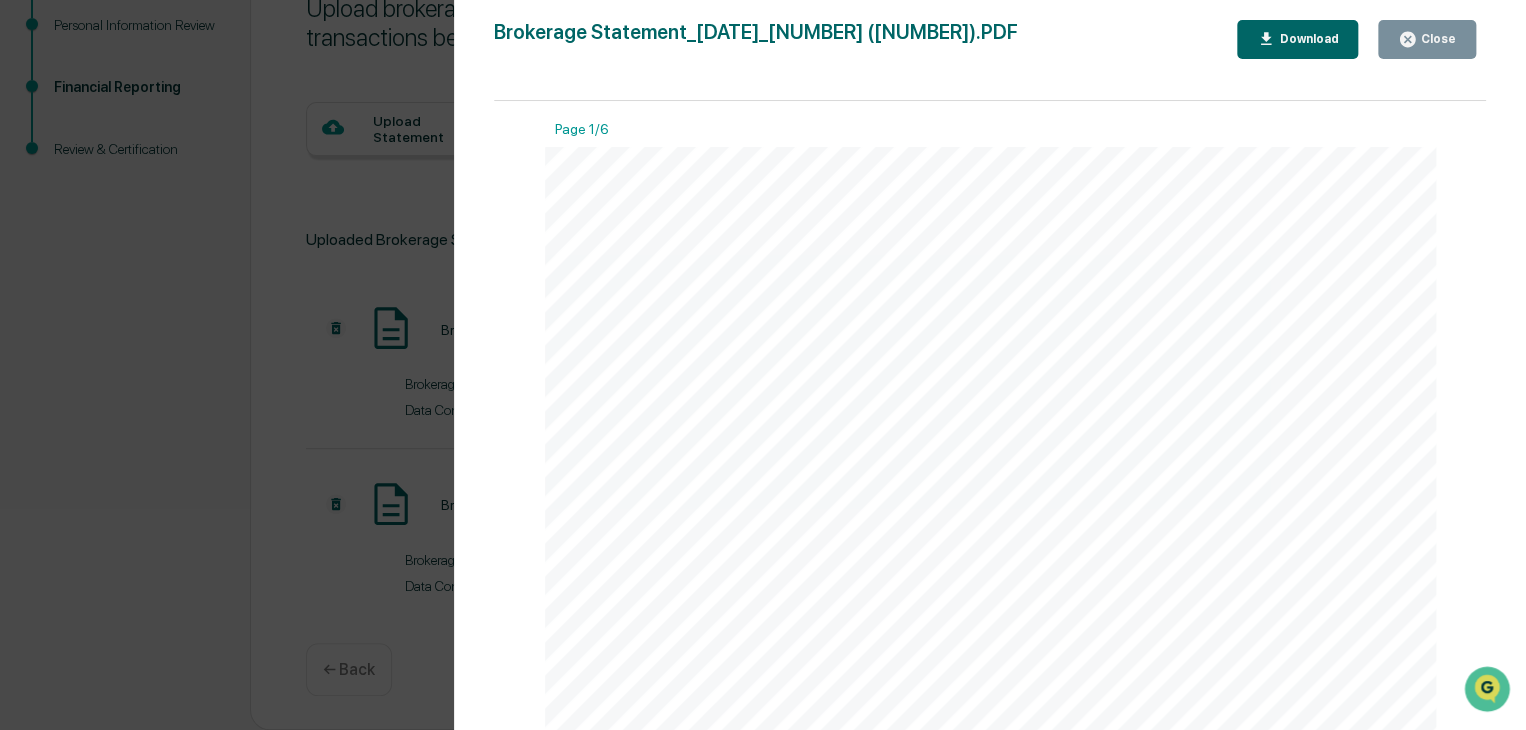click on "Close" at bounding box center (1427, 39) 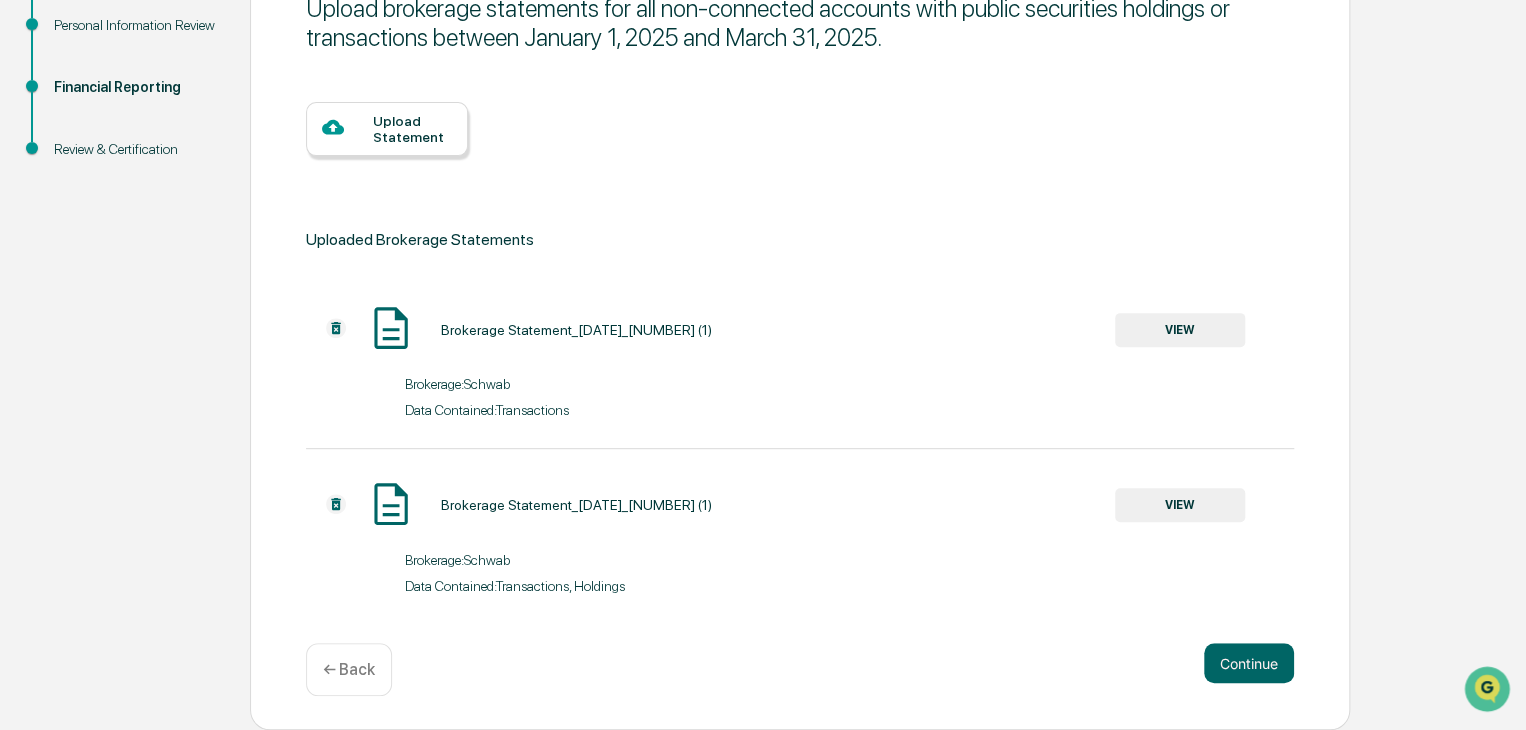 click at bounding box center (336, 328) 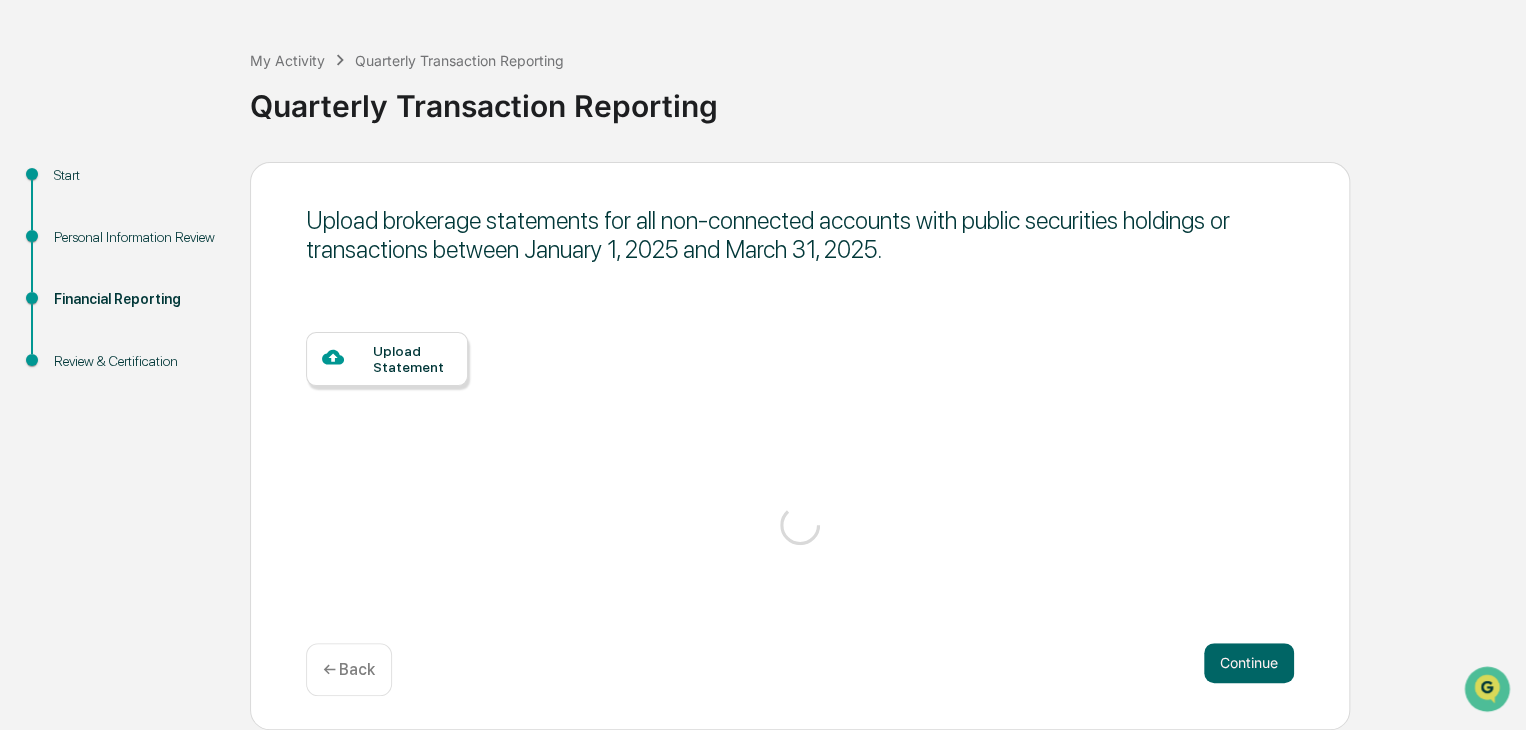 scroll, scrollTop: 115, scrollLeft: 0, axis: vertical 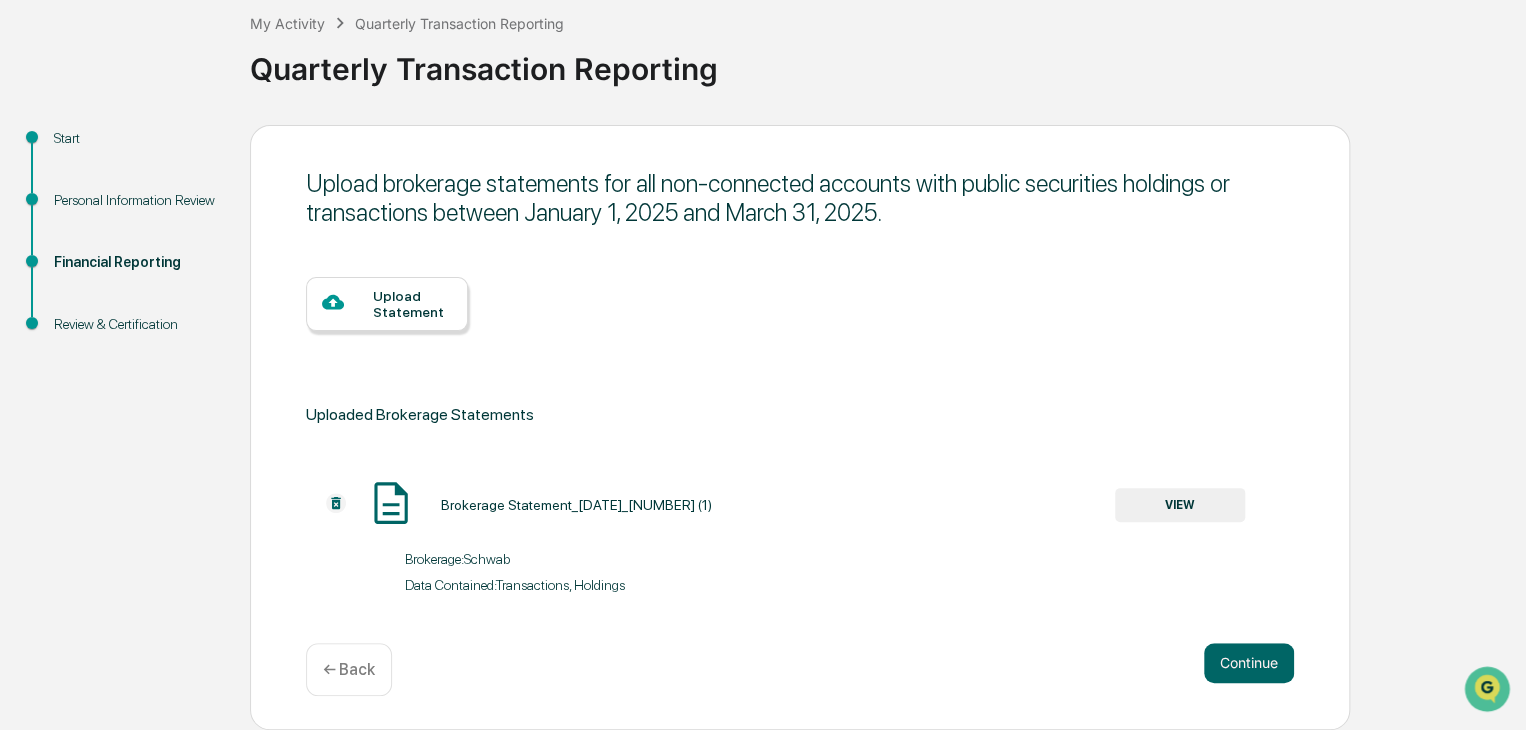 click on "Upload Statement" at bounding box center (412, 304) 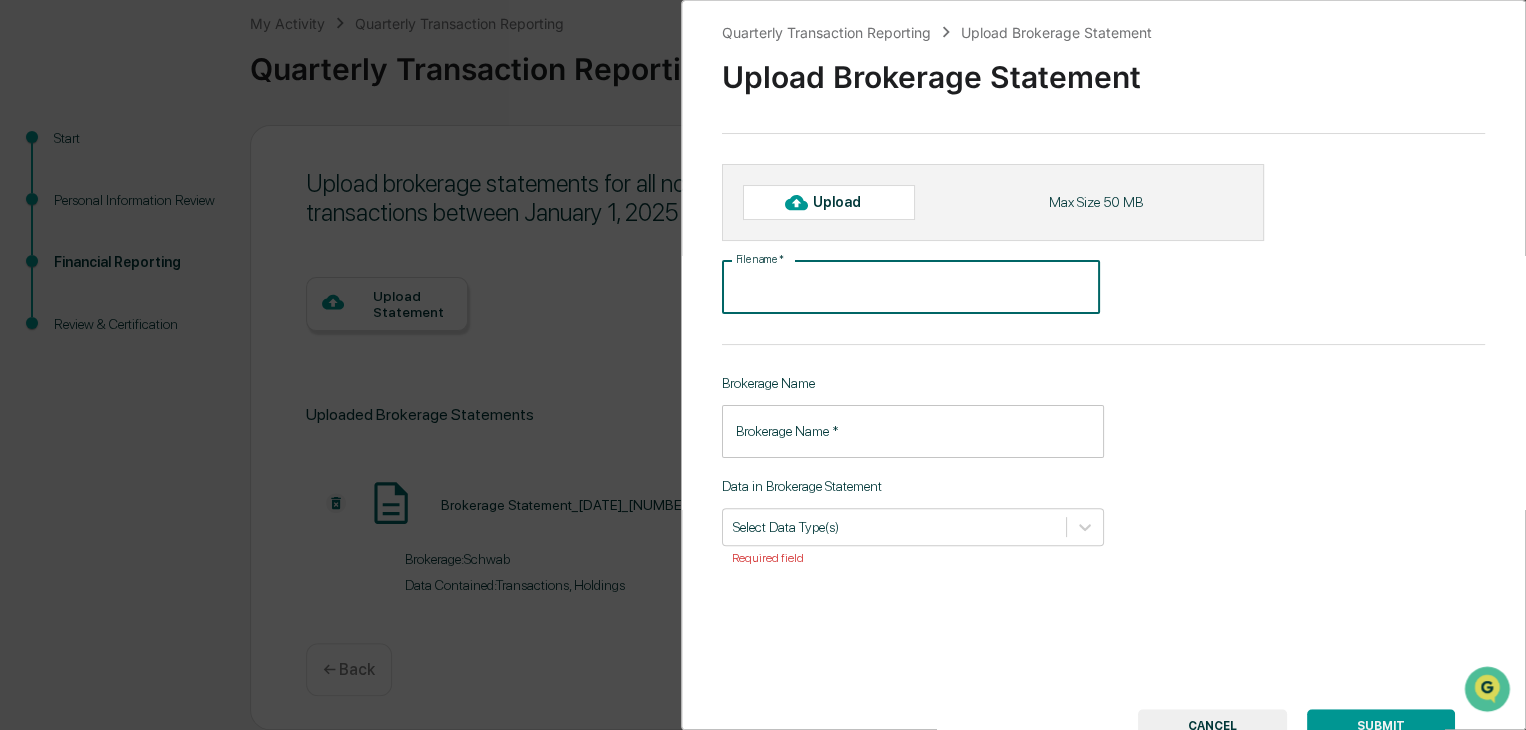 click on "File name   *" at bounding box center [911, 287] 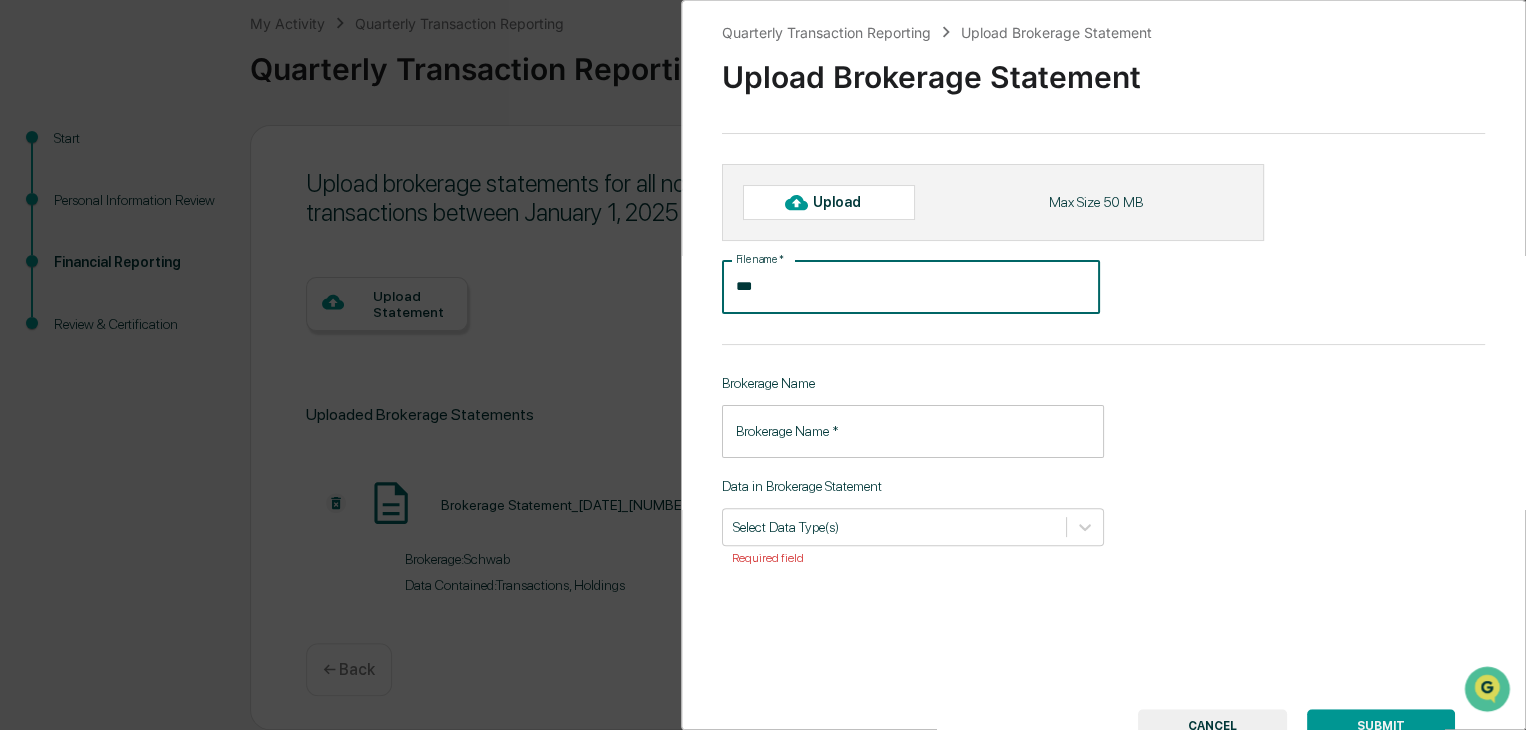 type on "***" 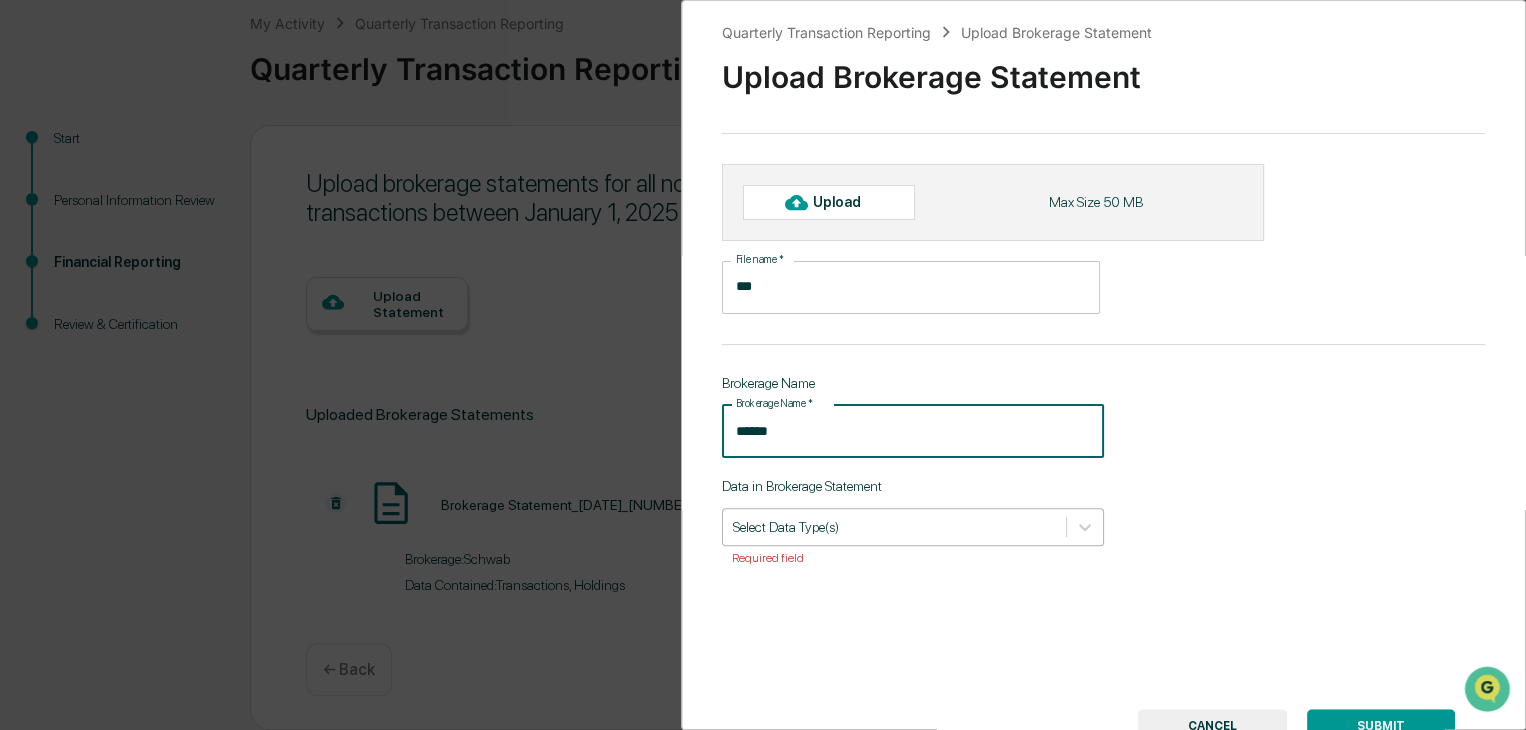 type on "******" 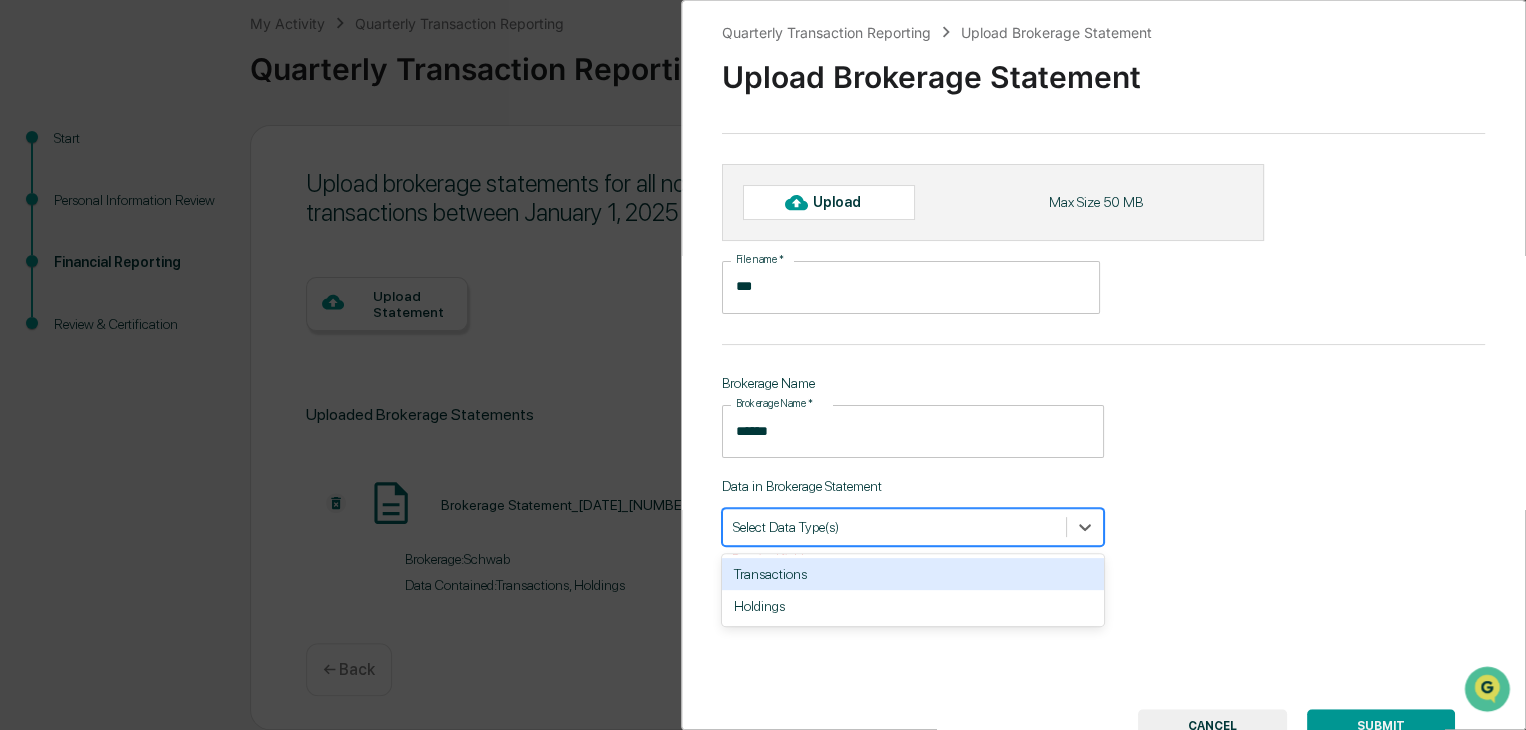 click on "Transactions" at bounding box center [913, 574] 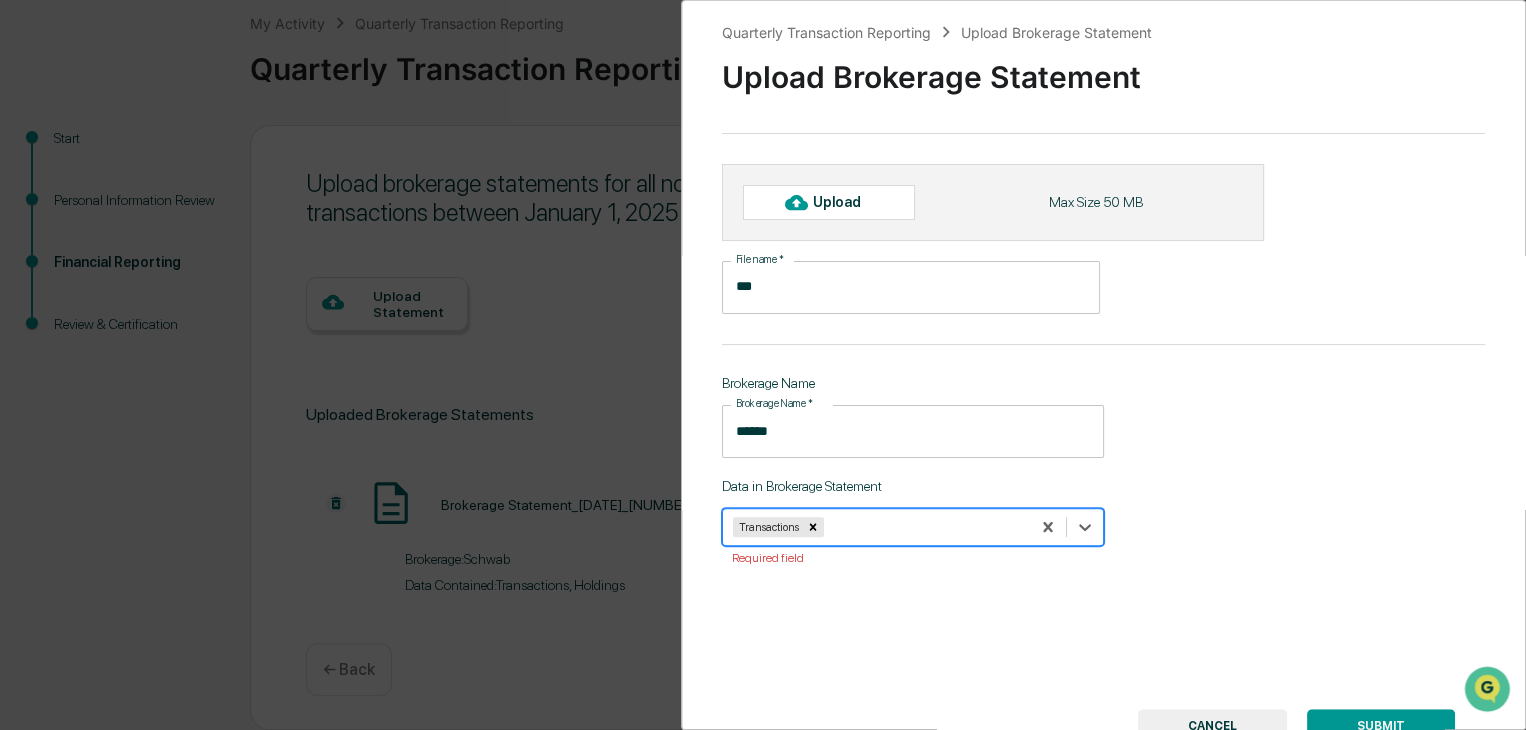 click on "Transactions" at bounding box center (876, 527) 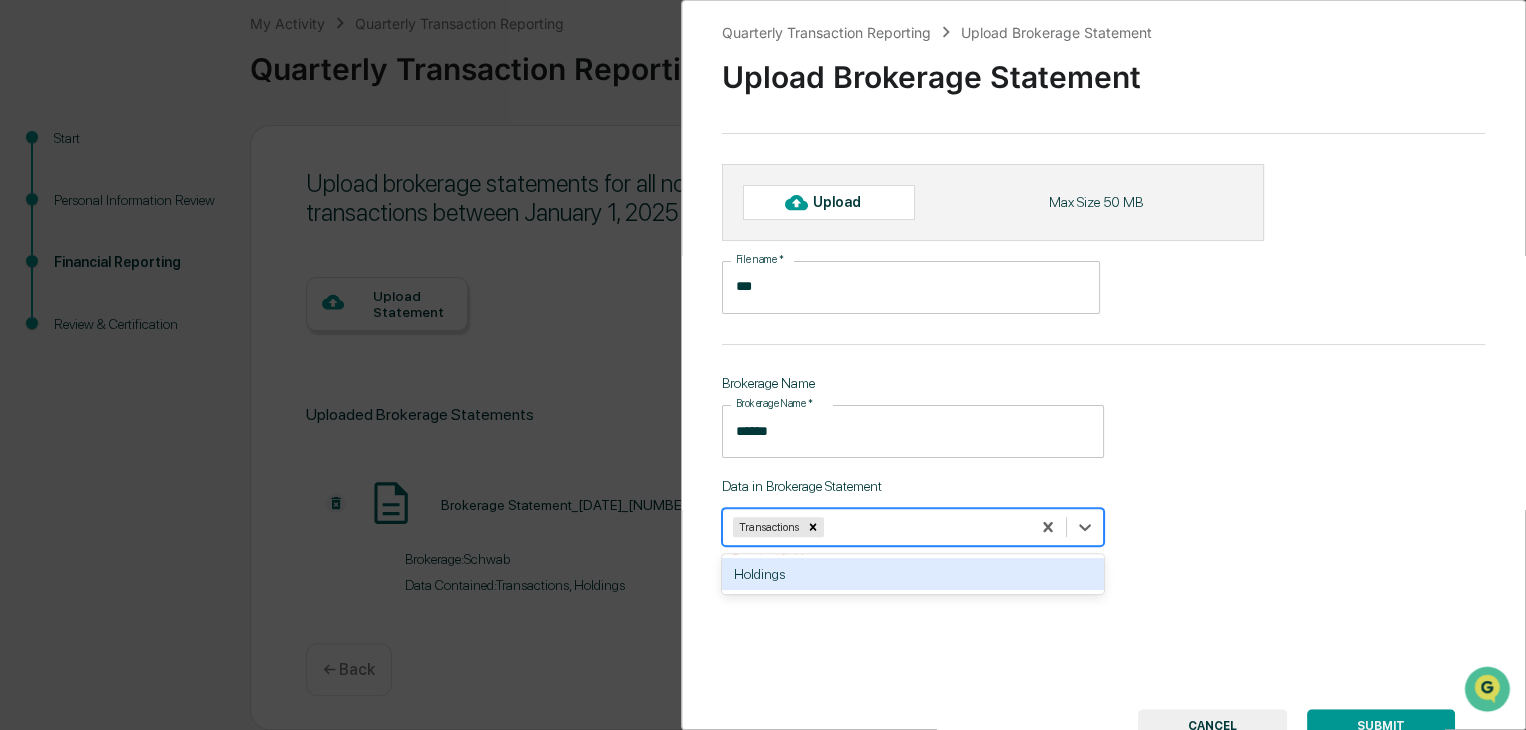 click on "Holdings" at bounding box center (913, 574) 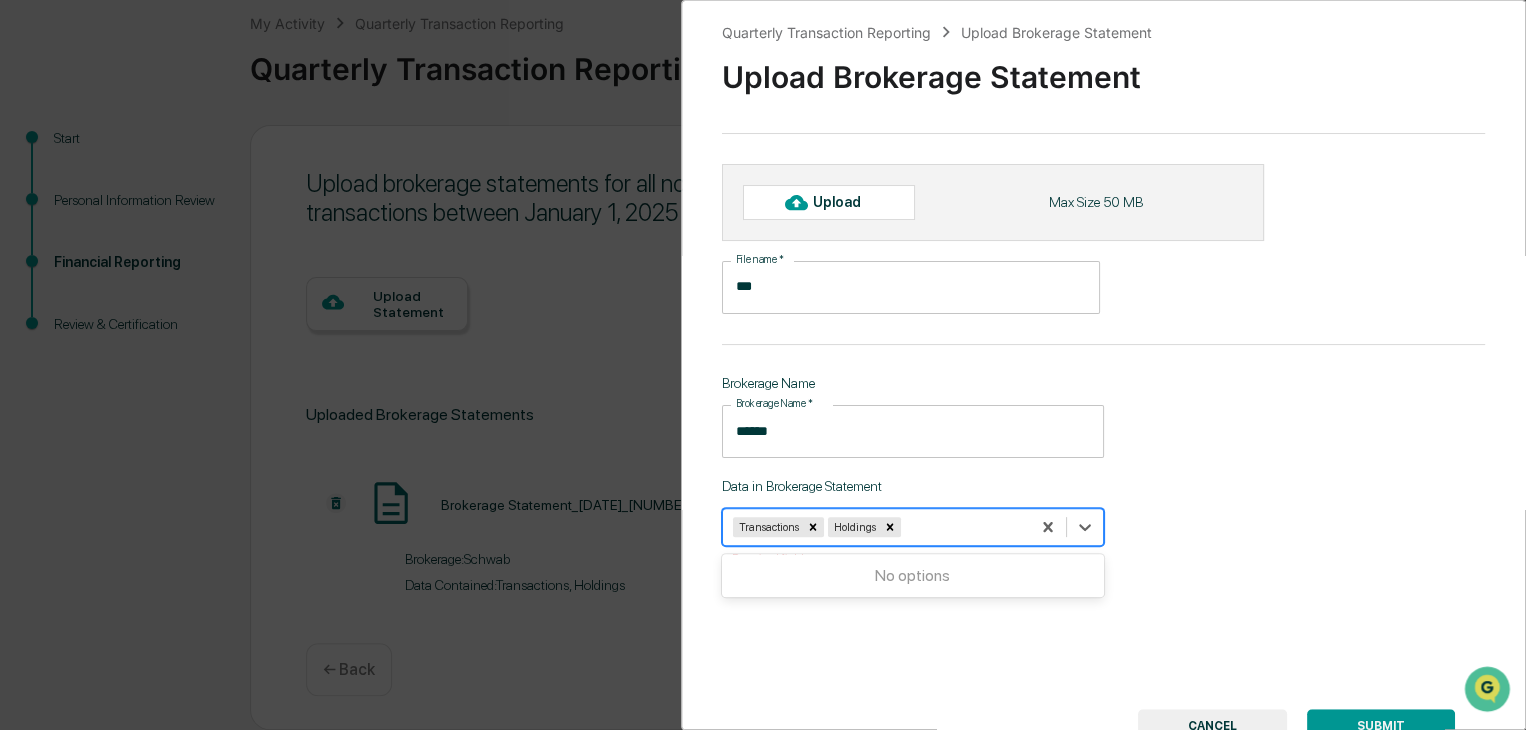 click at bounding box center [796, 202] 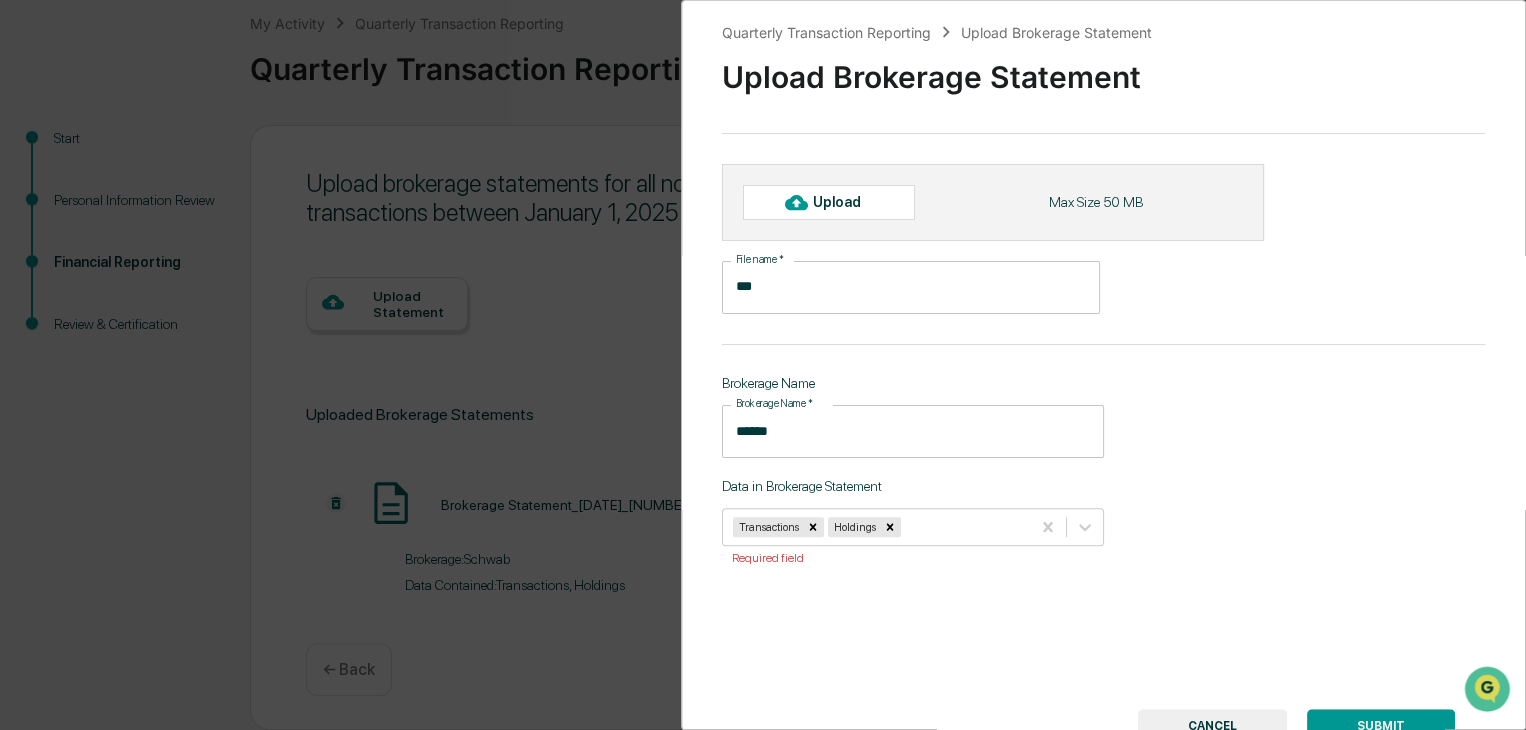 type on "**********" 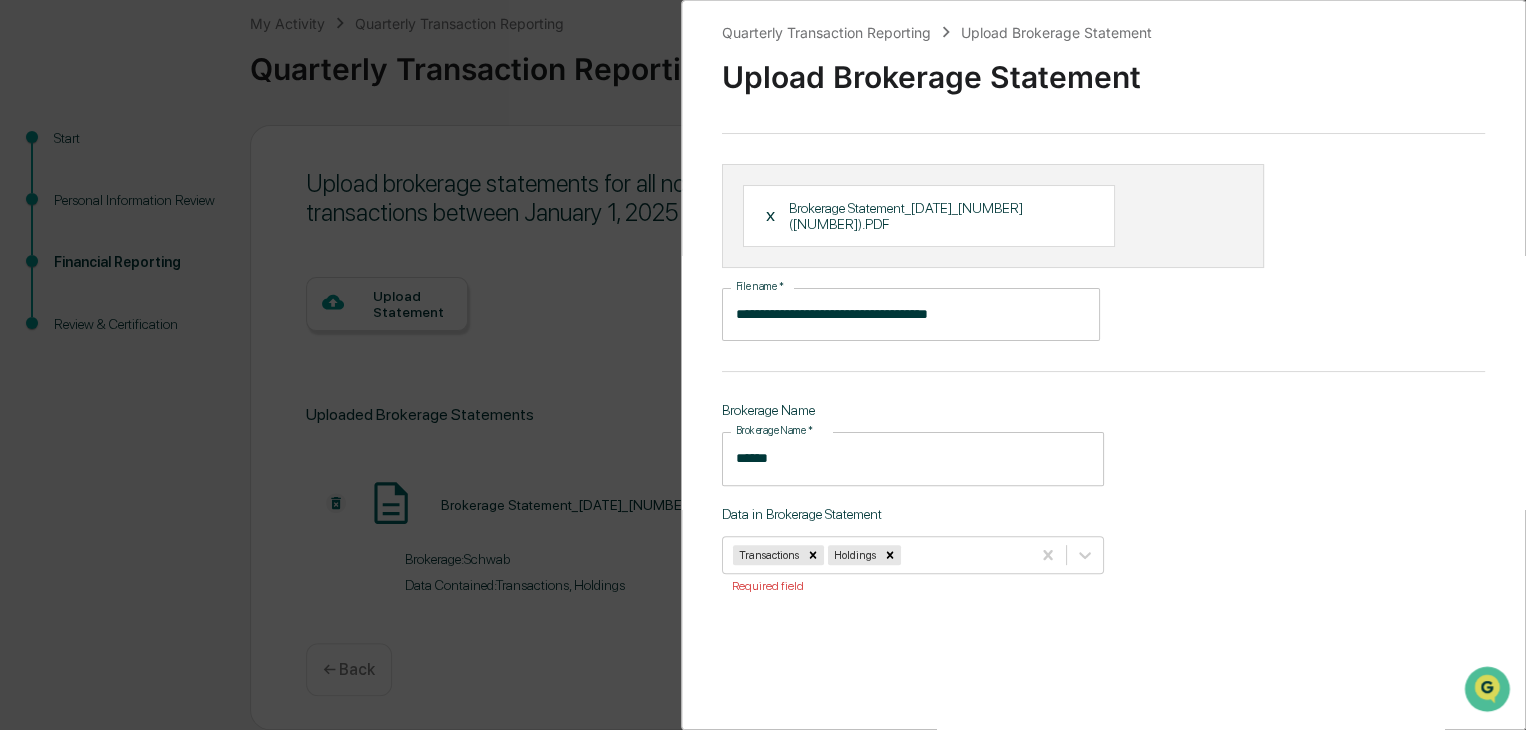 scroll, scrollTop: 99, scrollLeft: 0, axis: vertical 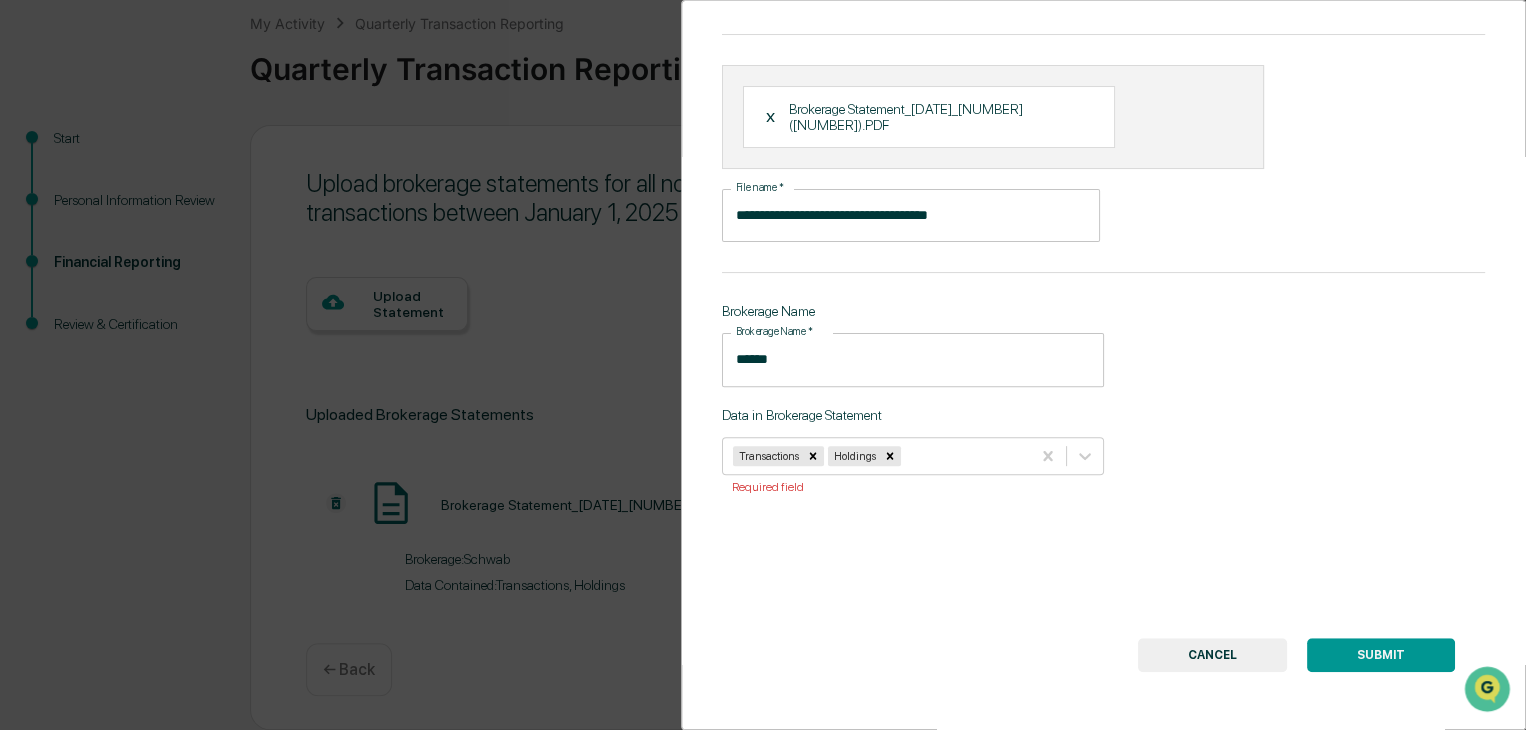 click on "SUBMIT" at bounding box center [1381, 655] 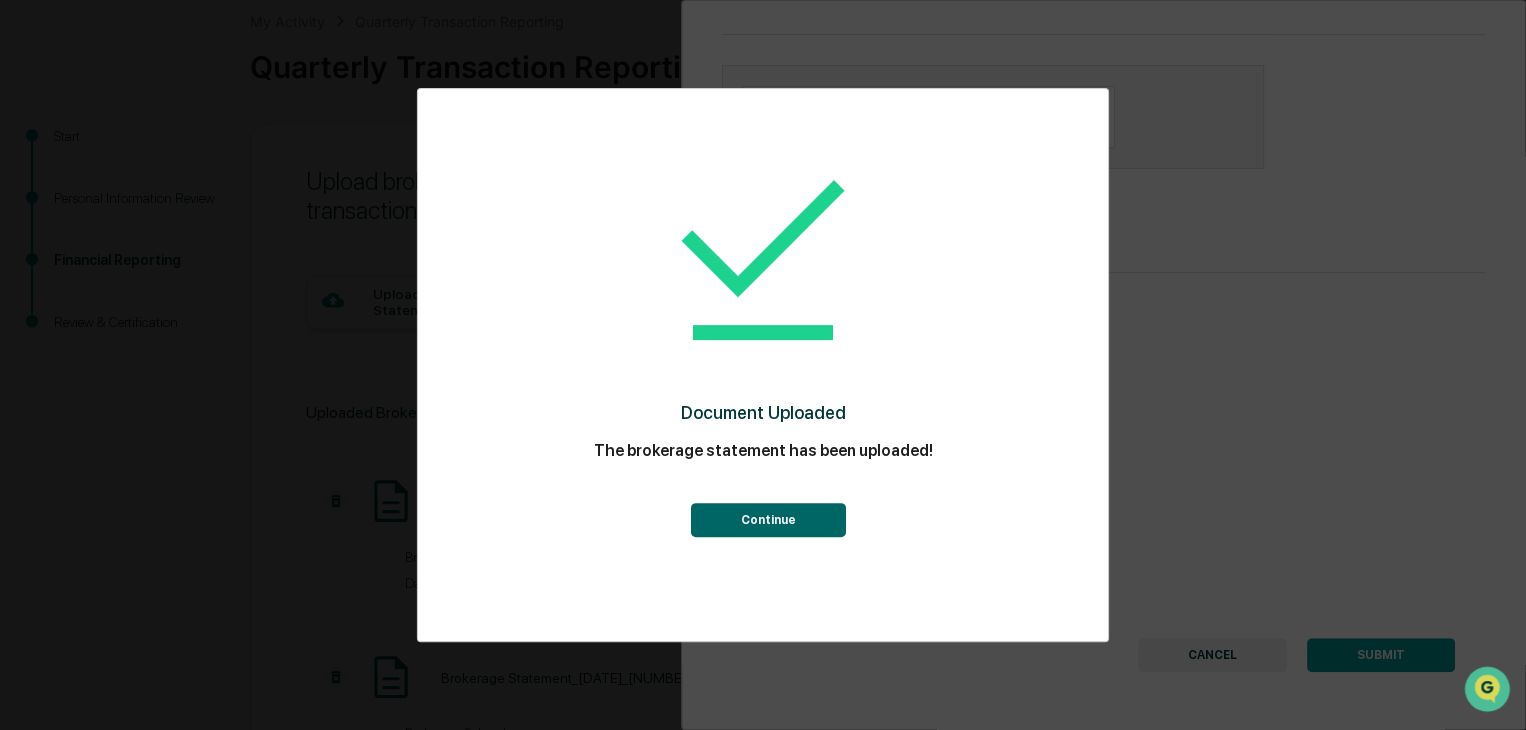 click on "Continue" at bounding box center [767, 520] 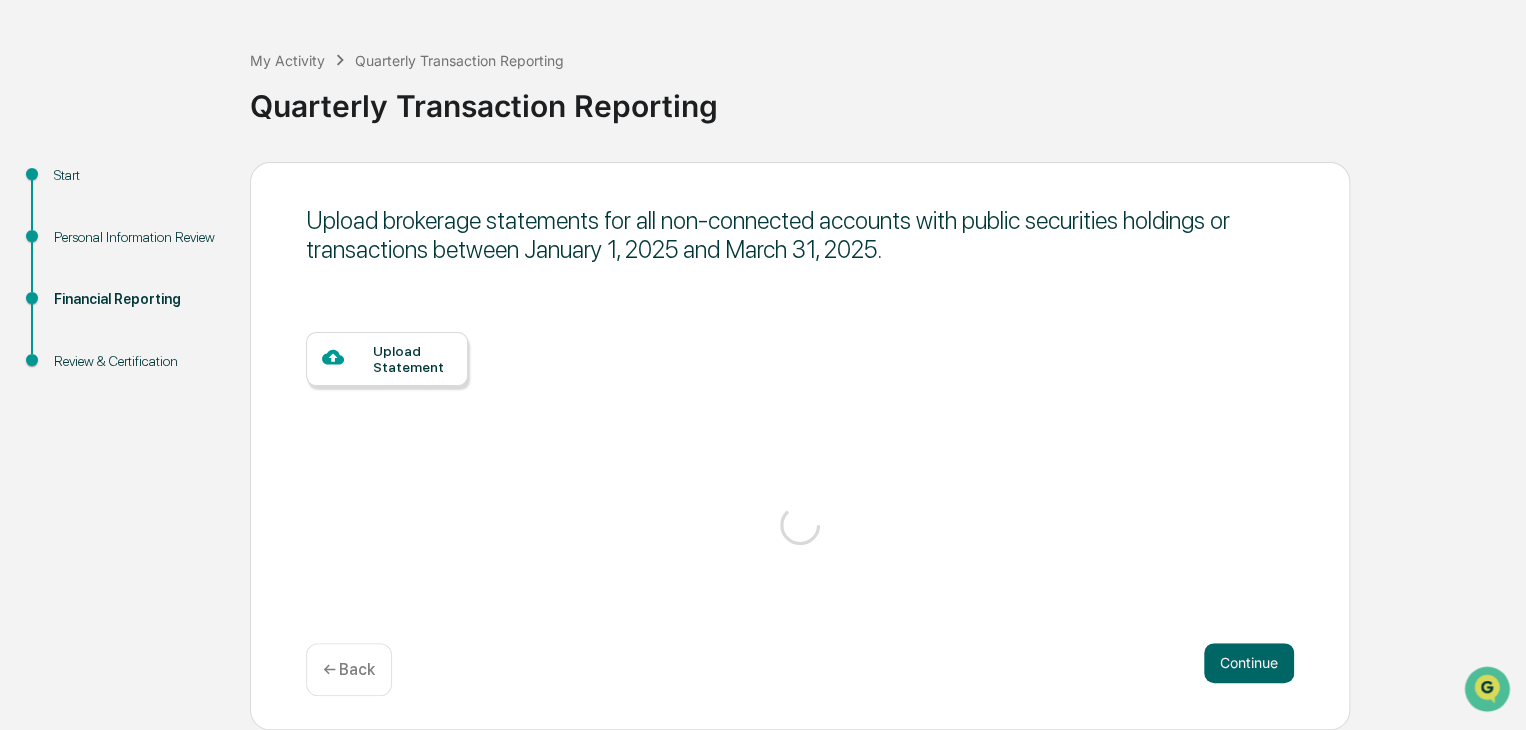 scroll, scrollTop: 115, scrollLeft: 0, axis: vertical 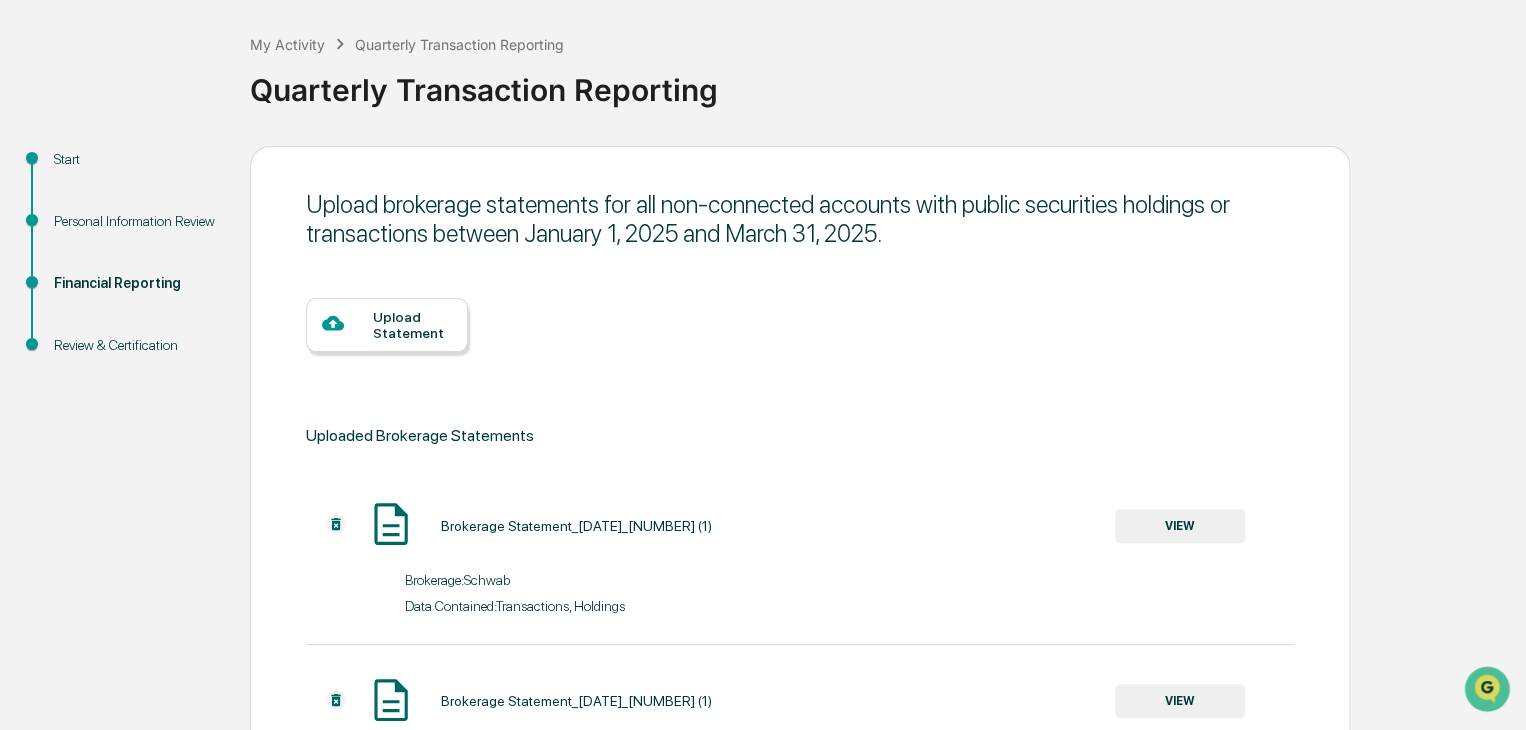 click on "Upload Statement" at bounding box center (412, 325) 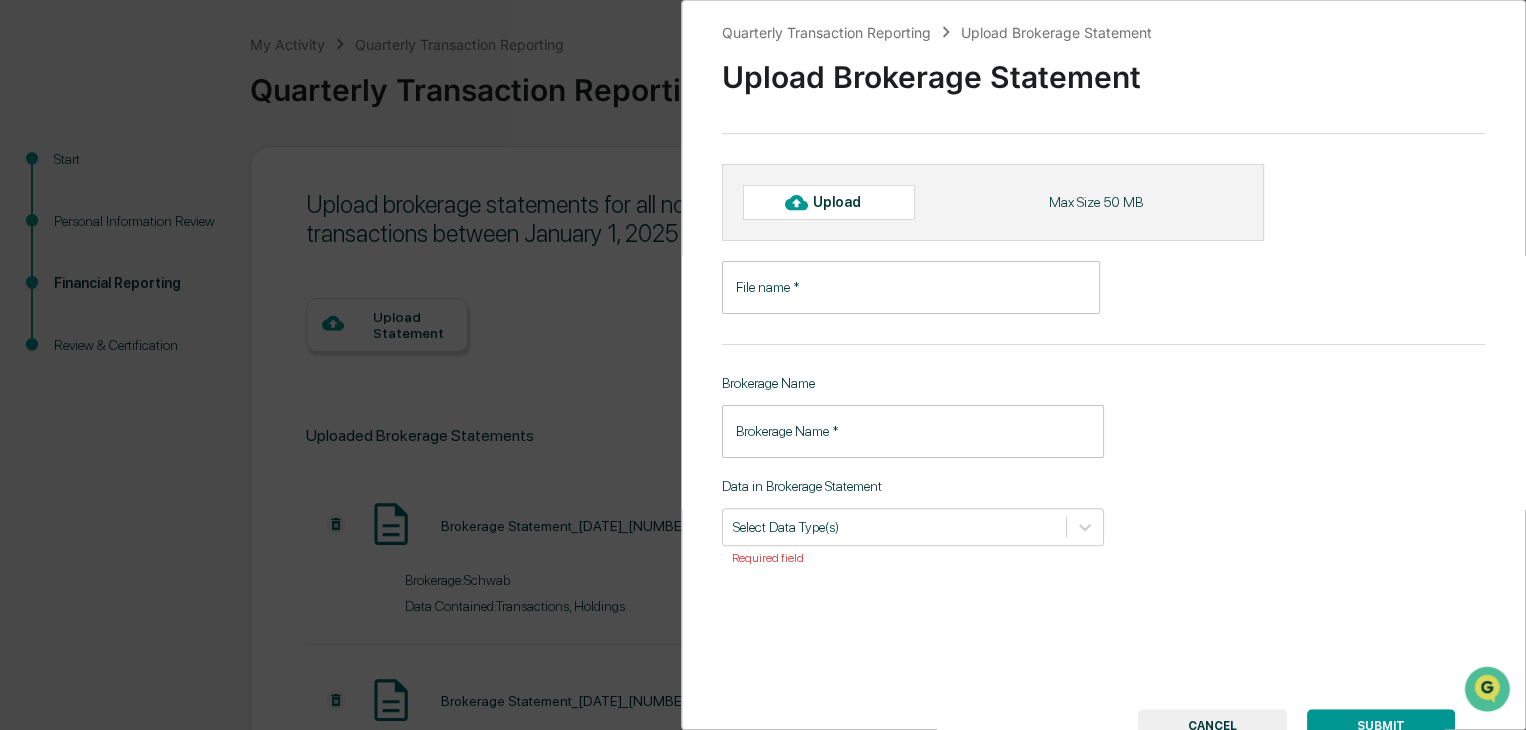 click on "File name   *" at bounding box center (911, 287) 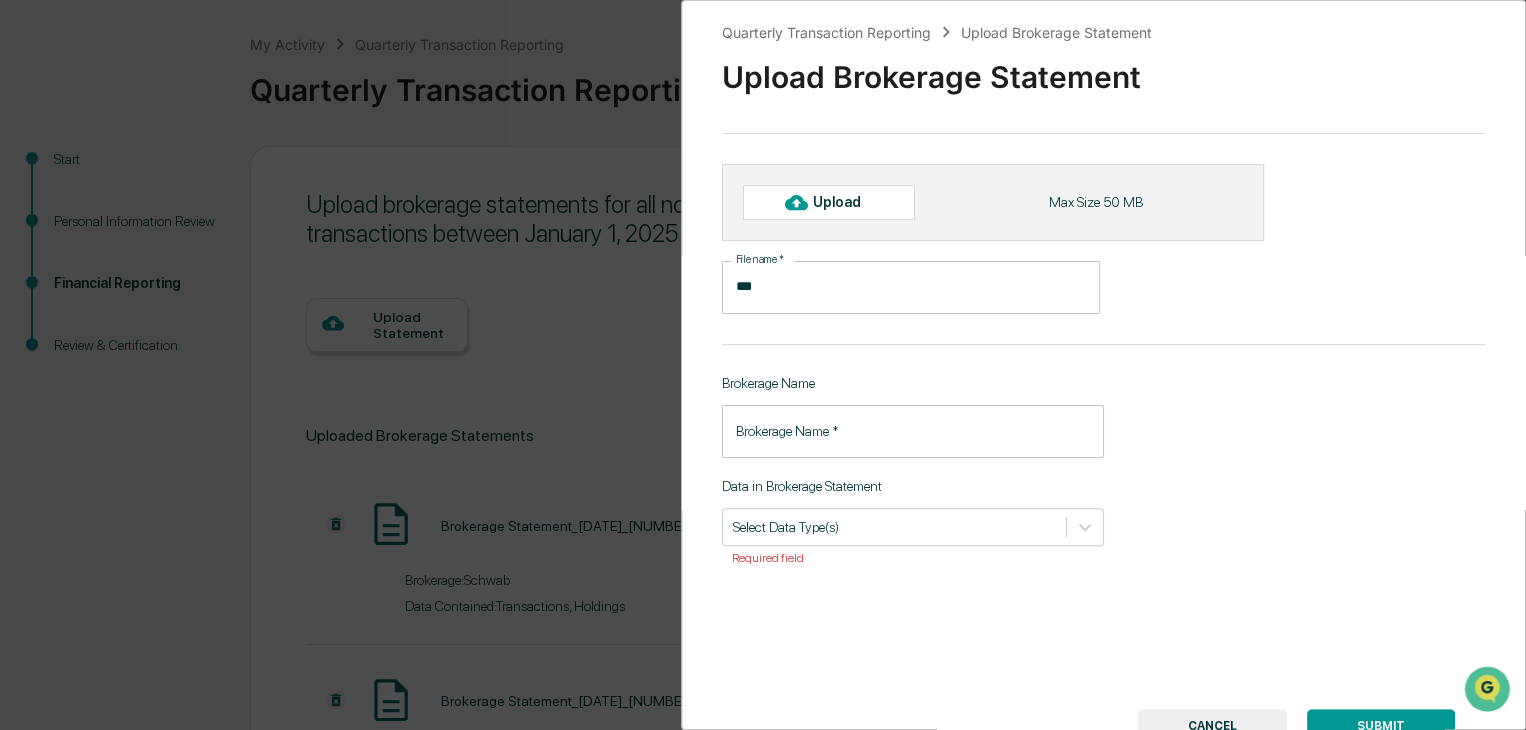 click on "Upload" at bounding box center [845, 202] 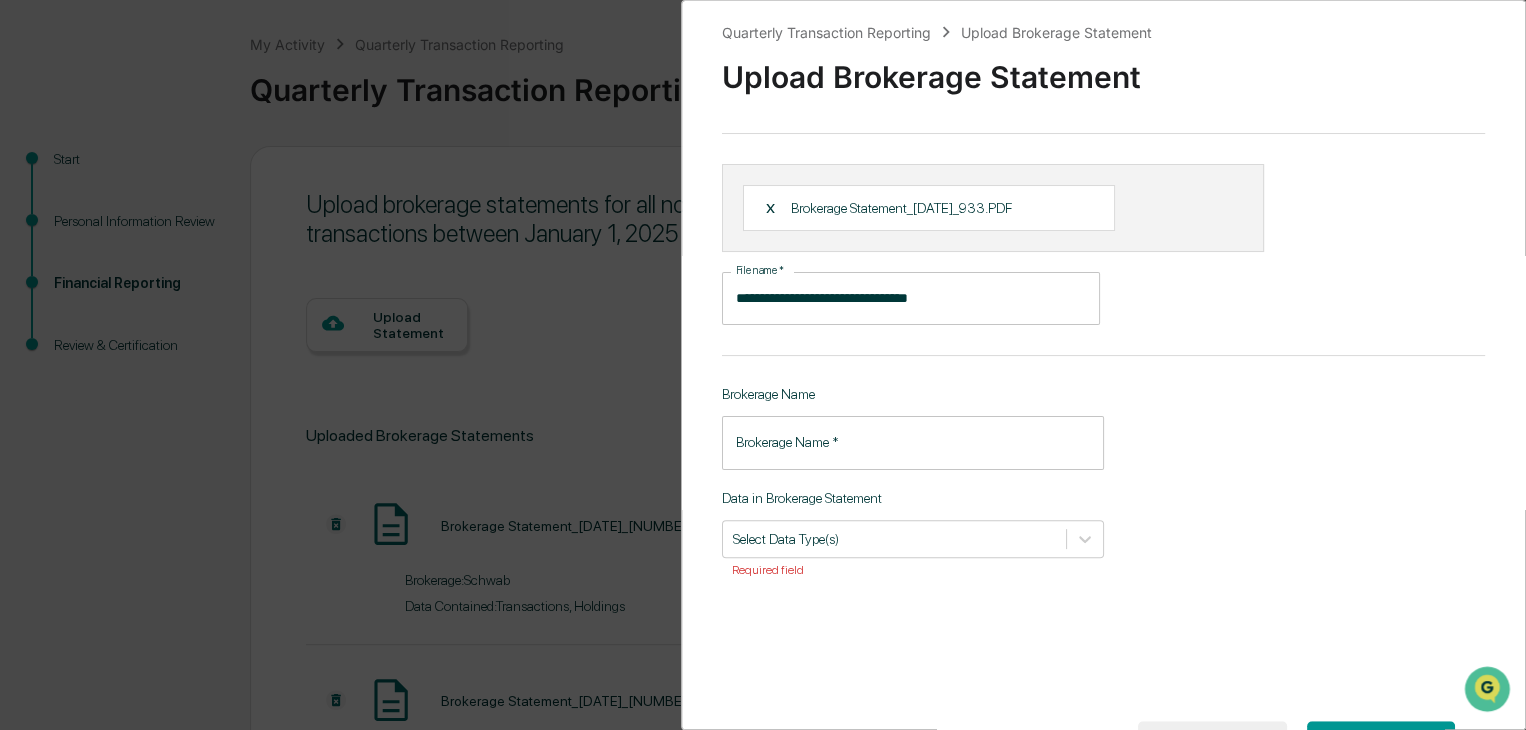 click on "Brokerage Name   *" at bounding box center (913, 442) 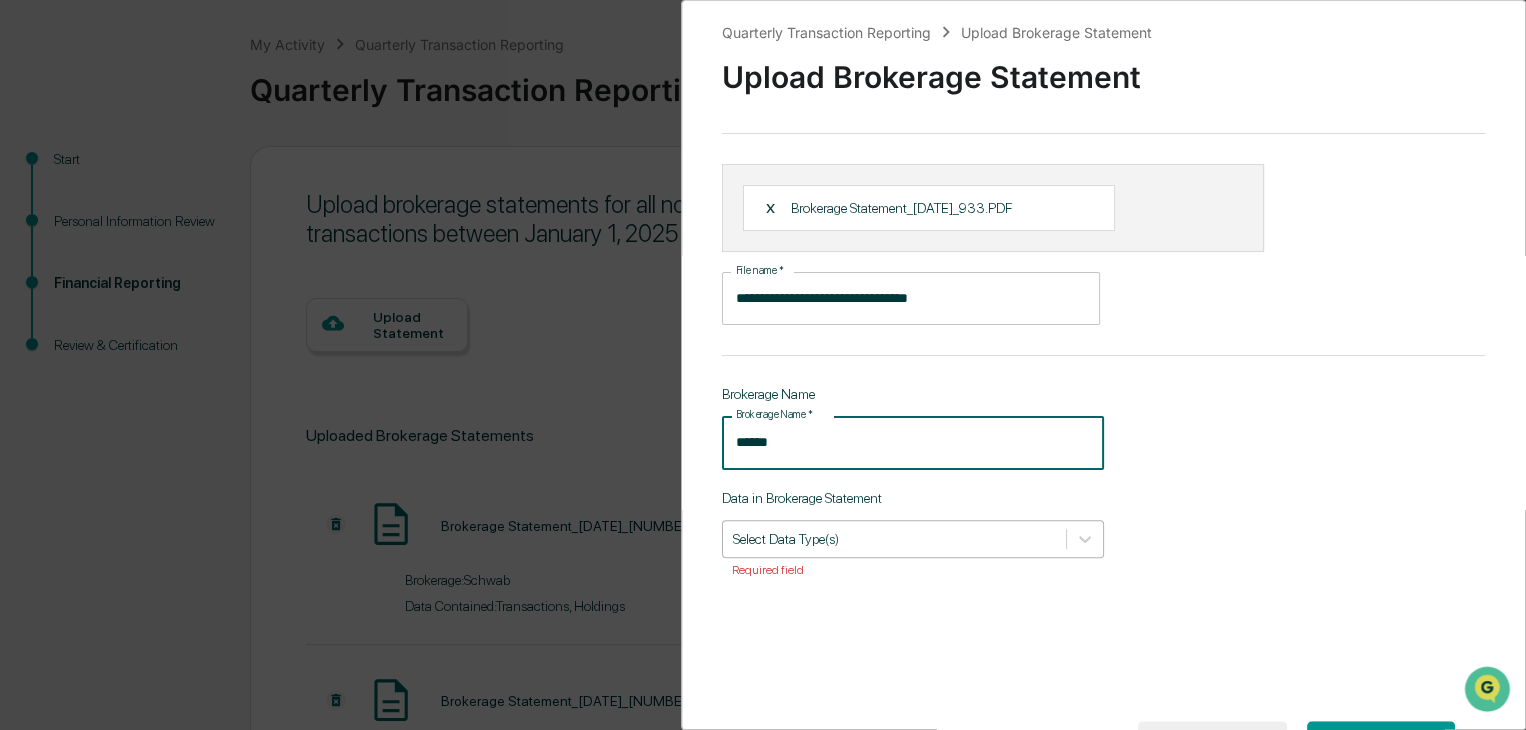 type on "******" 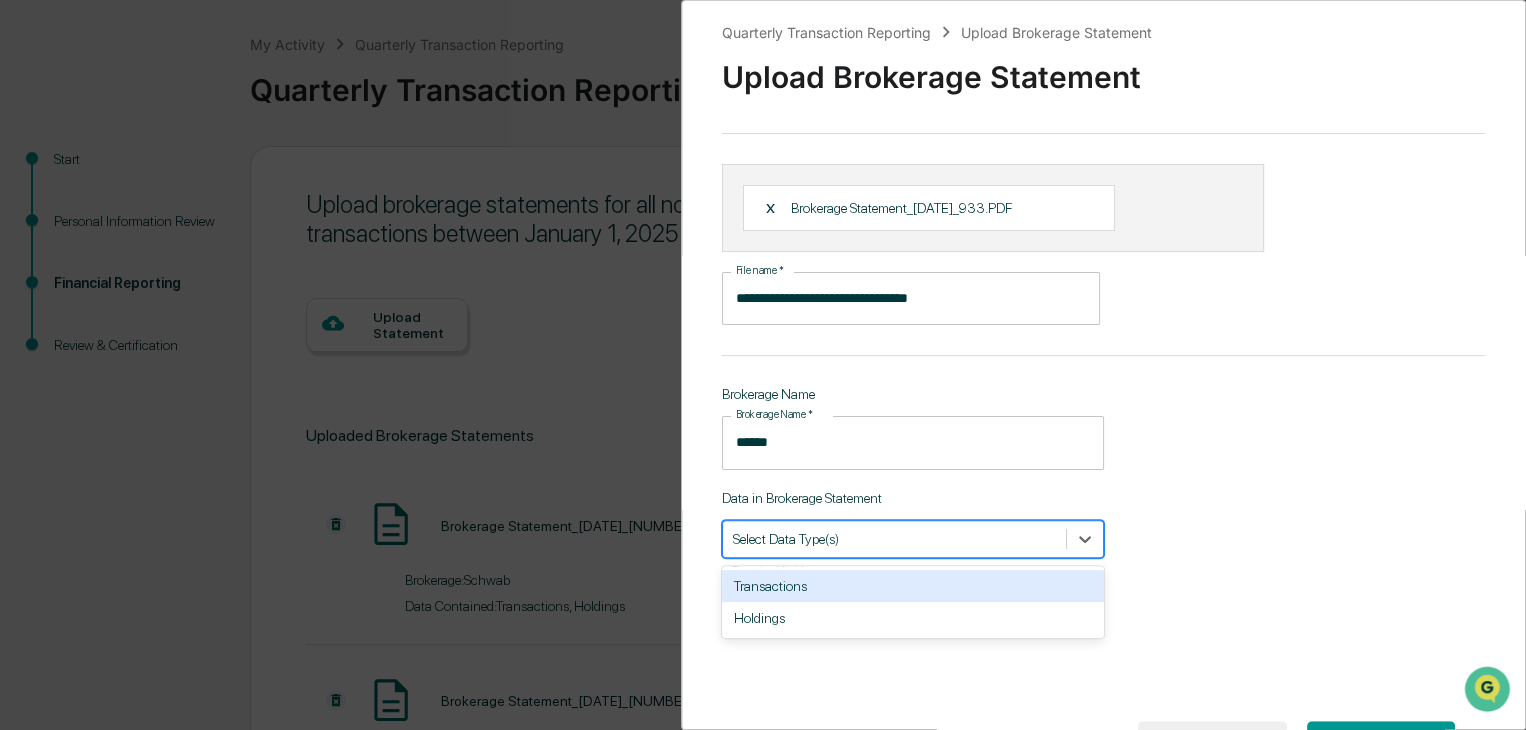 click on "Transactions" at bounding box center [913, 586] 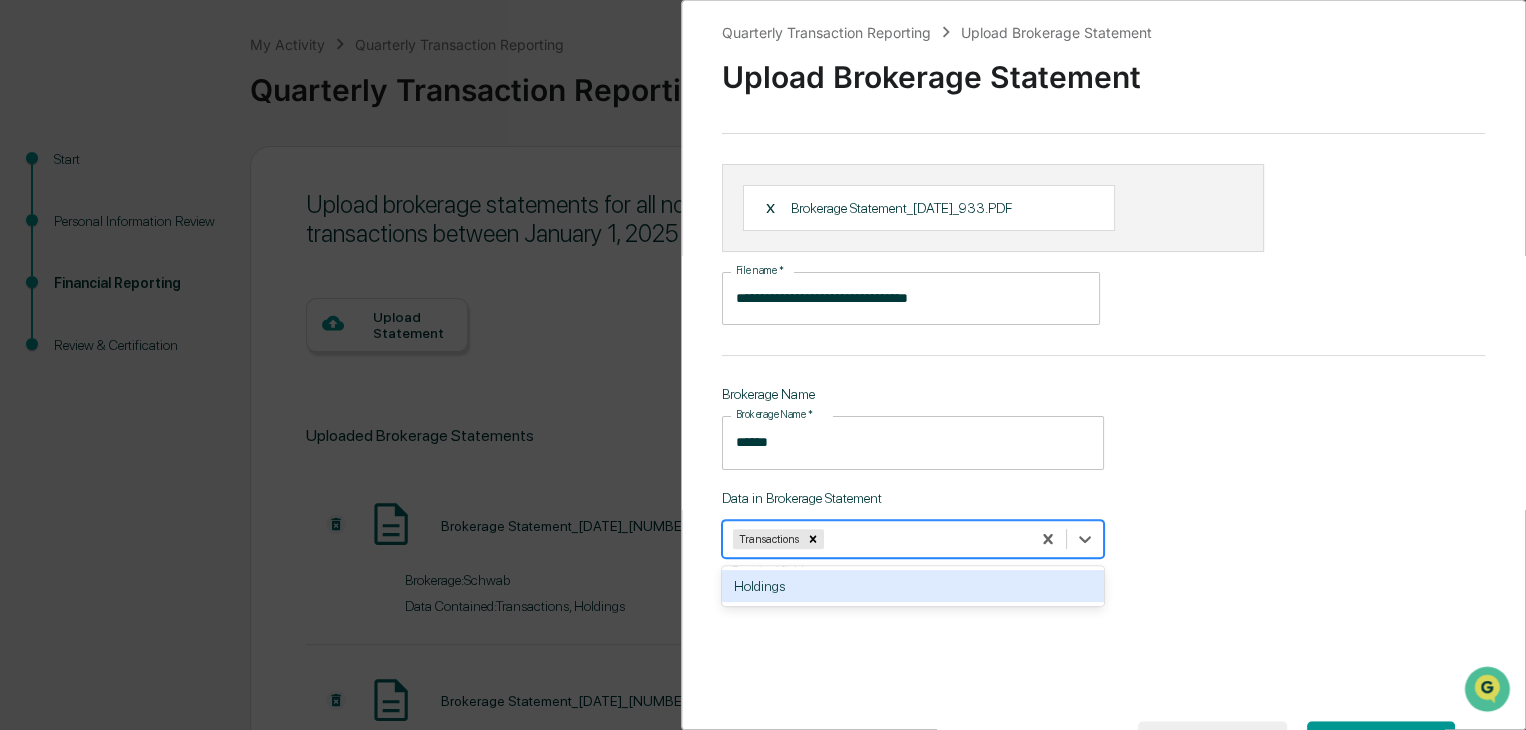 click at bounding box center [924, 538] 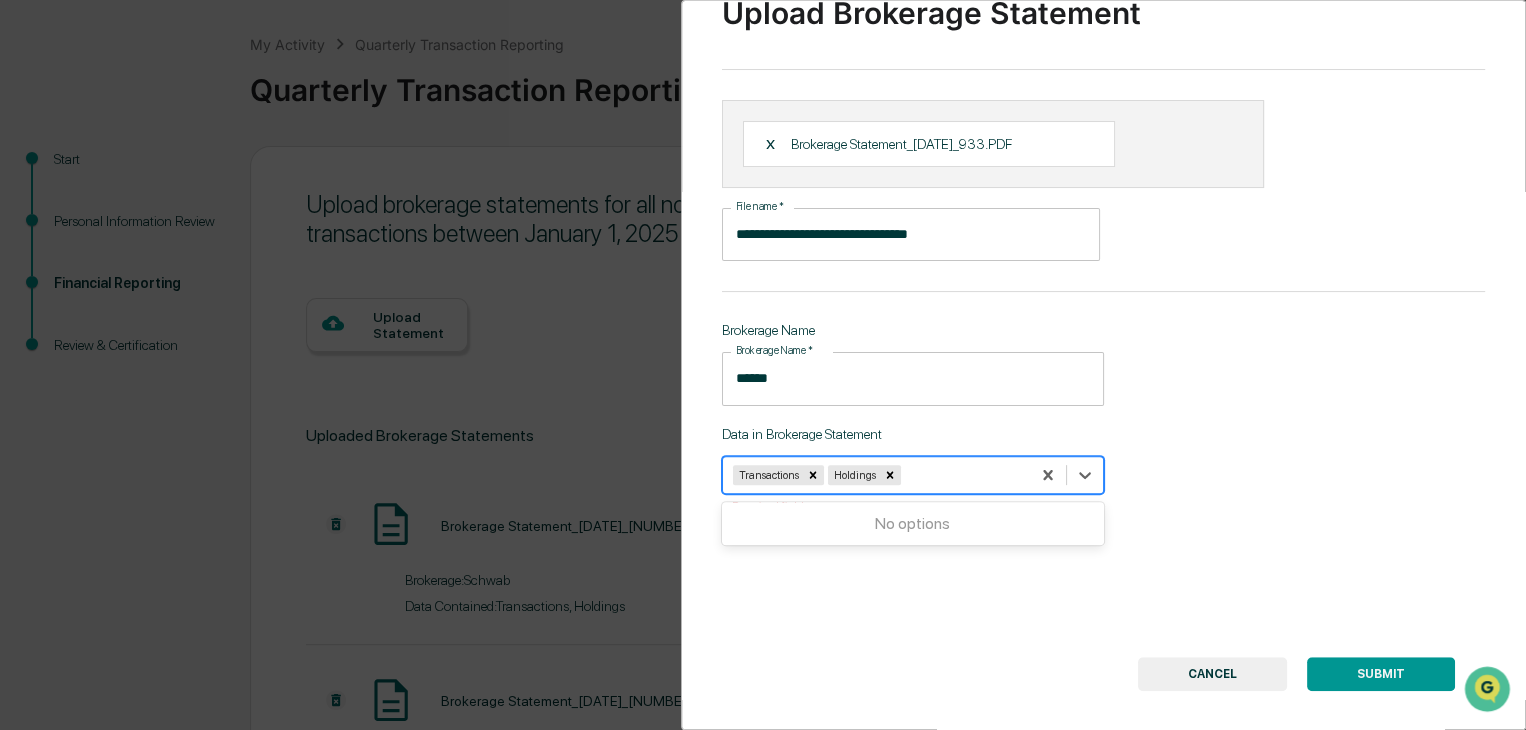scroll, scrollTop: 99, scrollLeft: 0, axis: vertical 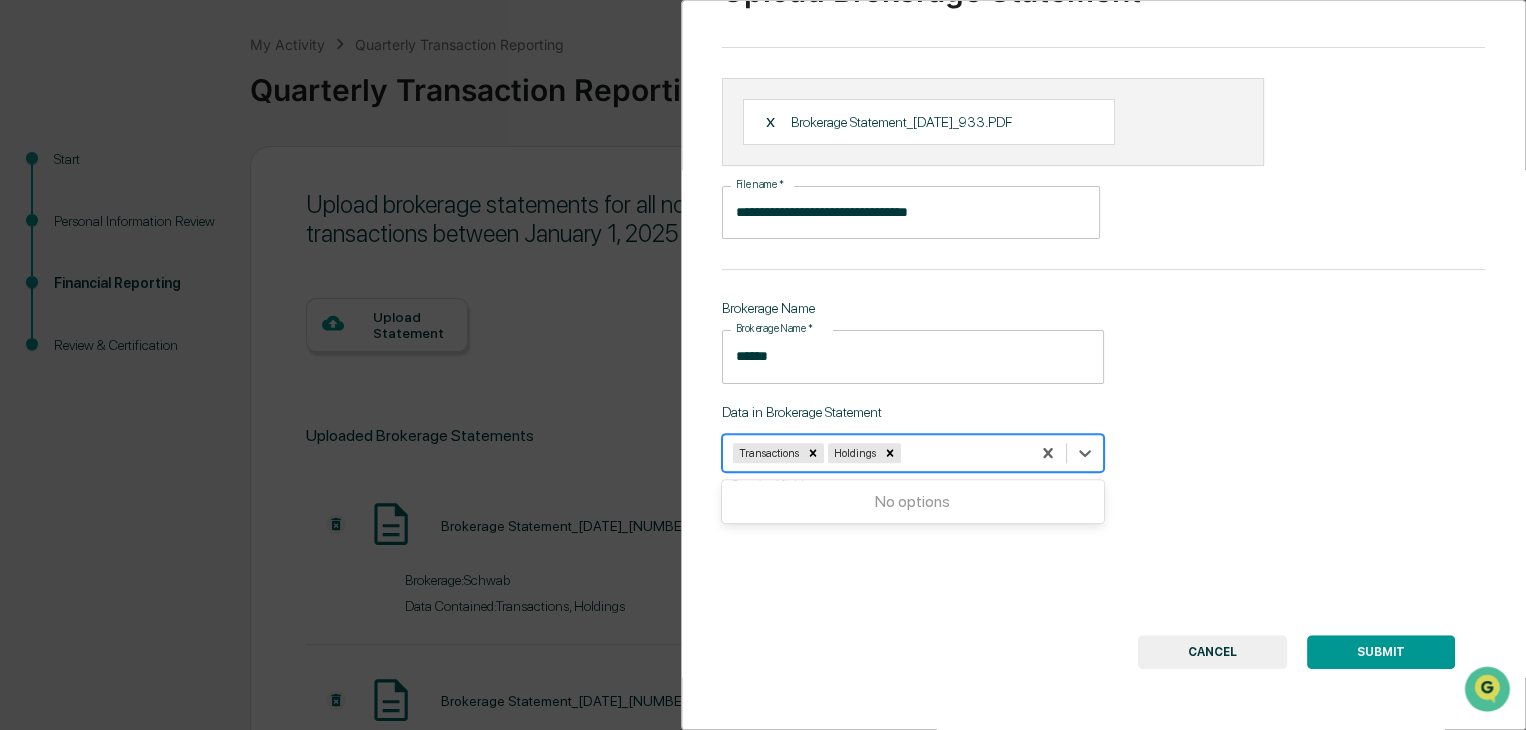 click on "SUBMIT" at bounding box center (1381, 652) 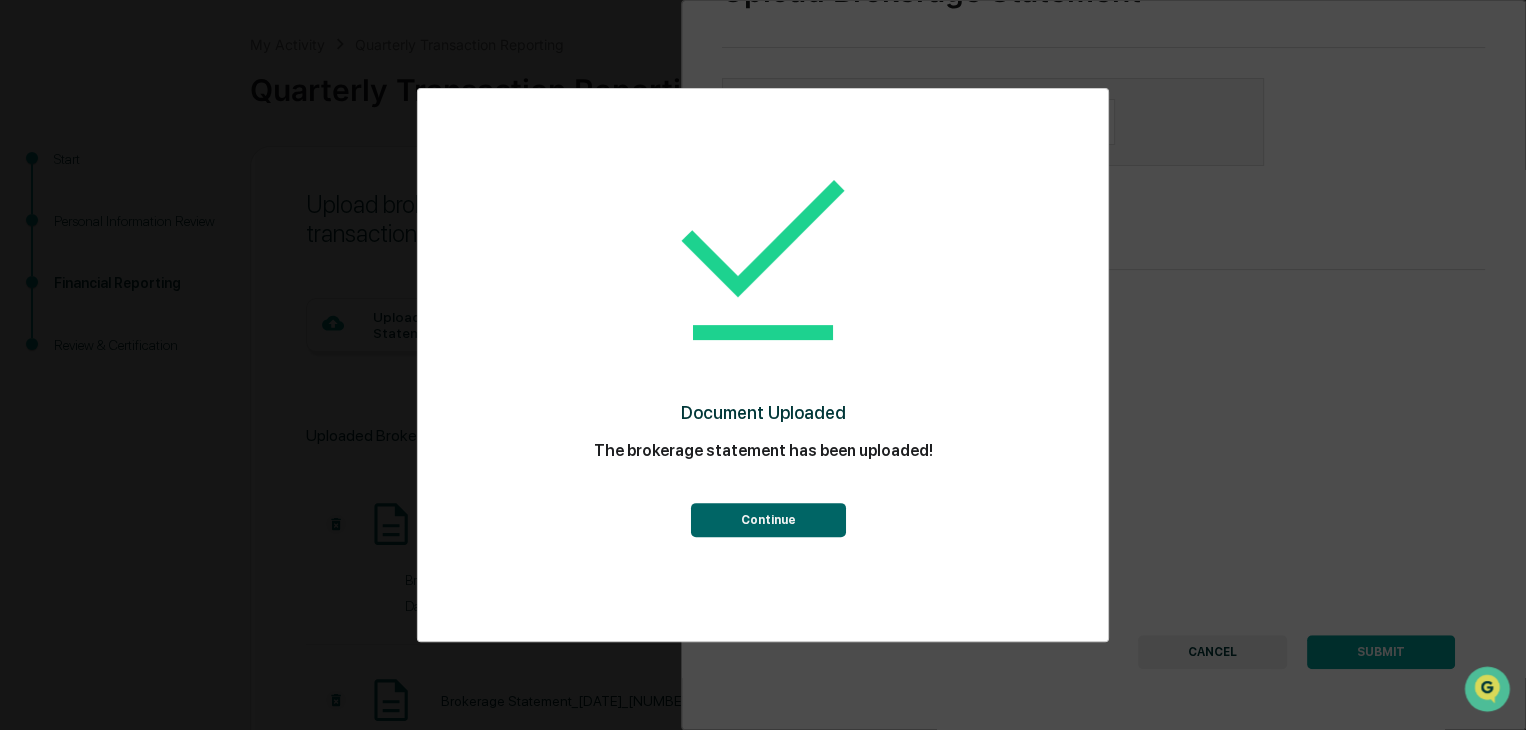 click on "Continue" at bounding box center (767, 520) 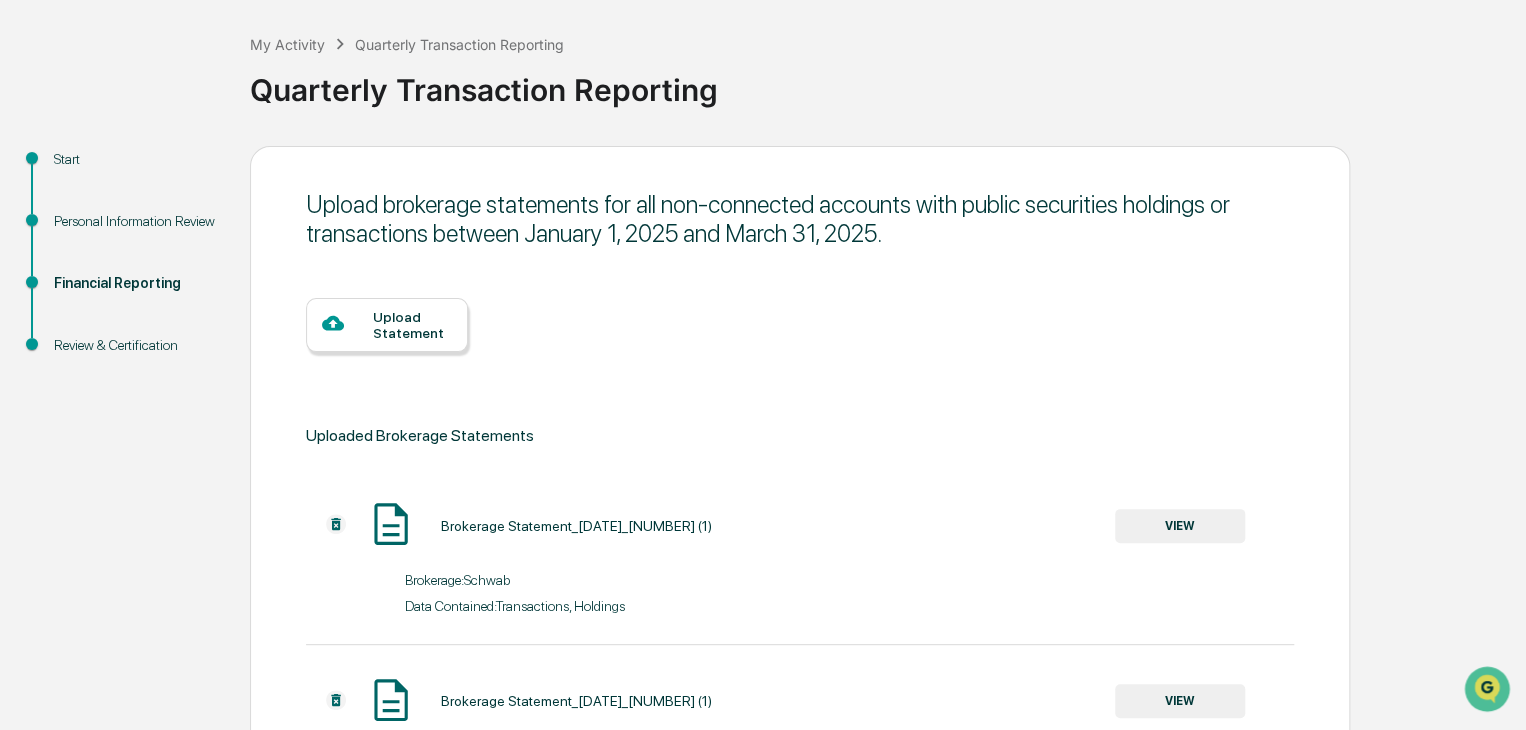 scroll, scrollTop: 87, scrollLeft: 0, axis: vertical 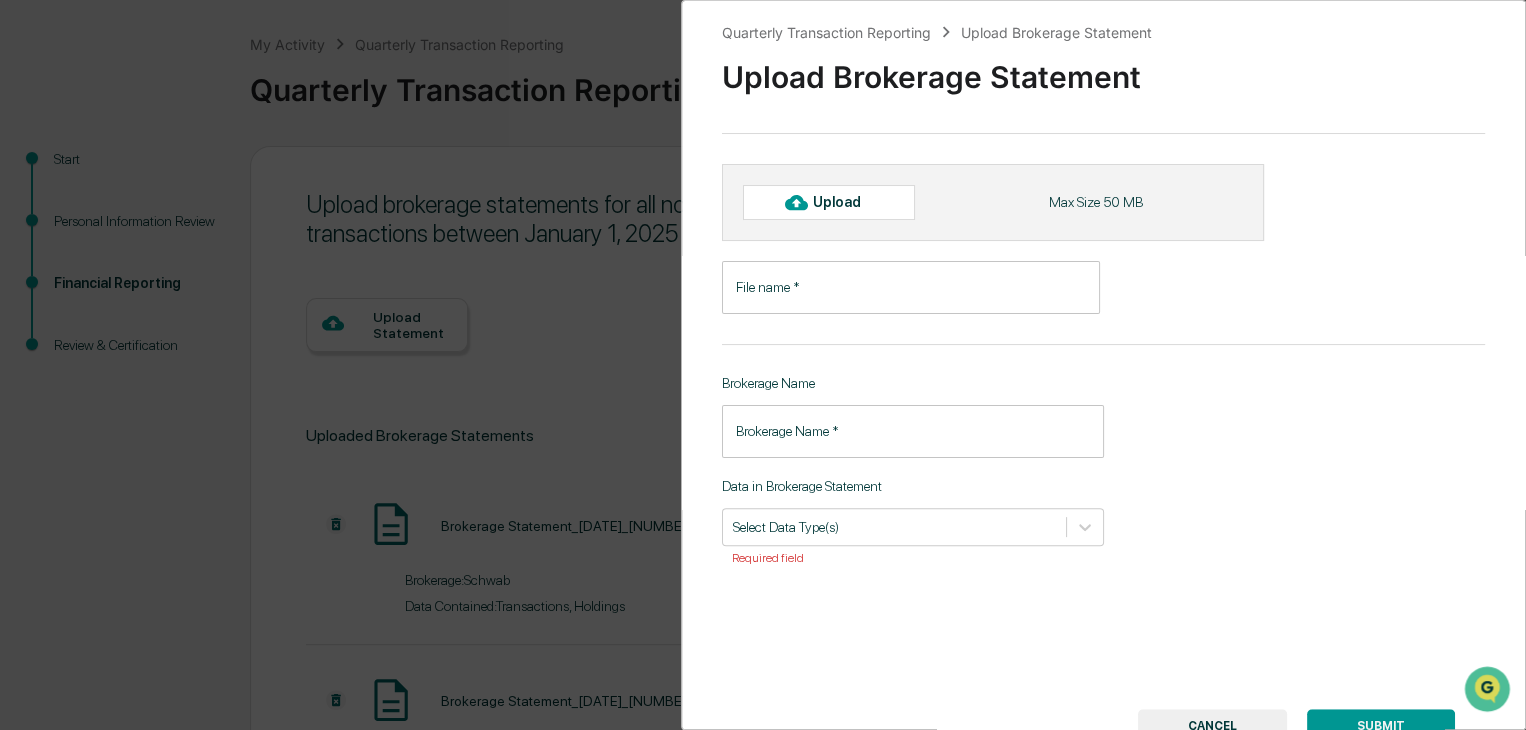 click on "Upload" at bounding box center (845, 202) 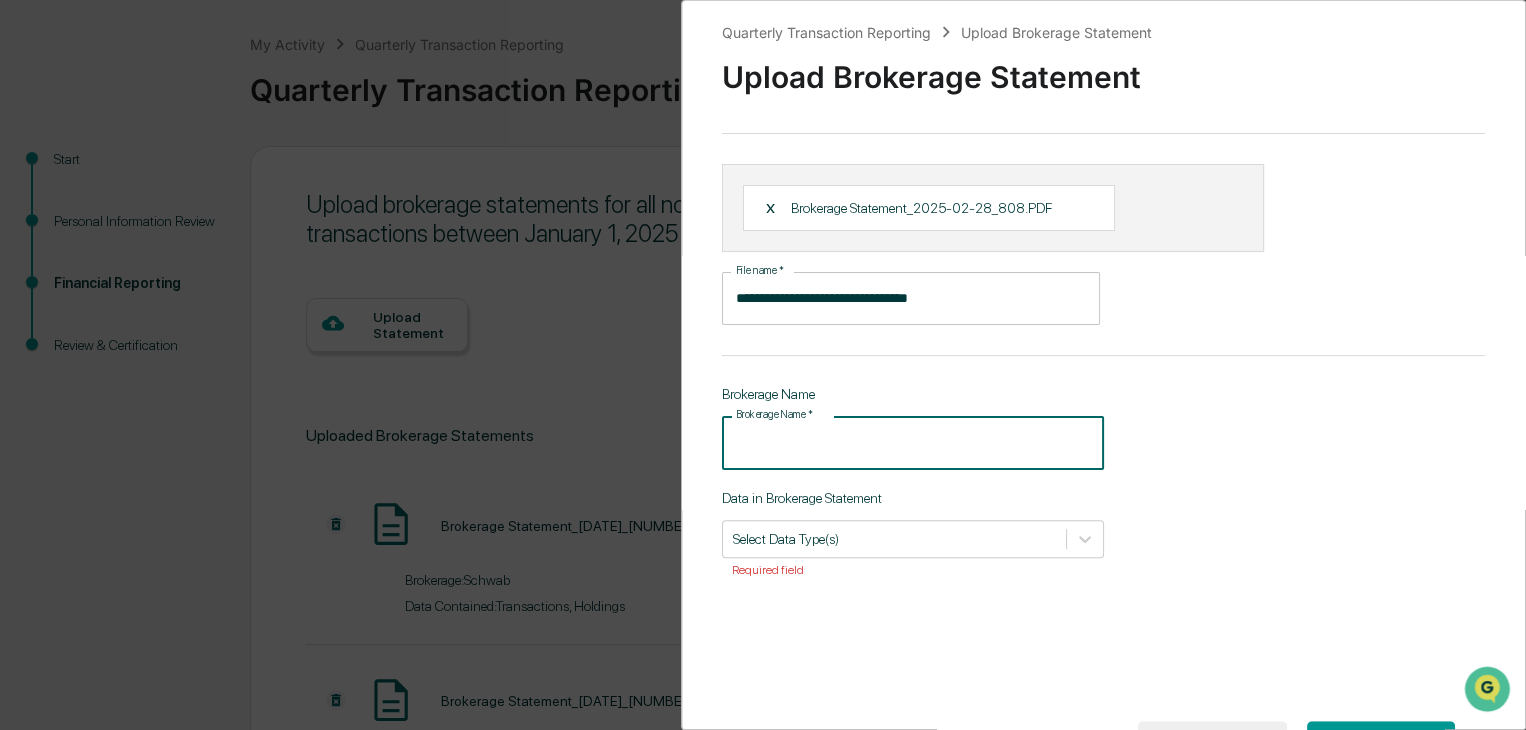 click on "Brokerage Name   *" at bounding box center (913, 442) 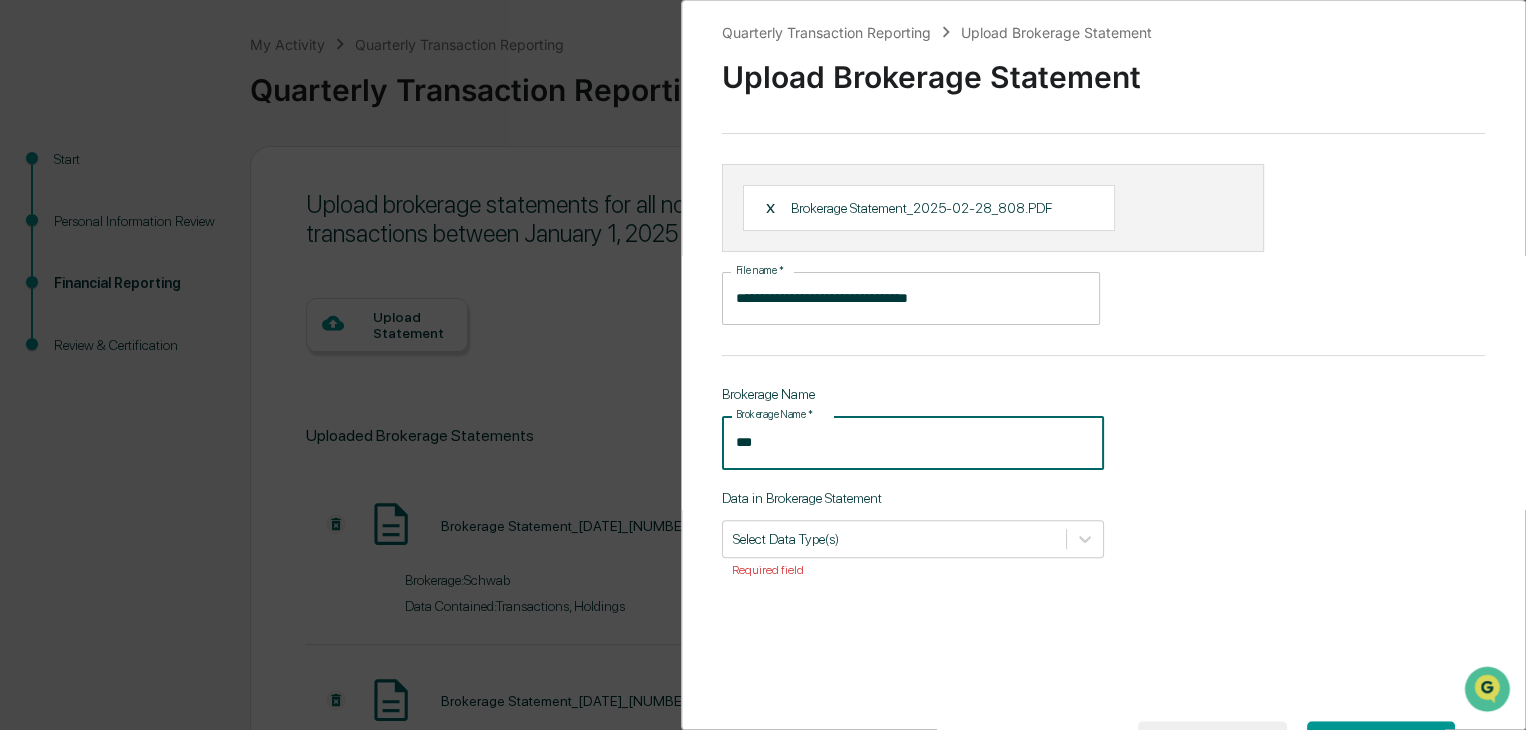 drag, startPoint x: 808, startPoint y: 451, endPoint x: 681, endPoint y: 452, distance: 127.00394 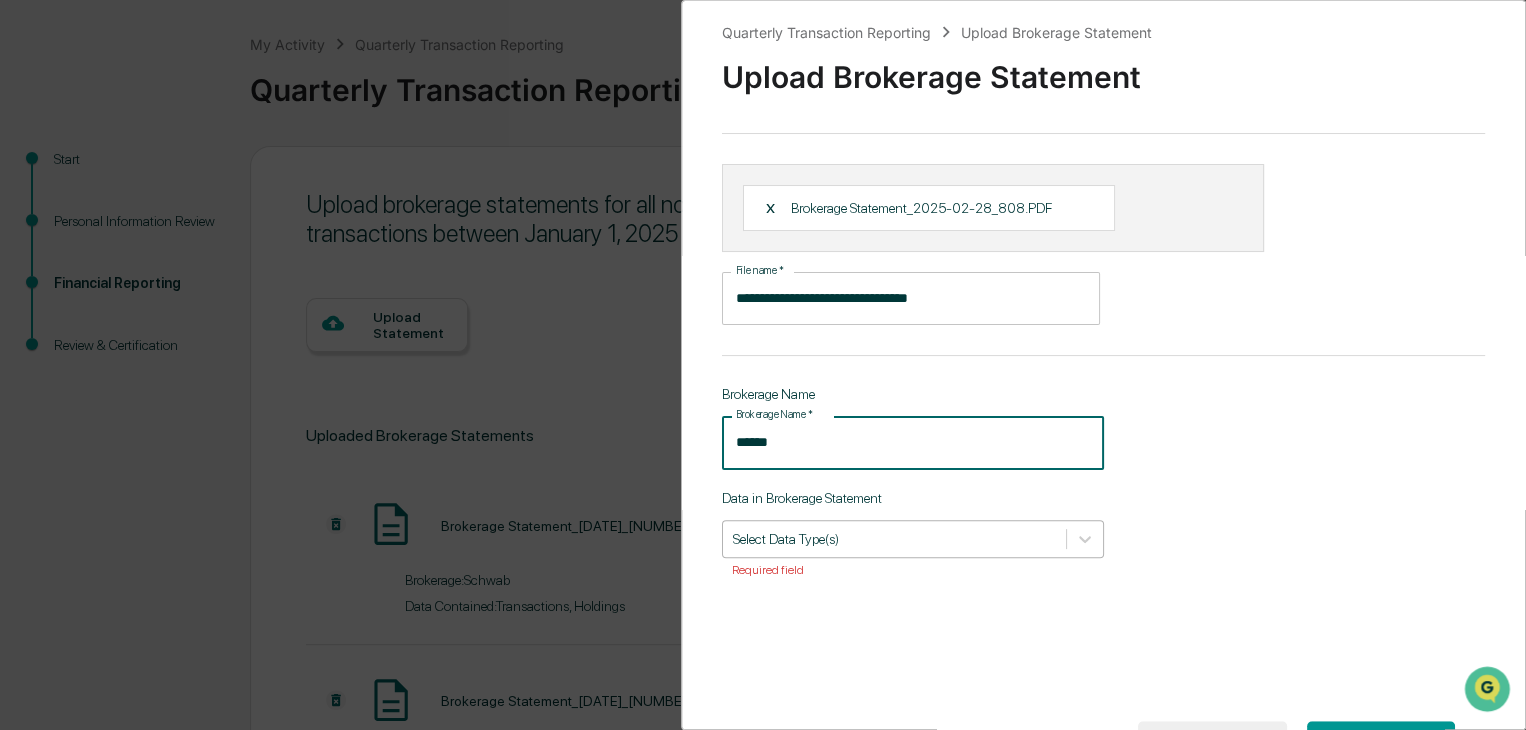 type on "******" 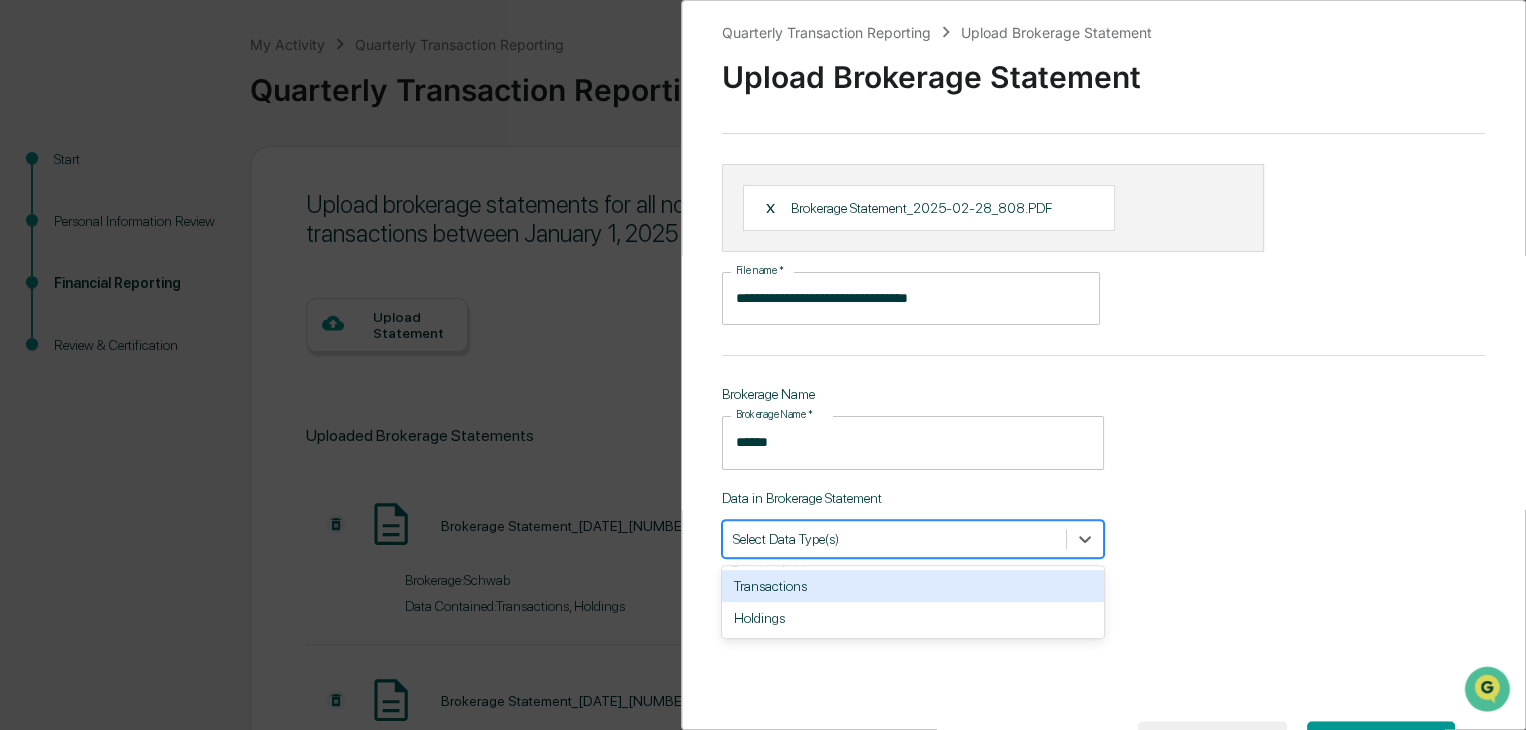 click on "Transactions" at bounding box center (913, 586) 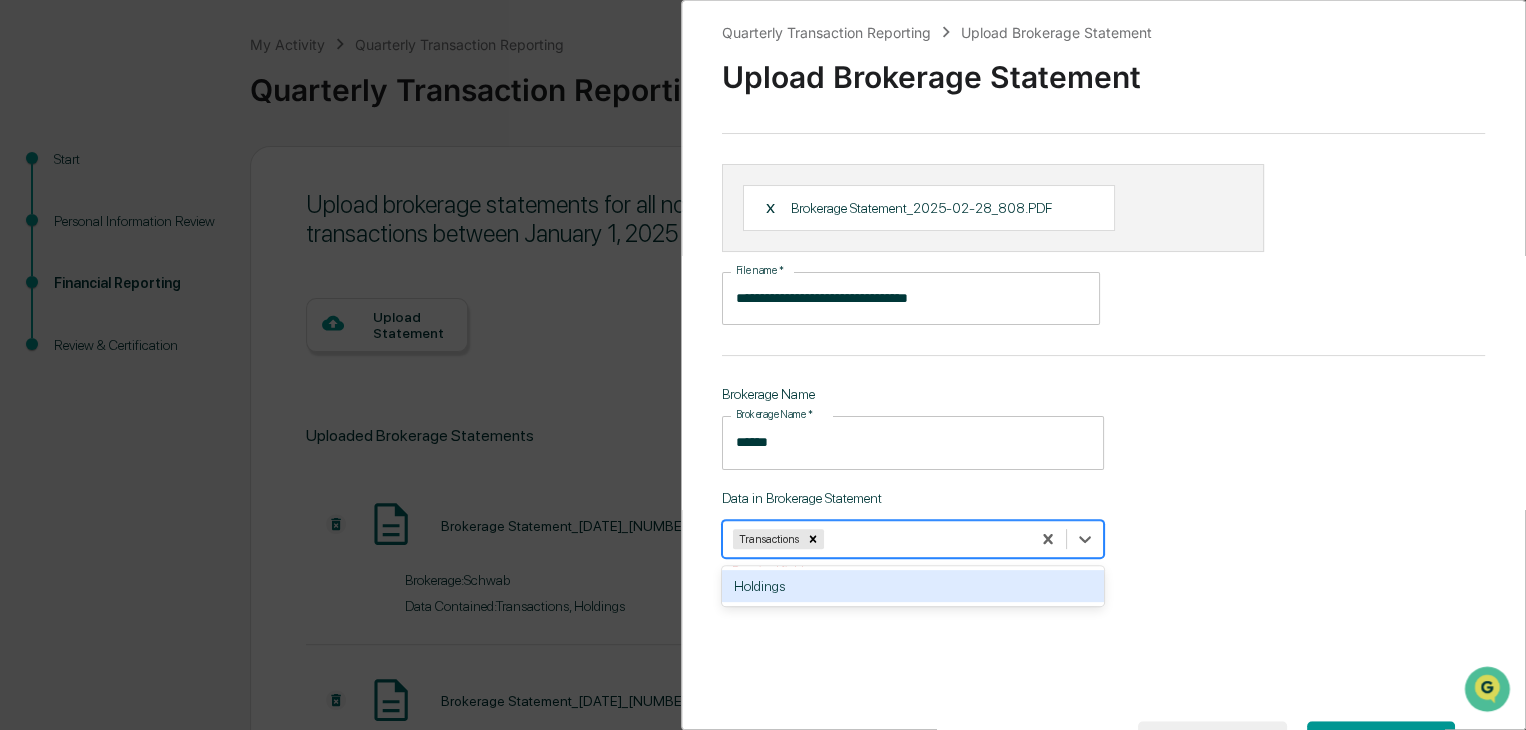 click at bounding box center (924, 538) 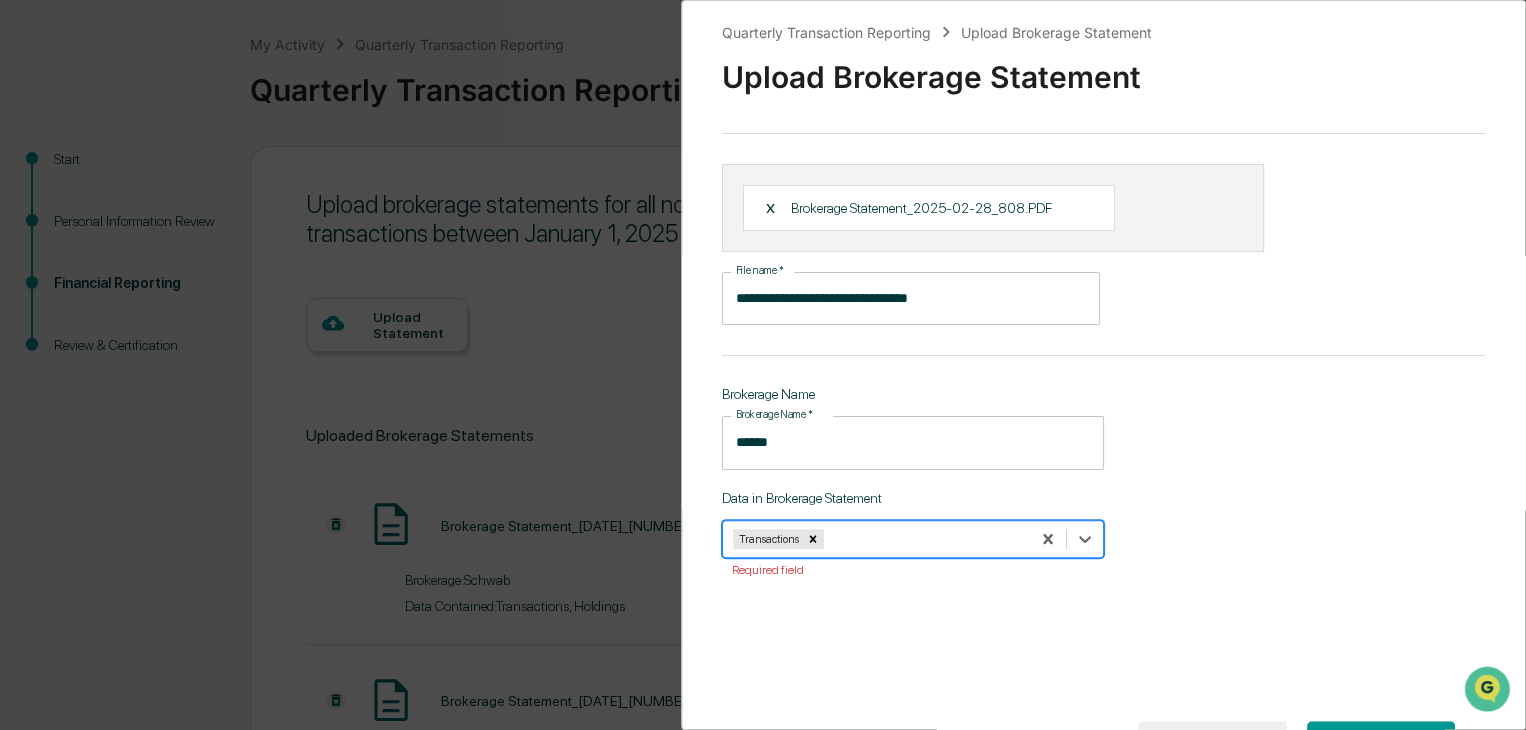 click at bounding box center (924, 538) 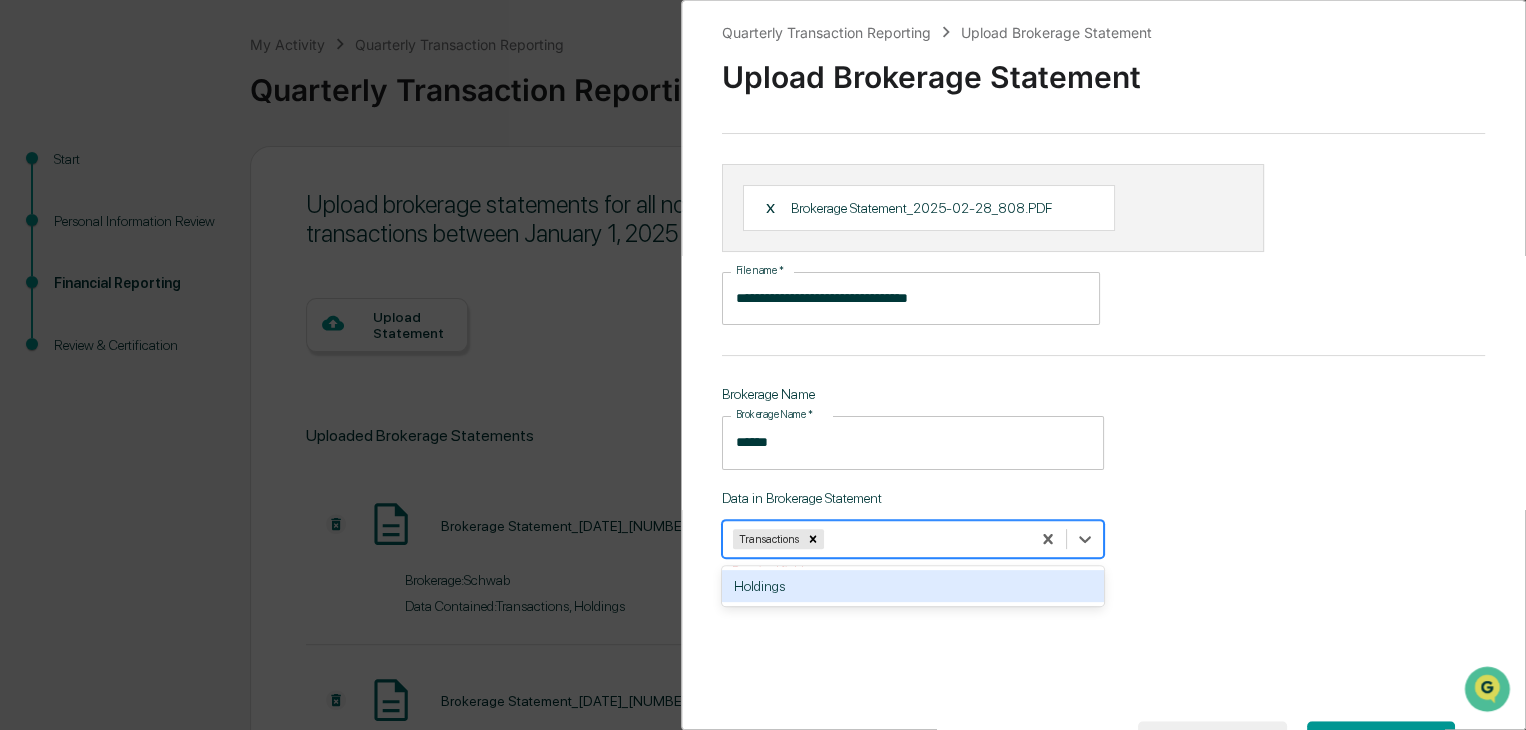 click on "Holdings" at bounding box center [913, 586] 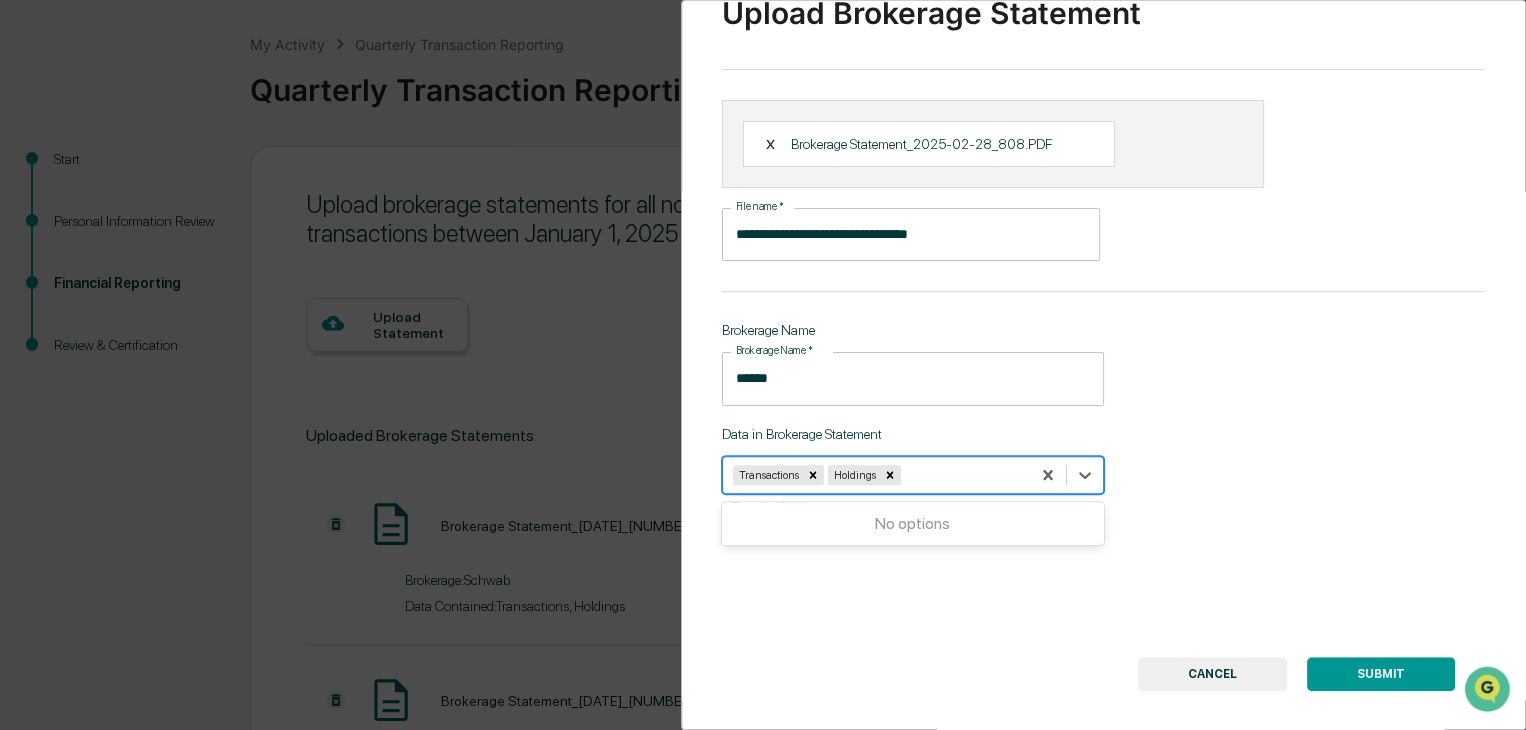 scroll, scrollTop: 99, scrollLeft: 0, axis: vertical 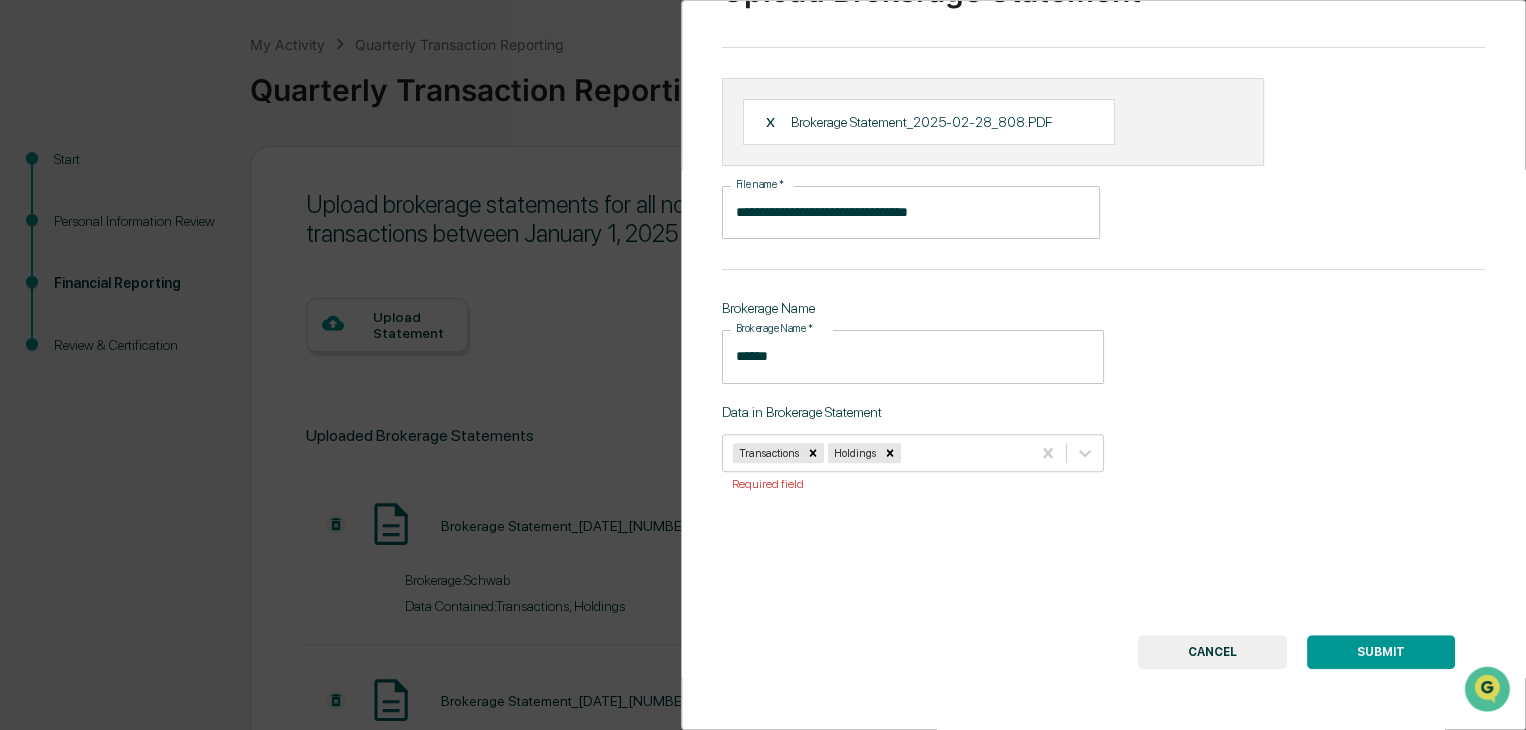 click on "SUBMIT" at bounding box center (1381, 652) 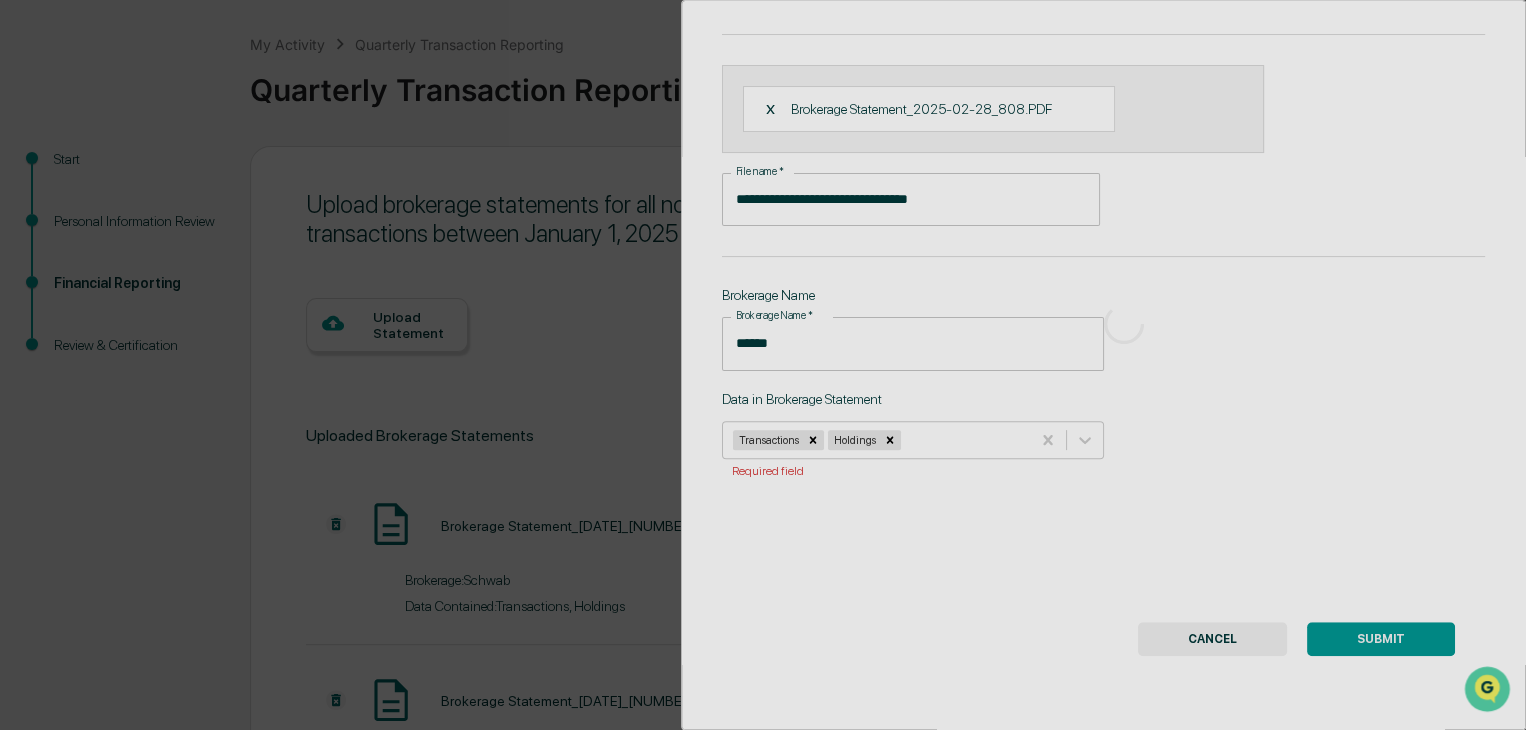 scroll, scrollTop: 92, scrollLeft: 0, axis: vertical 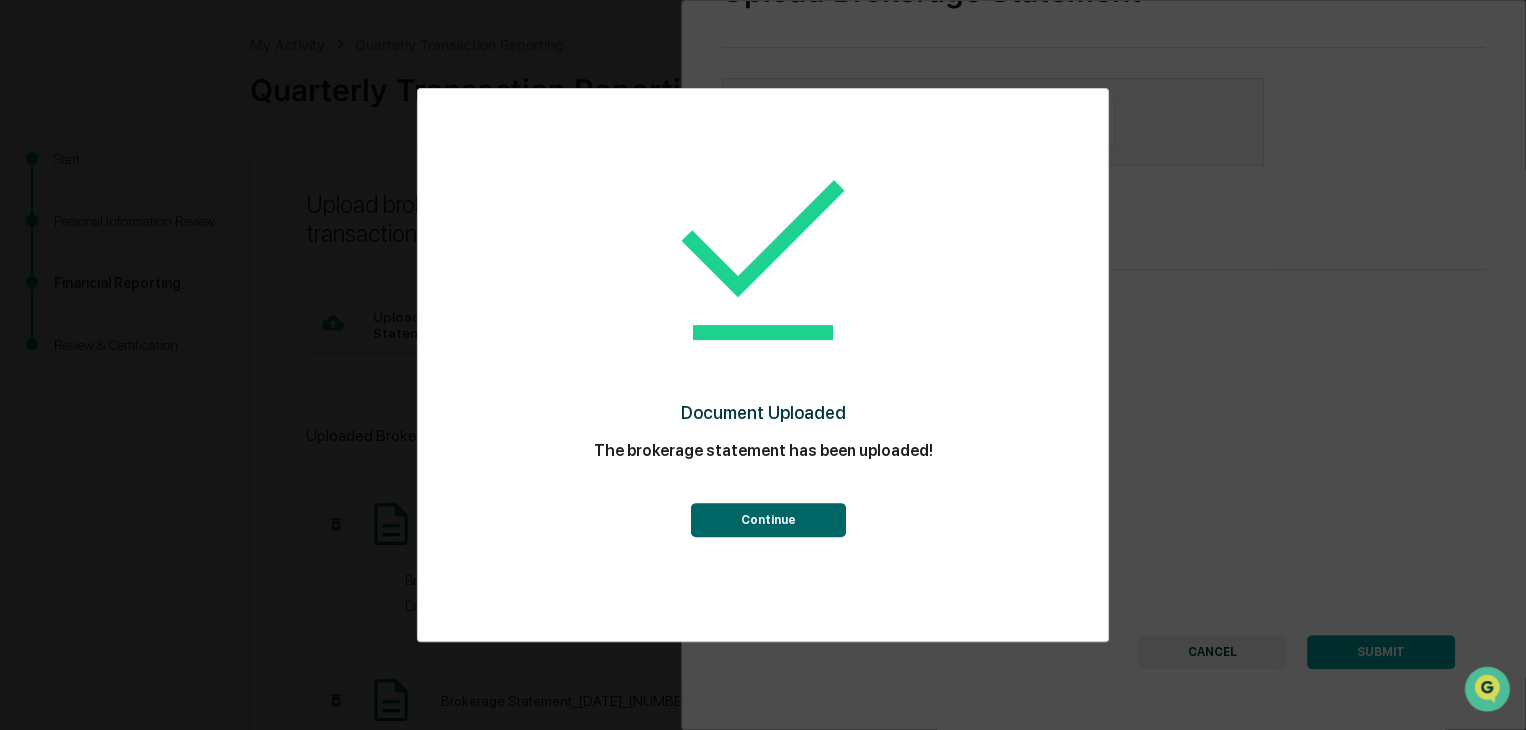 click on "Continue" at bounding box center (767, 520) 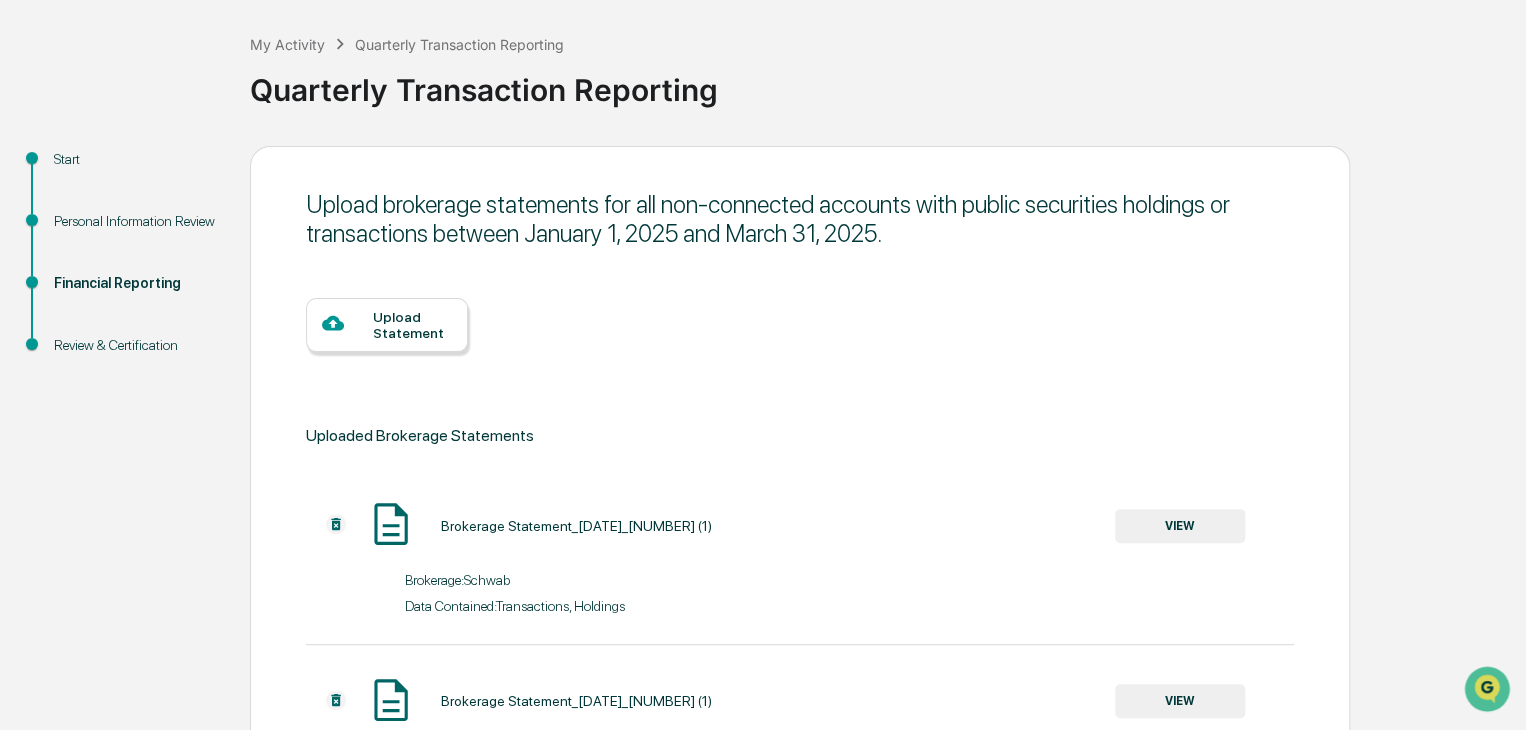 scroll, scrollTop: 87, scrollLeft: 0, axis: vertical 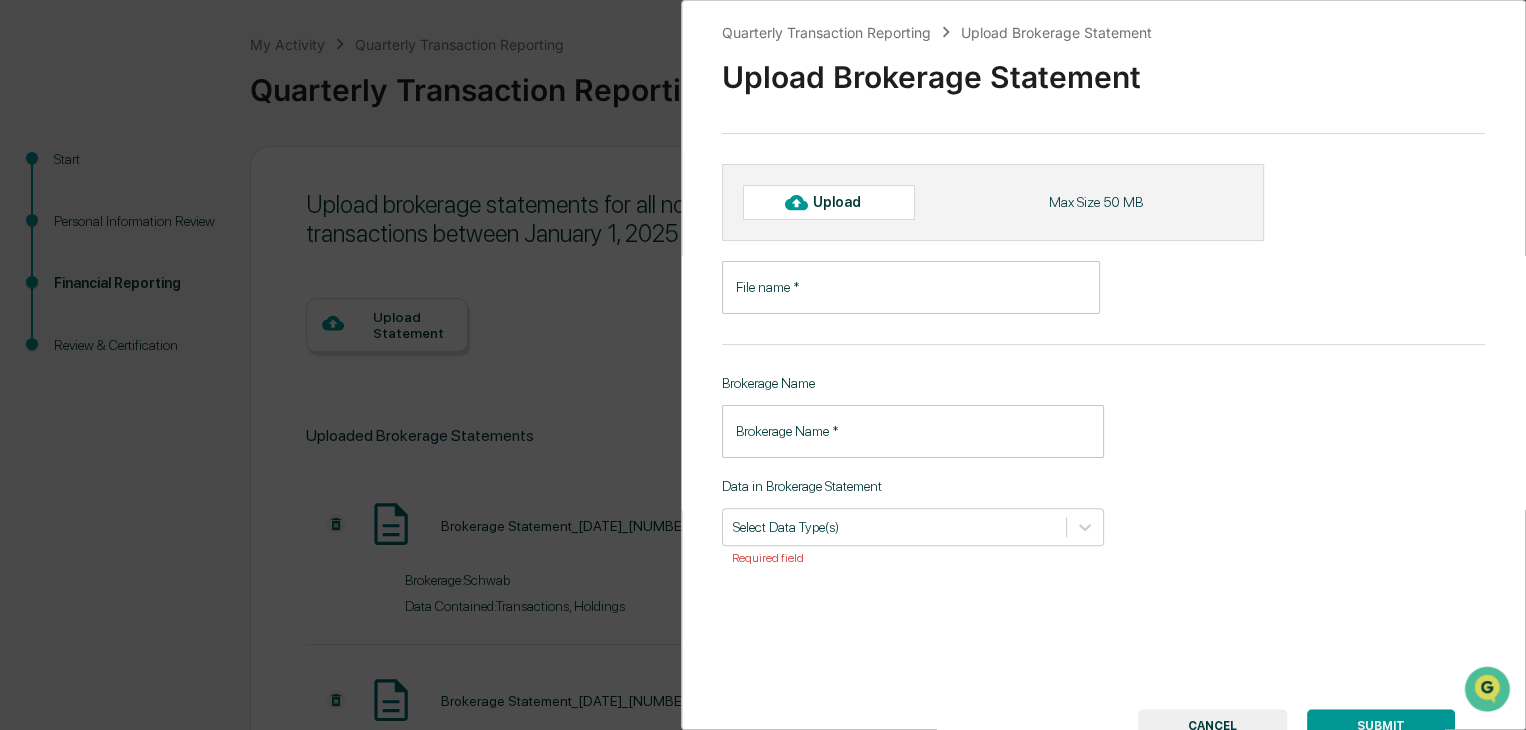 click on "Upload" at bounding box center [829, 202] 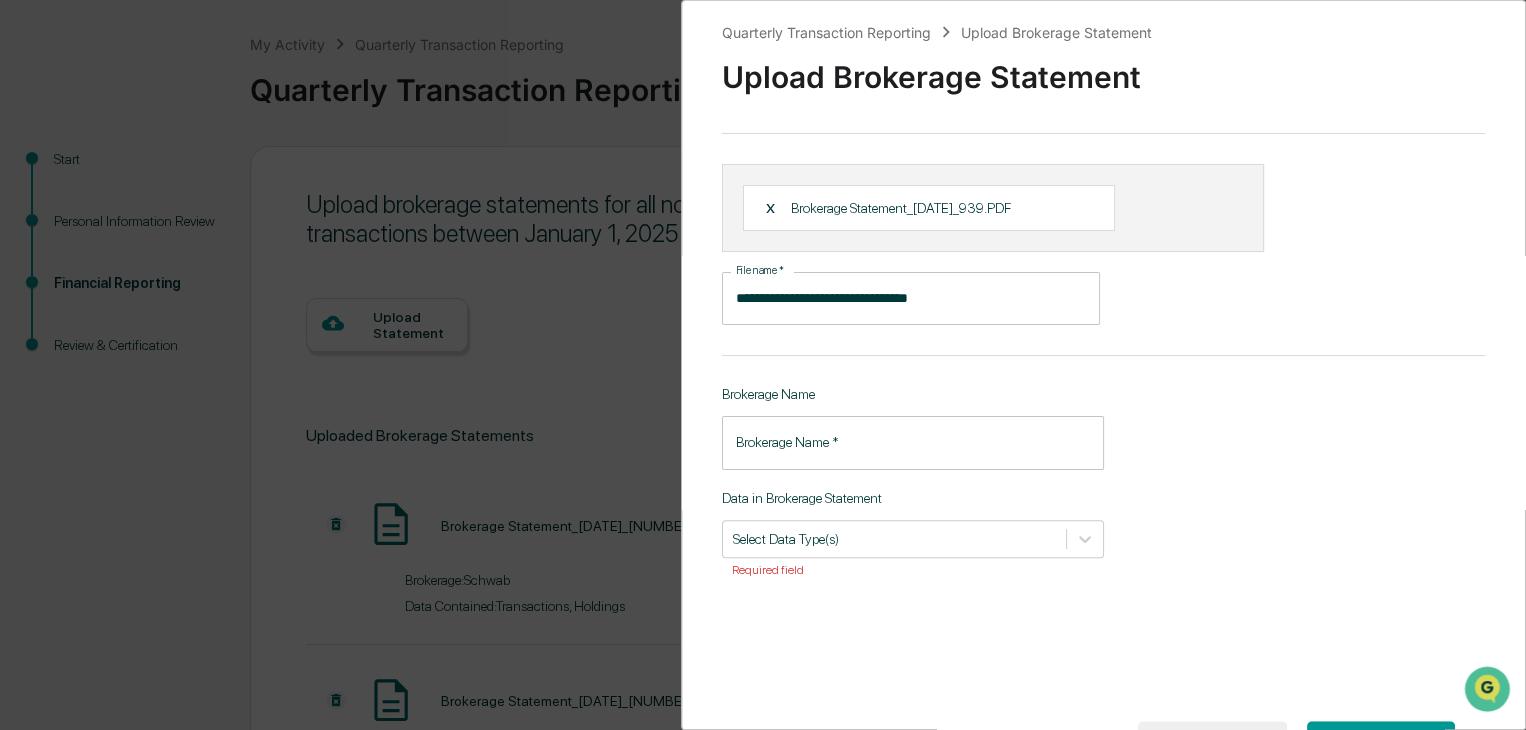 click on "Brokerage Name   *" at bounding box center [913, 442] 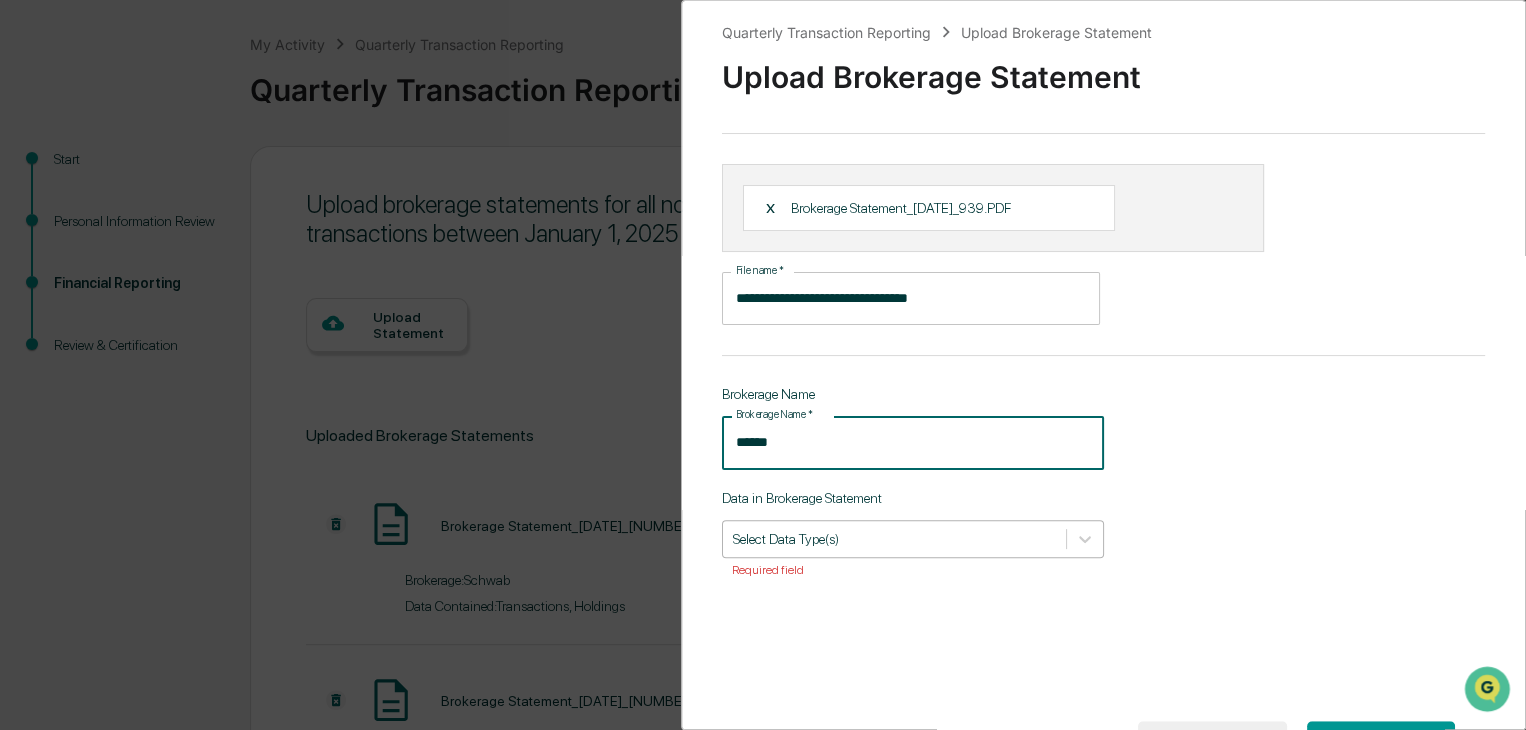 type on "******" 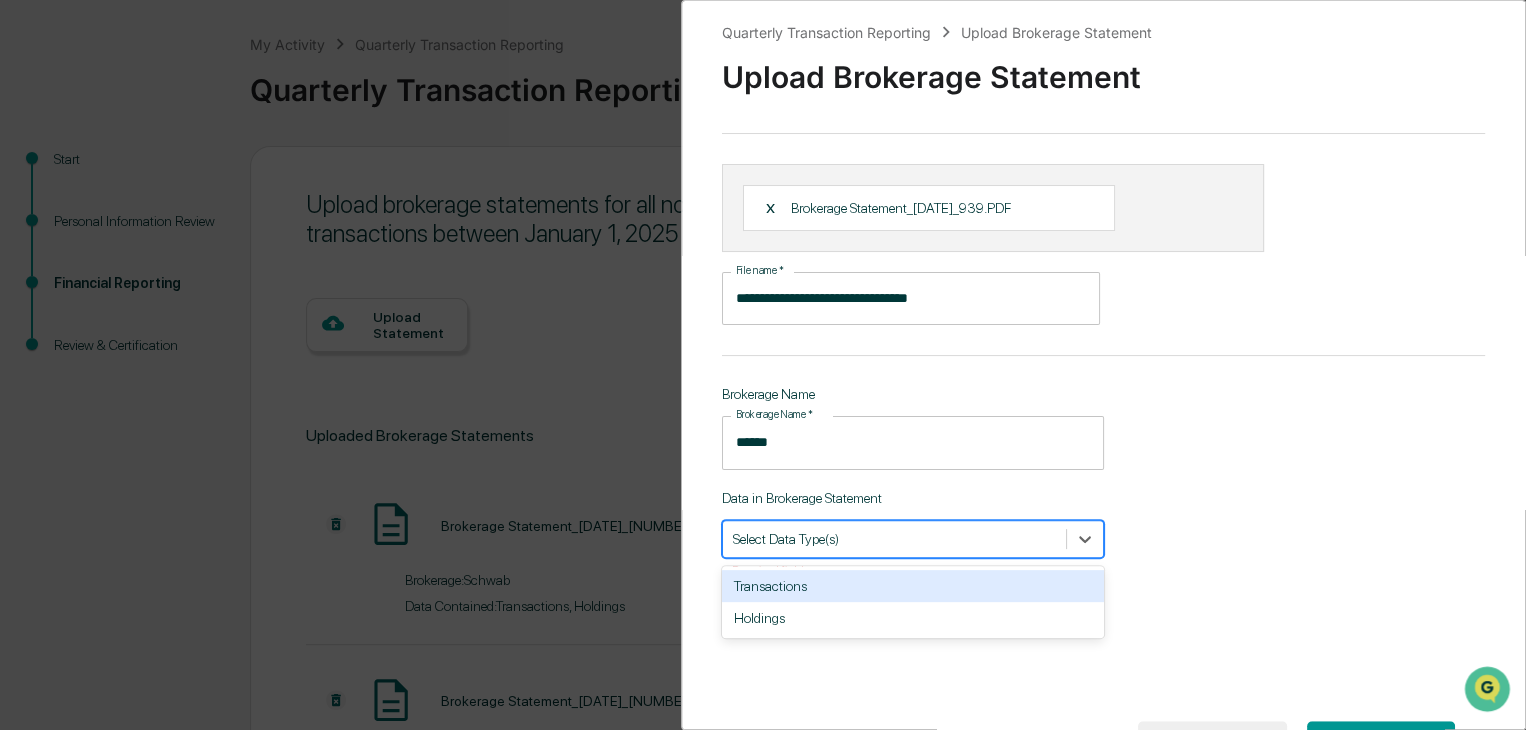 click at bounding box center [894, 538] 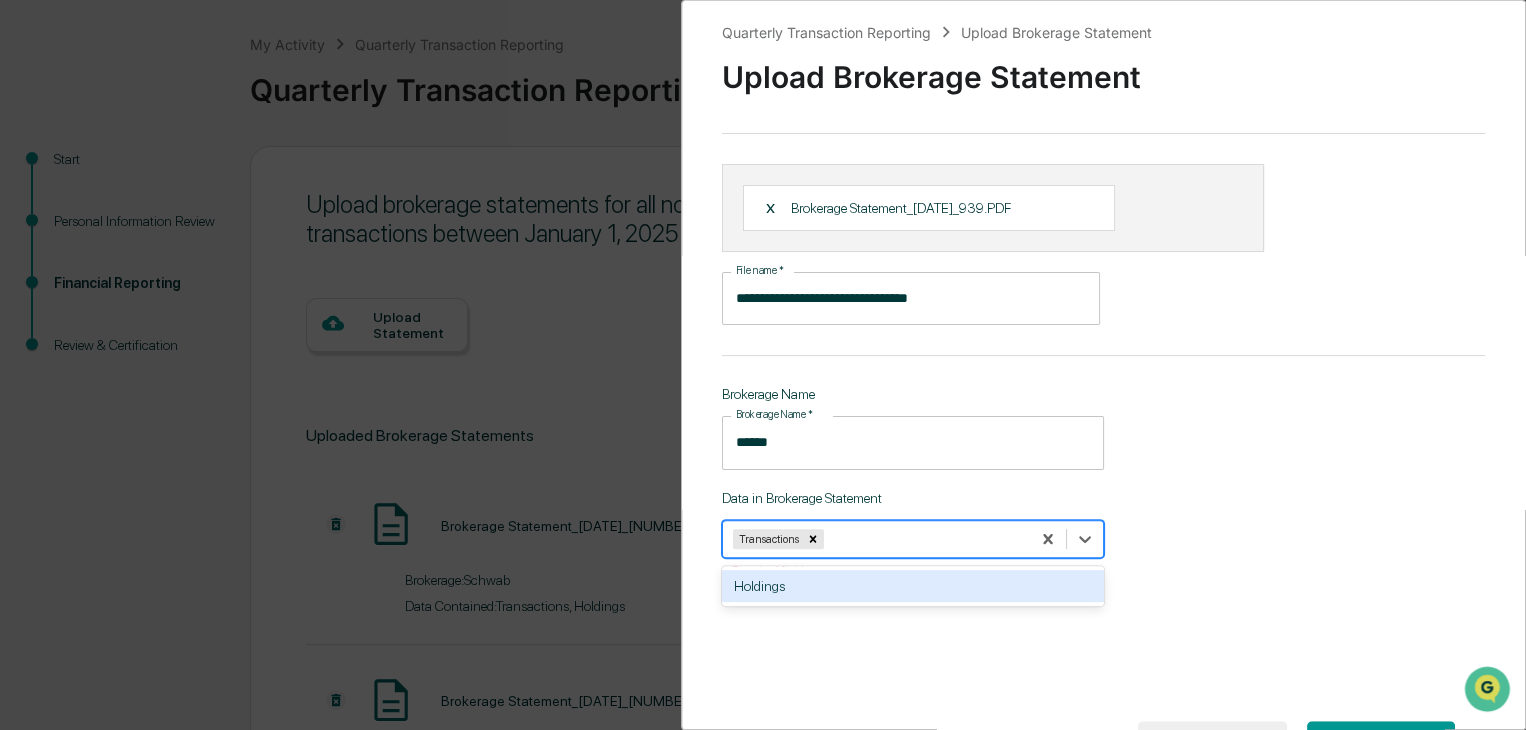 click at bounding box center (924, 538) 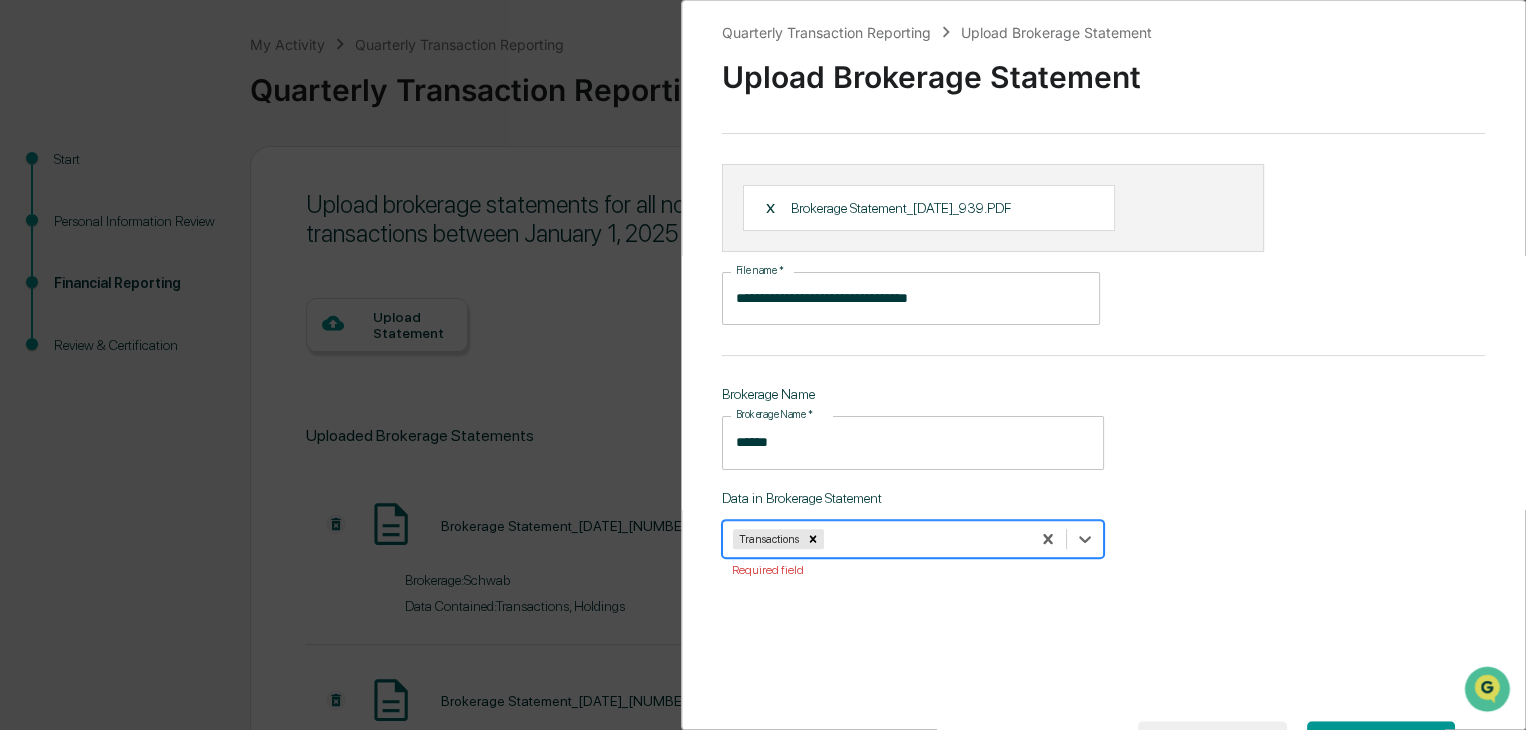click at bounding box center (924, 538) 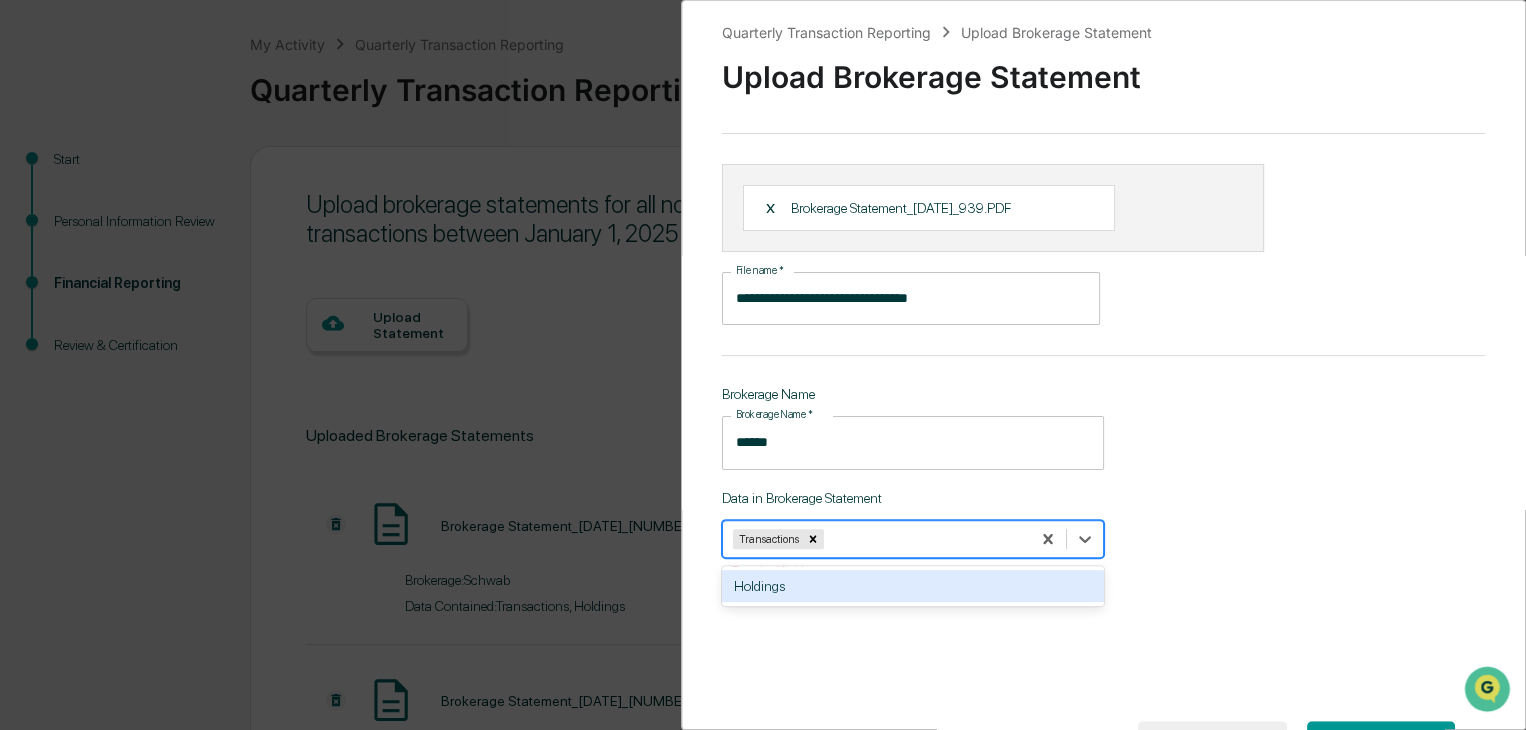 click on "Holdings" at bounding box center (913, 586) 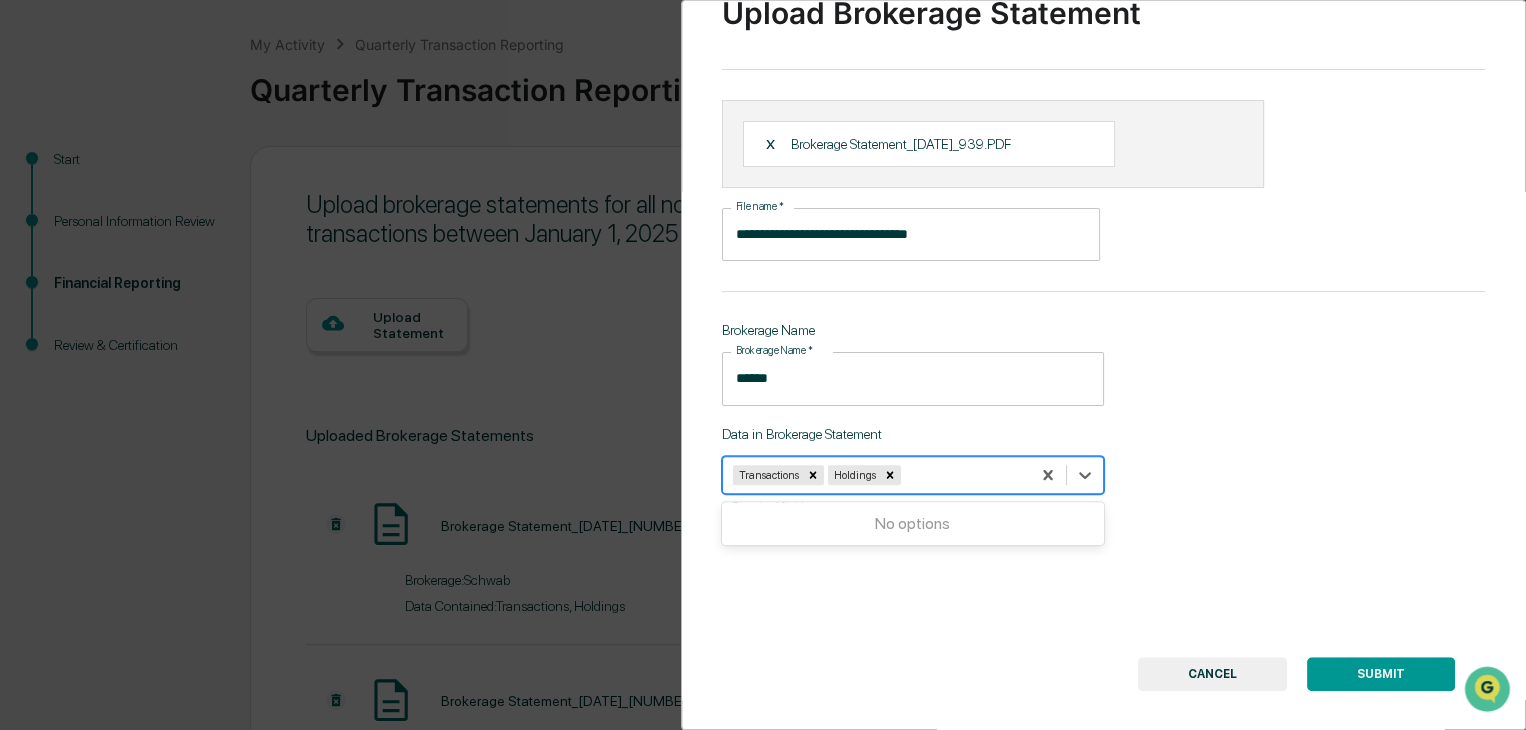 scroll, scrollTop: 99, scrollLeft: 0, axis: vertical 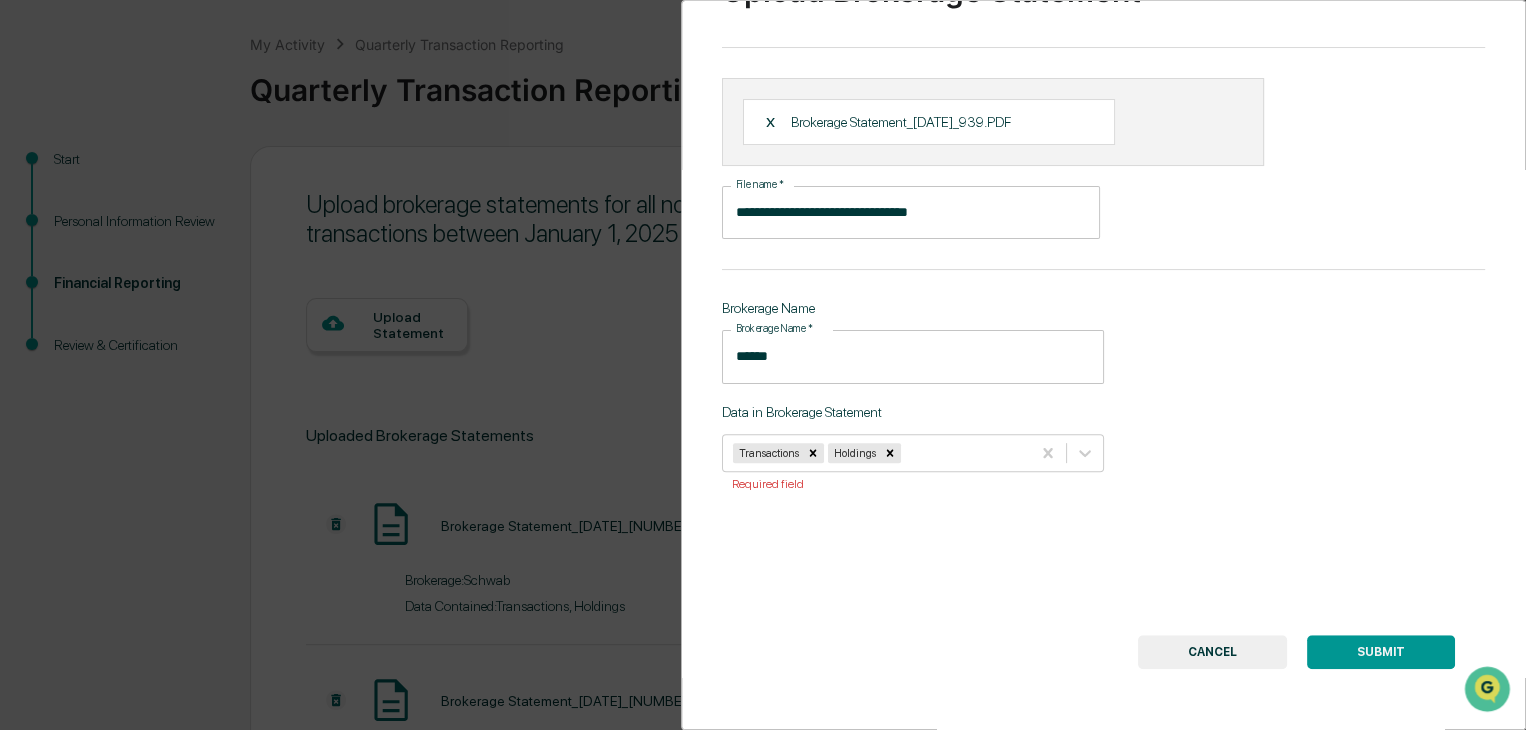 click on "SUBMIT" at bounding box center (1381, 652) 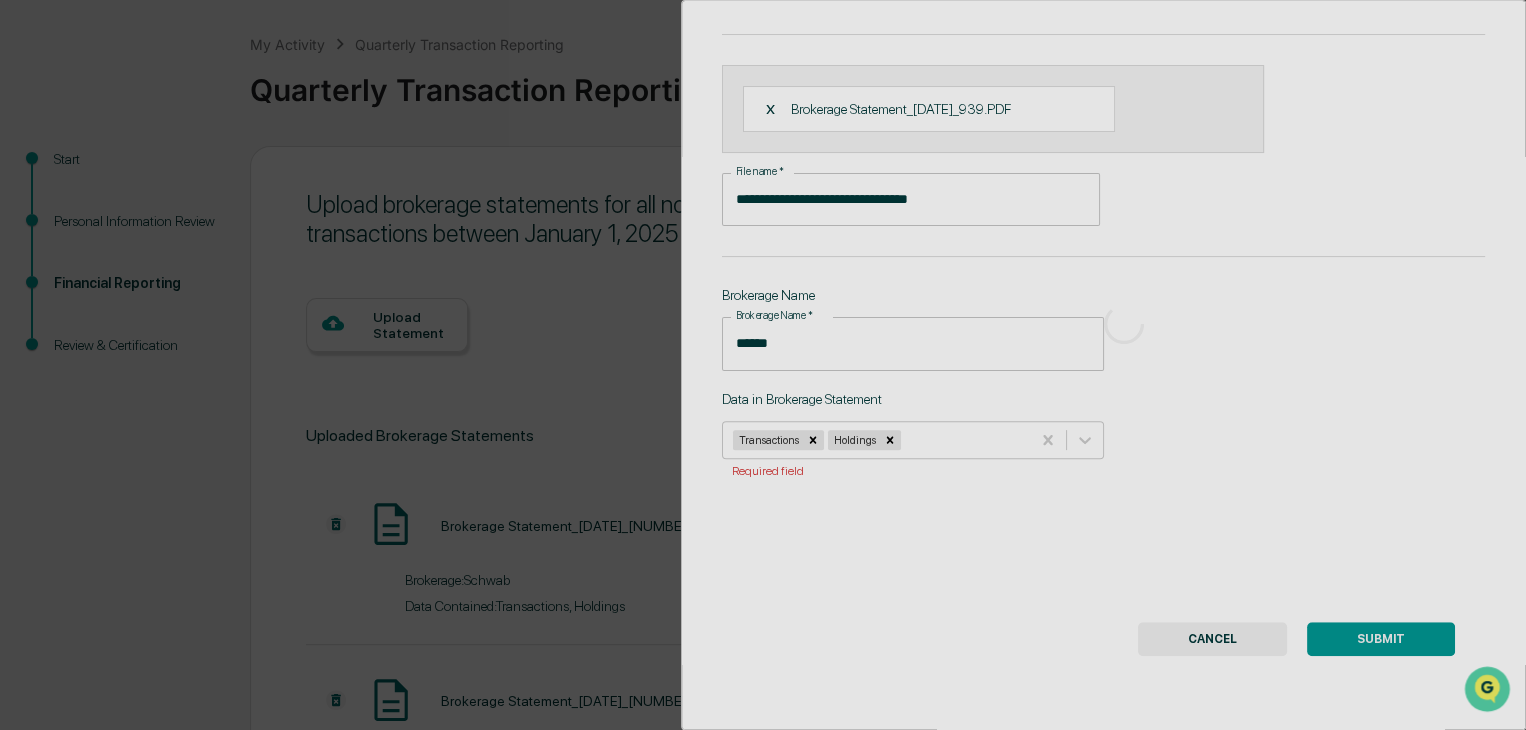 scroll, scrollTop: 92, scrollLeft: 0, axis: vertical 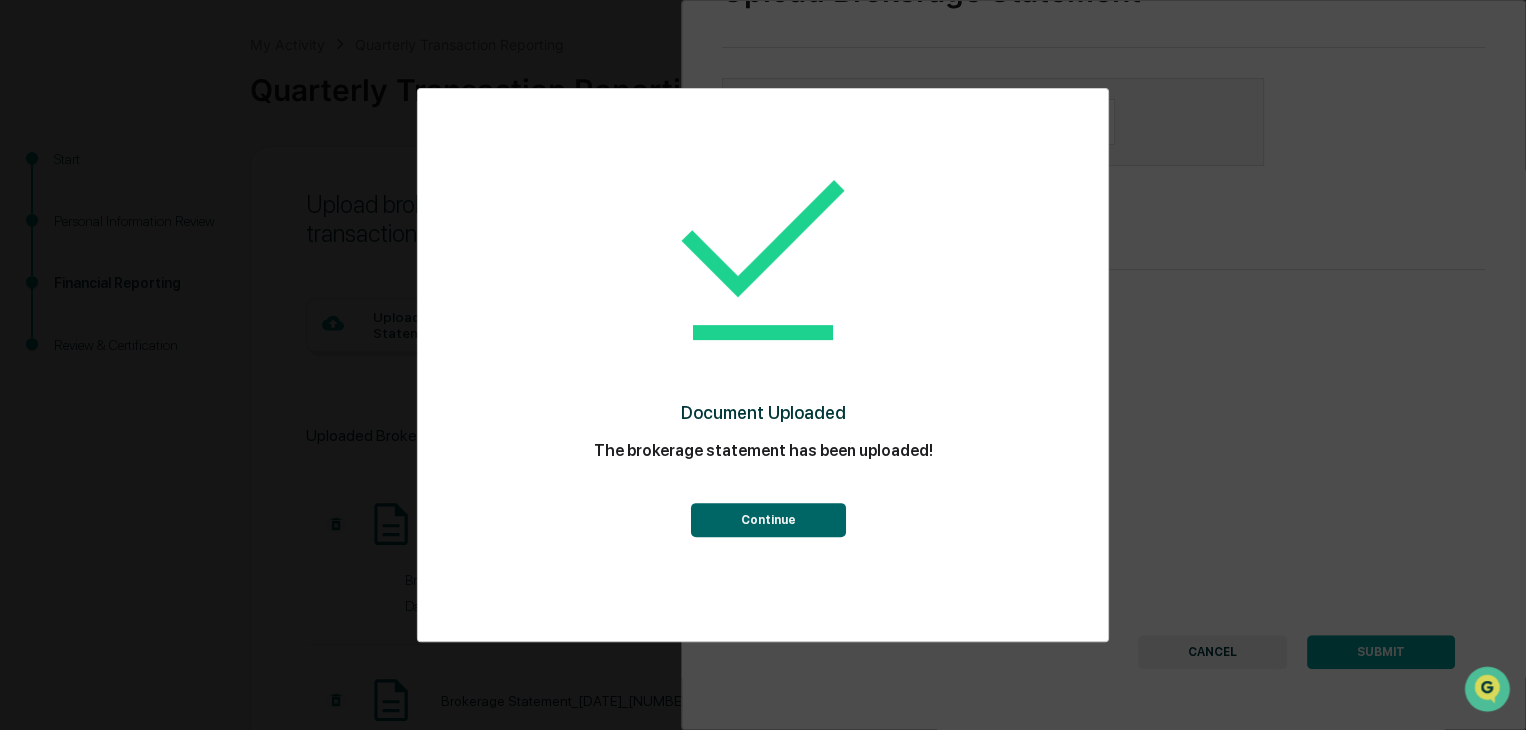 click on "Continue" at bounding box center [767, 520] 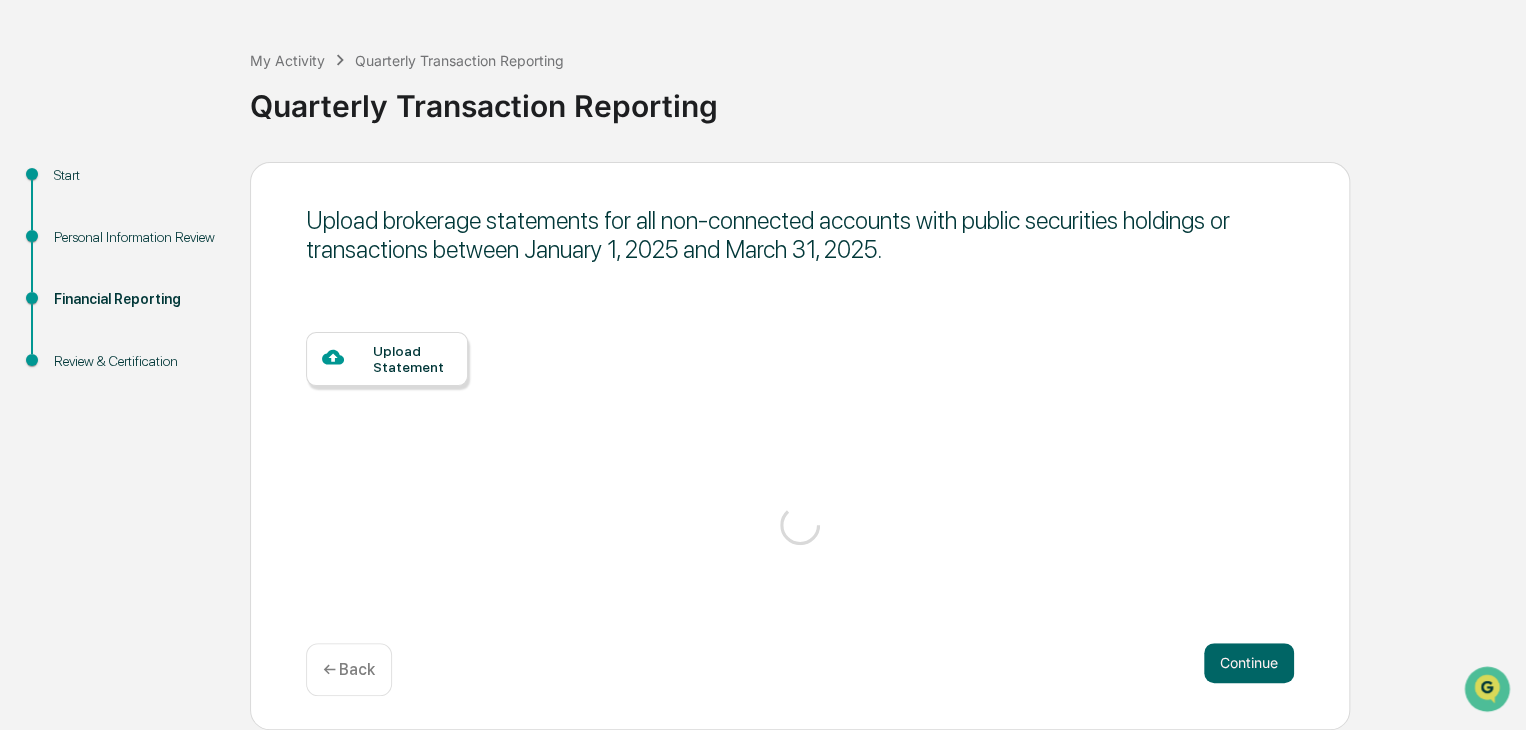 scroll, scrollTop: 92, scrollLeft: 0, axis: vertical 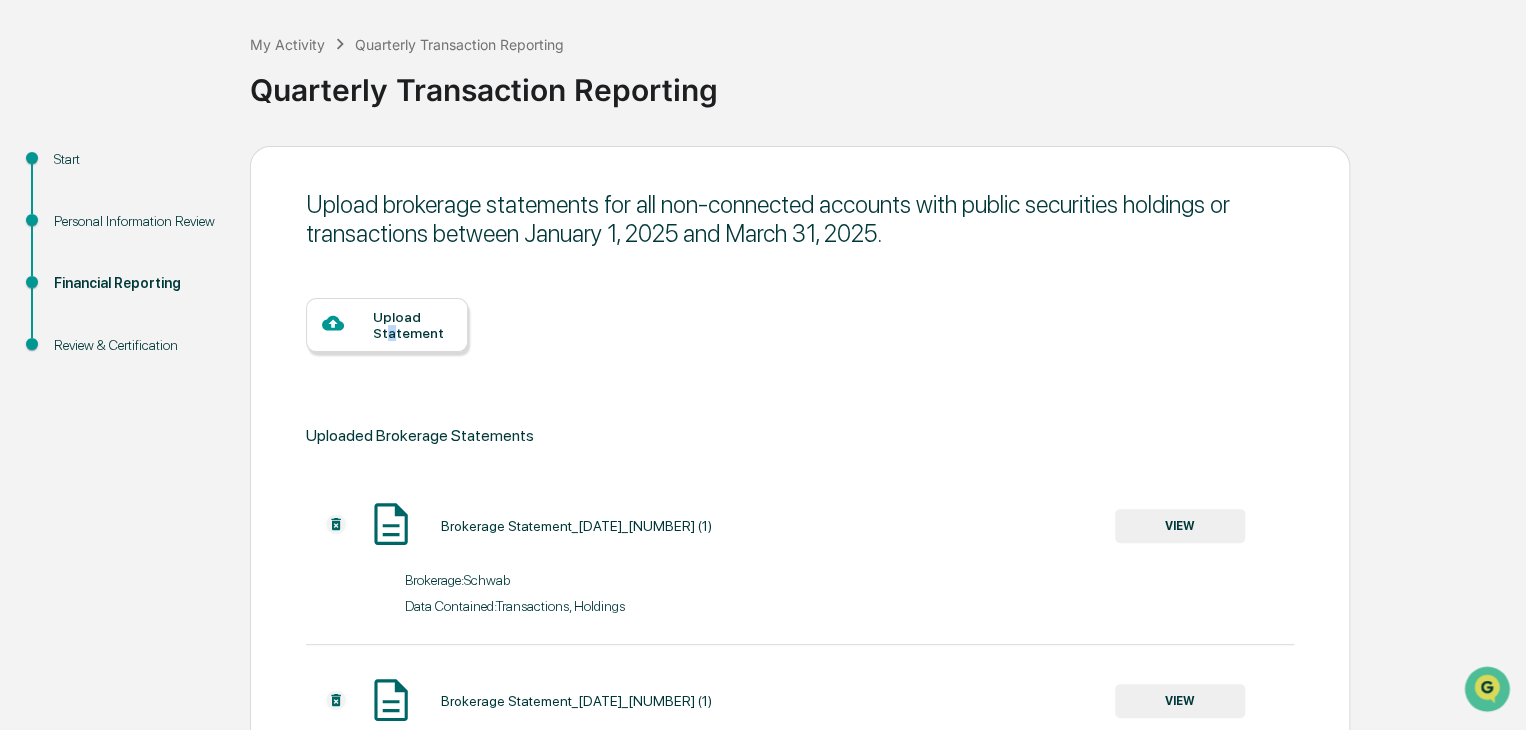 click on "Upload Statement" at bounding box center [412, 325] 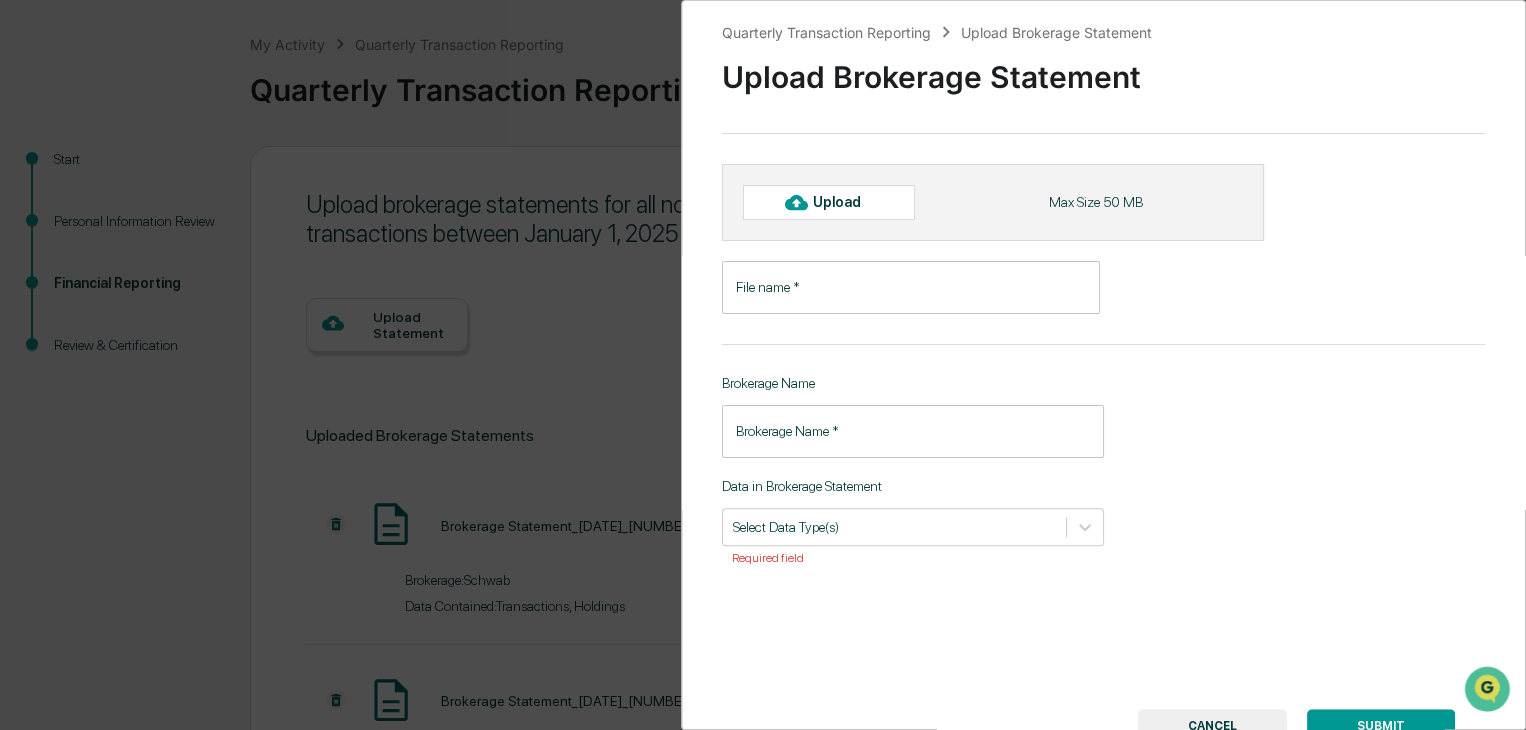 click on "Upload" at bounding box center [845, 202] 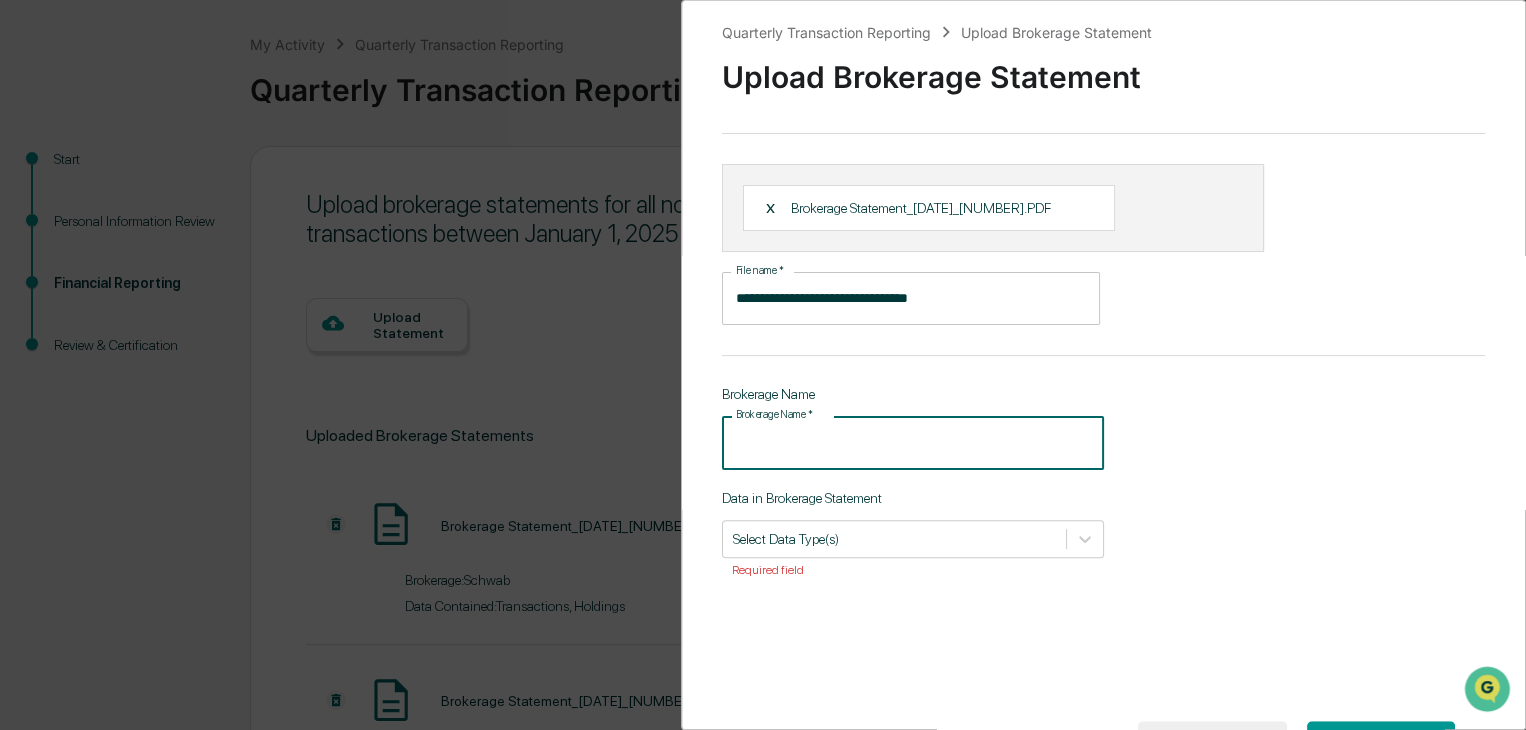 click on "Brokerage Name   *" at bounding box center (913, 442) 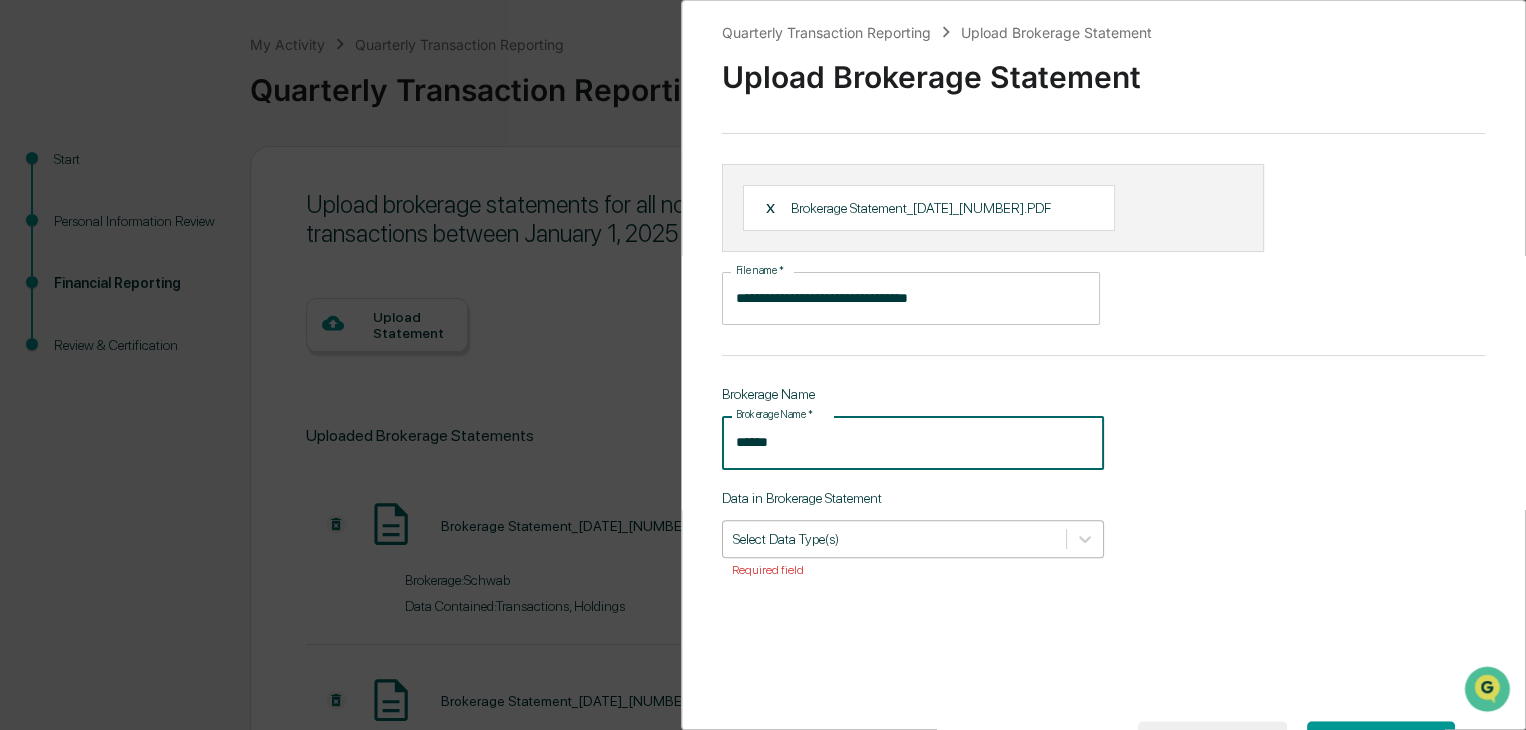 type on "******" 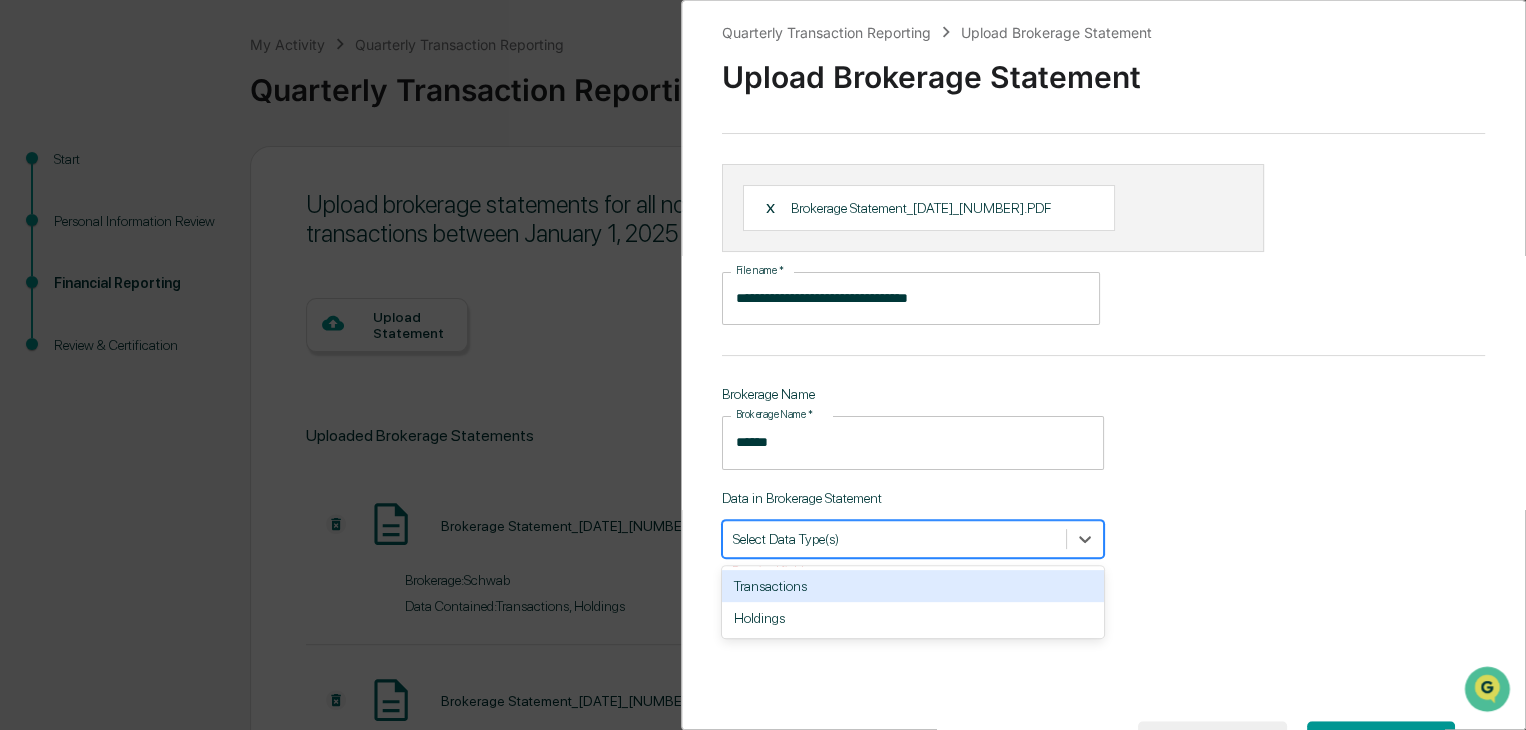 click on "Select Data Type(s)" at bounding box center (894, 538) 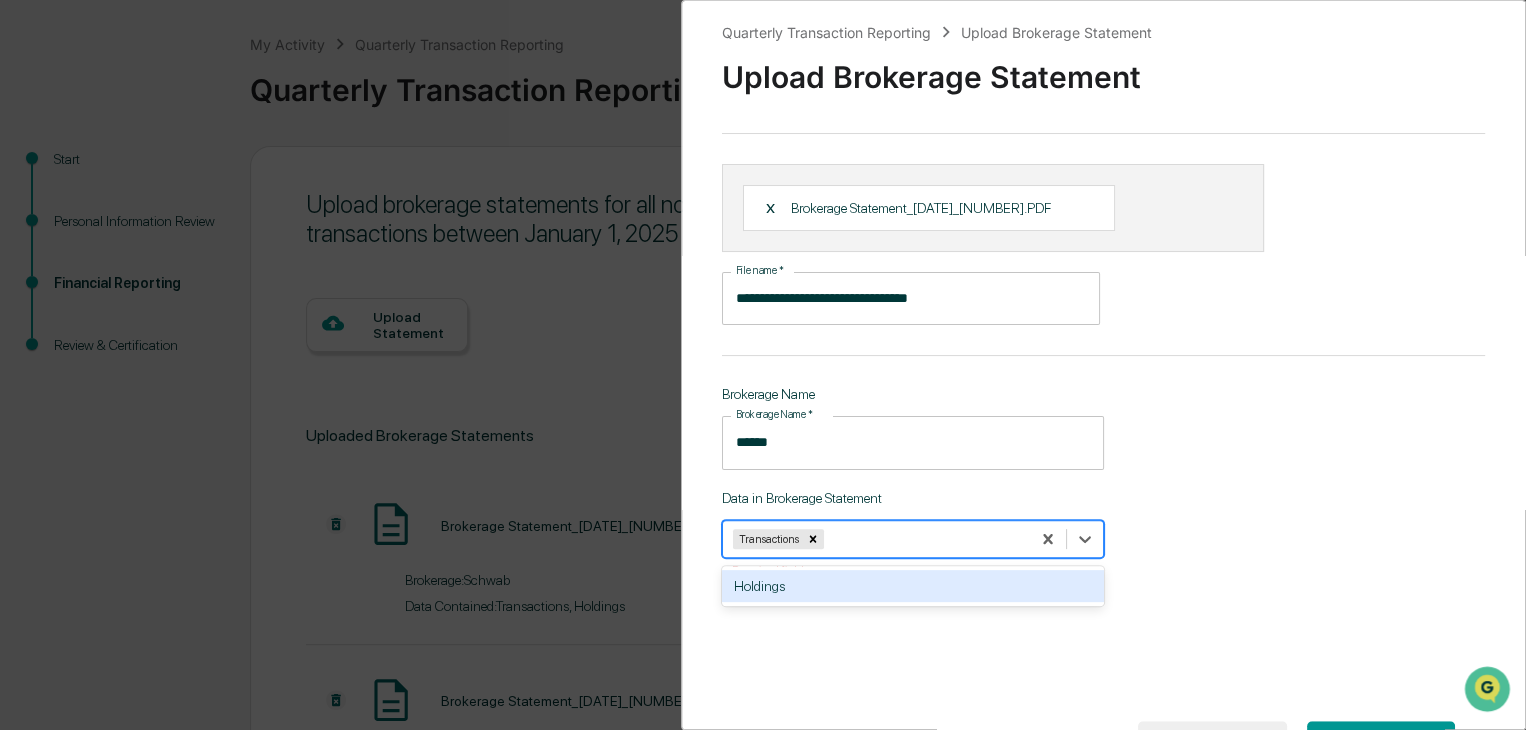 click on "Holdings" at bounding box center [913, 586] 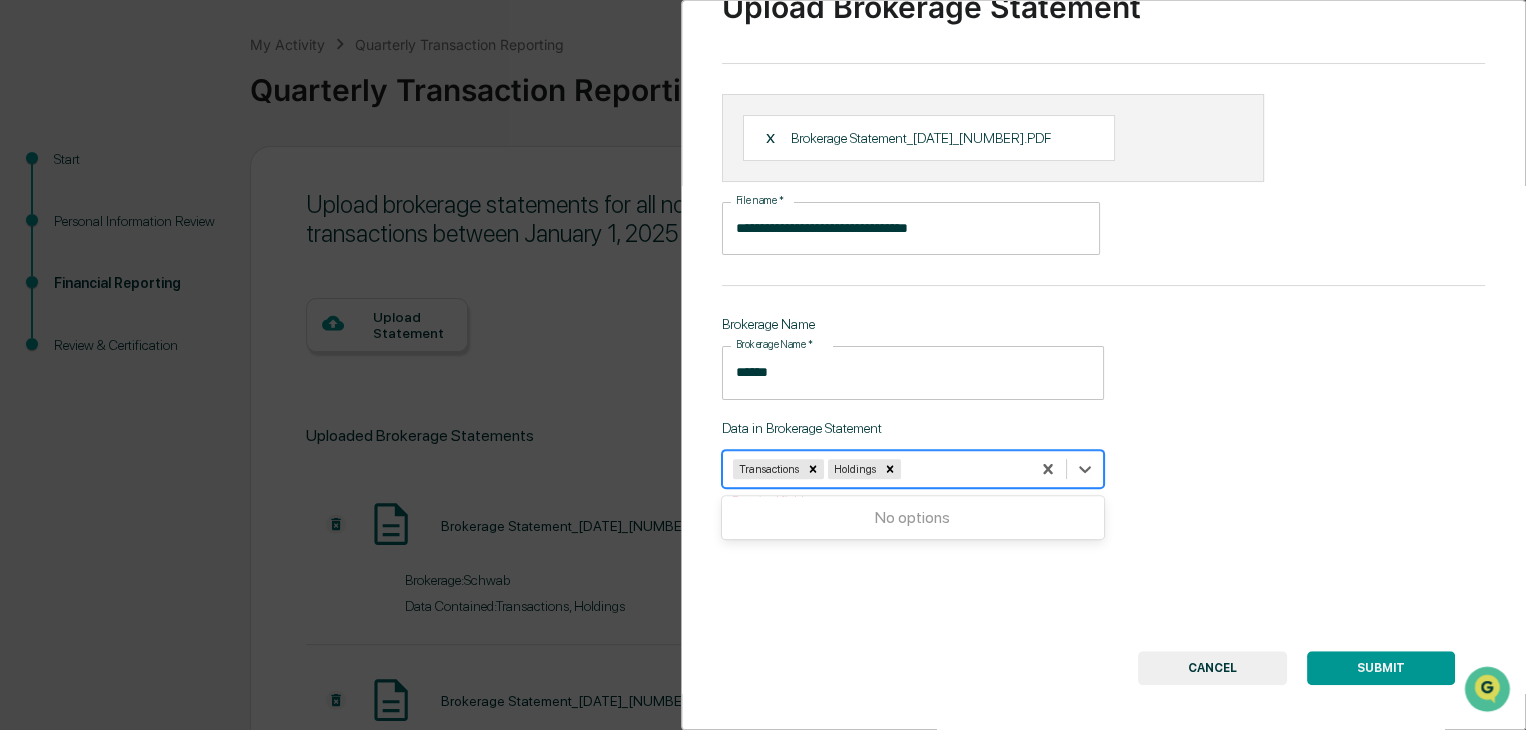 scroll, scrollTop: 99, scrollLeft: 0, axis: vertical 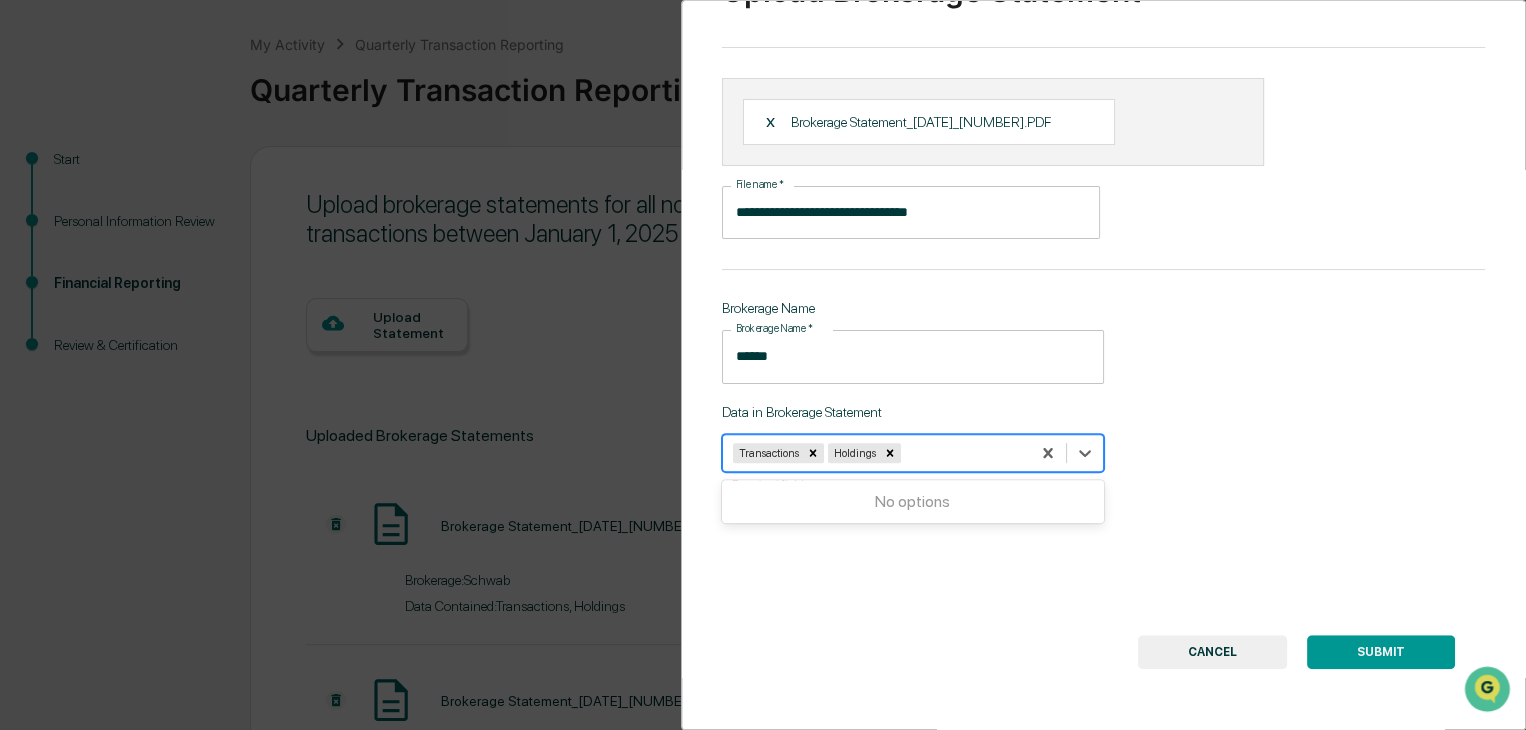 click on "SUBMIT" at bounding box center [1381, 652] 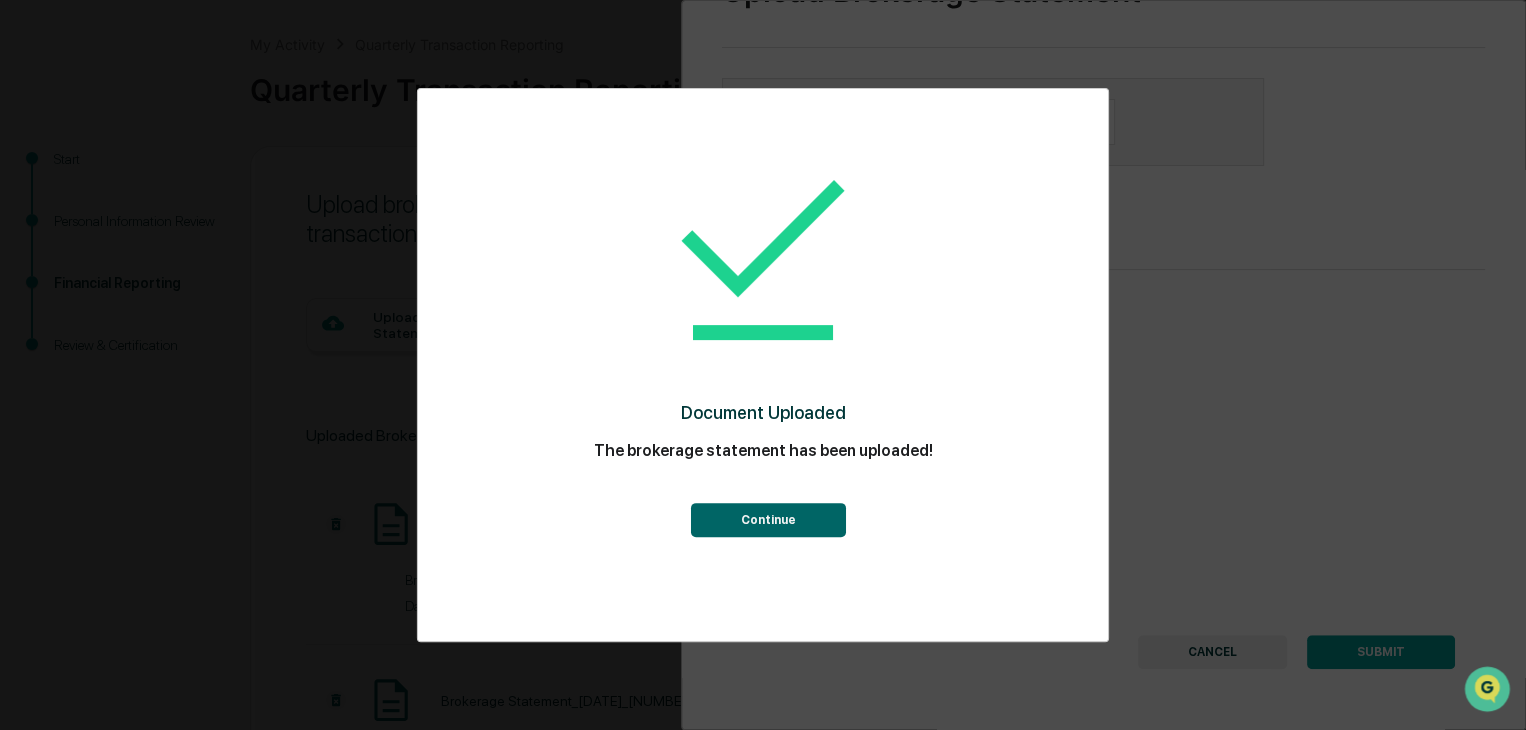 click on "Continue" at bounding box center [767, 520] 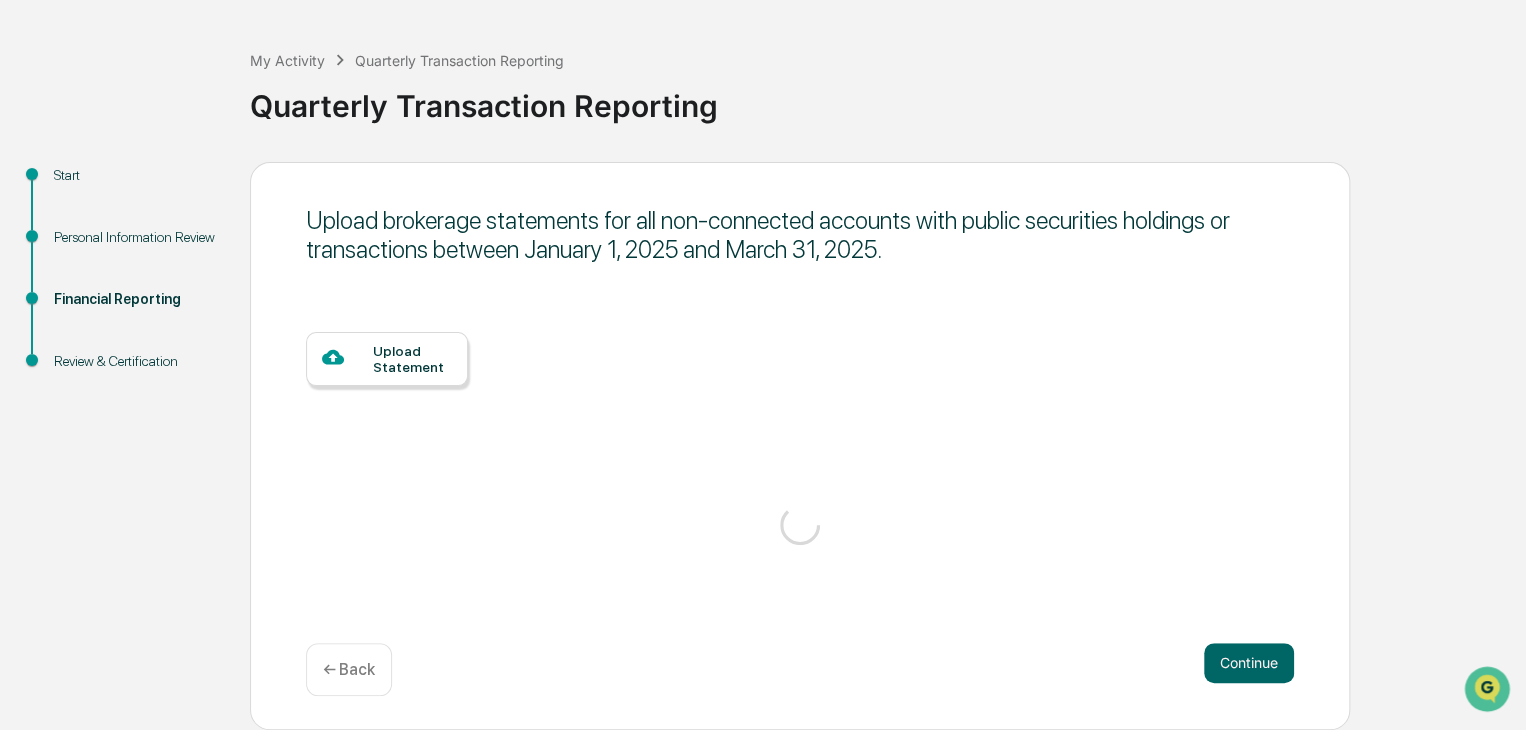 scroll, scrollTop: 92, scrollLeft: 0, axis: vertical 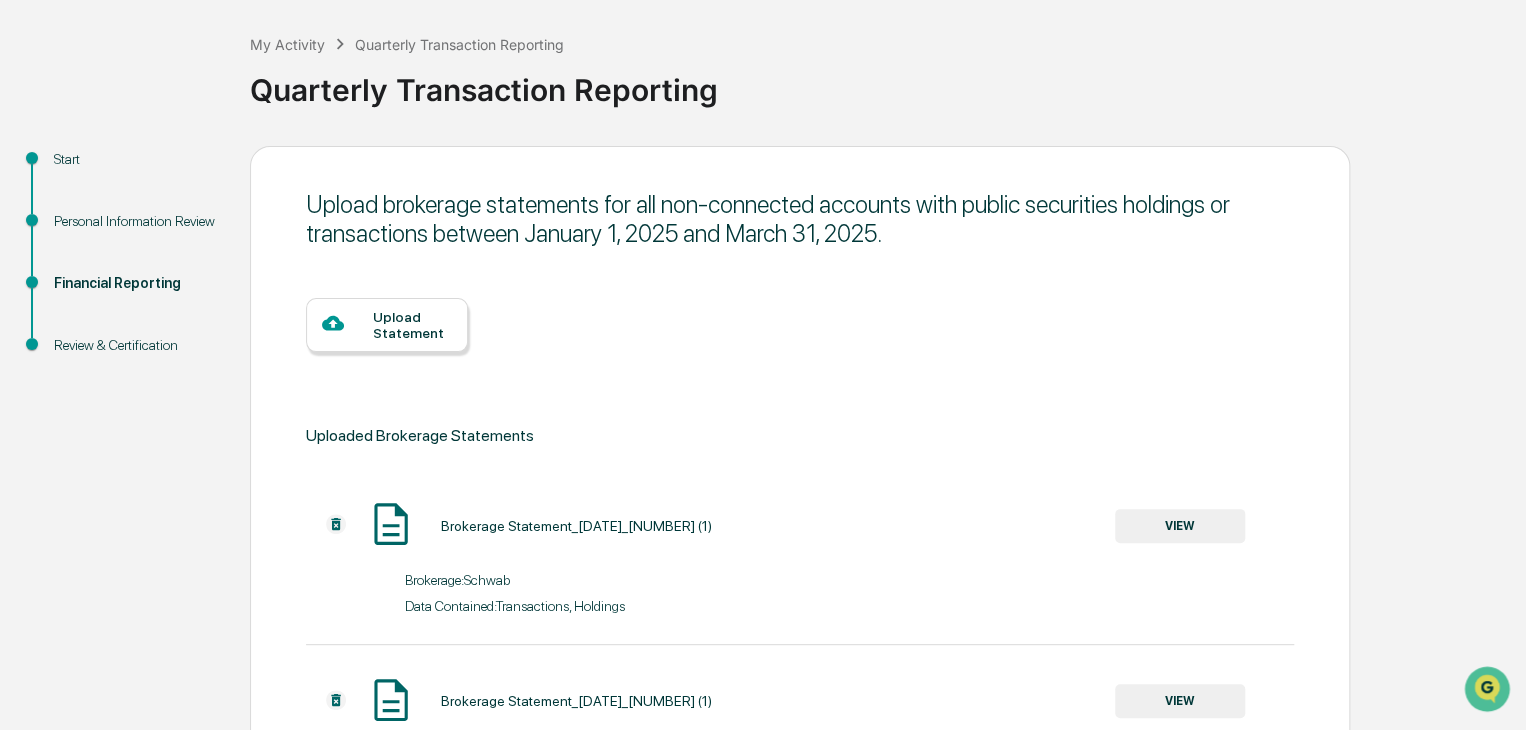 click 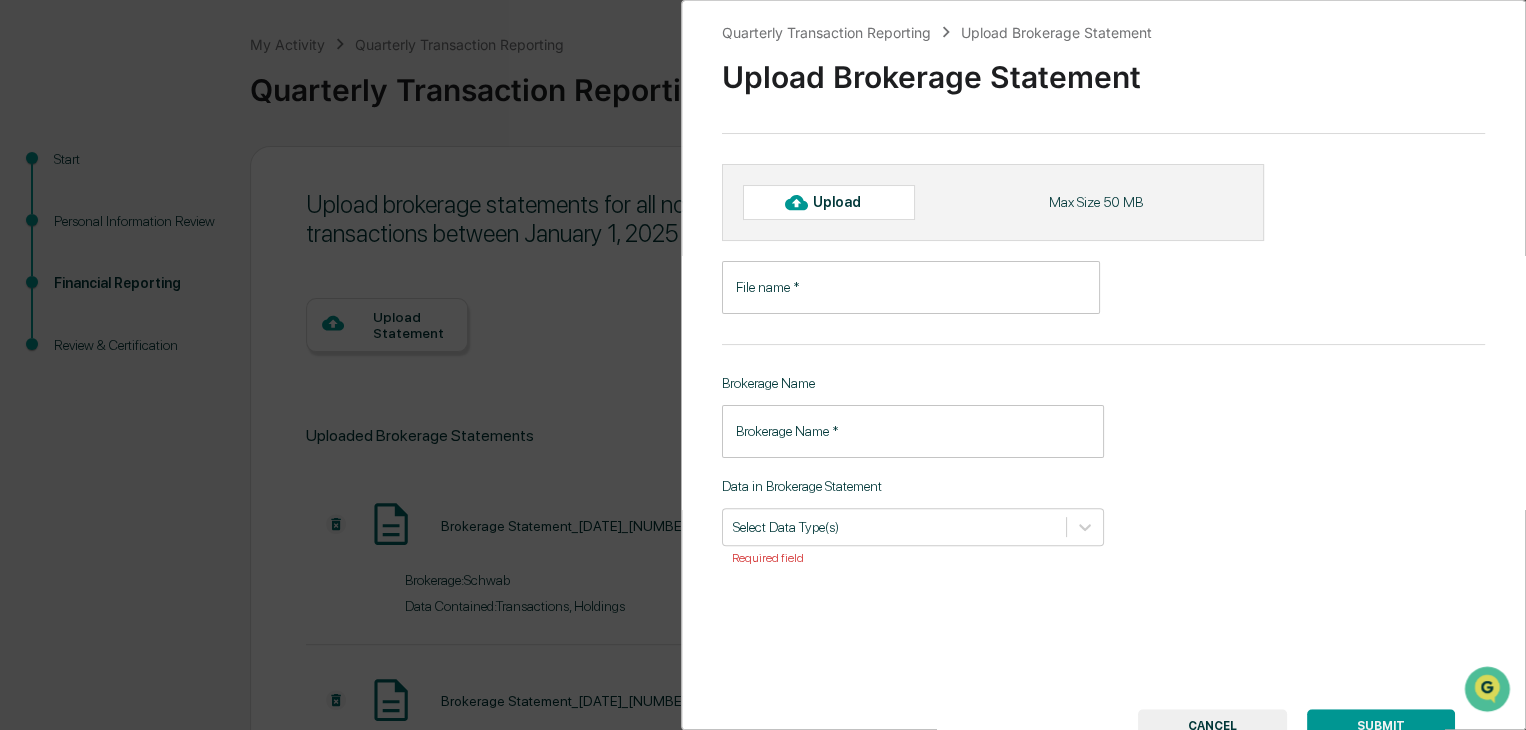 click at bounding box center [796, 202] 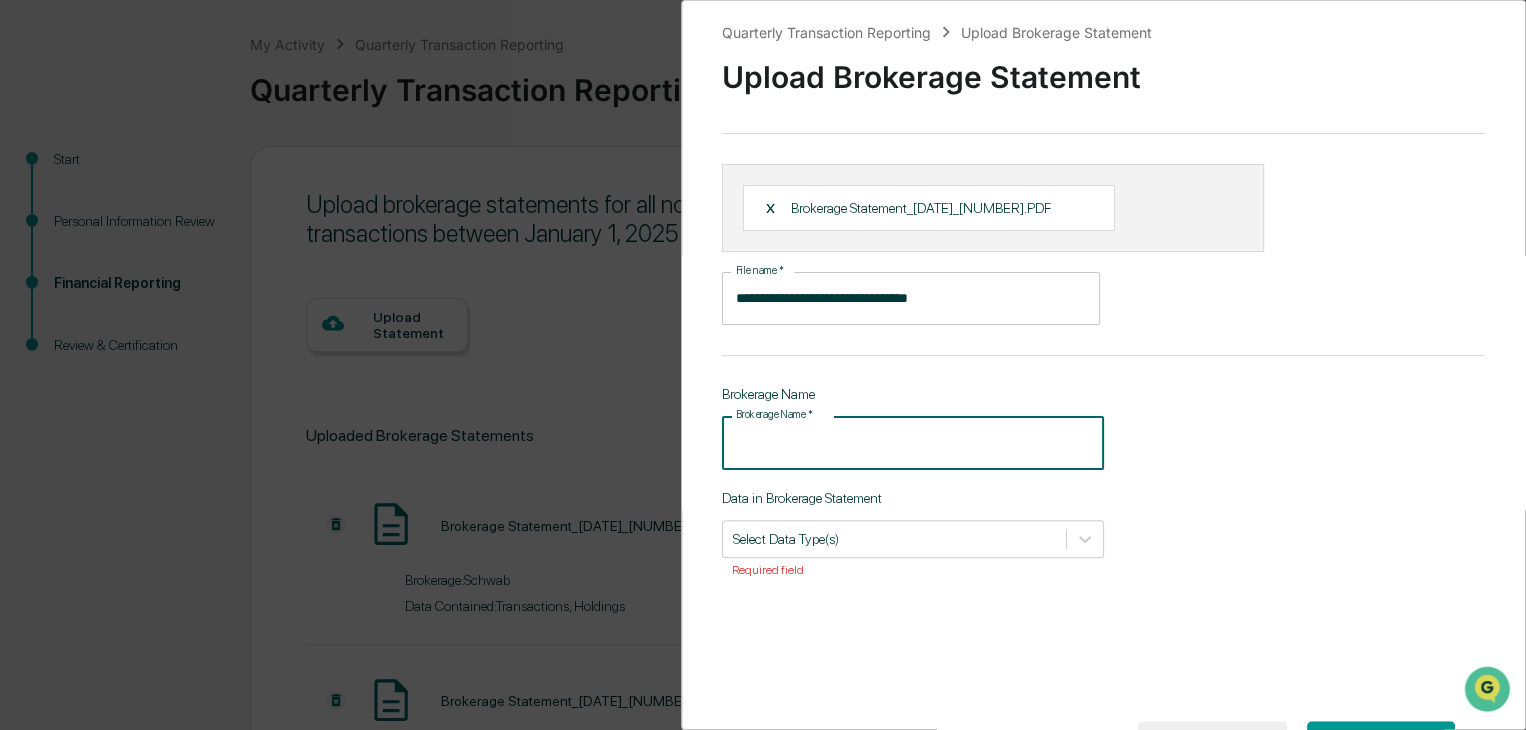 click on "Brokerage Name   *" at bounding box center (913, 442) 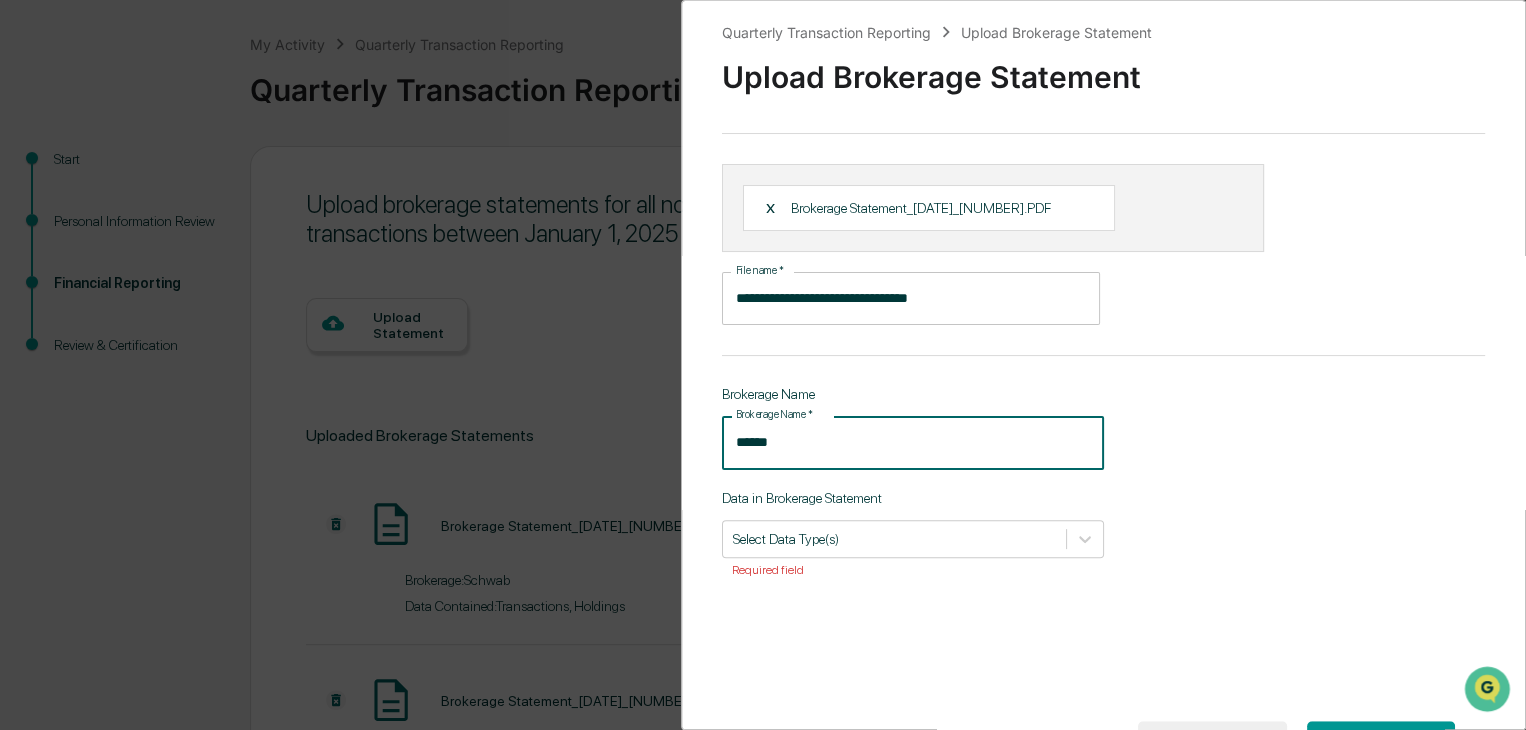scroll, scrollTop: 99, scrollLeft: 0, axis: vertical 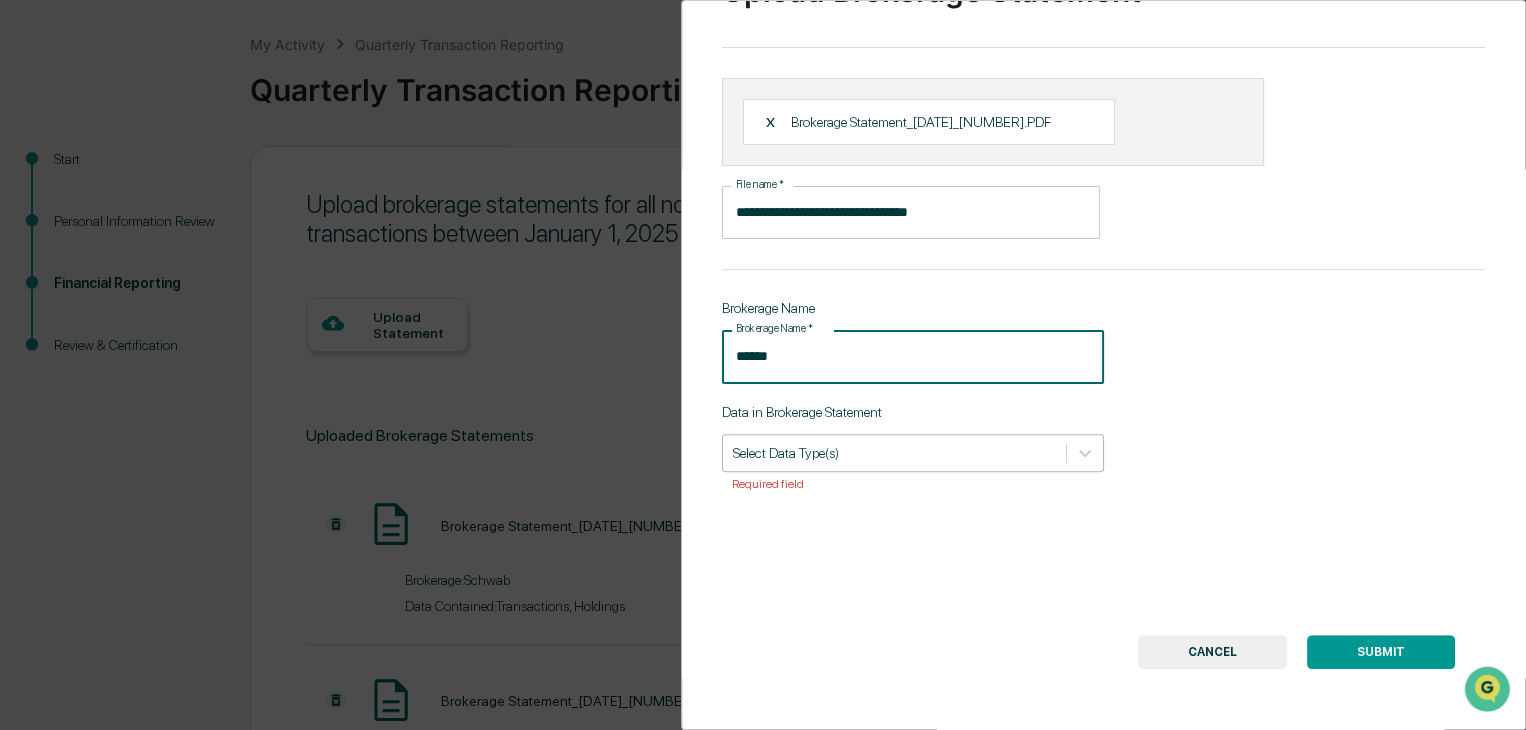 type on "******" 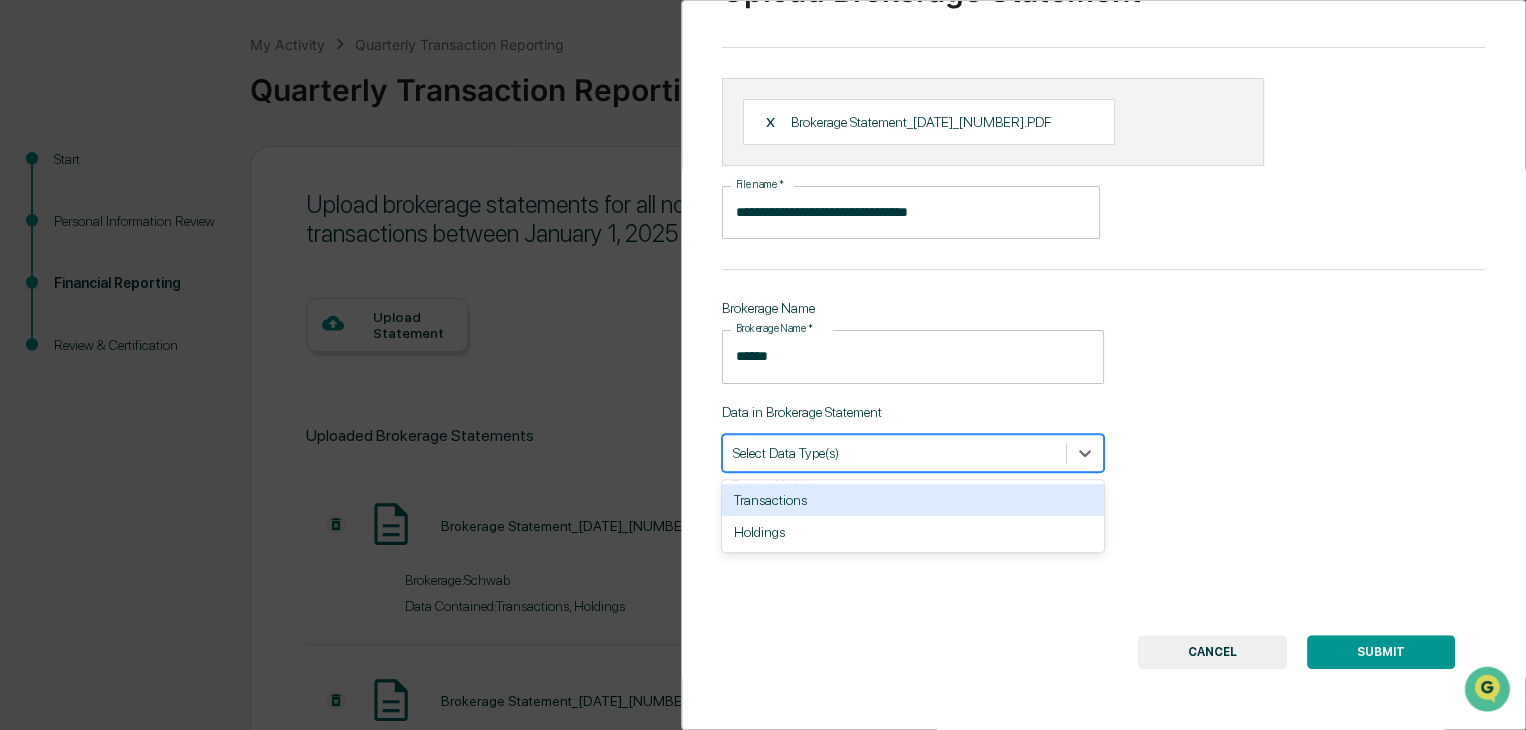 click on "Transactions" at bounding box center [913, 500] 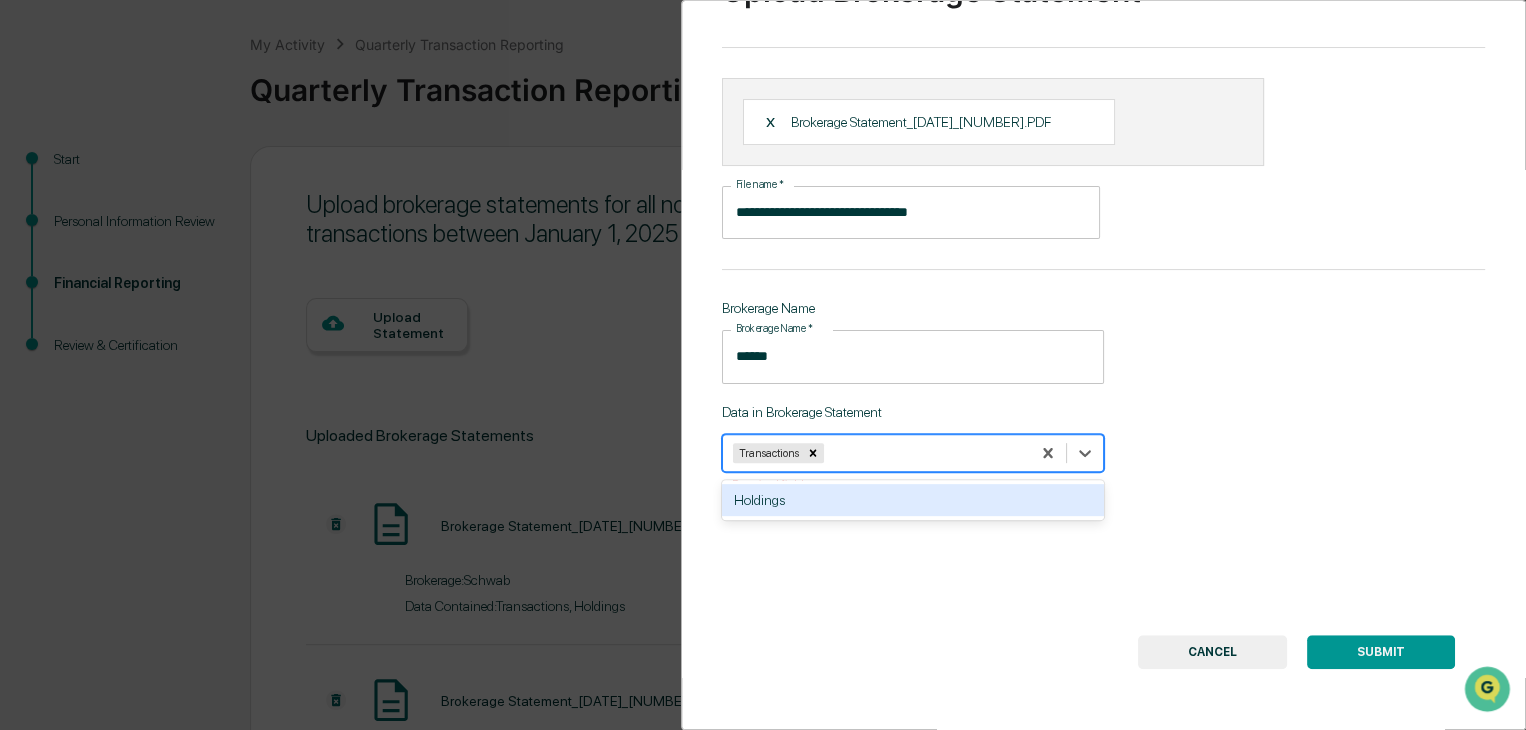 click on "Holdings" at bounding box center (913, 500) 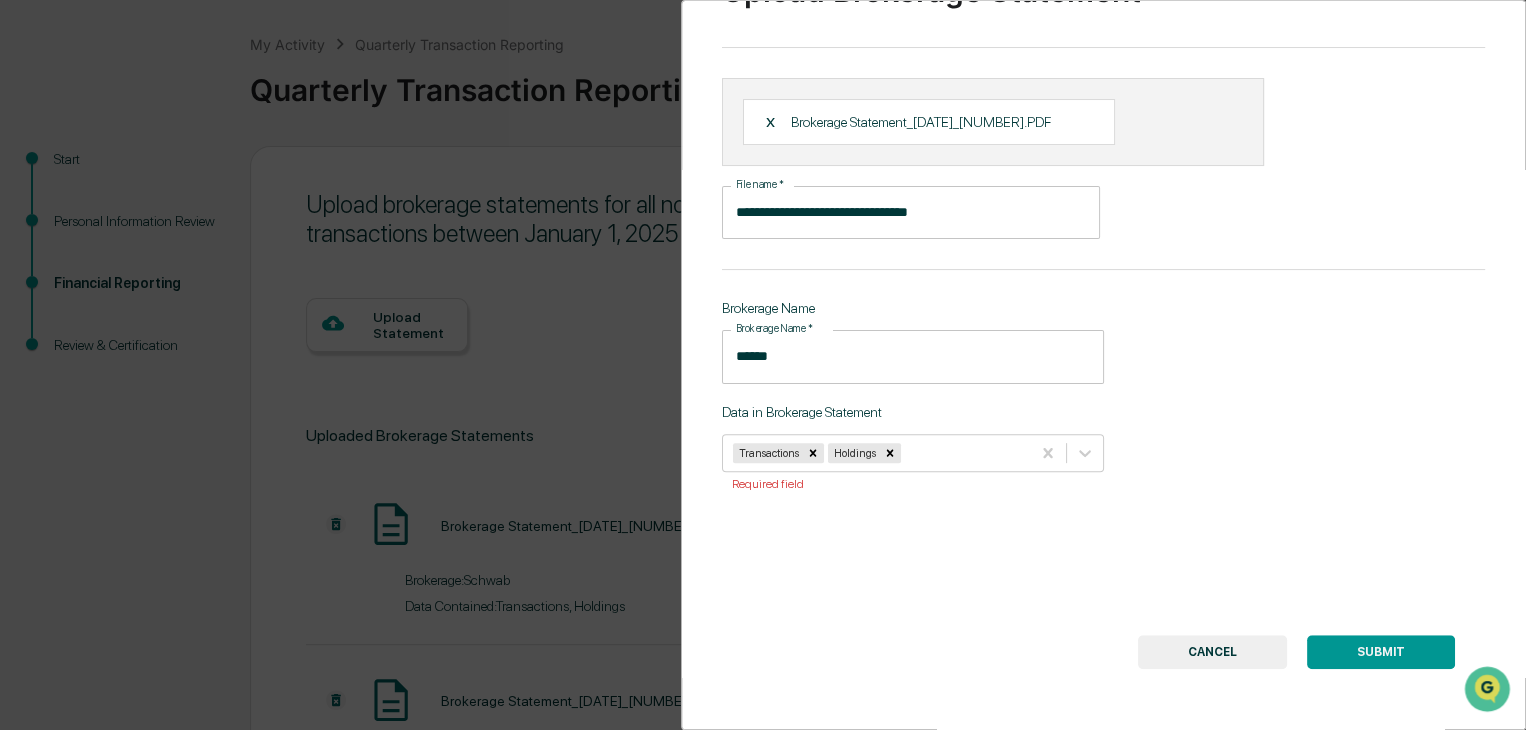 click on "SUBMIT" at bounding box center (1381, 652) 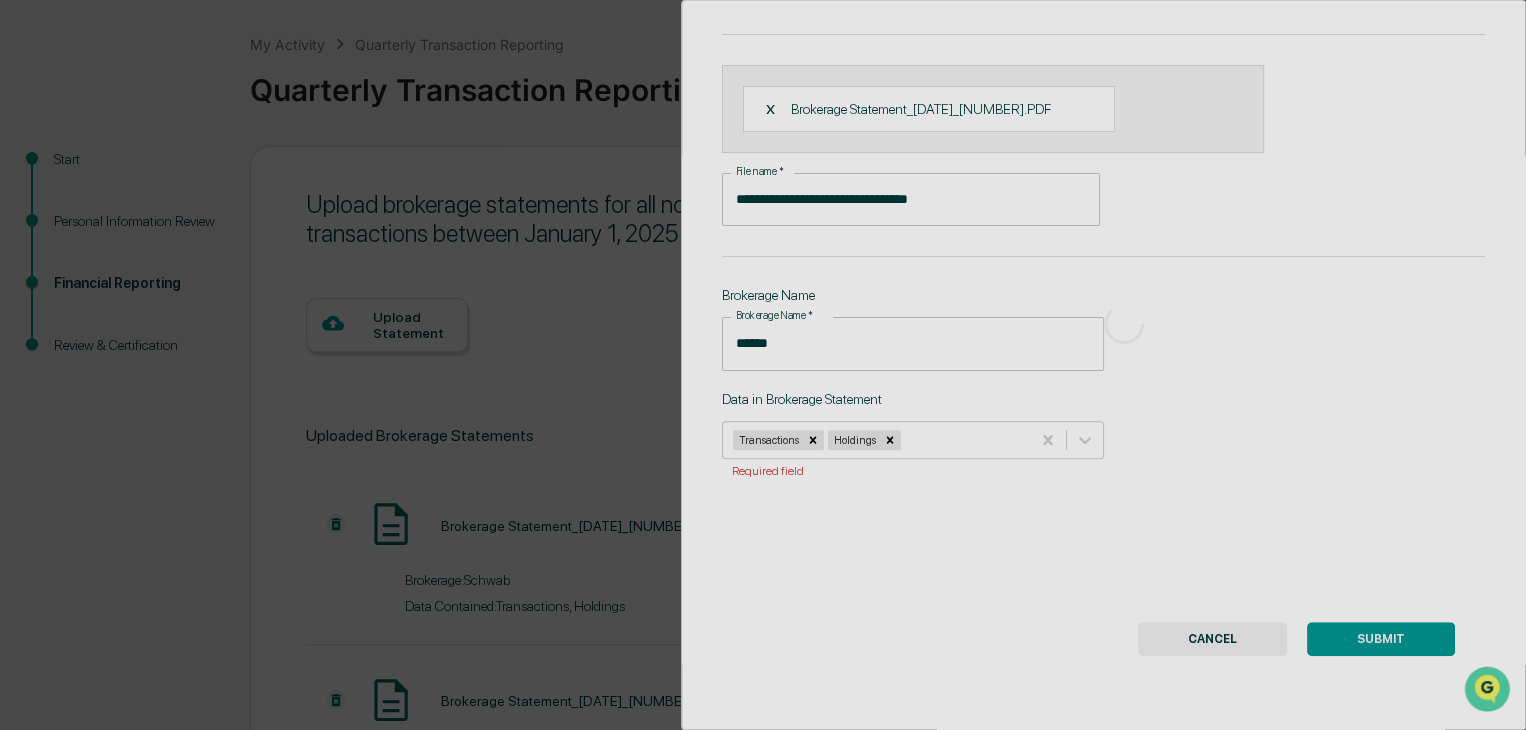 scroll, scrollTop: 92, scrollLeft: 0, axis: vertical 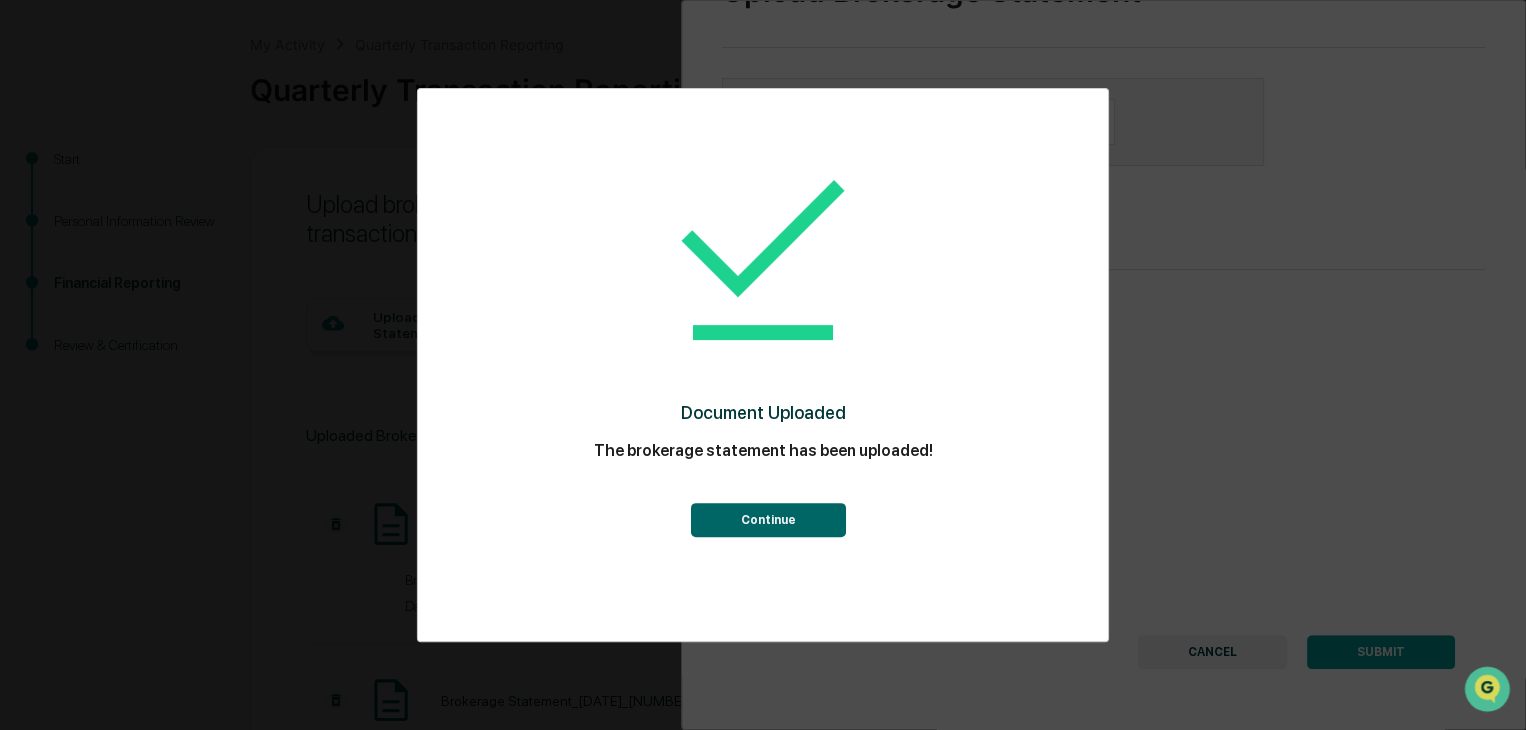 click on "Continue" at bounding box center [767, 520] 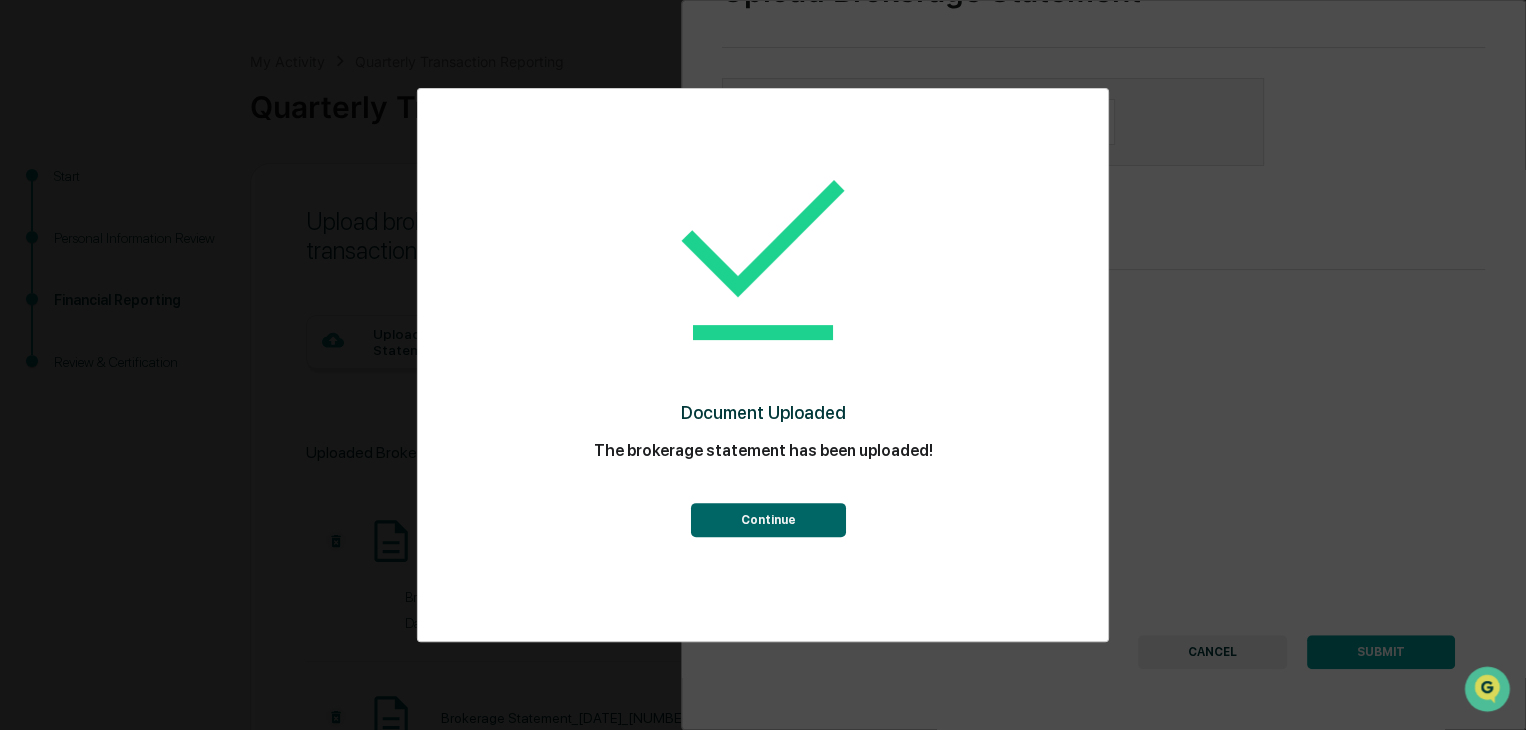 scroll, scrollTop: 87, scrollLeft: 0, axis: vertical 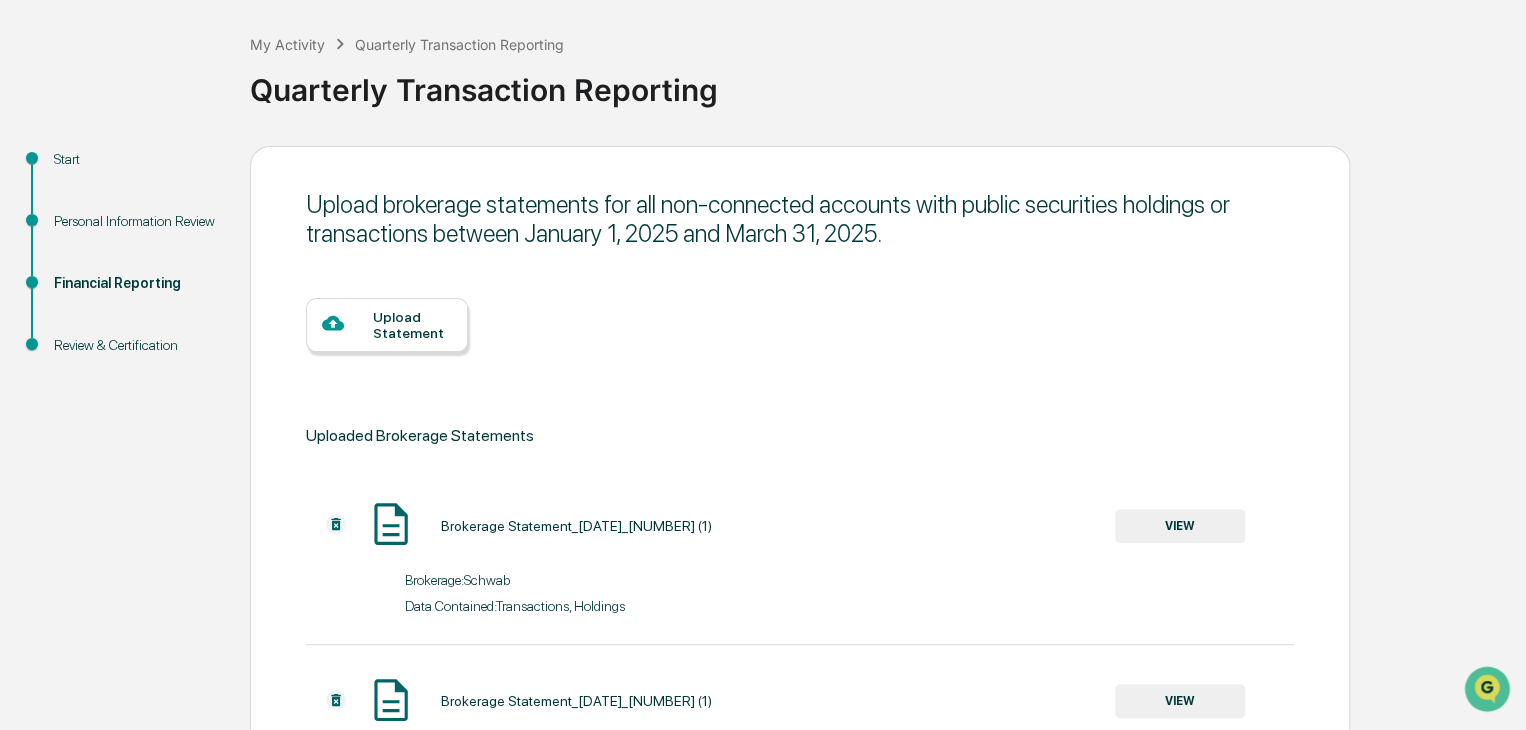 click on "Upload Statement" at bounding box center (412, 325) 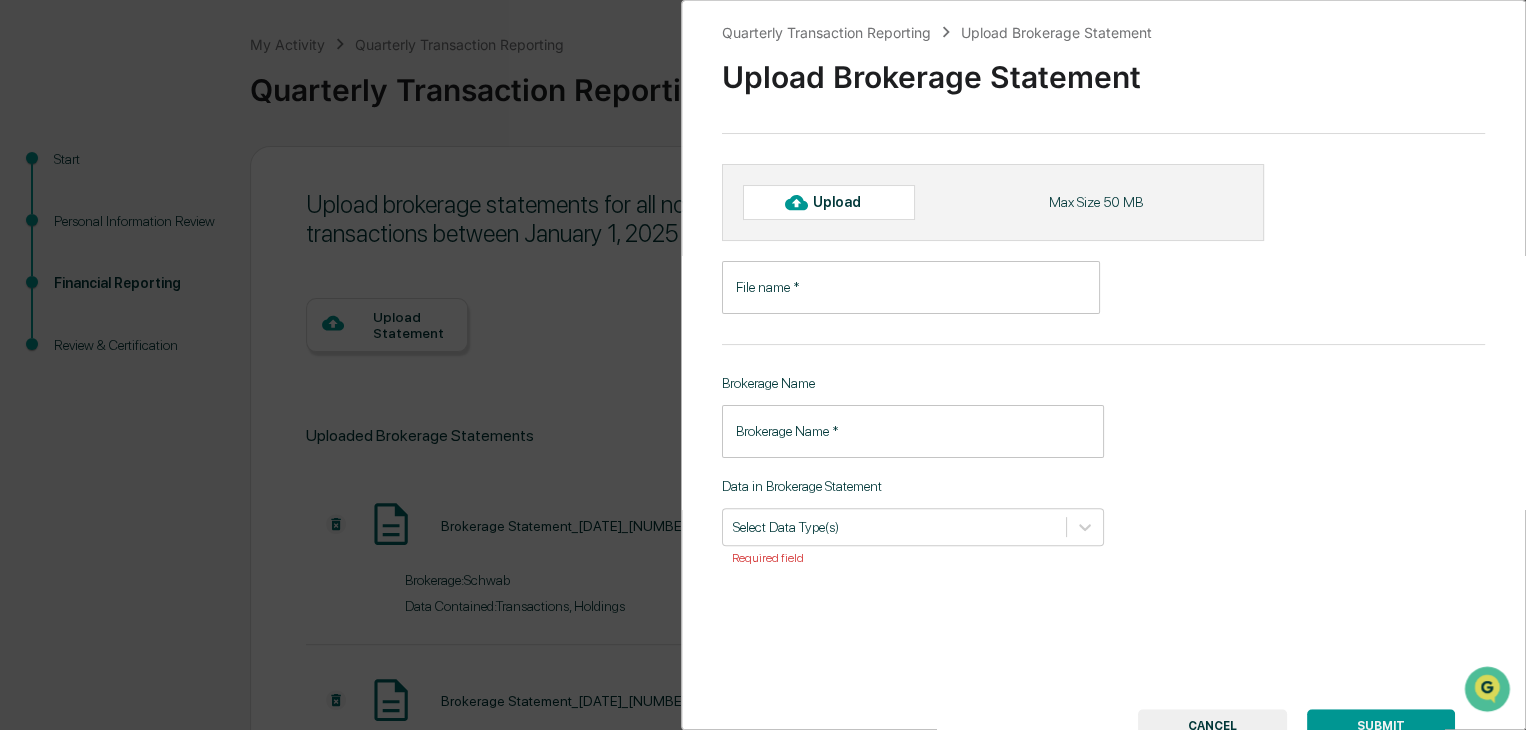 click on "Upload" at bounding box center (845, 202) 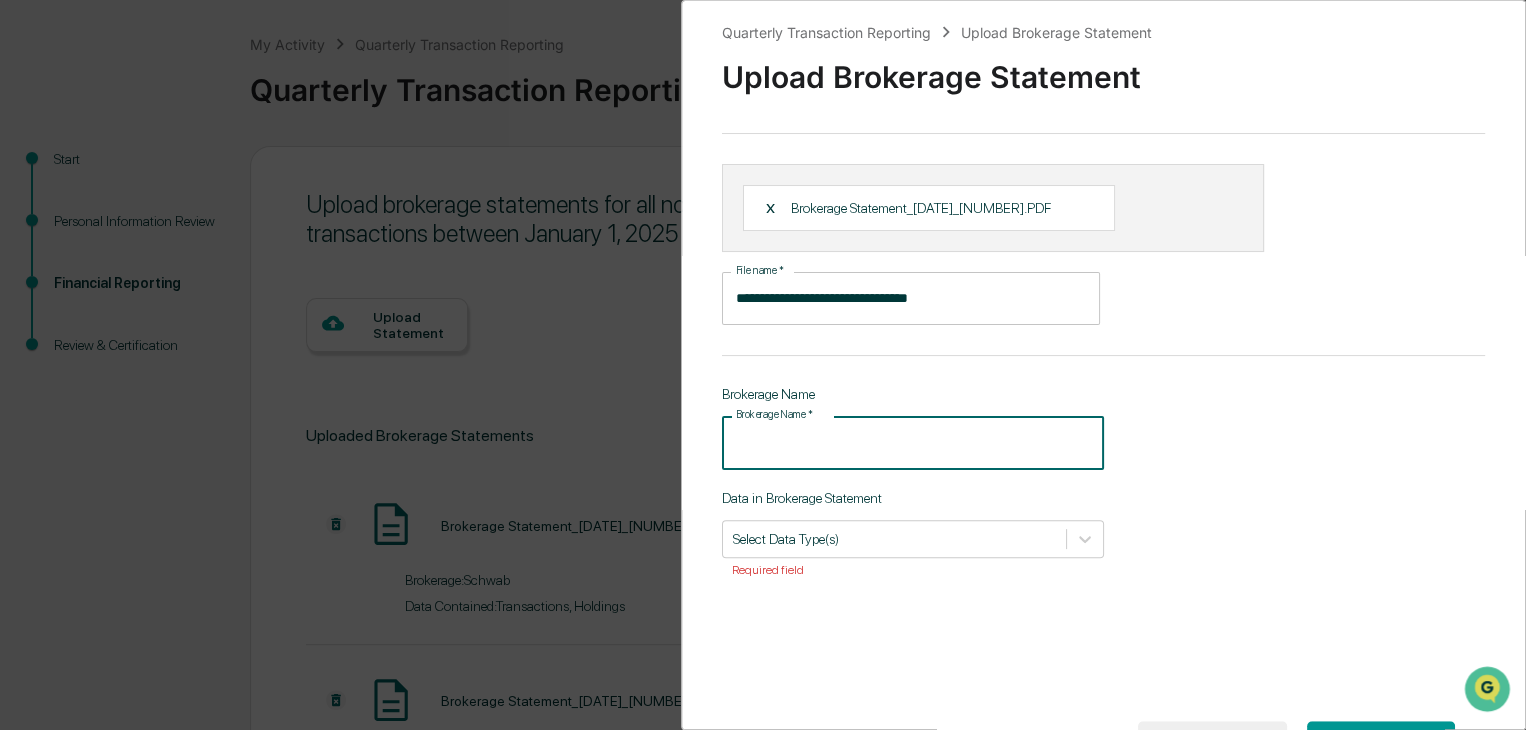 click on "Brokerage Name   *" at bounding box center (913, 442) 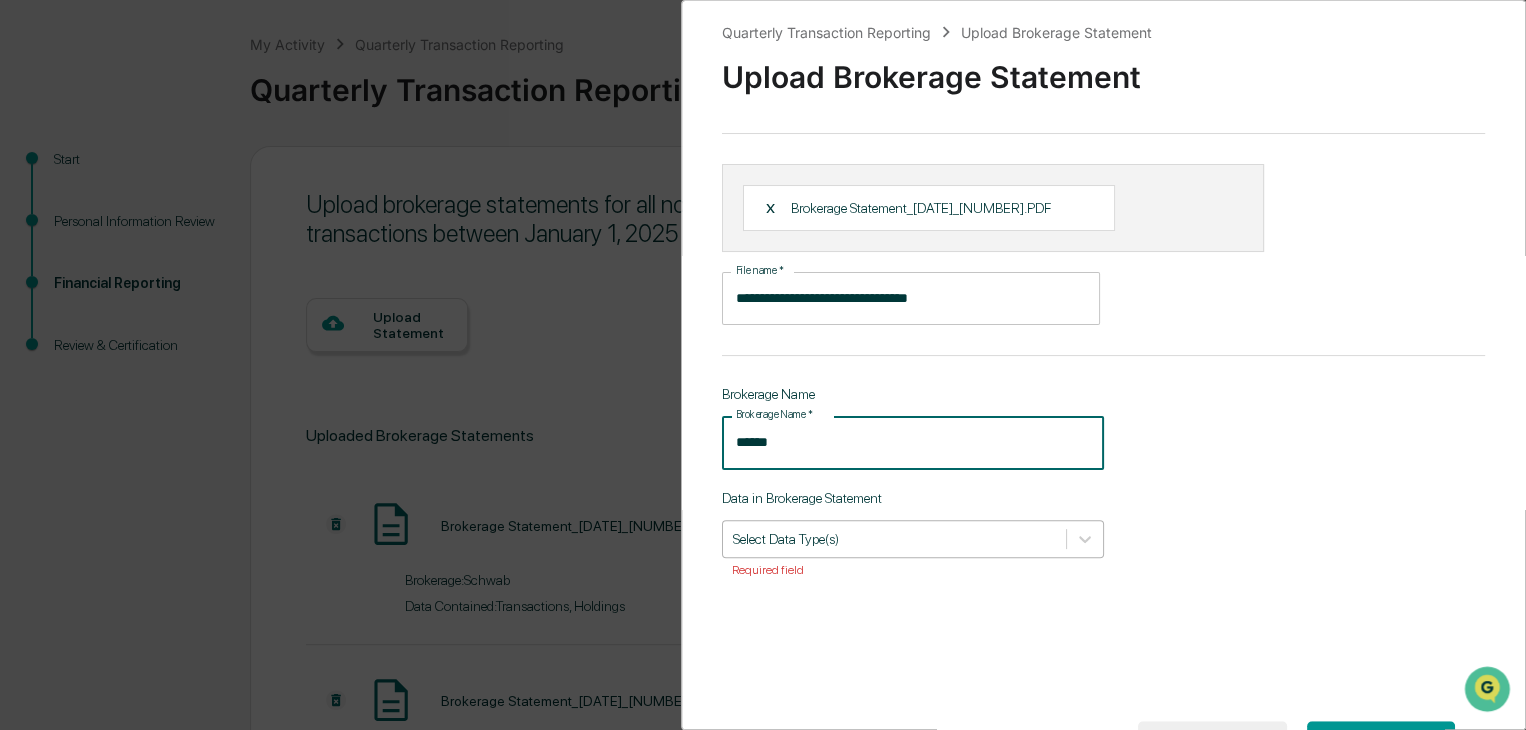 type on "******" 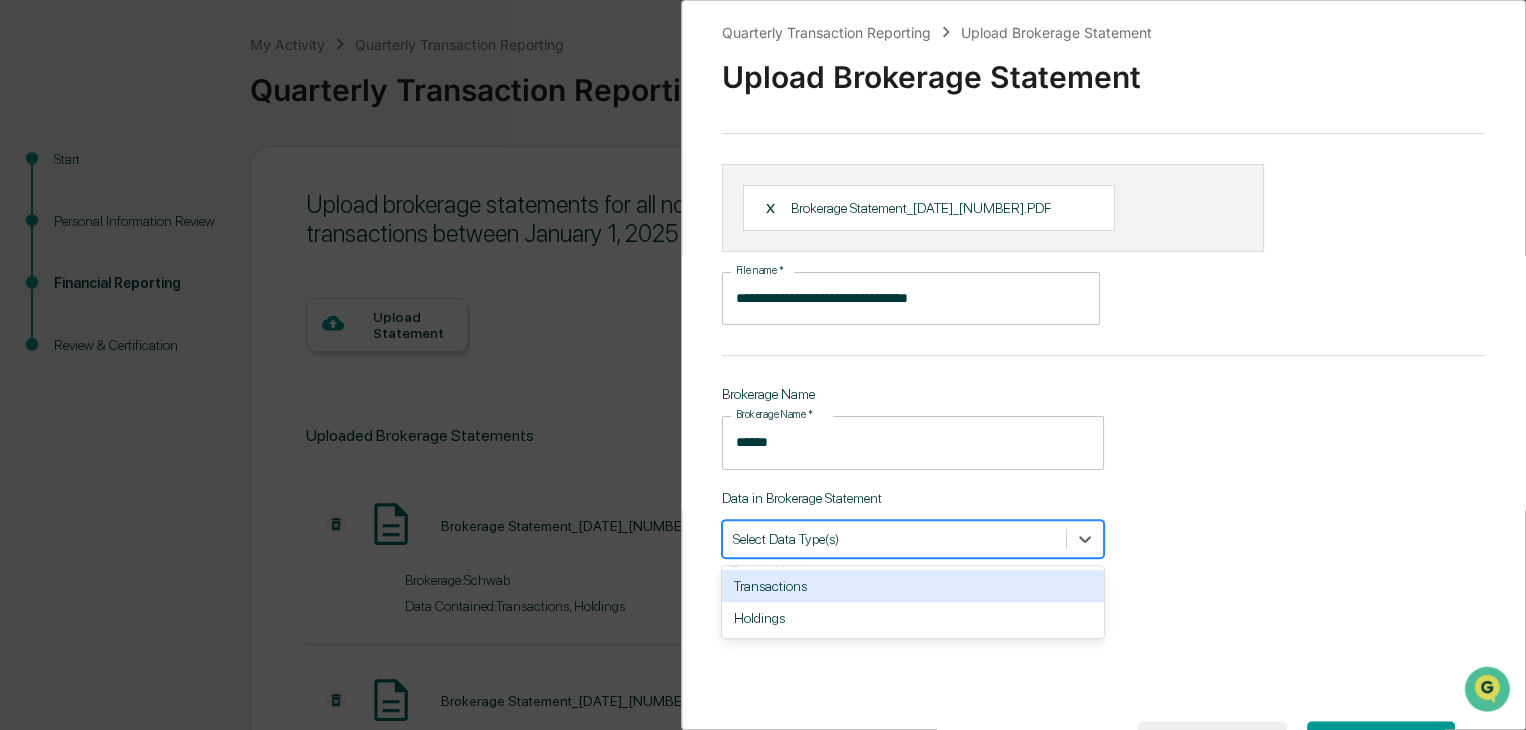 click on "Select Data Type(s)" at bounding box center [894, 538] 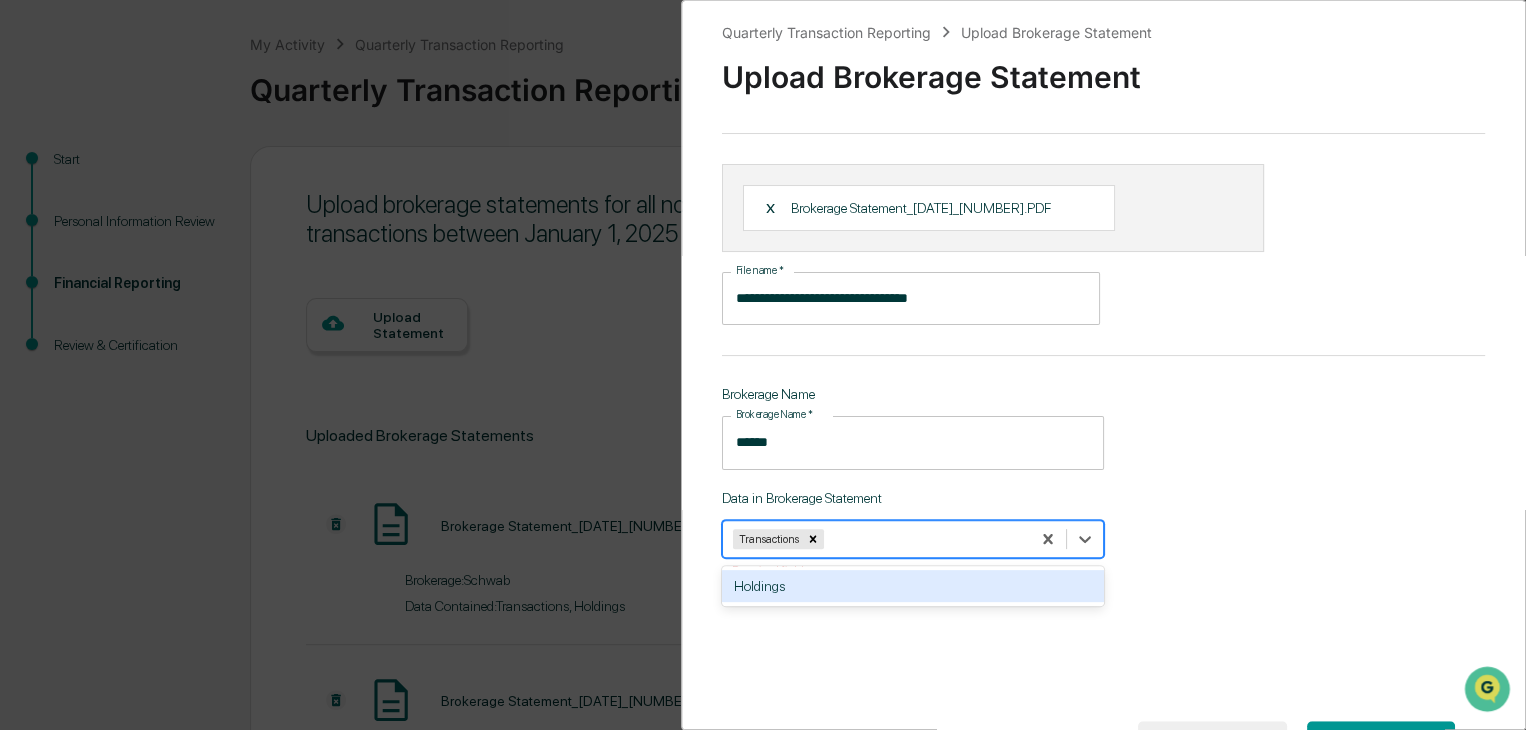 click on "Holdings" at bounding box center (913, 586) 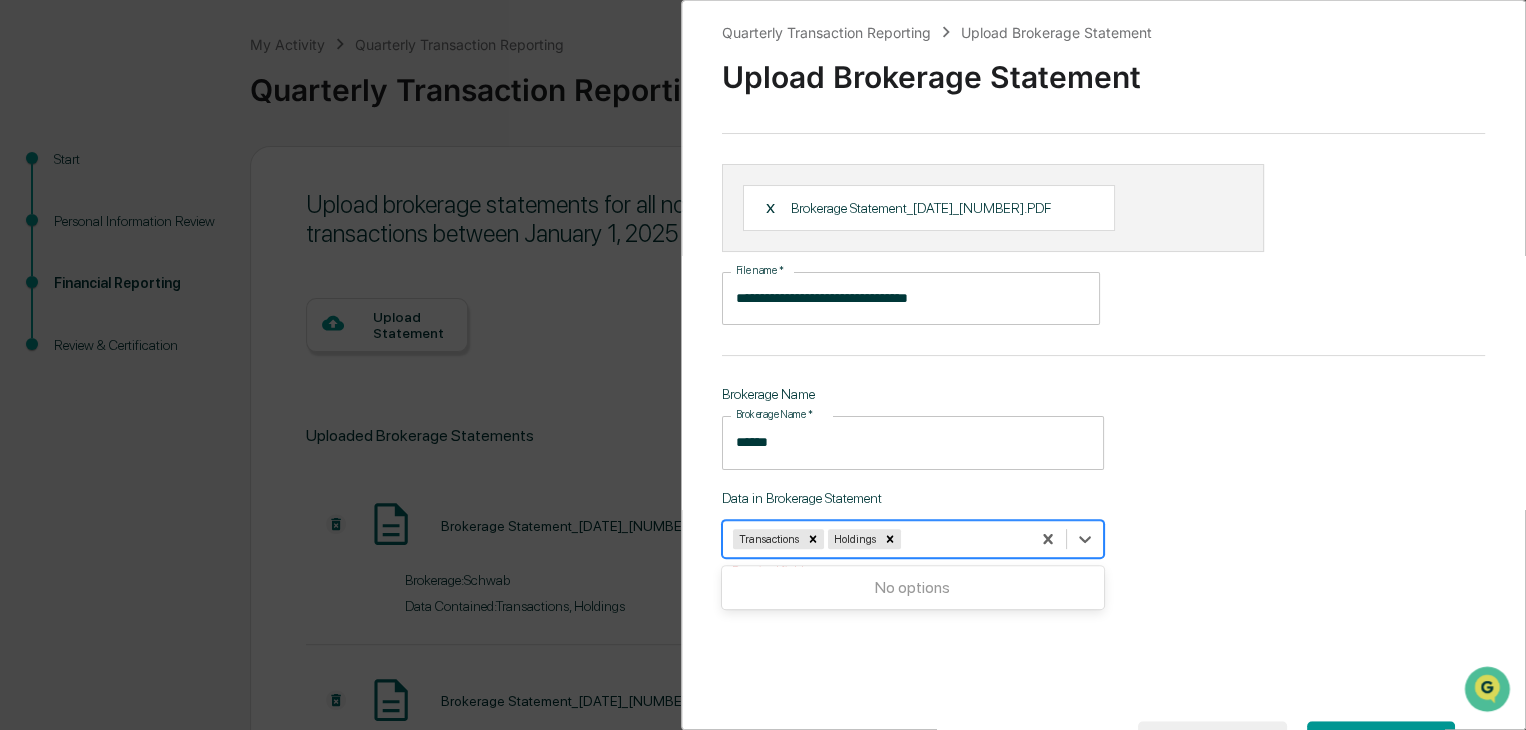 scroll, scrollTop: 99, scrollLeft: 0, axis: vertical 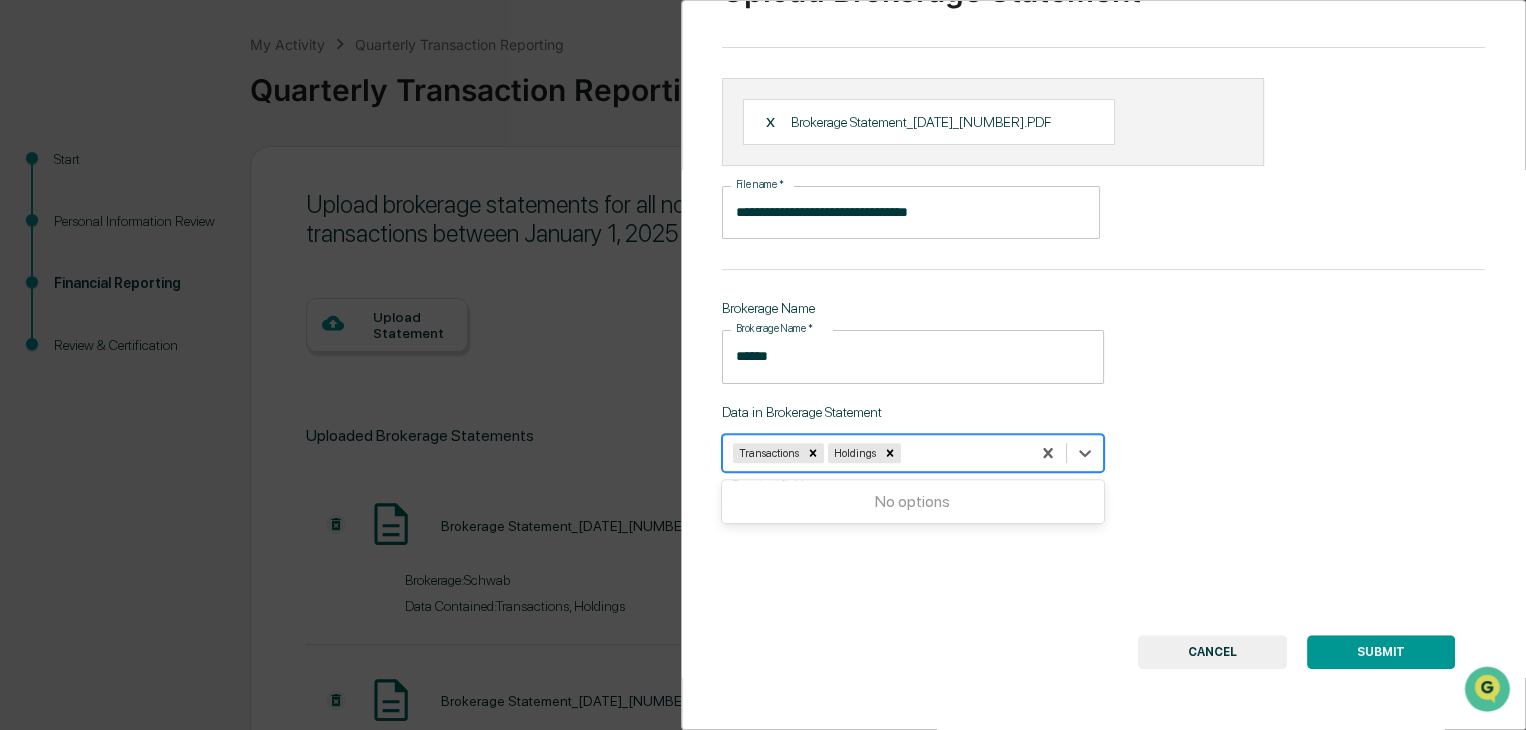 click on "SUBMIT" at bounding box center (1381, 652) 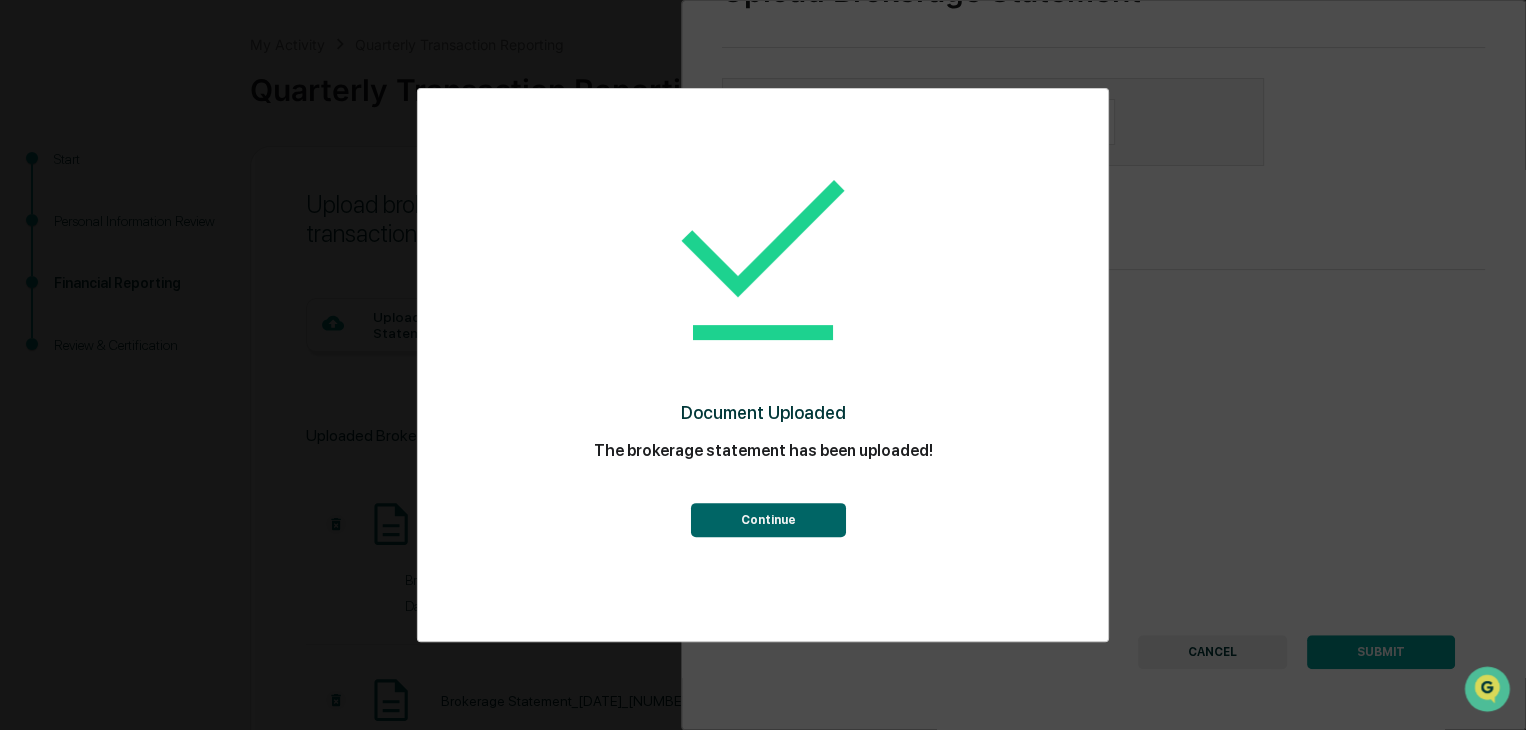 click on "Continue" at bounding box center [767, 520] 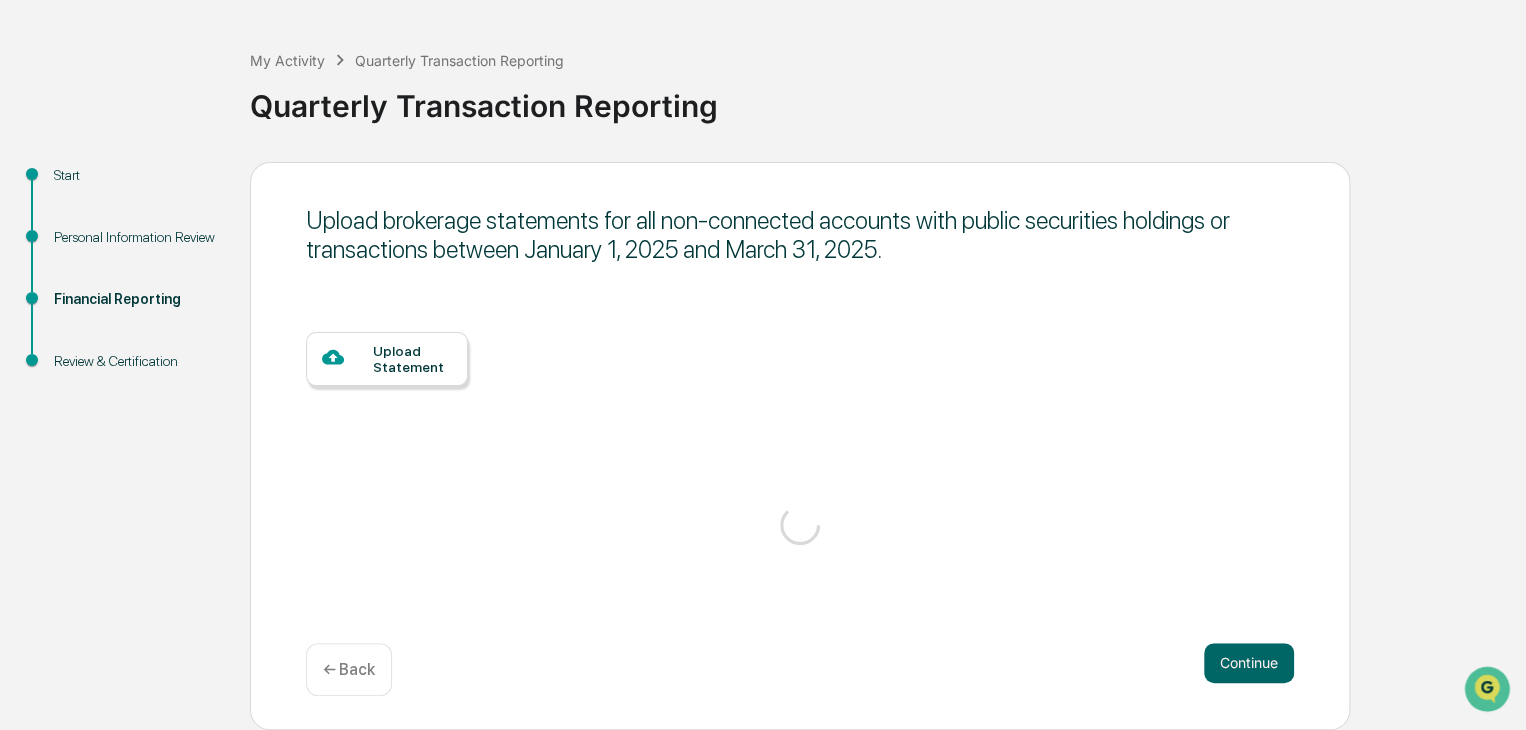 scroll, scrollTop: 92, scrollLeft: 0, axis: vertical 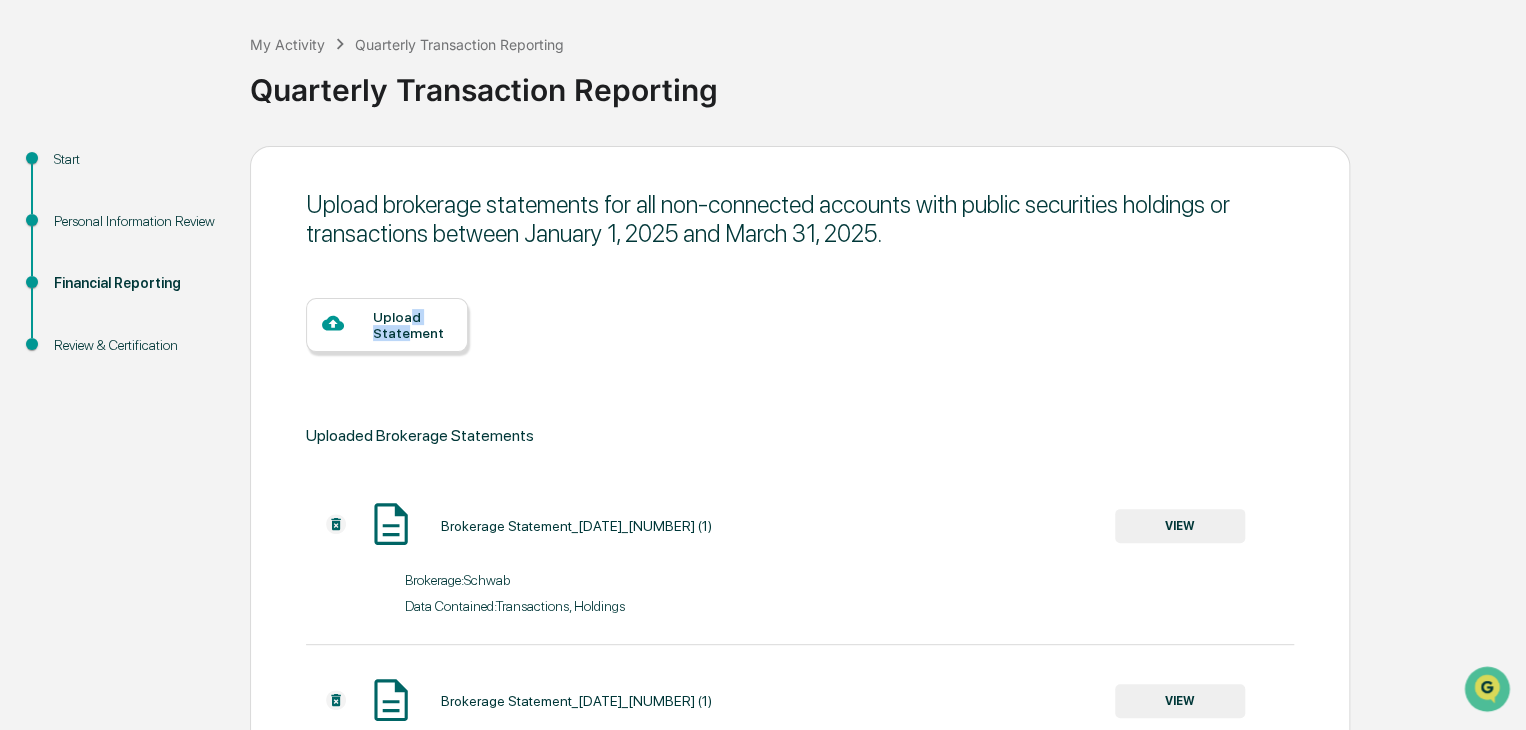 click on "Upload Statement" at bounding box center (412, 325) 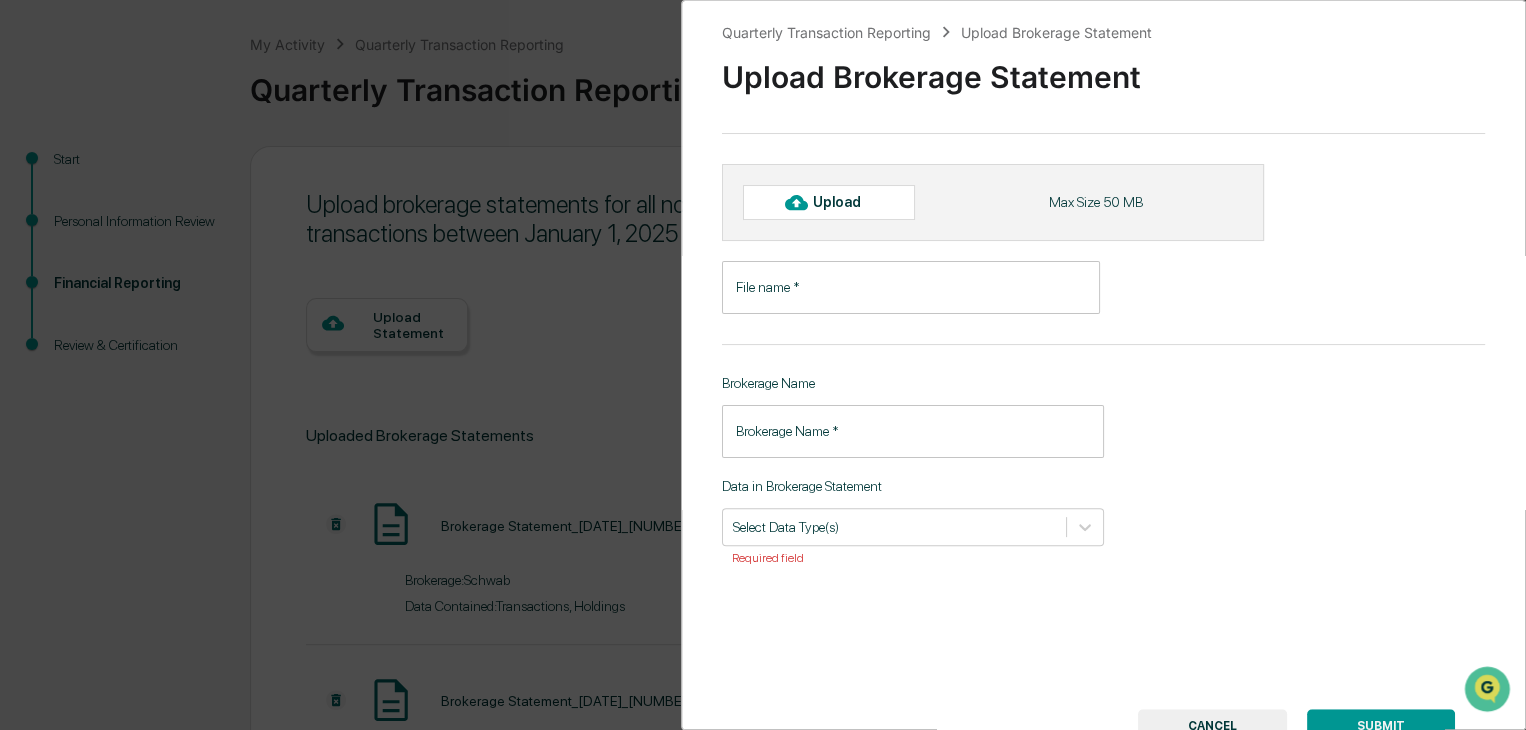 click on "Upload" at bounding box center [845, 202] 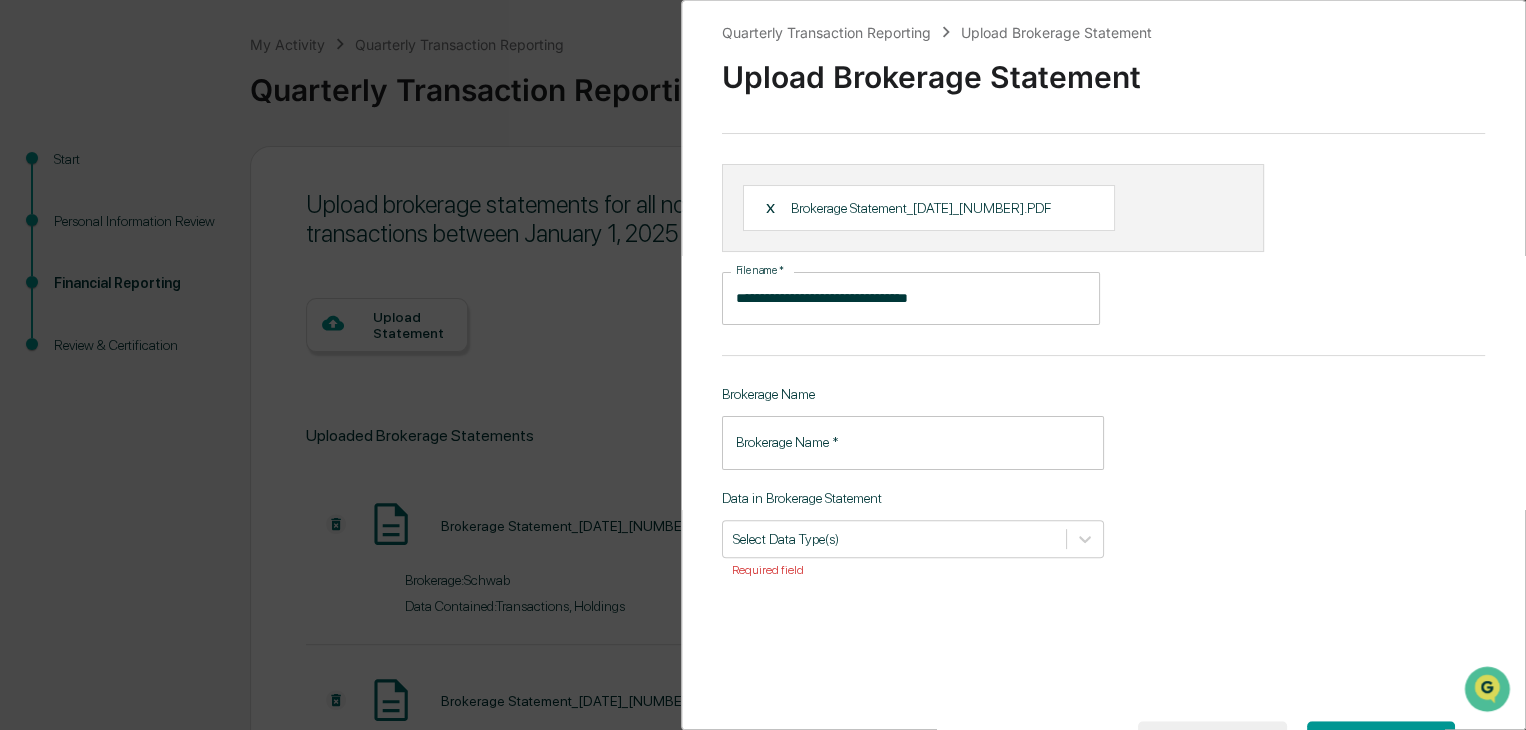 click on "Brokerage Name   *" at bounding box center [913, 442] 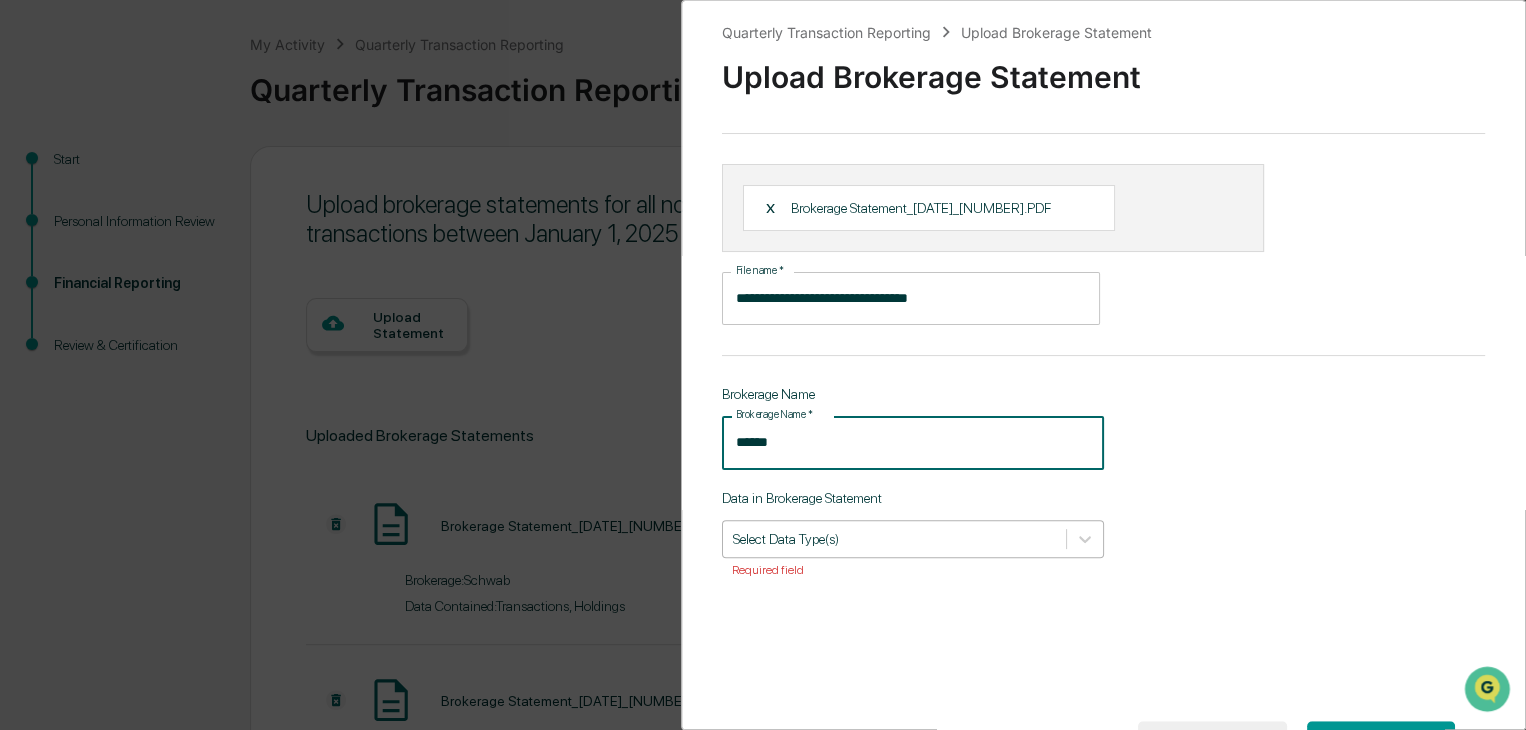 type on "******" 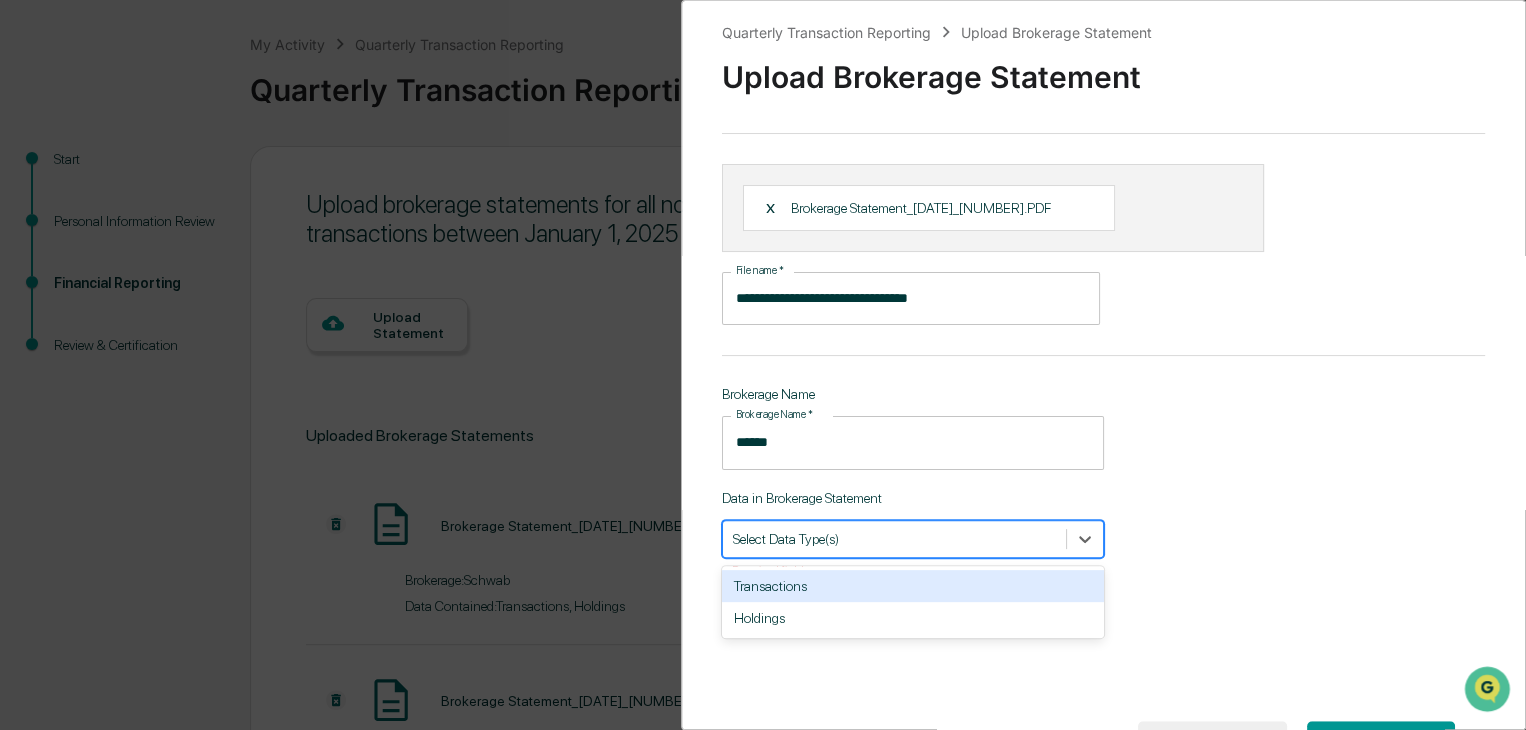 click on "Transactions" at bounding box center (913, 586) 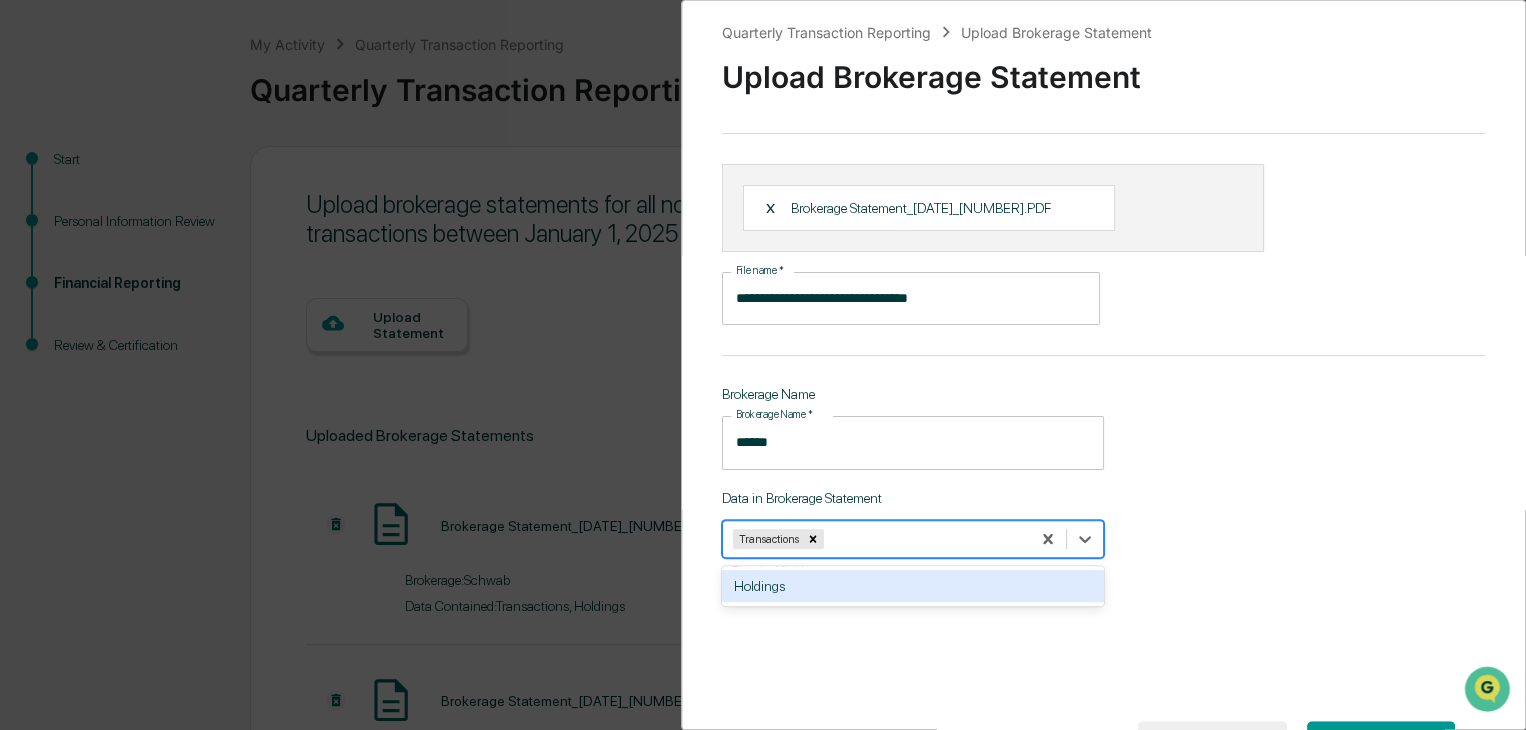 click on "Holdings" at bounding box center [913, 586] 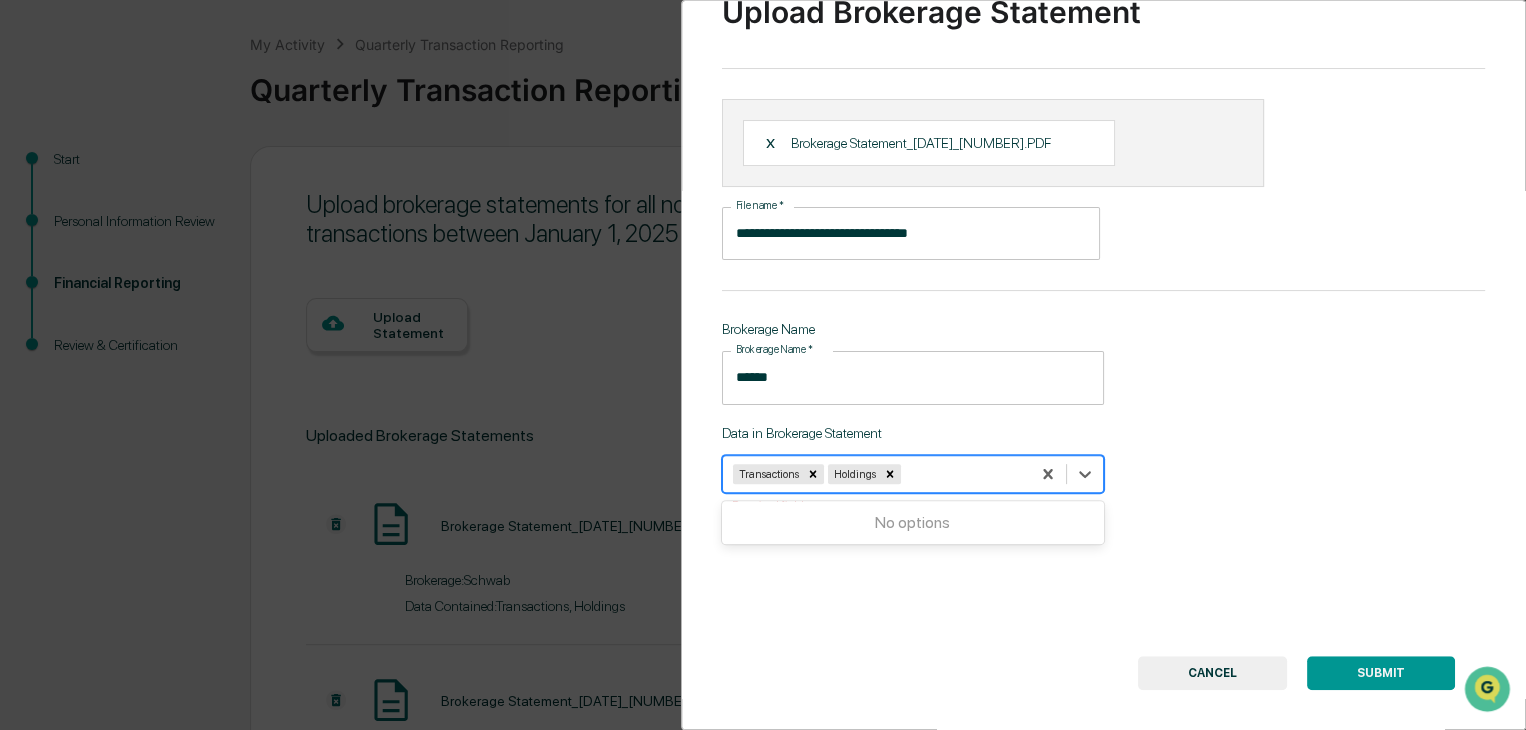 scroll, scrollTop: 99, scrollLeft: 0, axis: vertical 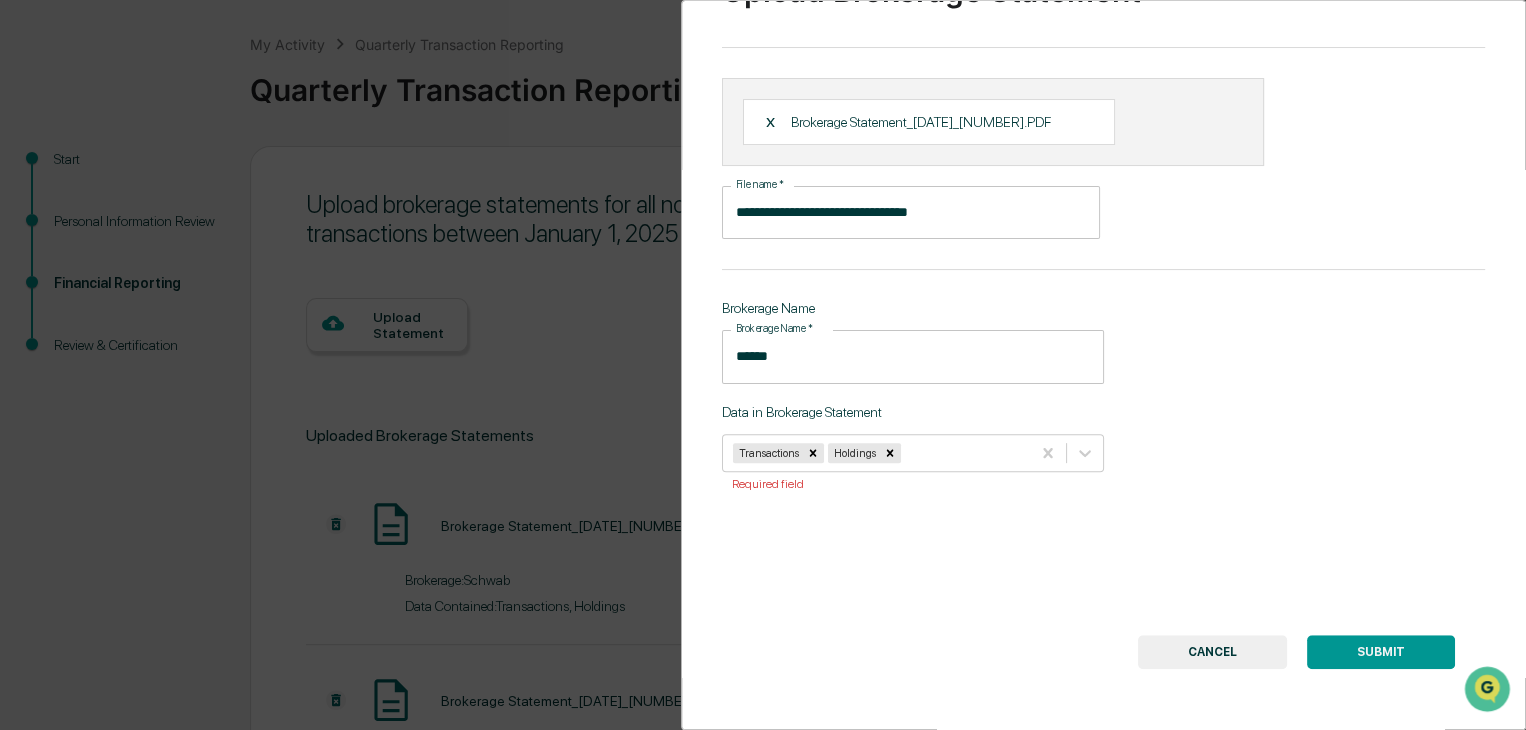 click on "SUBMIT" at bounding box center (1381, 652) 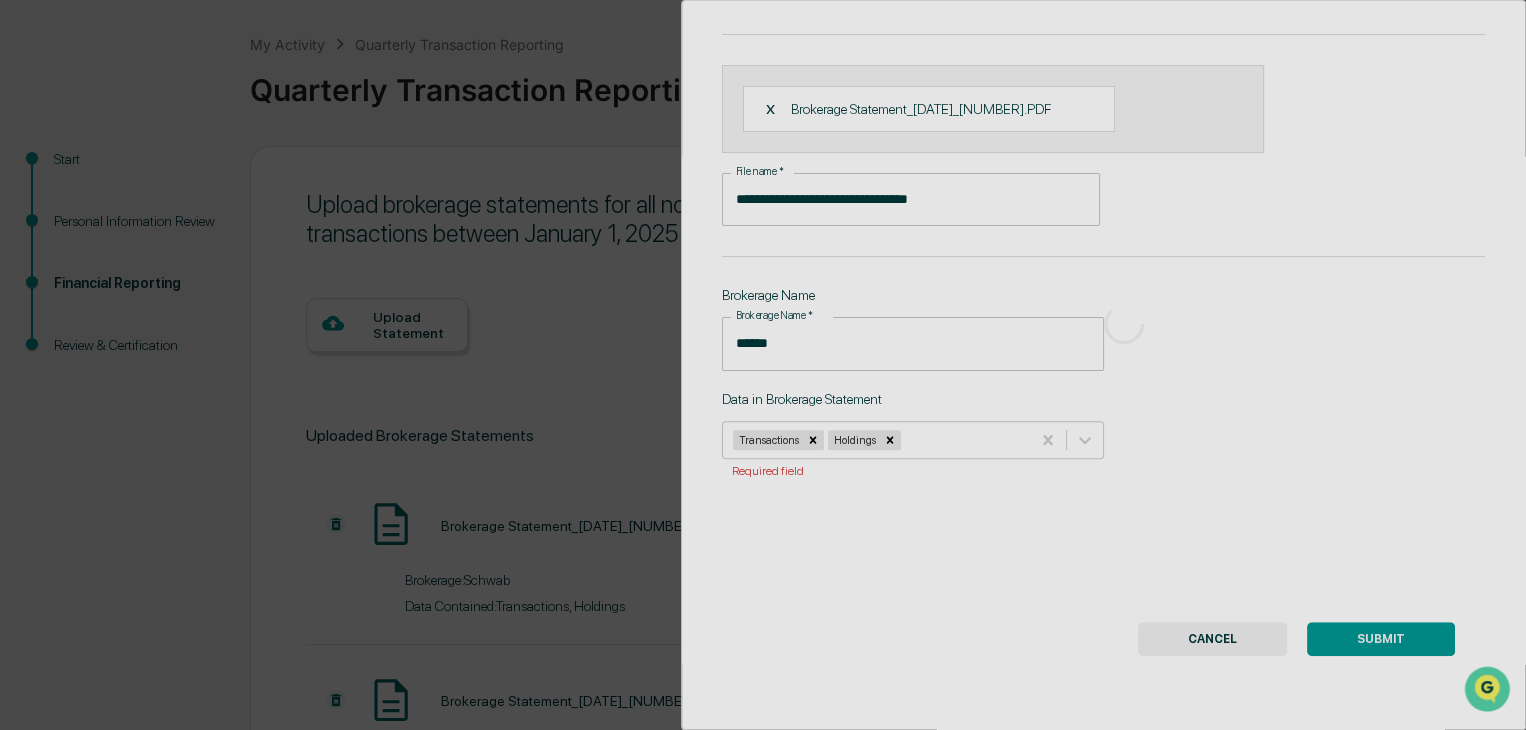 scroll, scrollTop: 92, scrollLeft: 0, axis: vertical 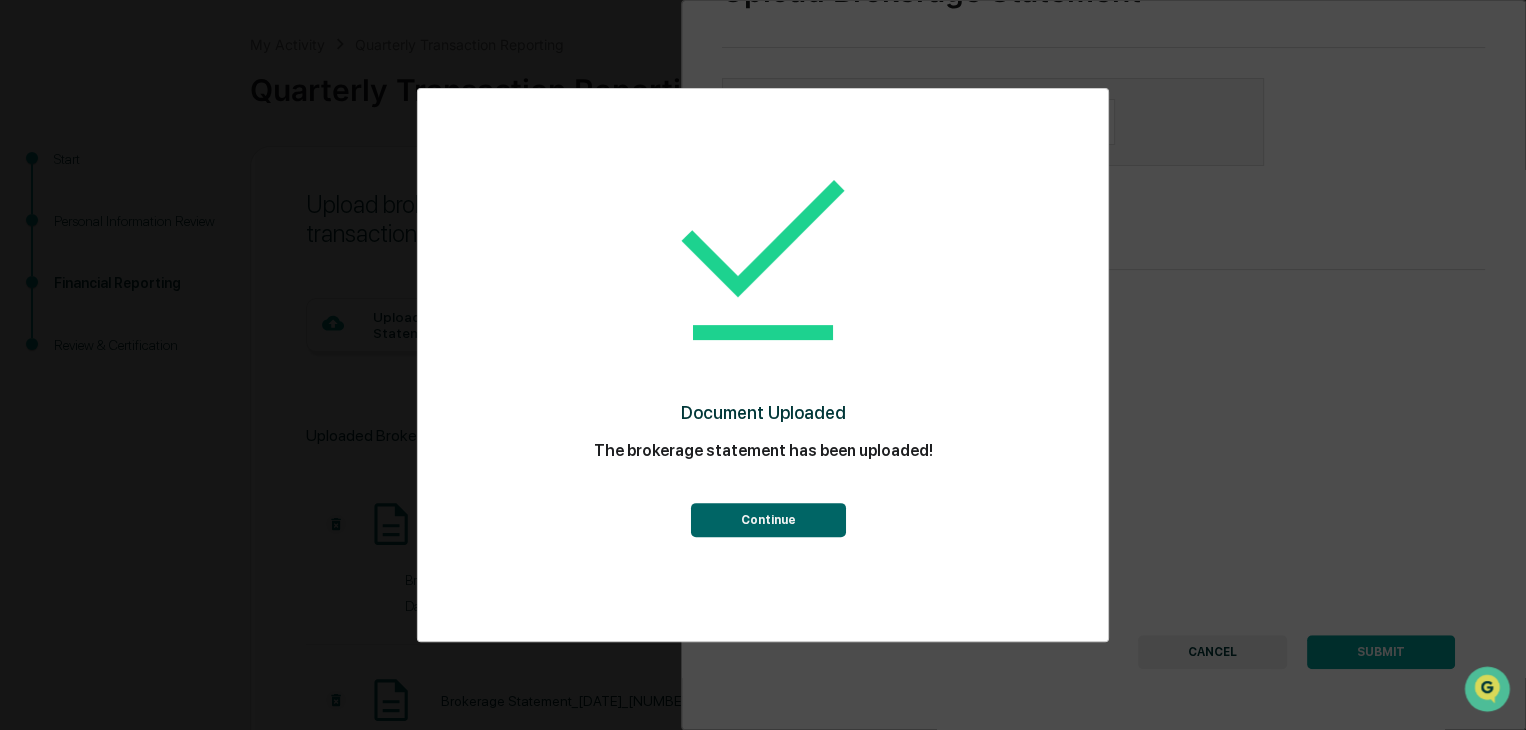 click on "Continue" at bounding box center (767, 520) 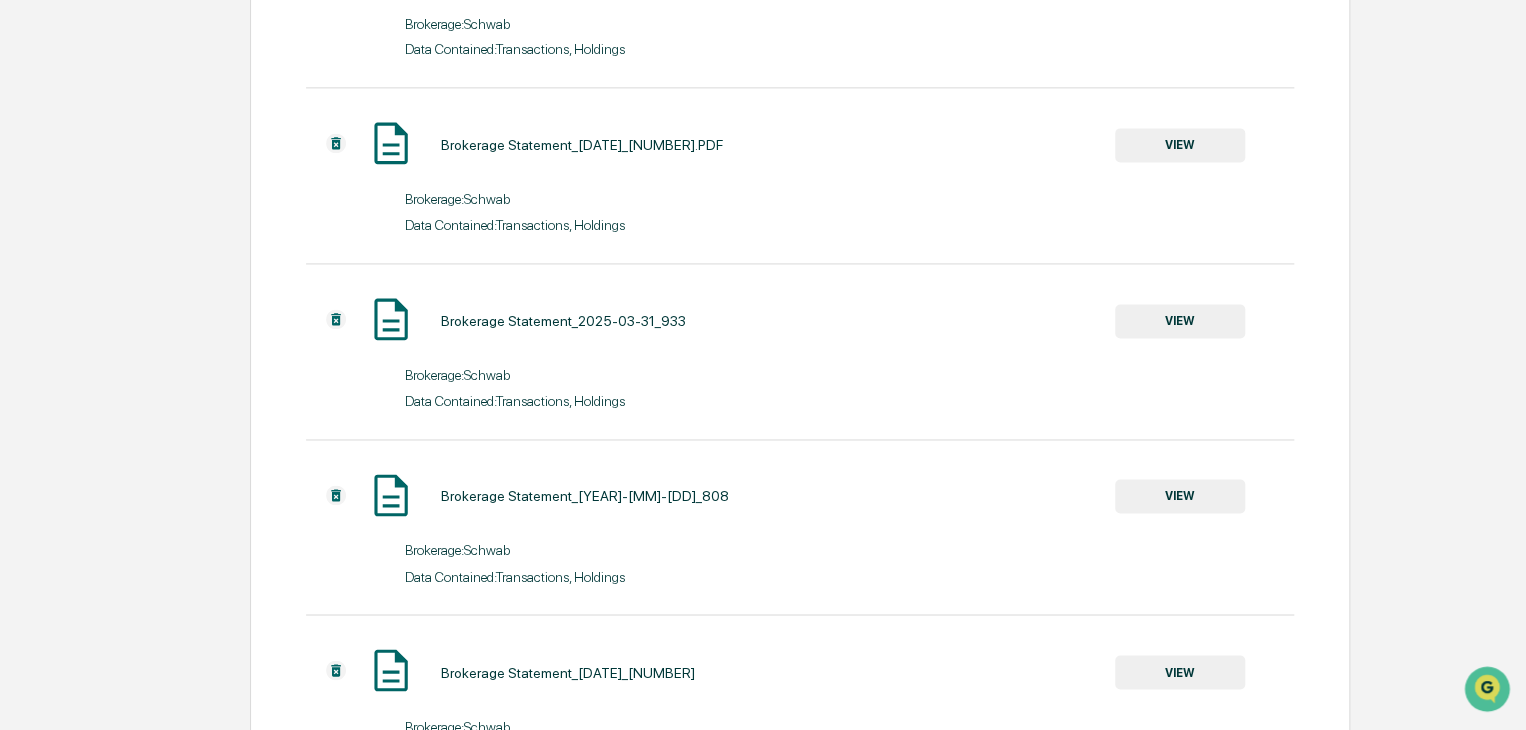 scroll, scrollTop: 1534, scrollLeft: 0, axis: vertical 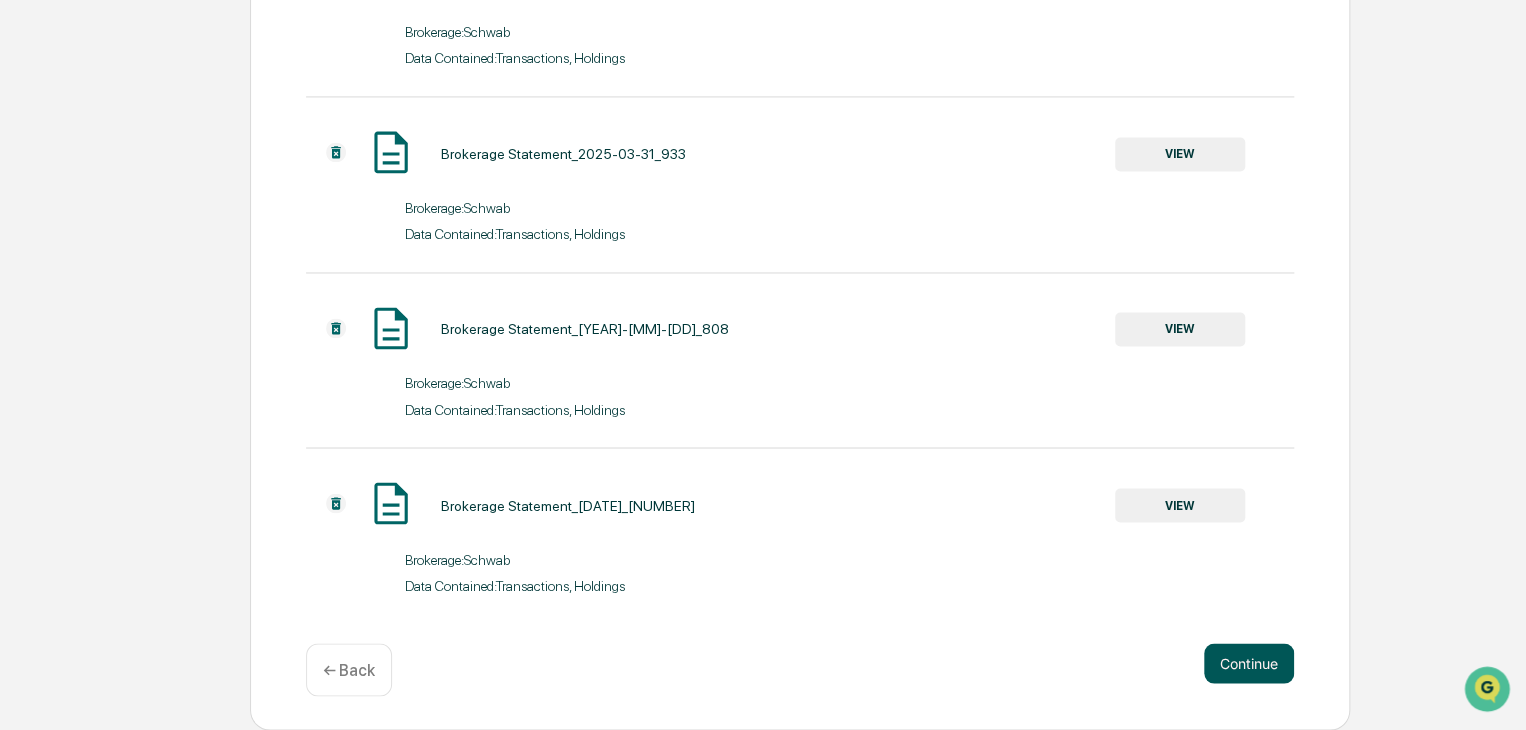 click on "Continue" at bounding box center [1249, 663] 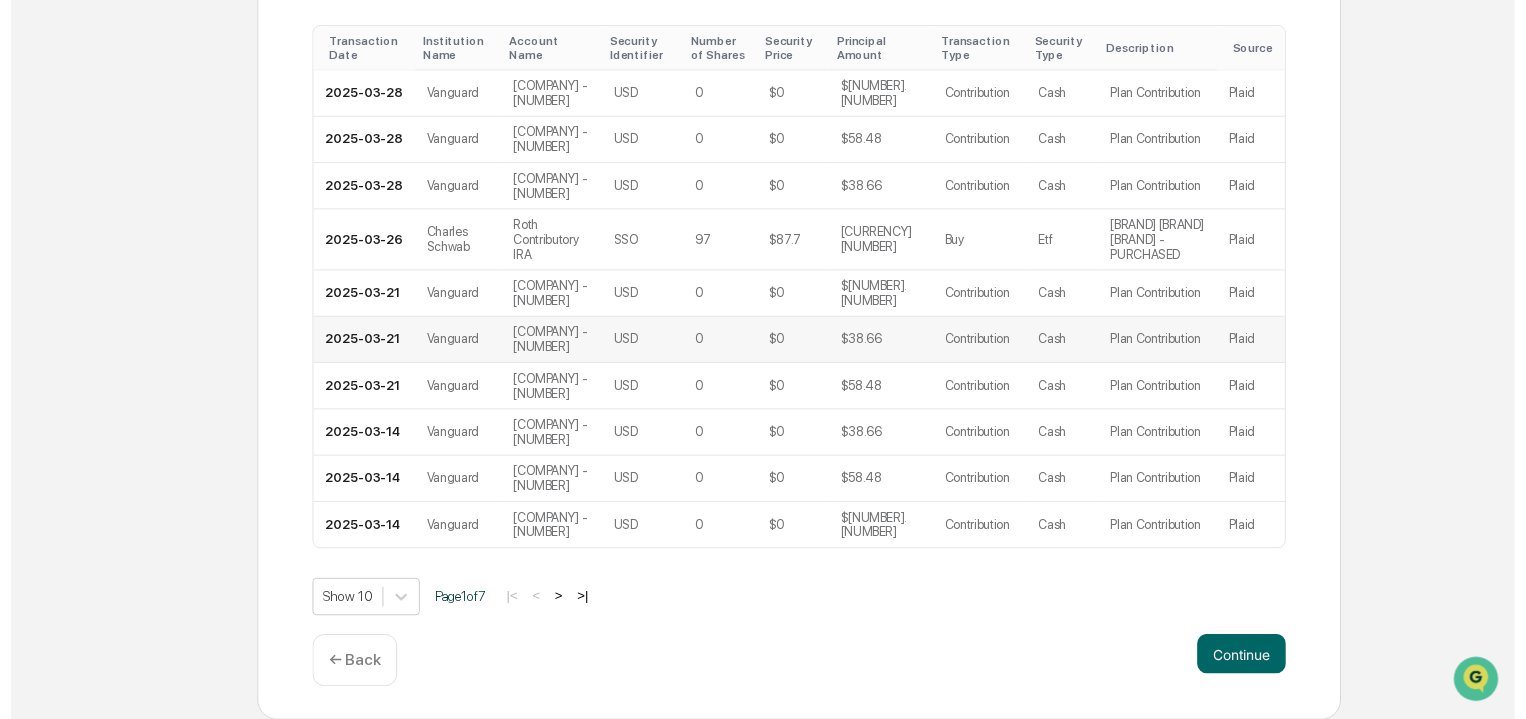 scroll, scrollTop: 981, scrollLeft: 0, axis: vertical 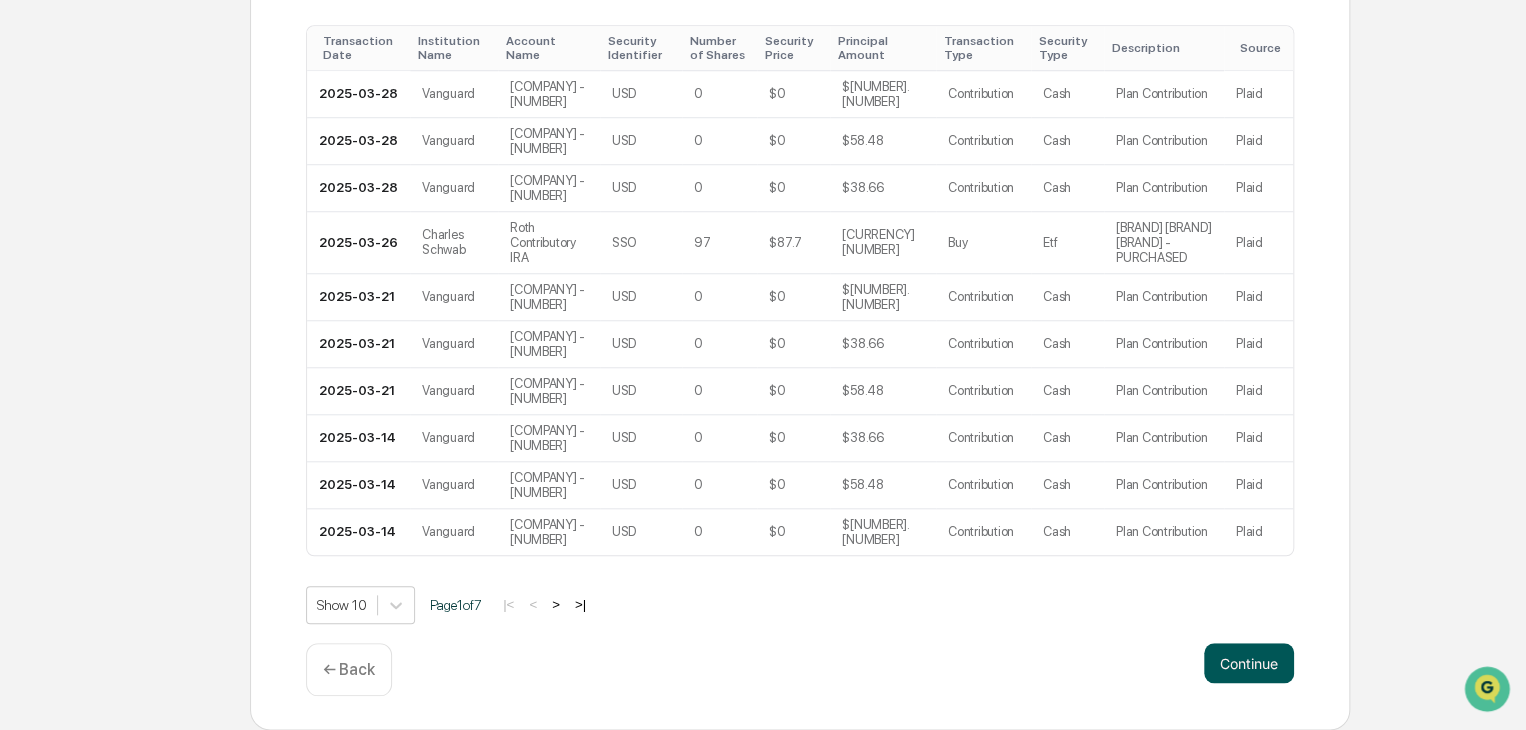 click on "Continue" at bounding box center [1249, 663] 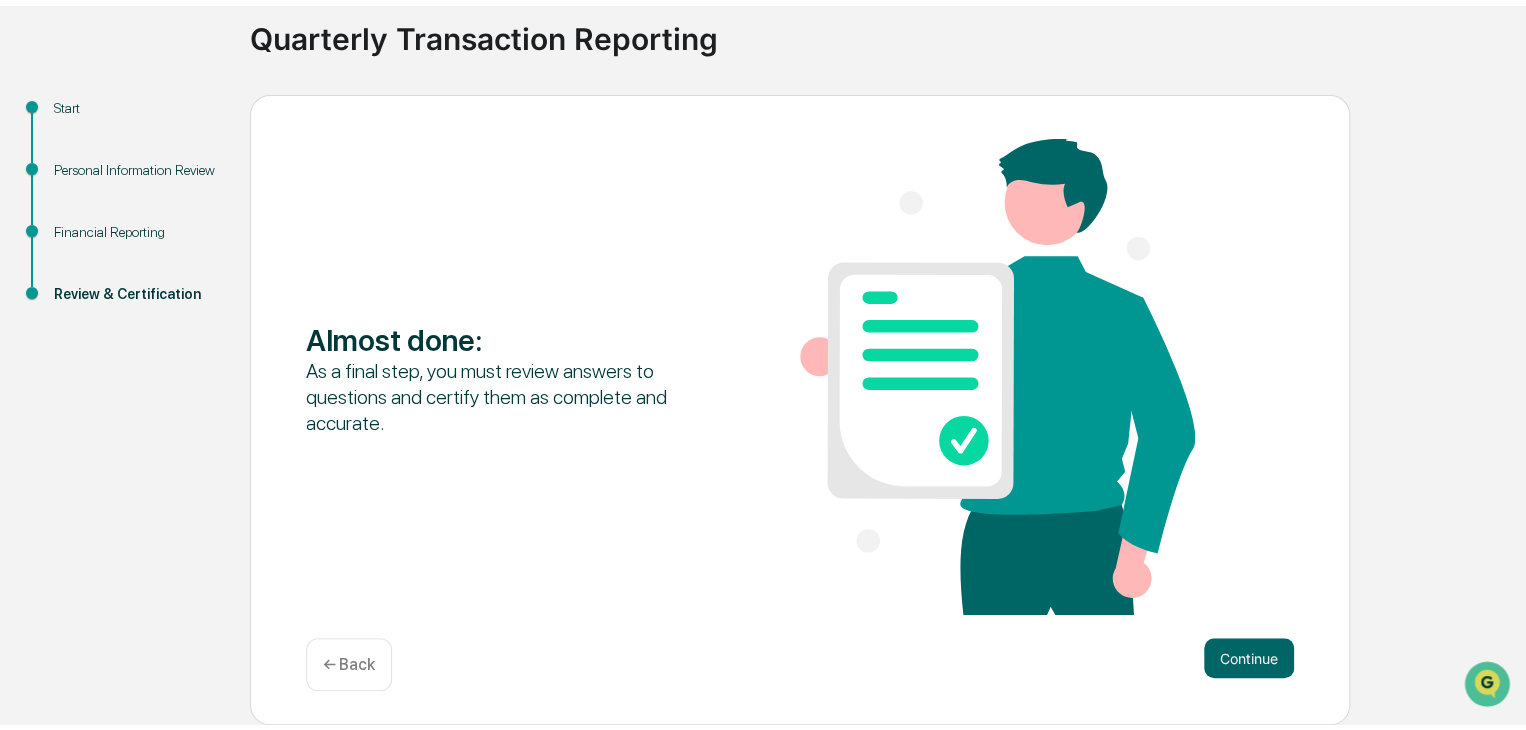 scroll, scrollTop: 138, scrollLeft: 0, axis: vertical 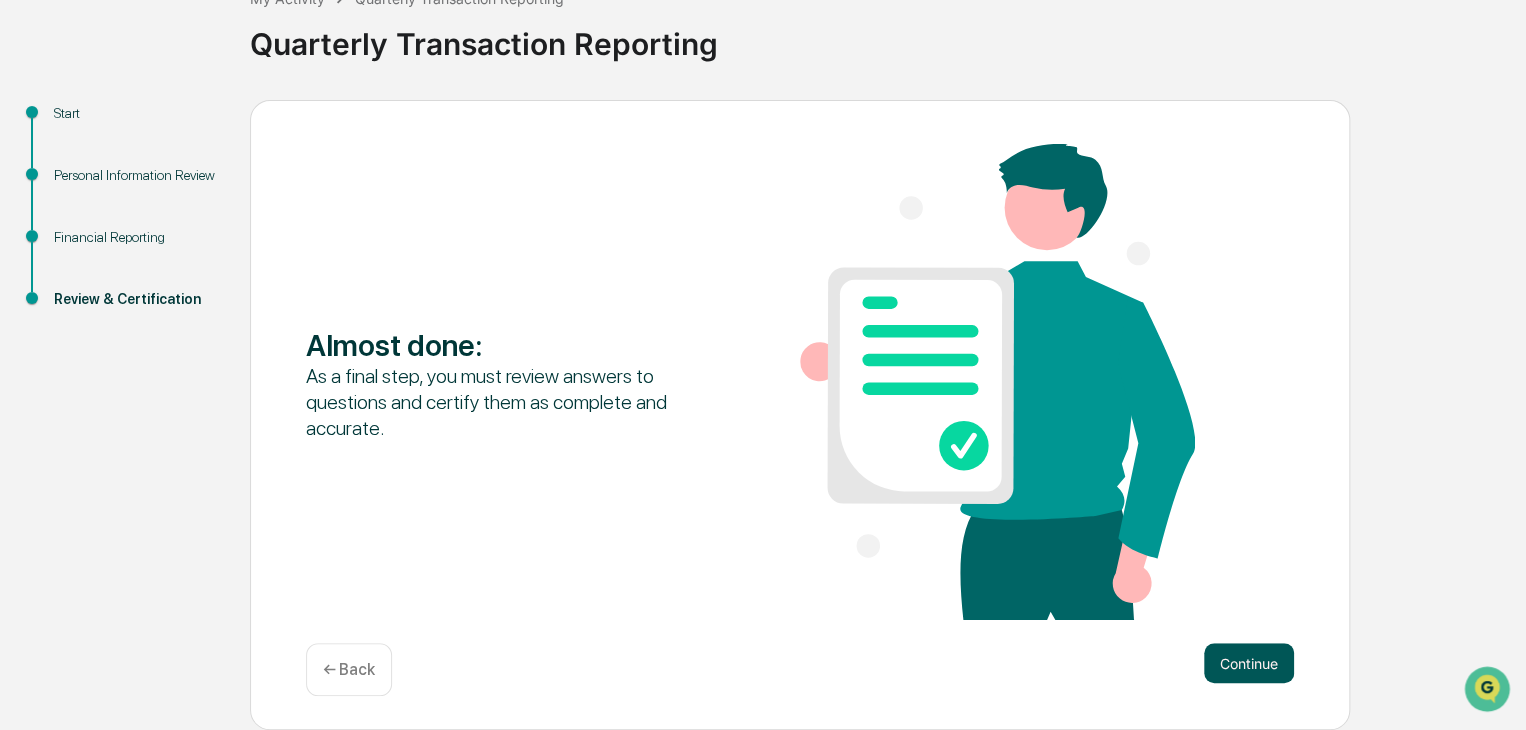 click on "Continue" at bounding box center [1249, 663] 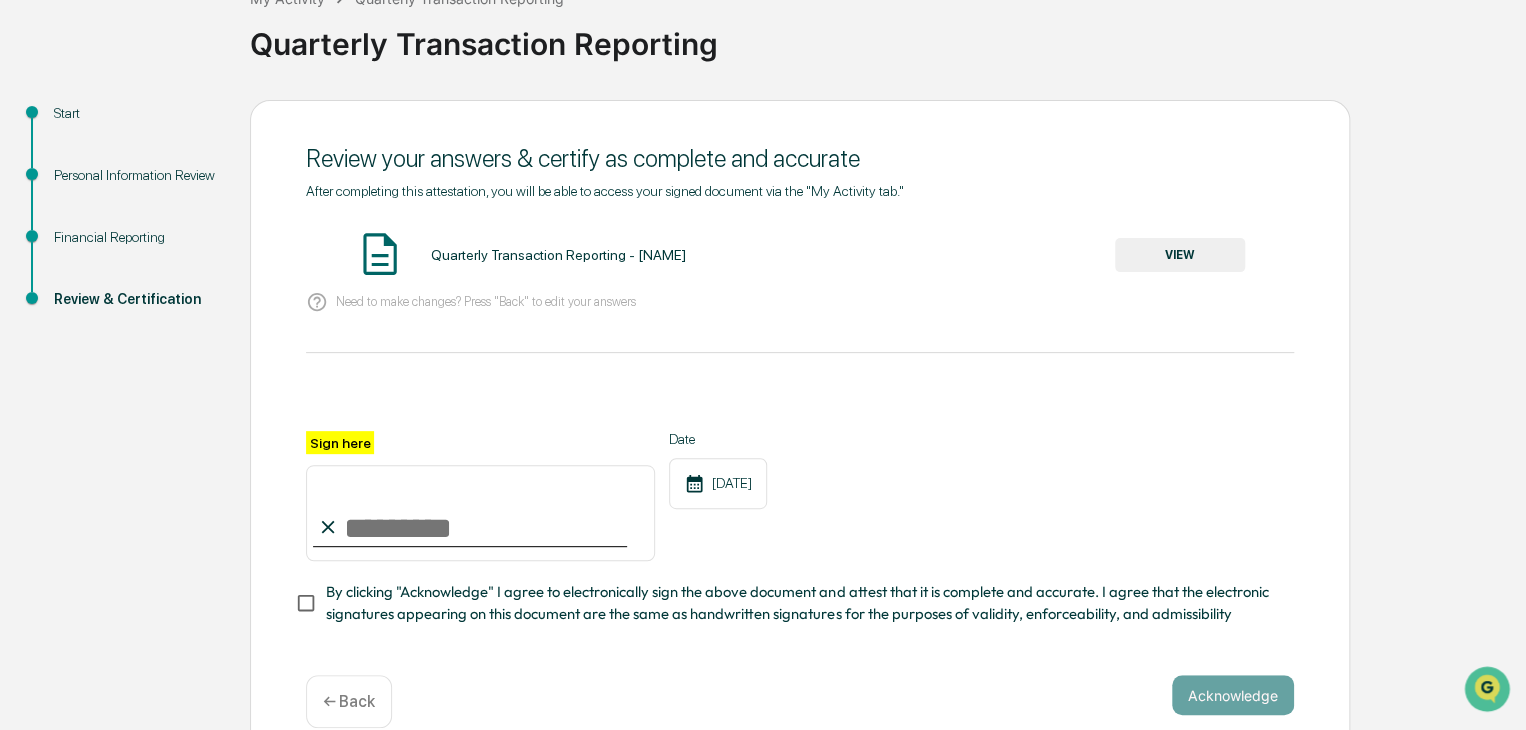 click on "VIEW" at bounding box center [1180, 255] 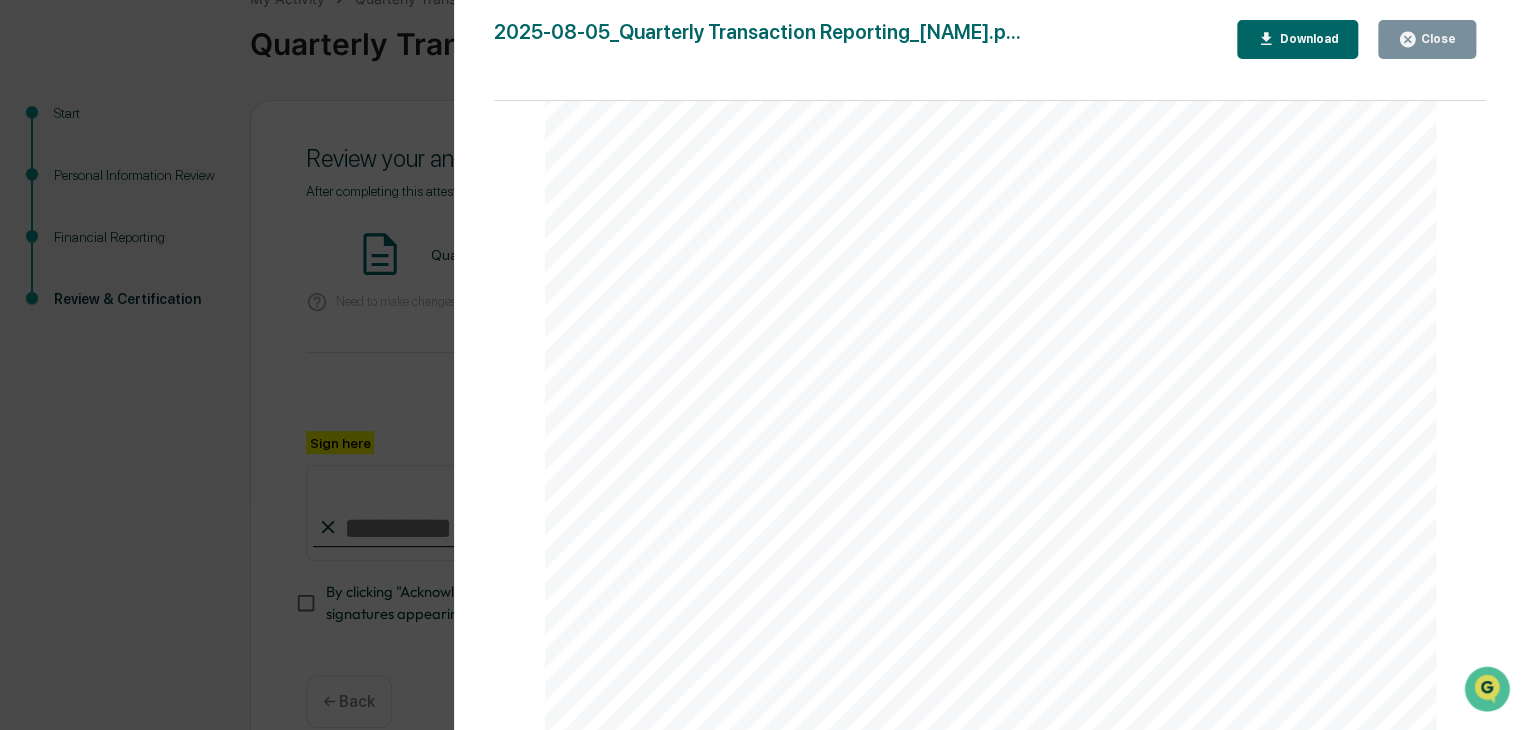 scroll, scrollTop: 3000, scrollLeft: 0, axis: vertical 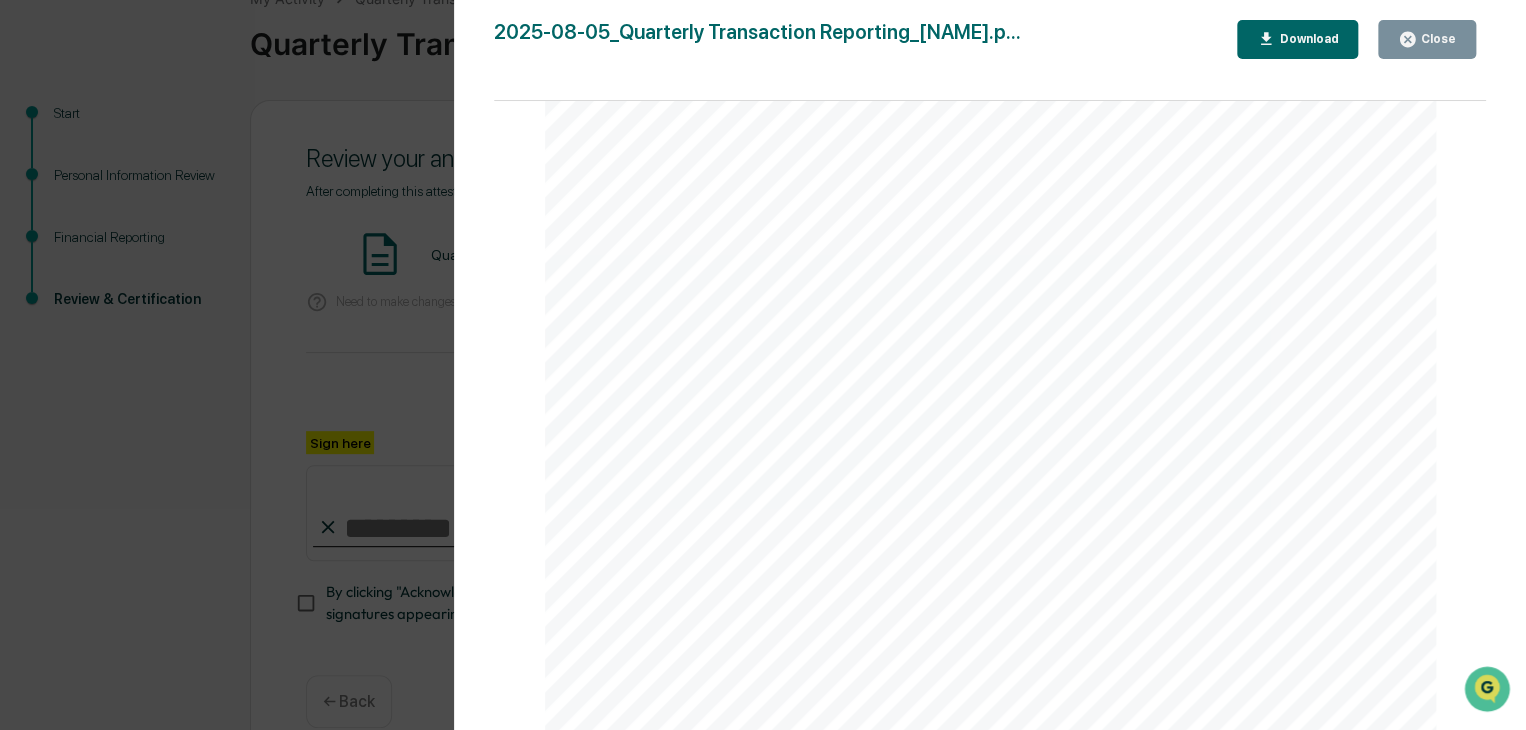 click on "Version History [MM]/[DD]/[YY], [HH]:[MM] [AM/PM] [NAME] [YEAR]-[MM]-[DD]_Quarterly Transaction Reporting_[NAME].p...   Close   Download Page [NUMBER]/[NUMBER] [MONTH]   [DAY],   [YEAR] Fiduciary   Financial   Advisors Quarterly   Transaction   Reporting   -   Tyler   St   Amour Contents Definitions   [NUMBER] Financial   Reporting   [NUMBER] Brokerage   Transactions:   [MM]/[DD]/[YEAR]   to   [MM]/[DD]/[YEAR]   [NUMBER] Page   [NUMBER]   of   [NUMBER] Page [NUMBER]/[NUMBER] Definitions Public   Security:   a   financial   instrument   or   investment   that   is   available   for   purchase   by   the   general   public,   and   that   is   freely   traded   on   an   exchange. Examples   of   public   securities   include: Stocks:   Shares   of   publicly- traded   companies   that   represent   ownership   in   the   company   and   provide   the   potential   for   capital   appreciation   and dividends. Bonds:   Debt   instruments   issued   by   governments   or   corporations   to   raise   capital,   typically   offering   periodic   interest   payments   and   the   return   of" at bounding box center (763, 365) 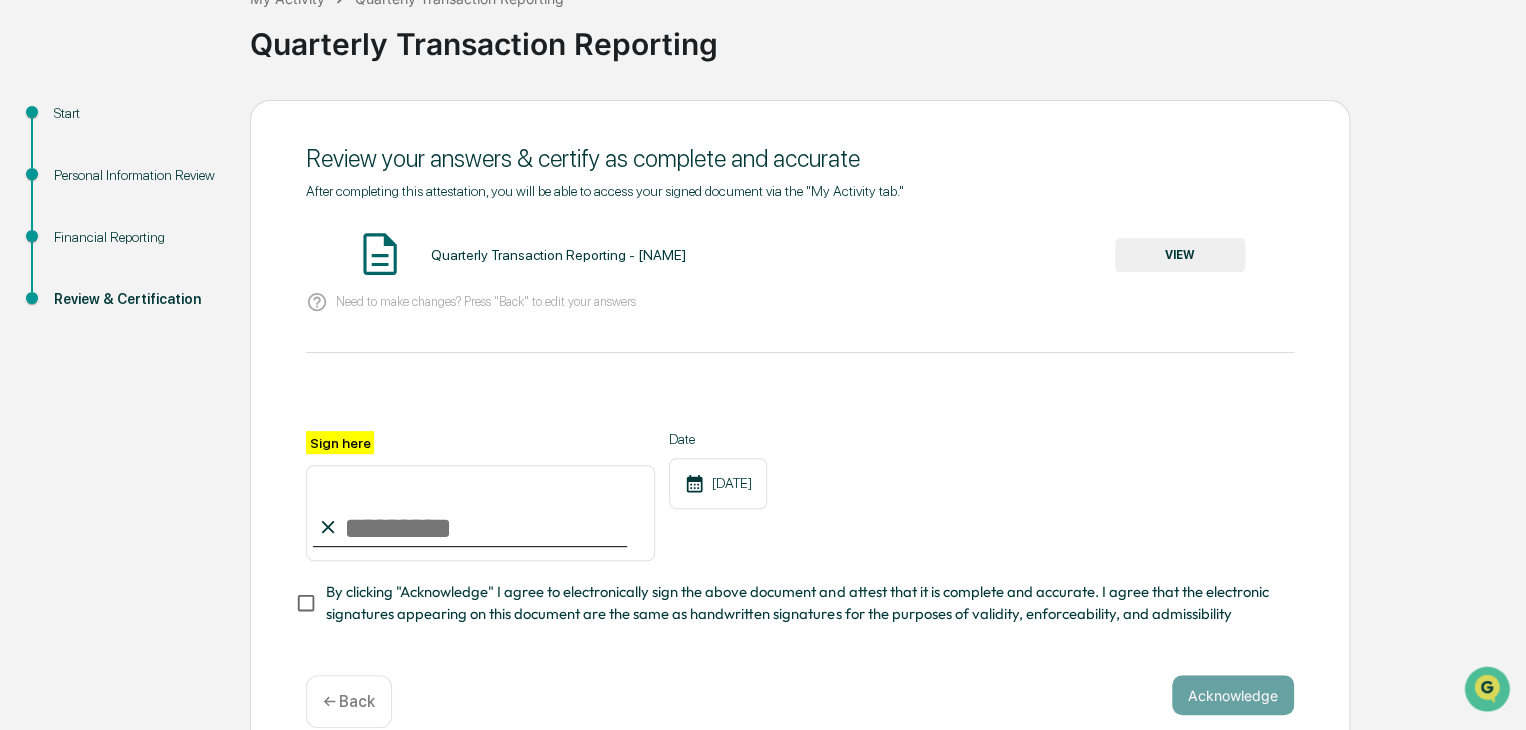 click on "Sign here" at bounding box center [480, 513] 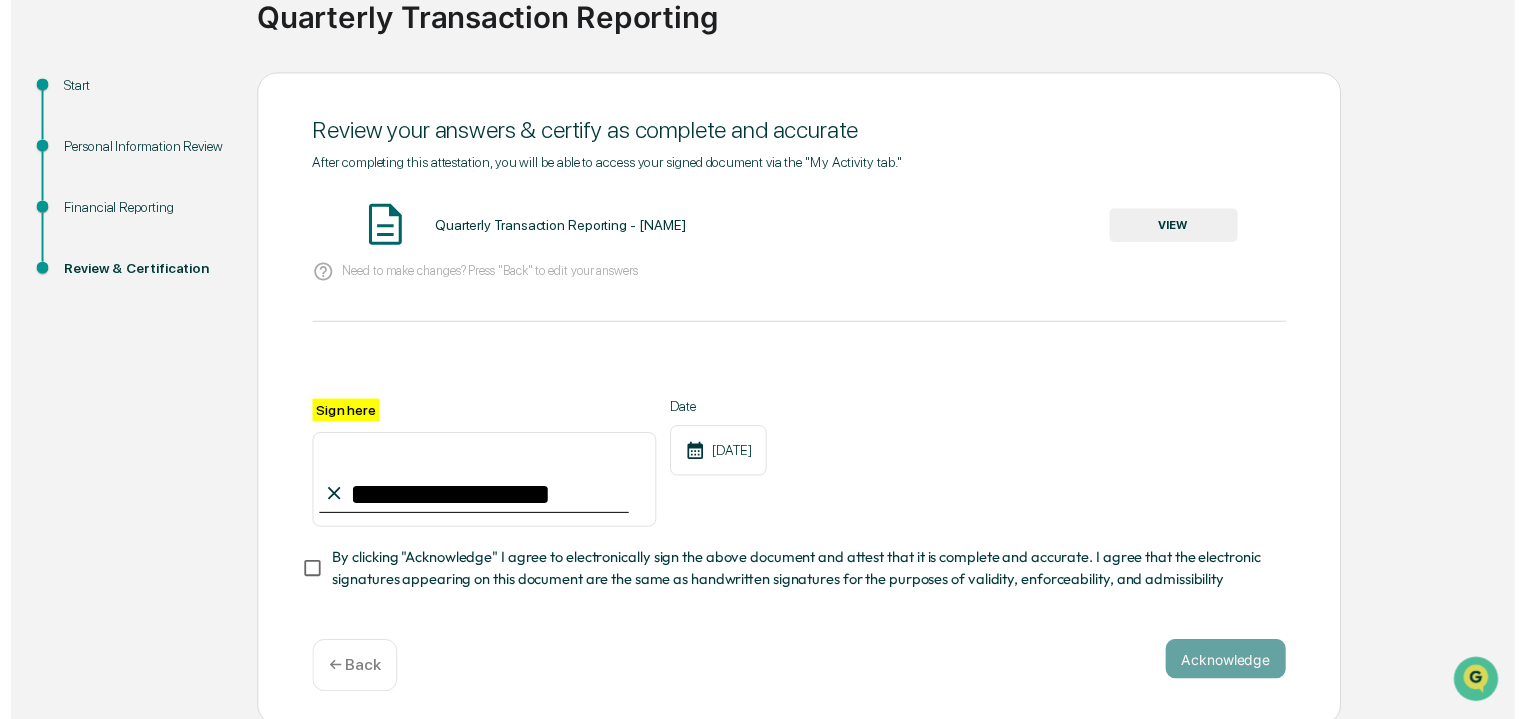 scroll, scrollTop: 177, scrollLeft: 0, axis: vertical 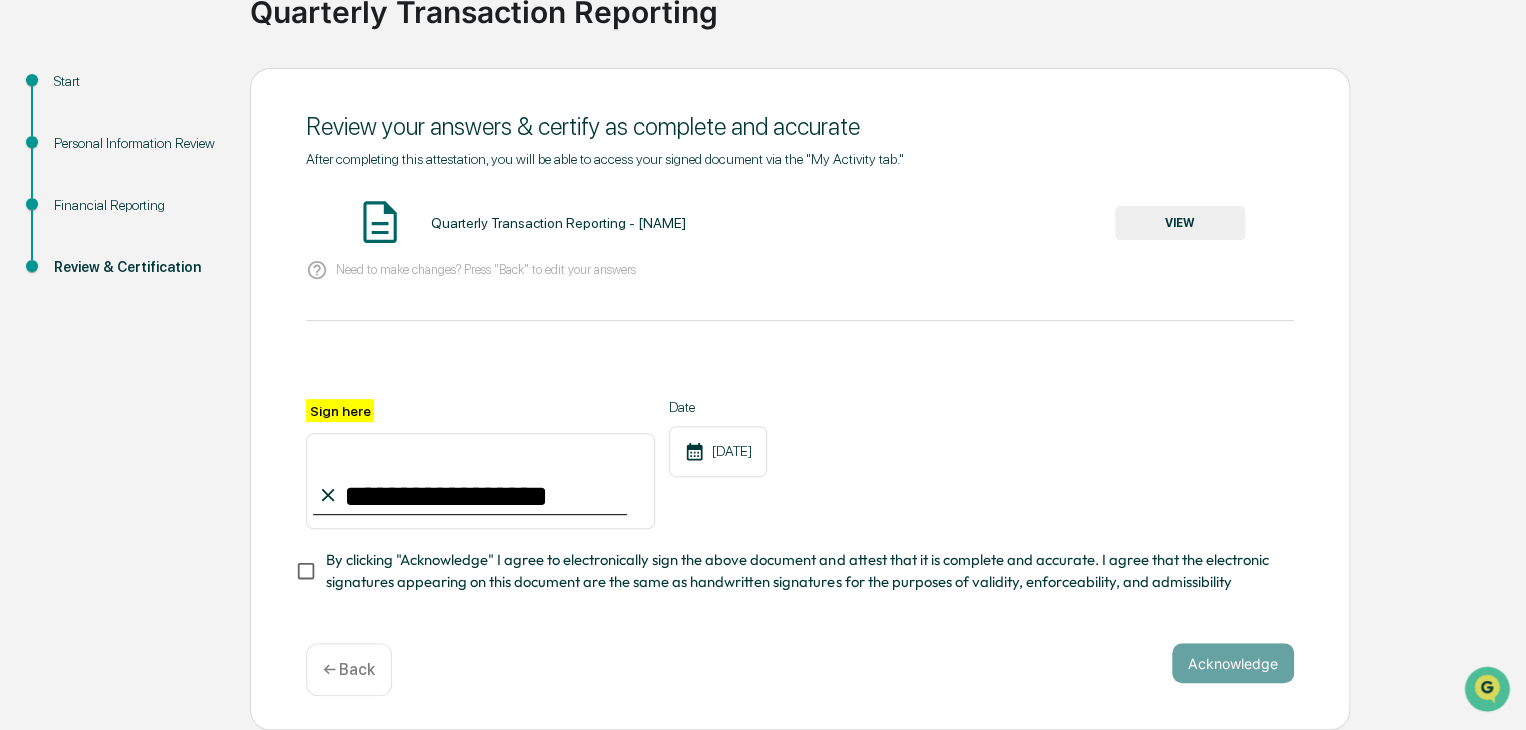type on "**********" 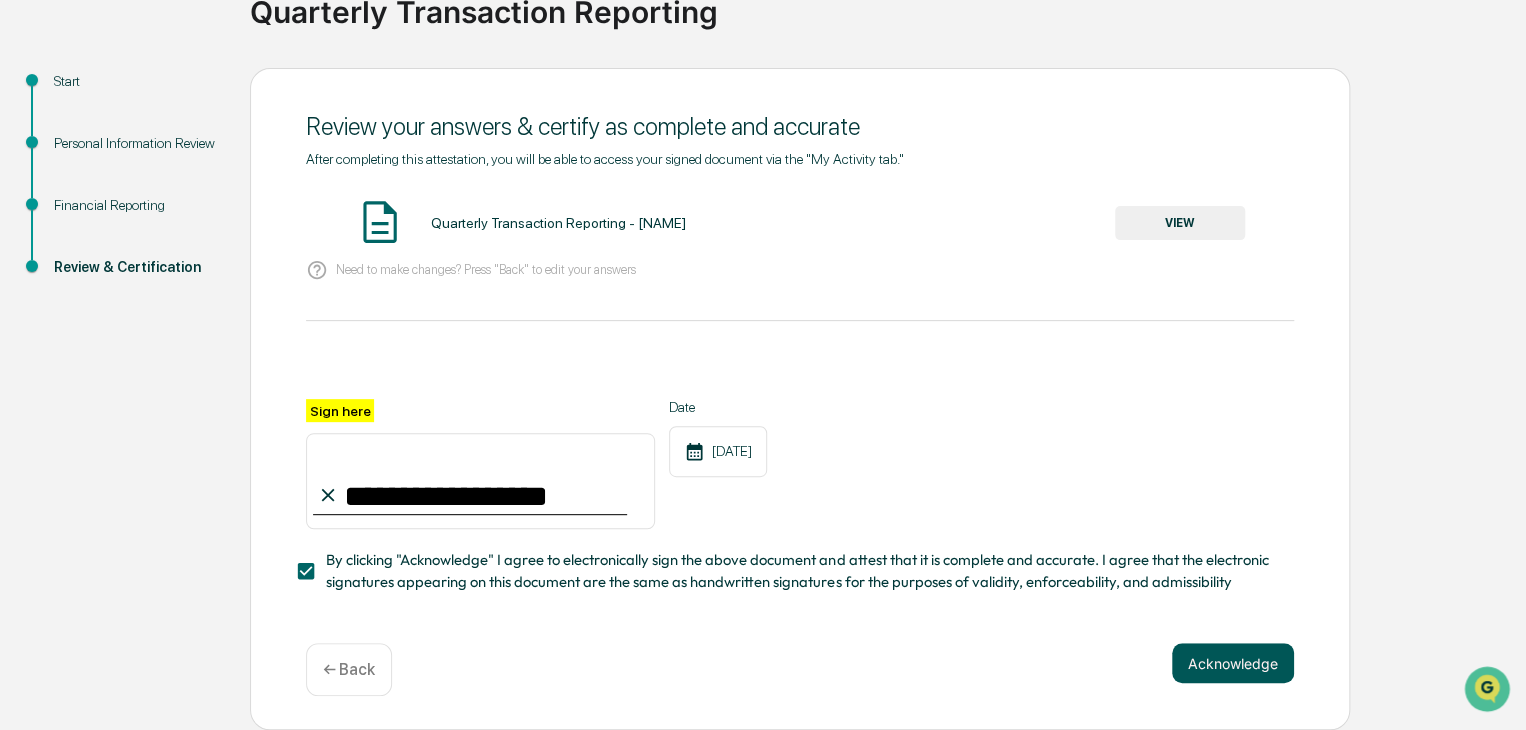 click on "Acknowledge" at bounding box center (1233, 663) 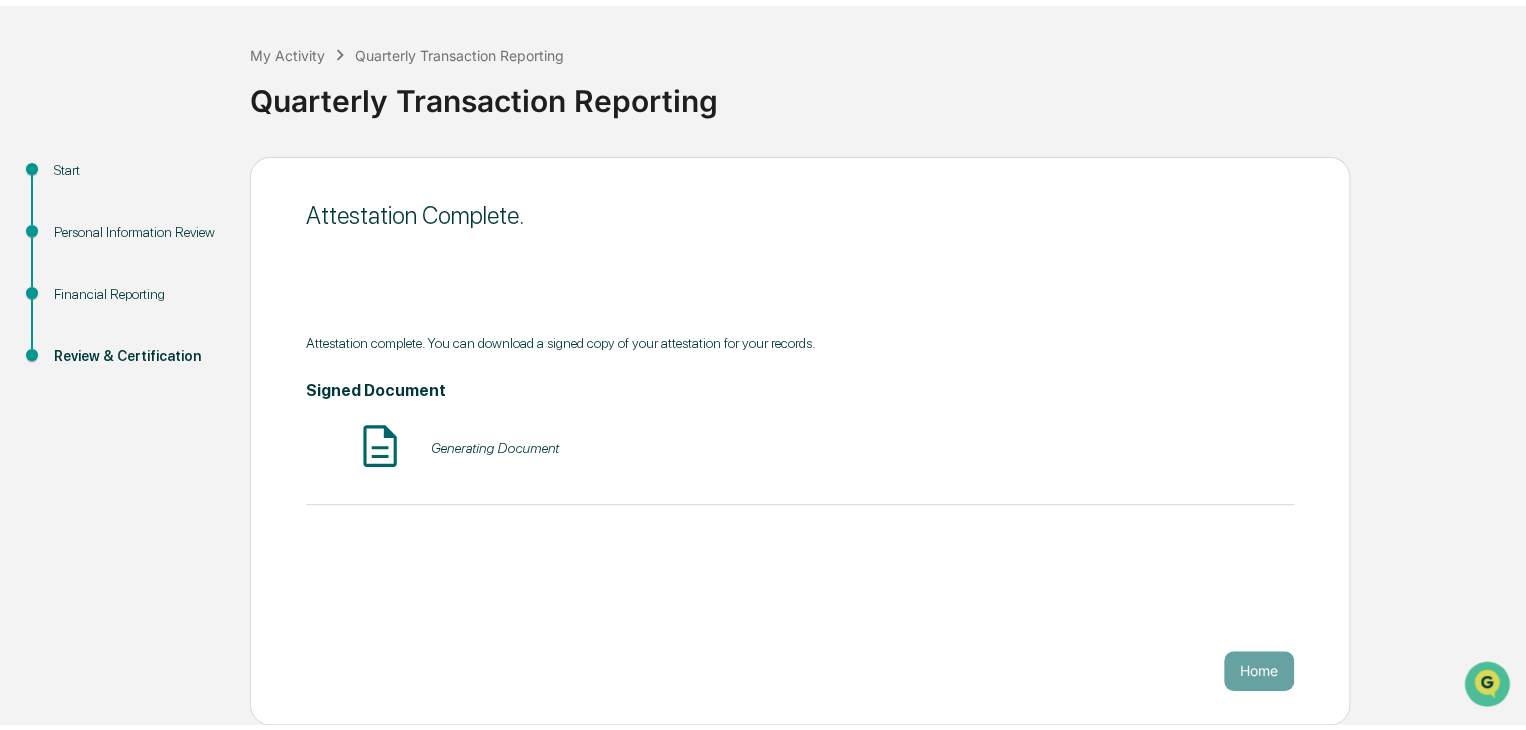 scroll, scrollTop: 75, scrollLeft: 0, axis: vertical 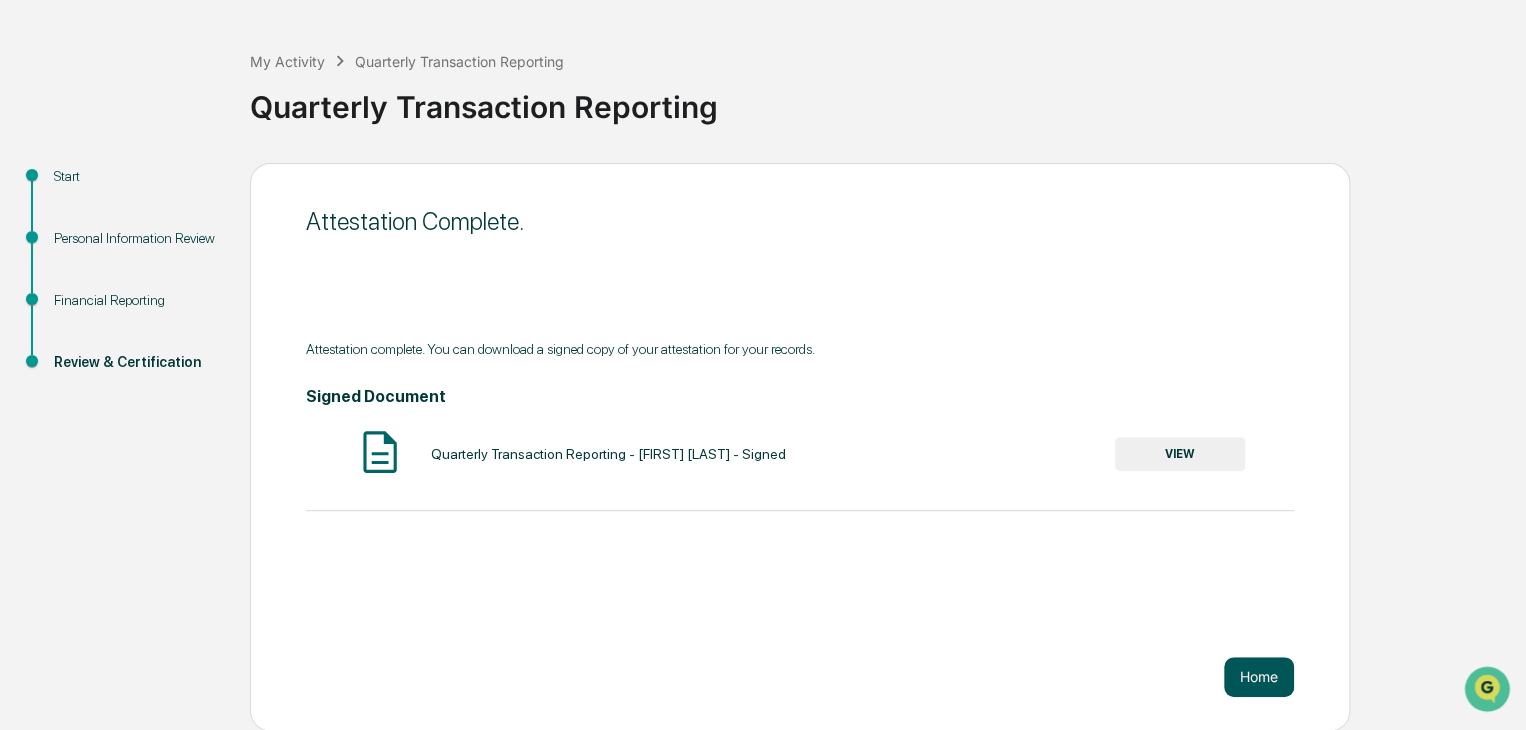 click on "Home" at bounding box center (1259, 677) 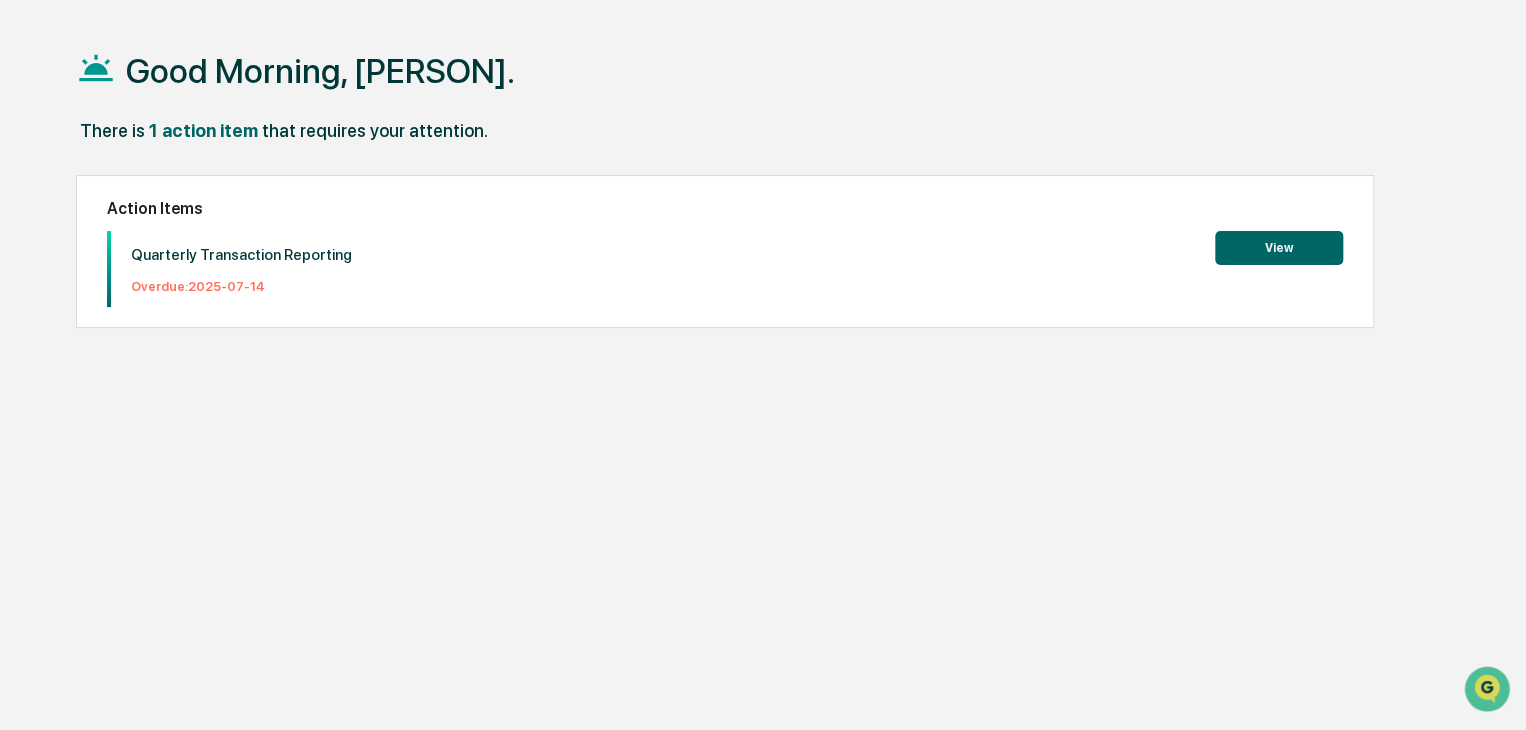 click on "View" at bounding box center (1279, 248) 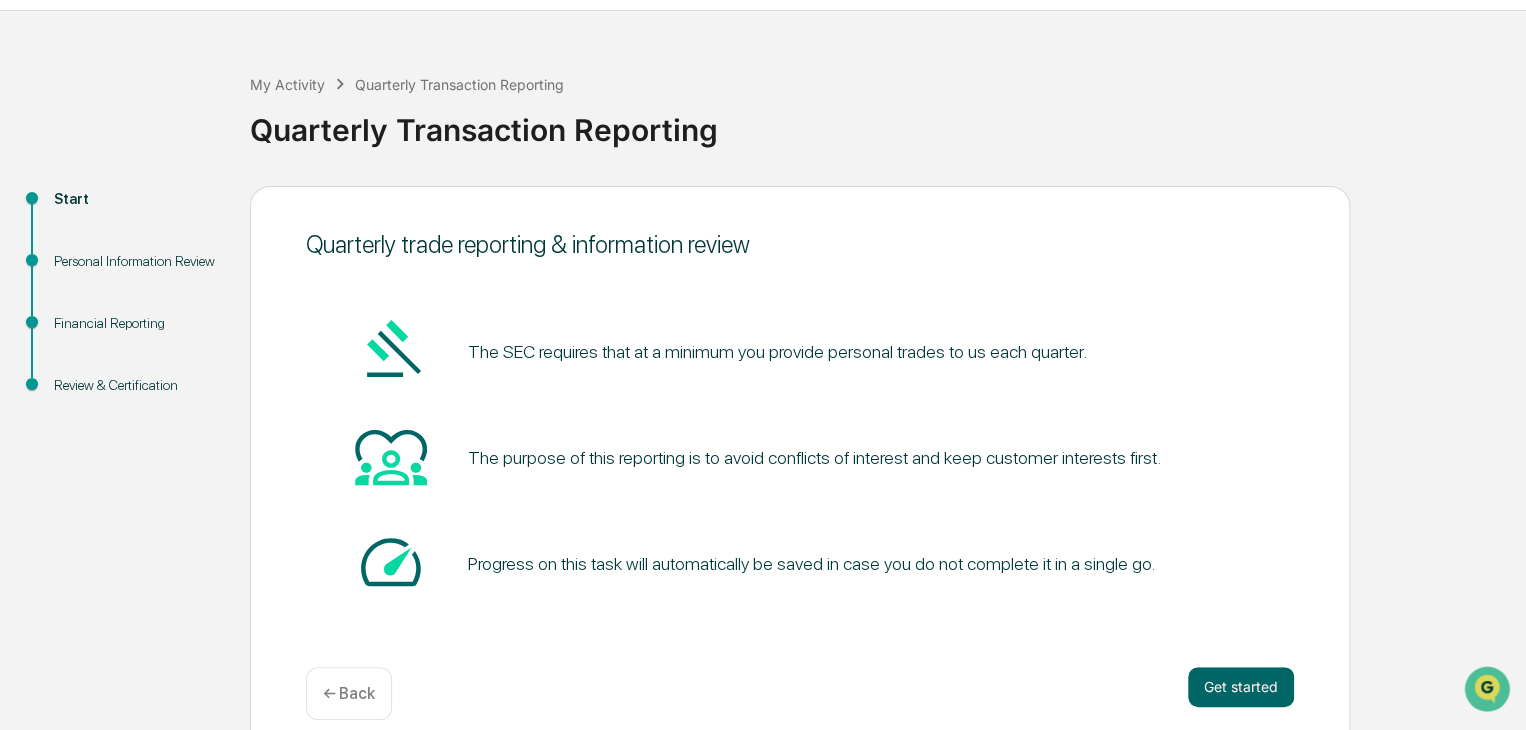 scroll, scrollTop: 75, scrollLeft: 0, axis: vertical 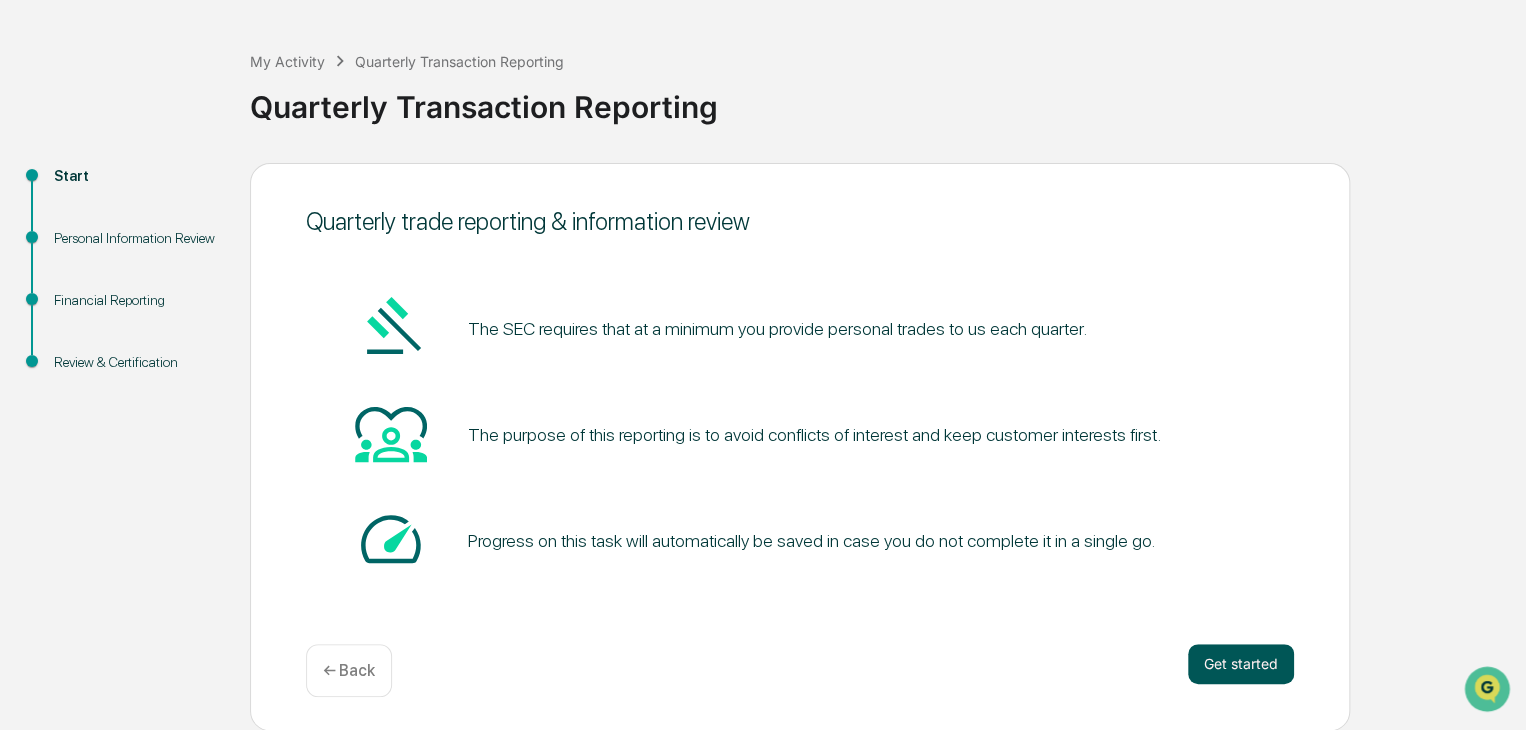 click on "Get started" at bounding box center [1241, 664] 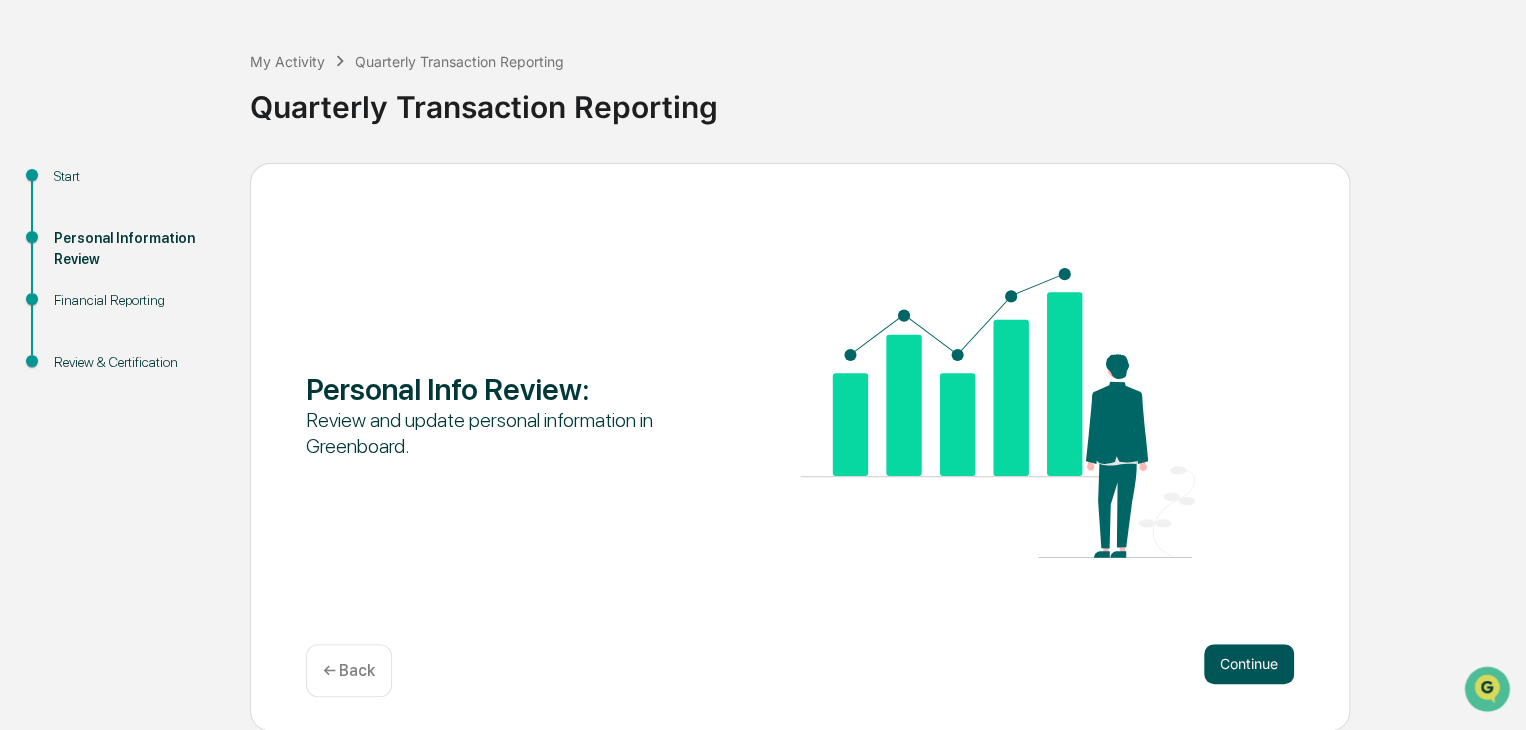 click on "Continue" at bounding box center (1249, 664) 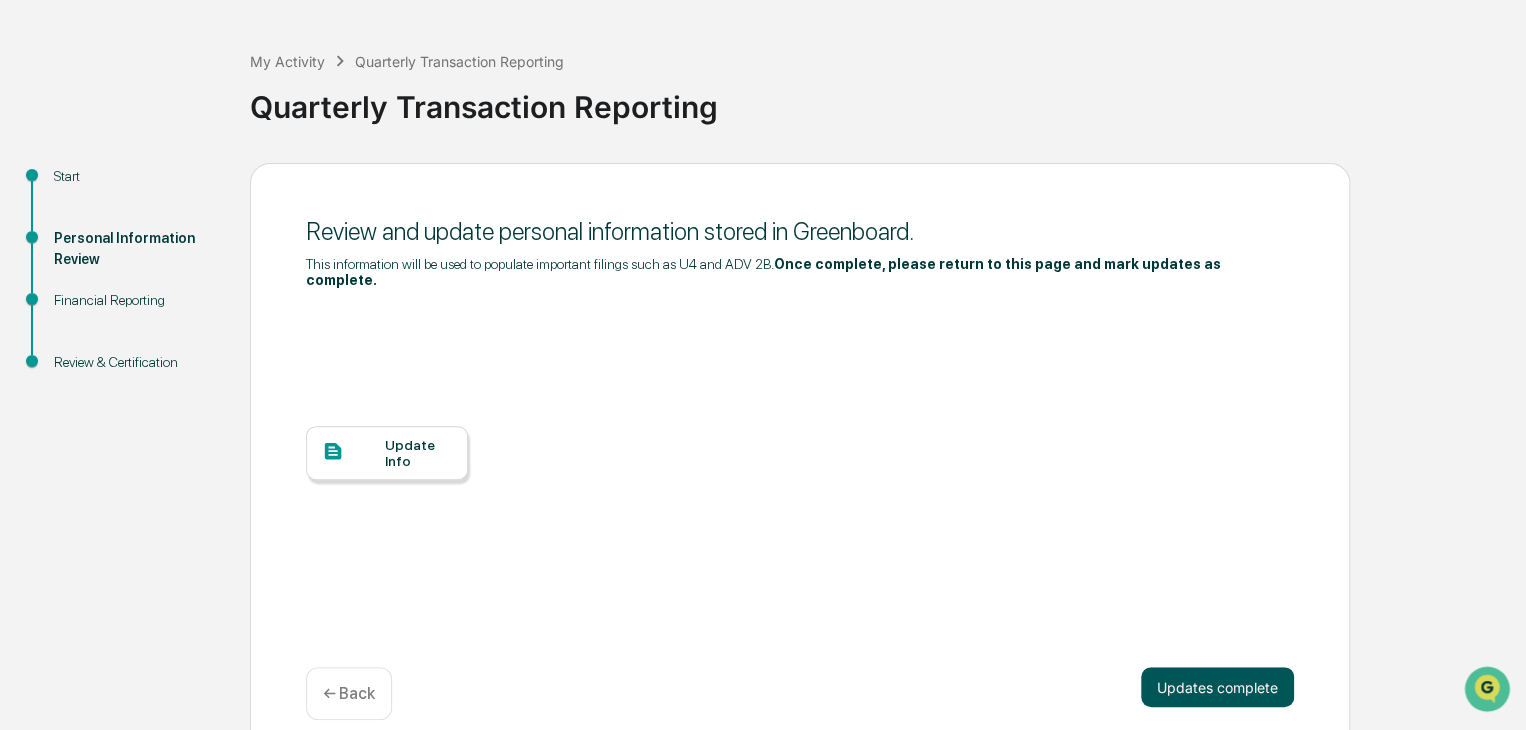 click on "Updates complete" at bounding box center (1217, 687) 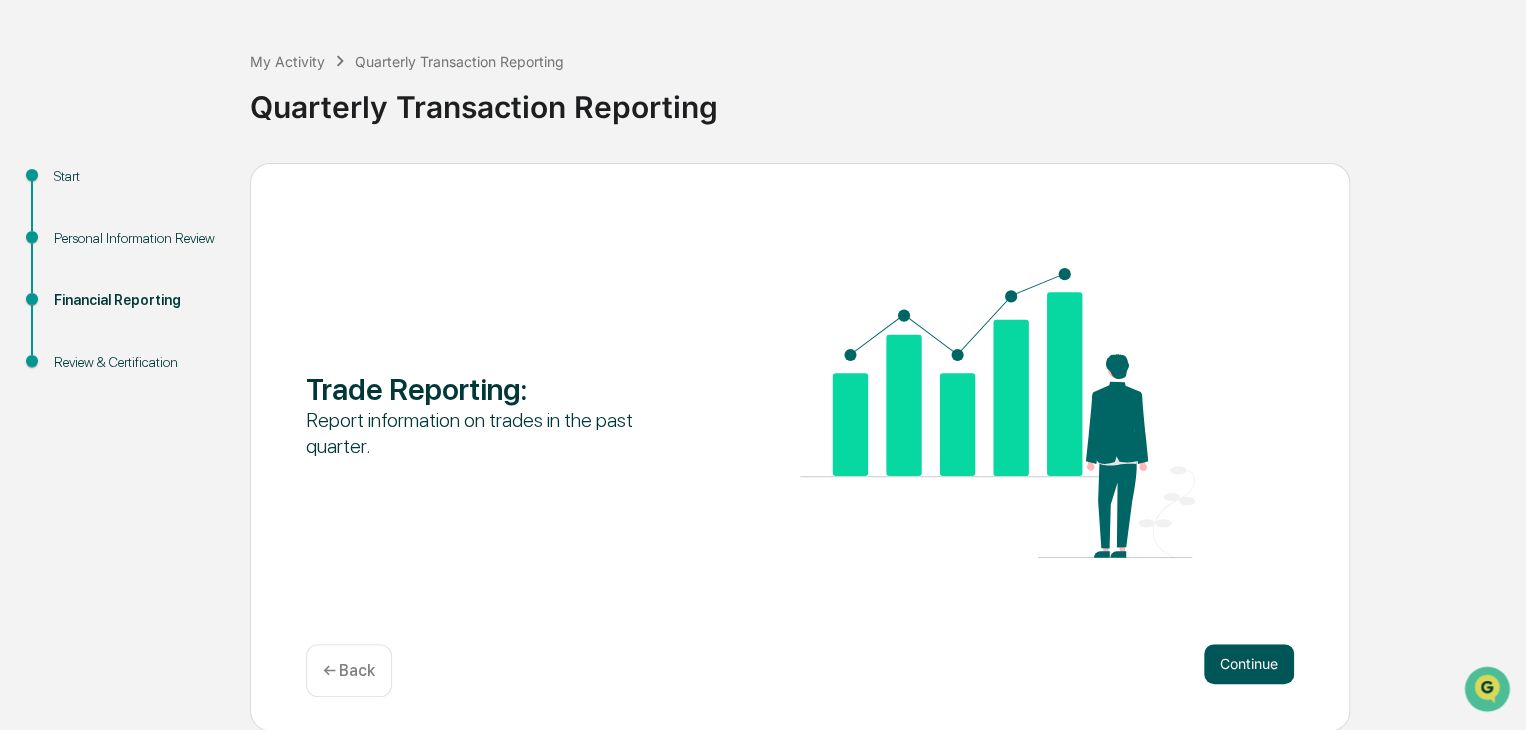 click on "Continue" at bounding box center (1249, 664) 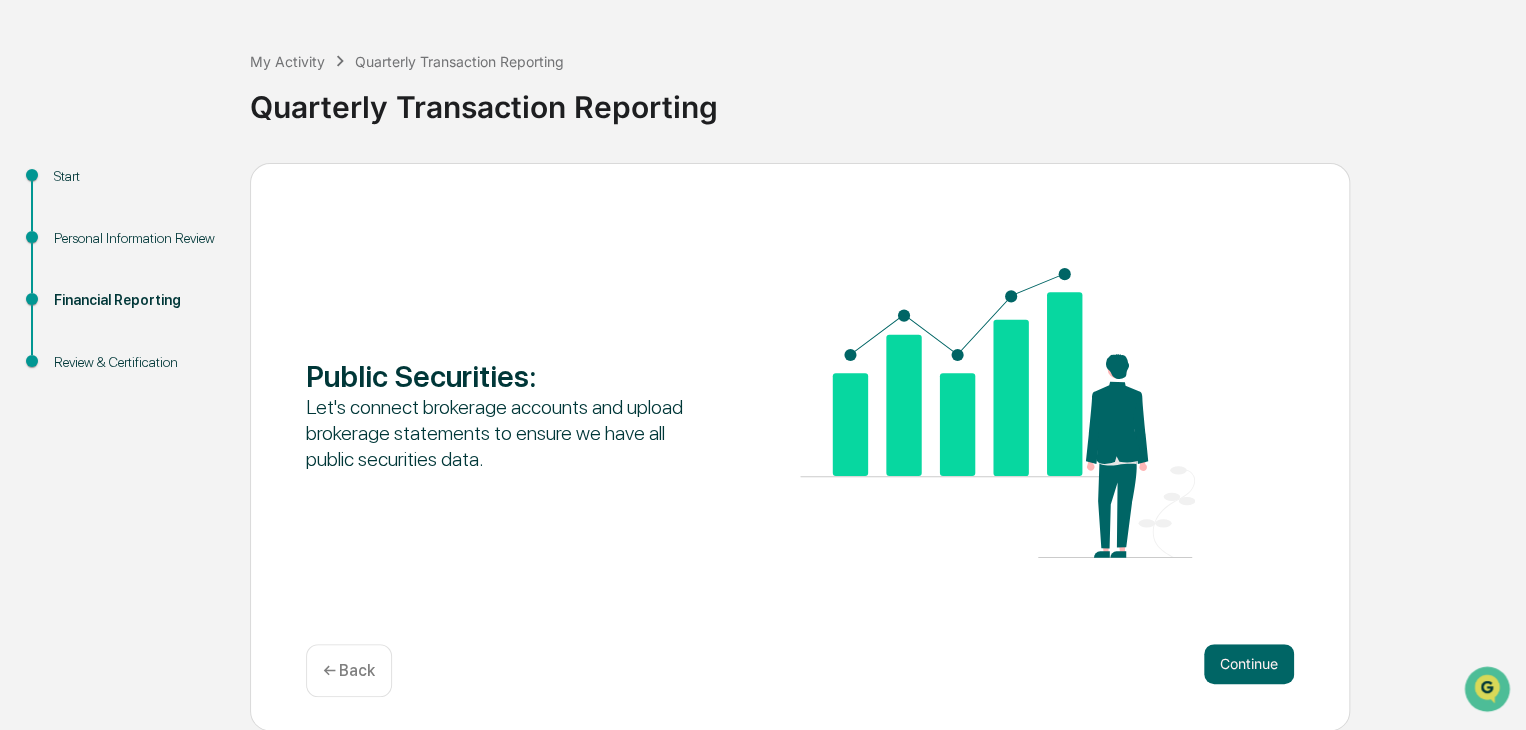 click on "Continue" at bounding box center (1249, 664) 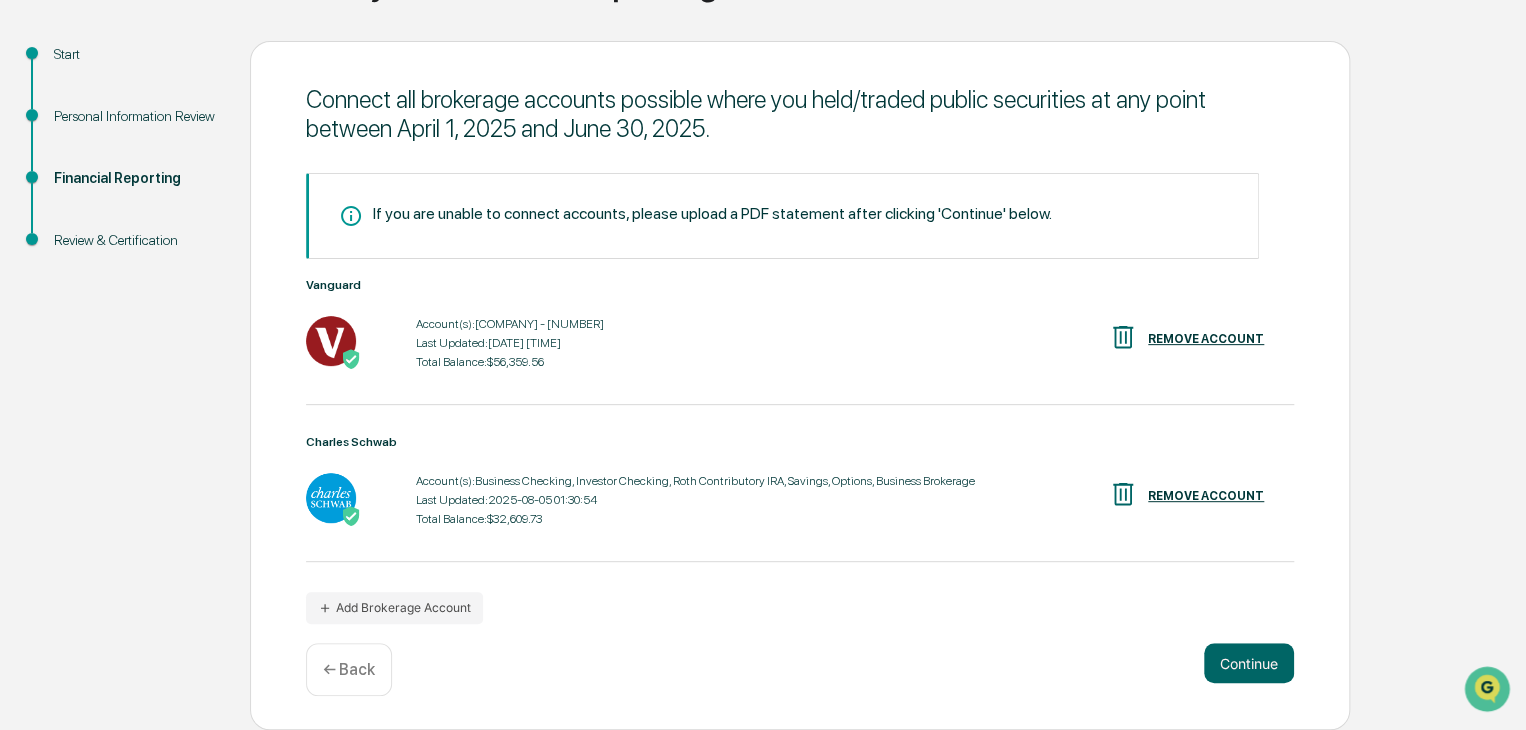 scroll, scrollTop: 200, scrollLeft: 0, axis: vertical 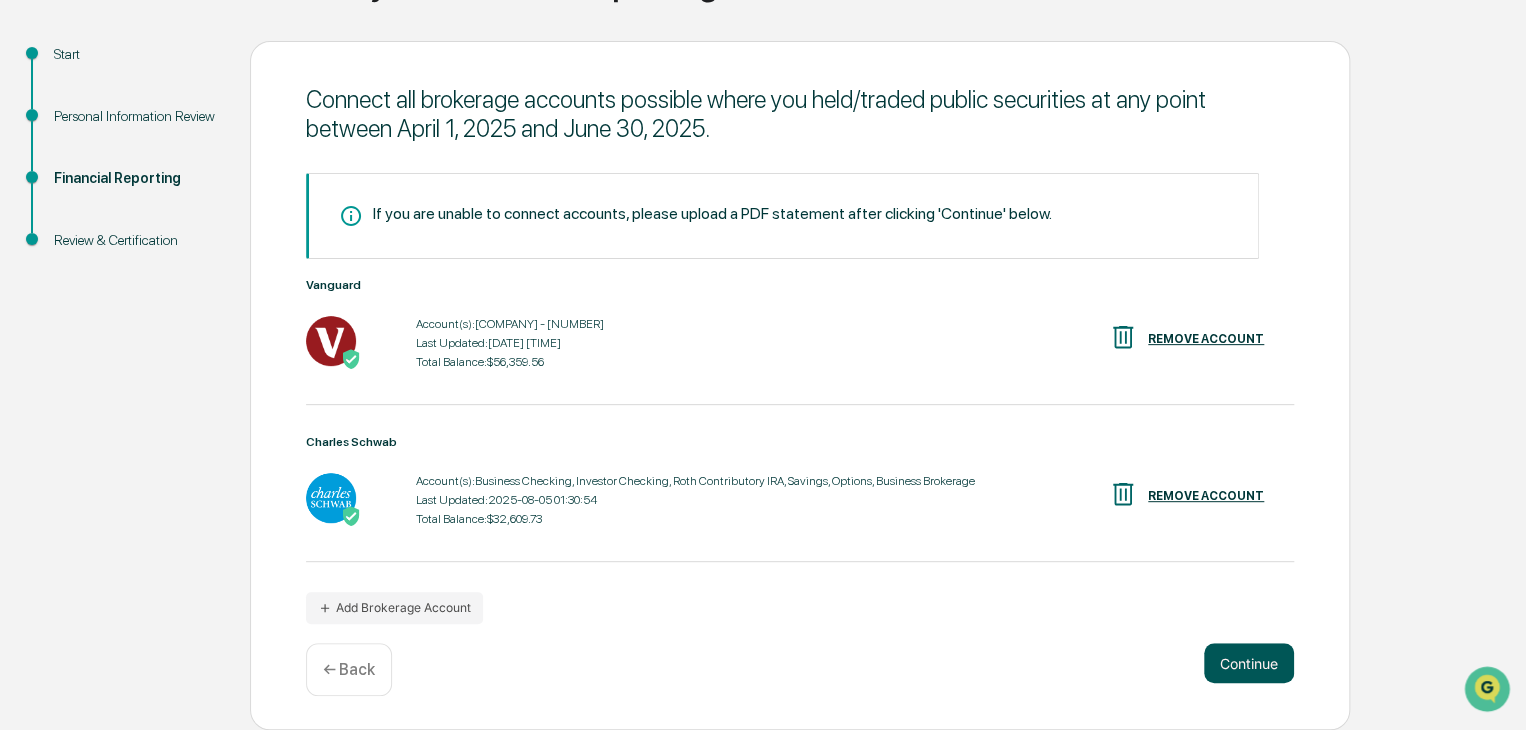 click on "Continue" at bounding box center [1249, 663] 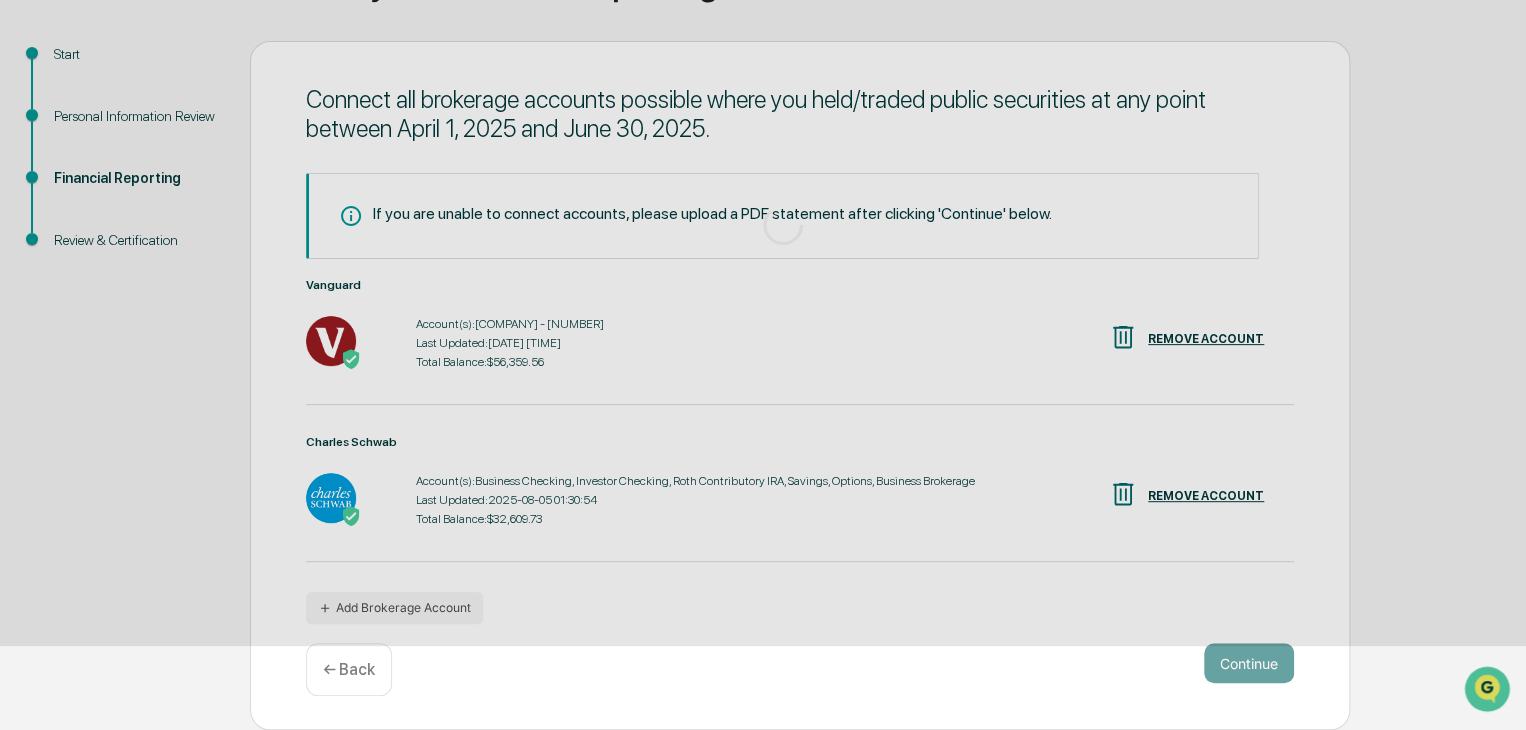 scroll, scrollTop: 75, scrollLeft: 0, axis: vertical 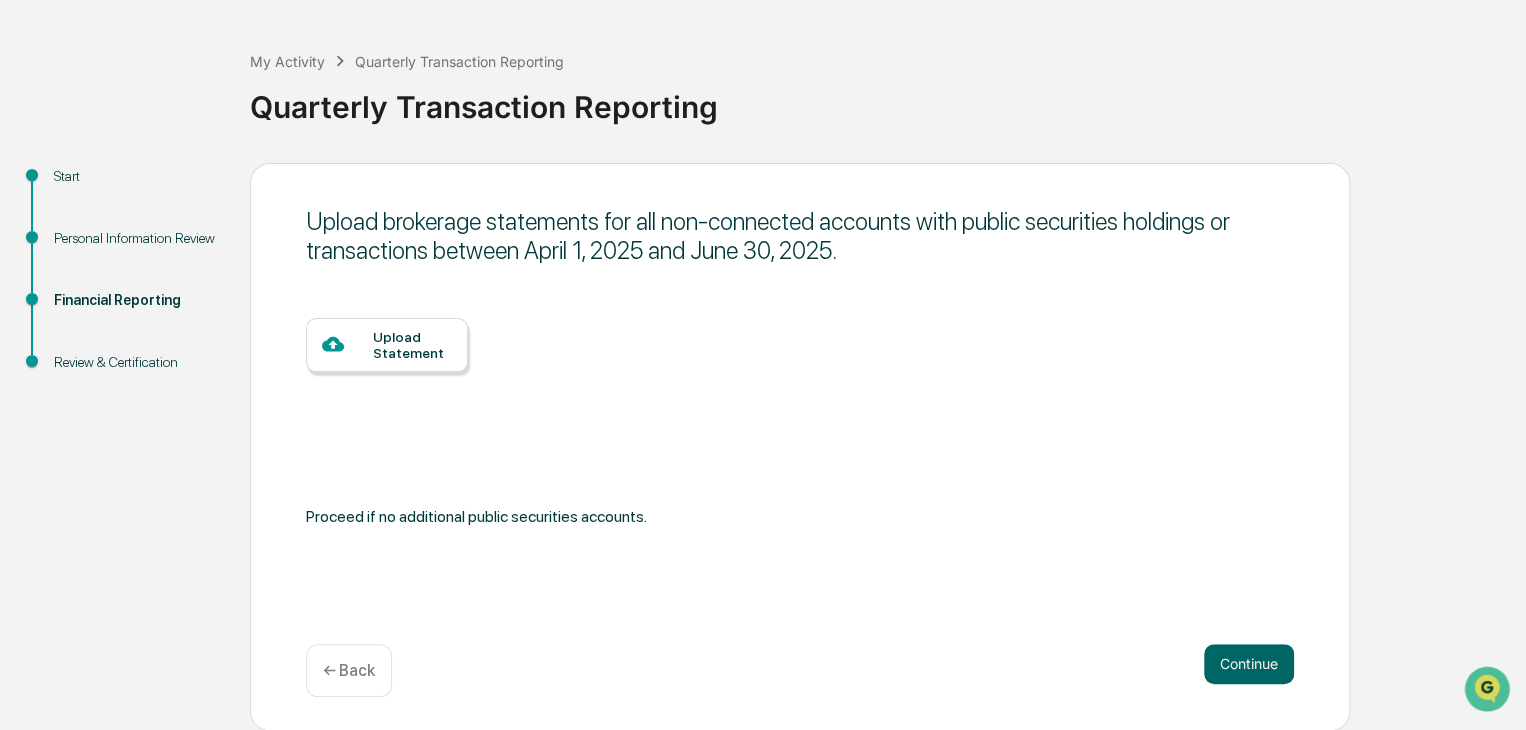 click on "Upload Statement" at bounding box center [387, 345] 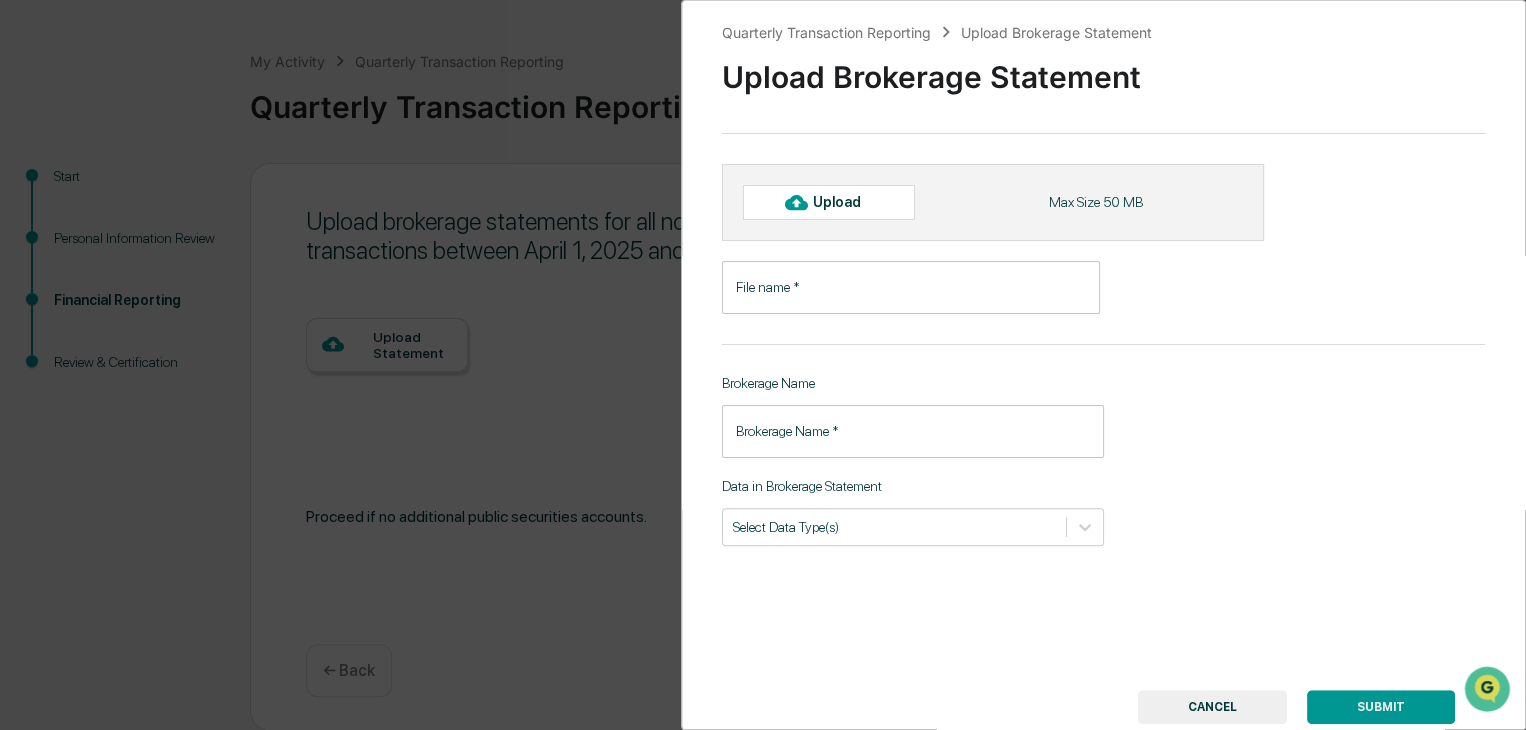 click on "File name   *" at bounding box center (911, 287) 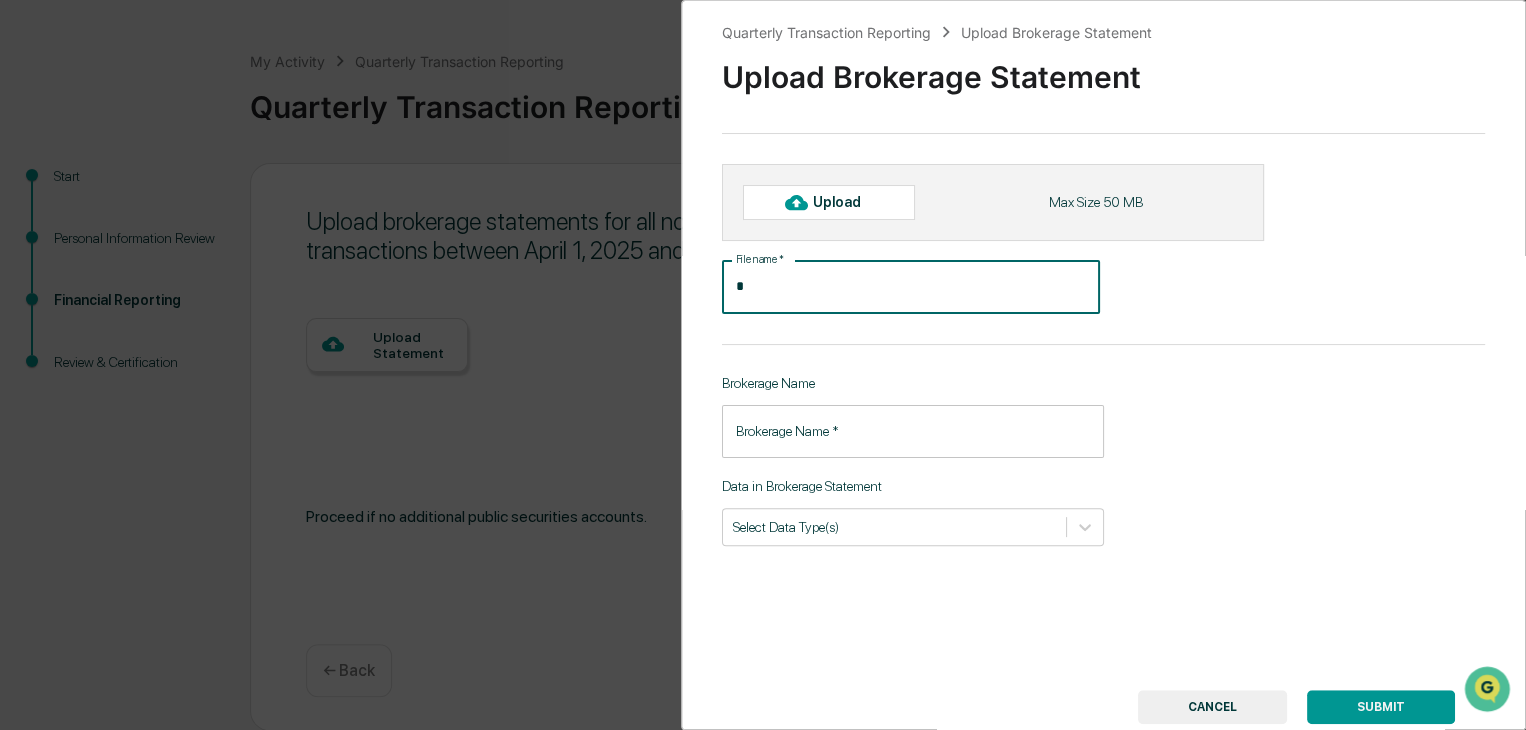 type on "*" 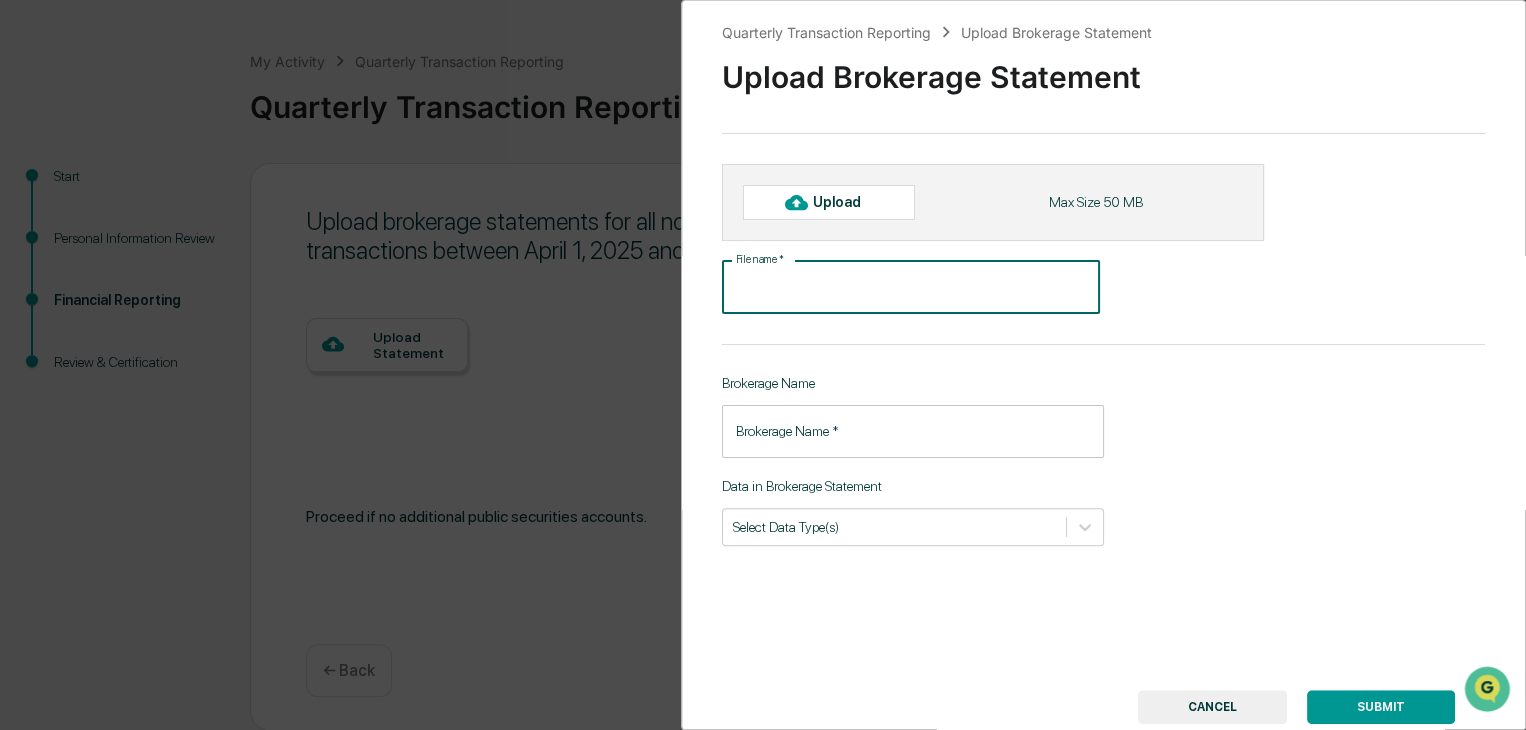 click on "Upload" at bounding box center (845, 202) 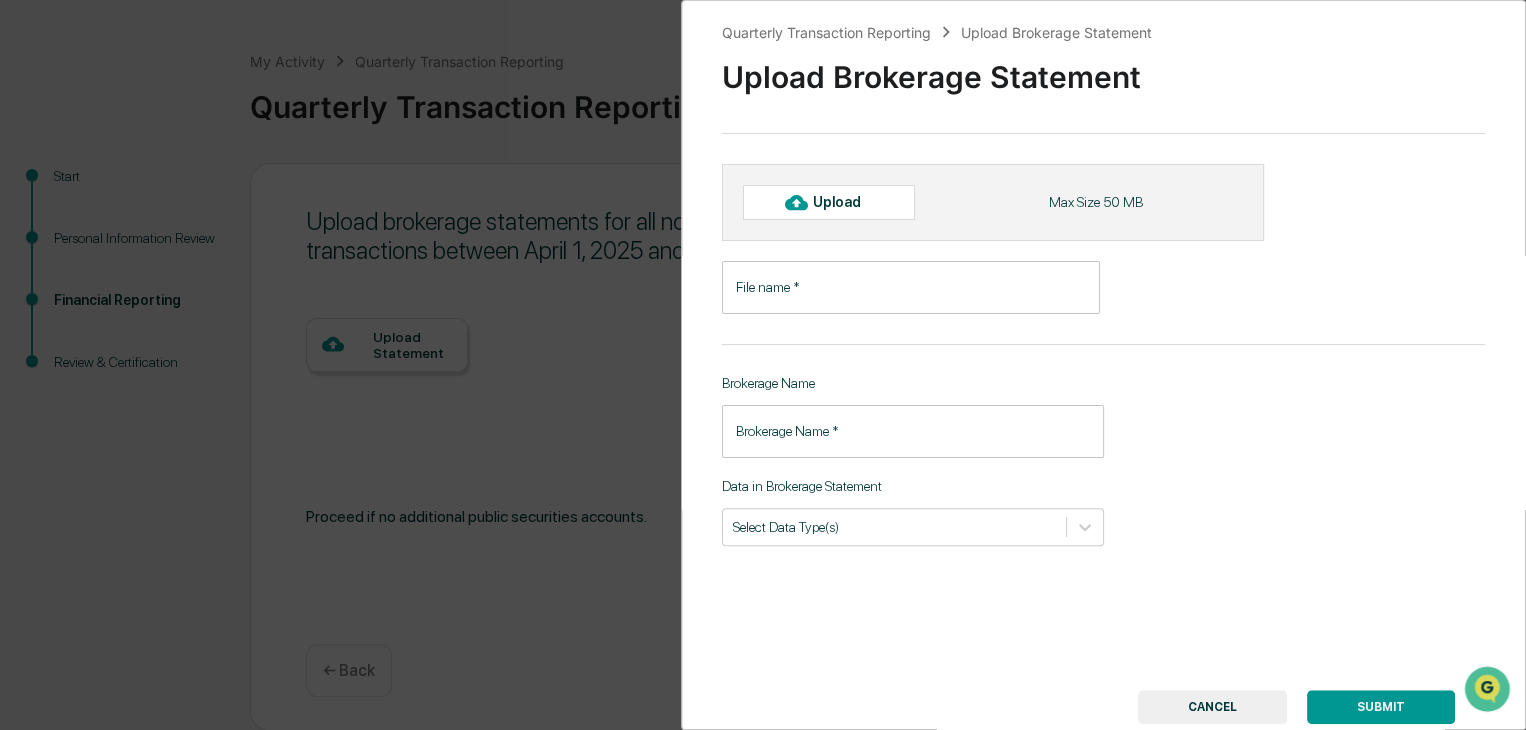 type on "**********" 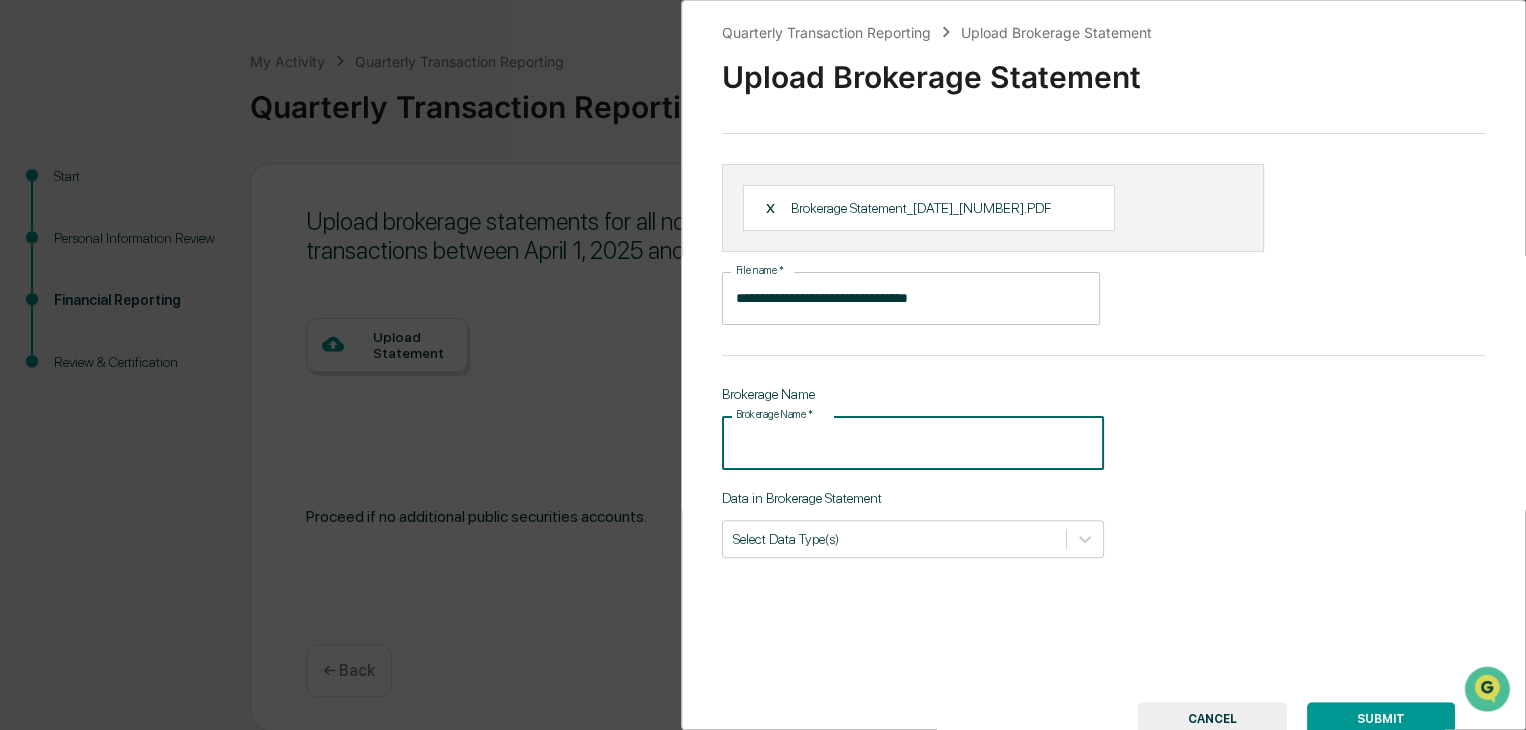 click on "Brokerage Name   *" at bounding box center (913, 442) 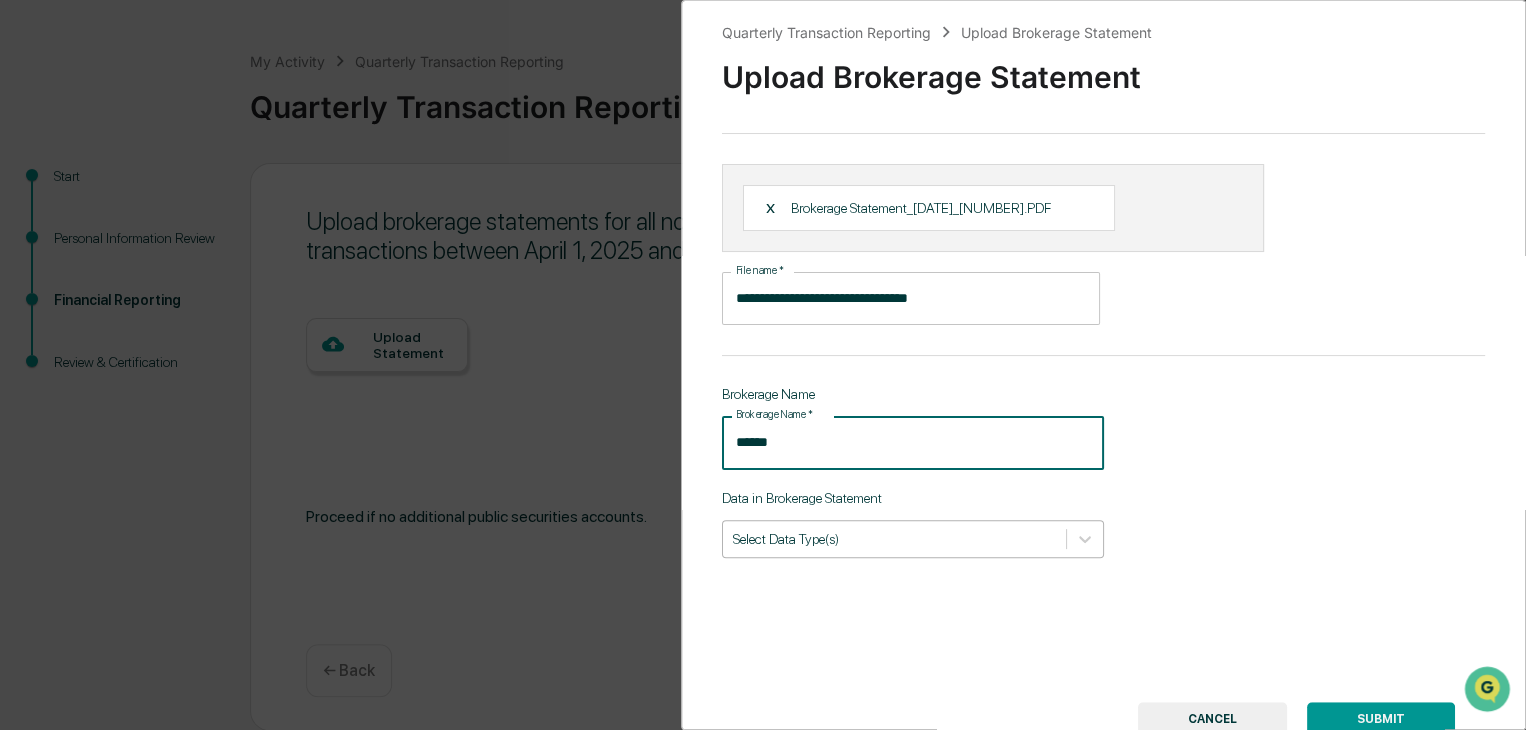 type on "******" 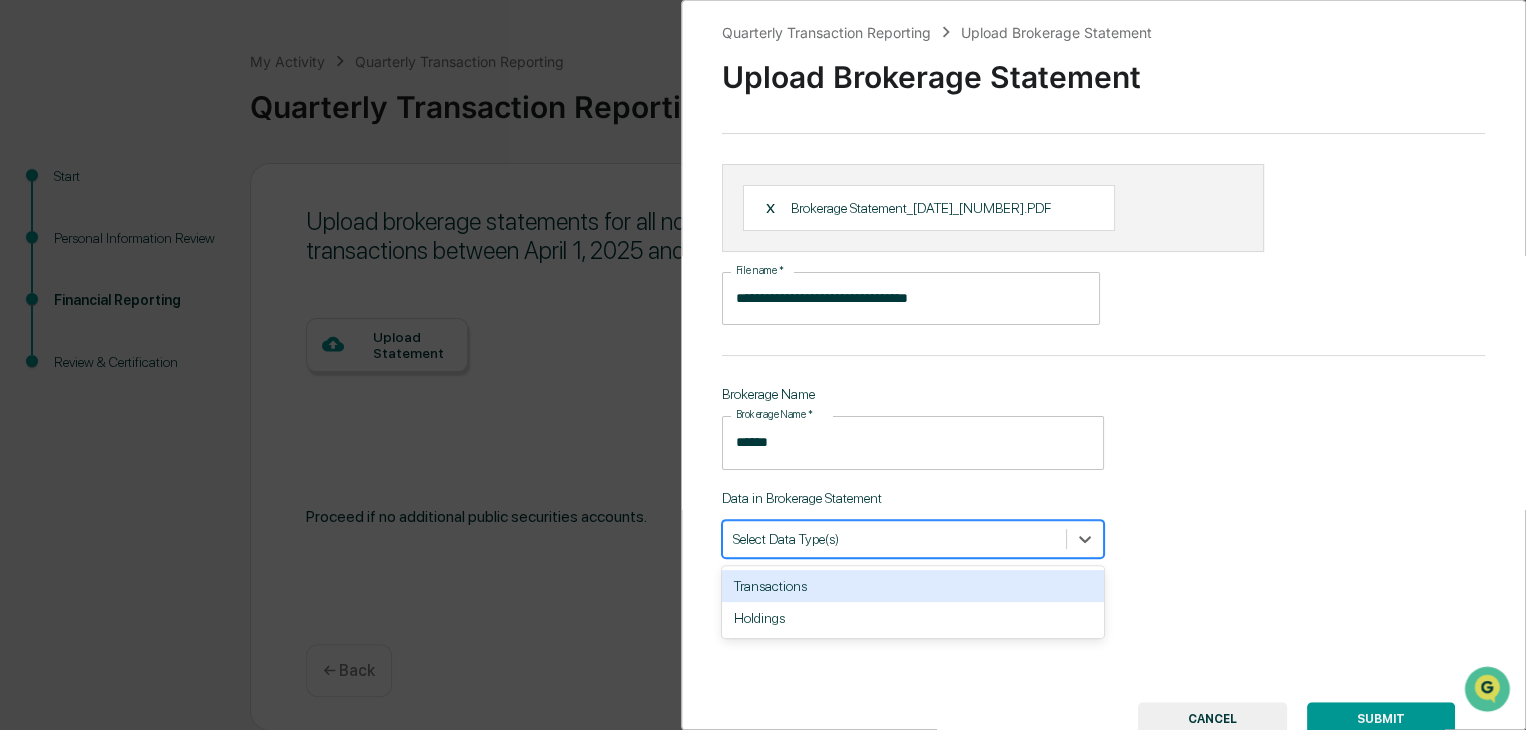 click on "Transactions" at bounding box center (913, 586) 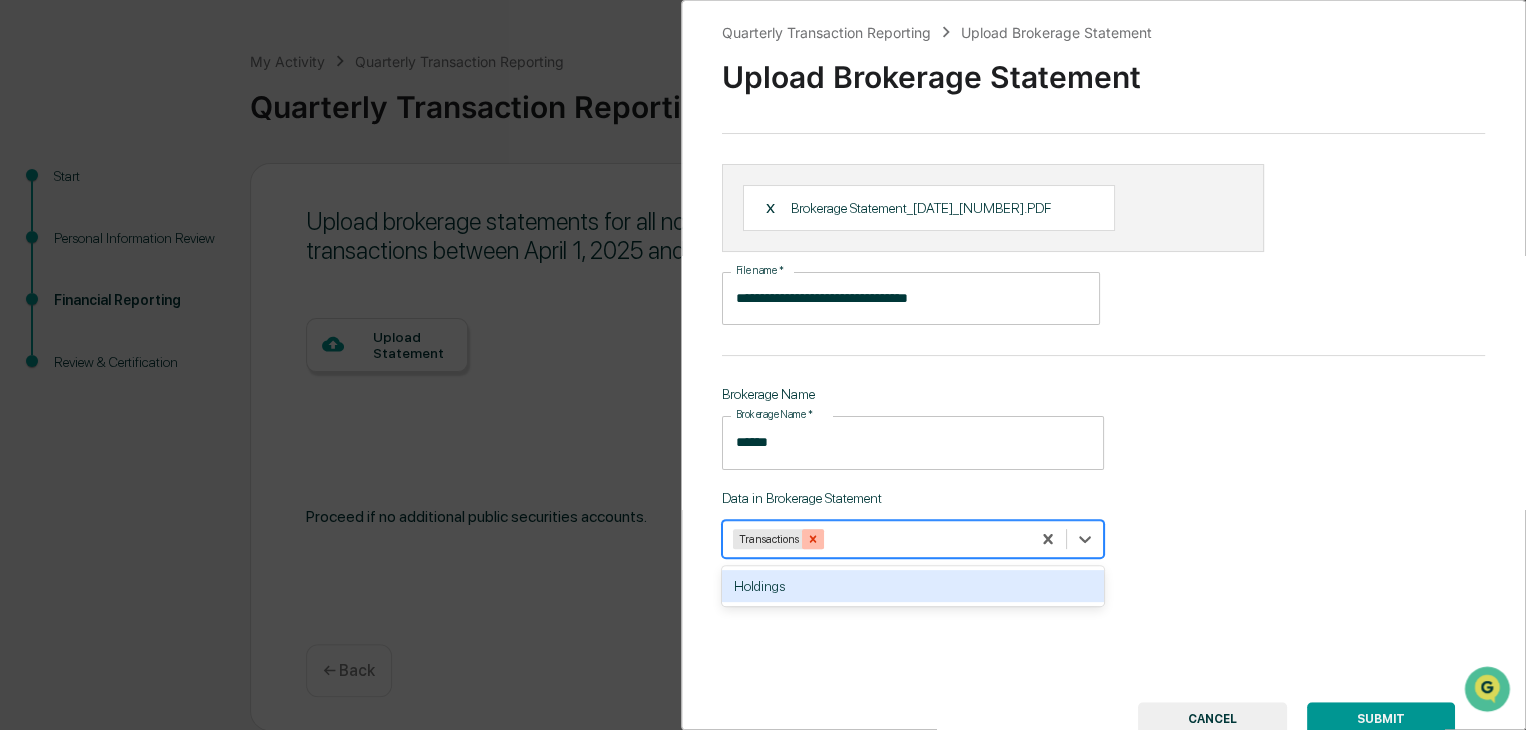 click 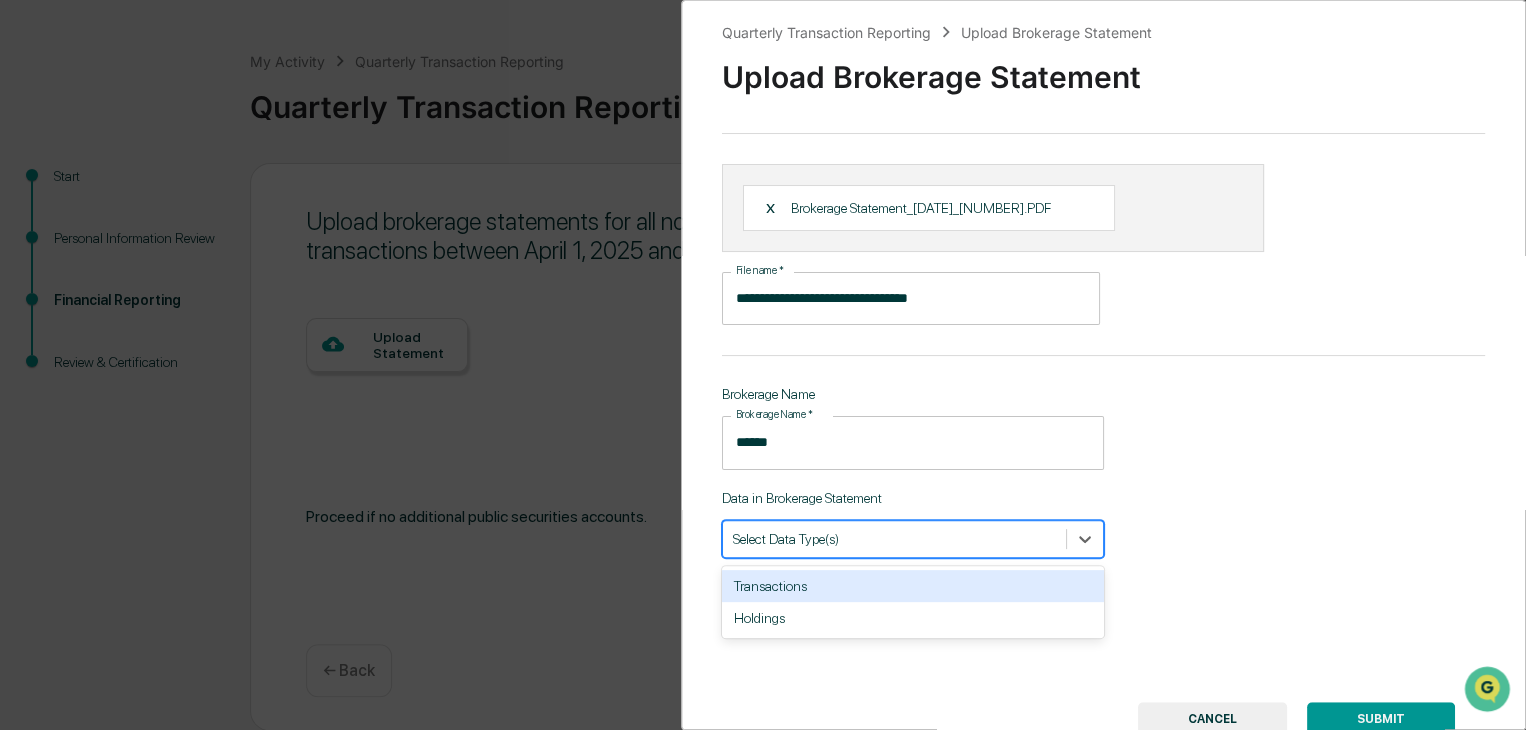 click at bounding box center [894, 538] 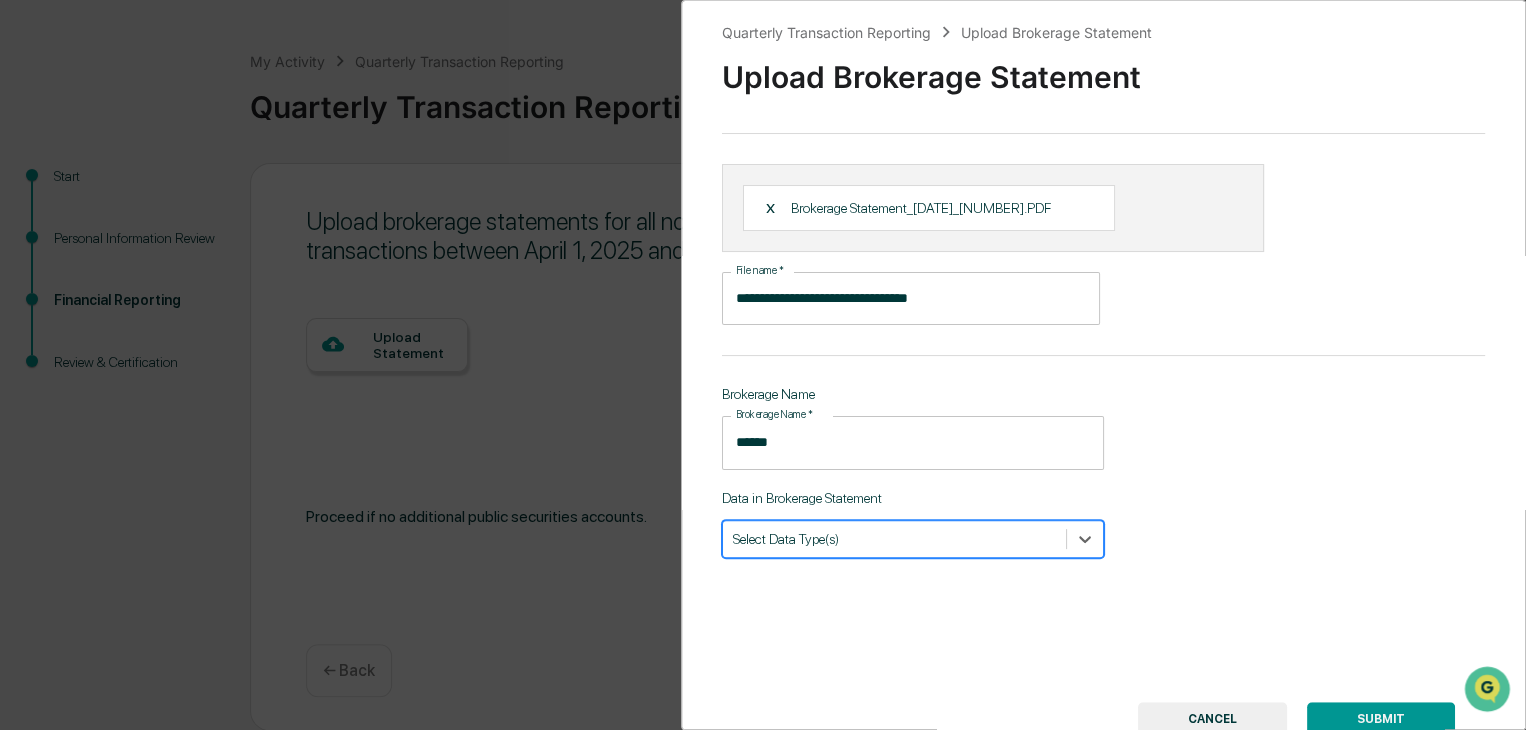 click at bounding box center (894, 538) 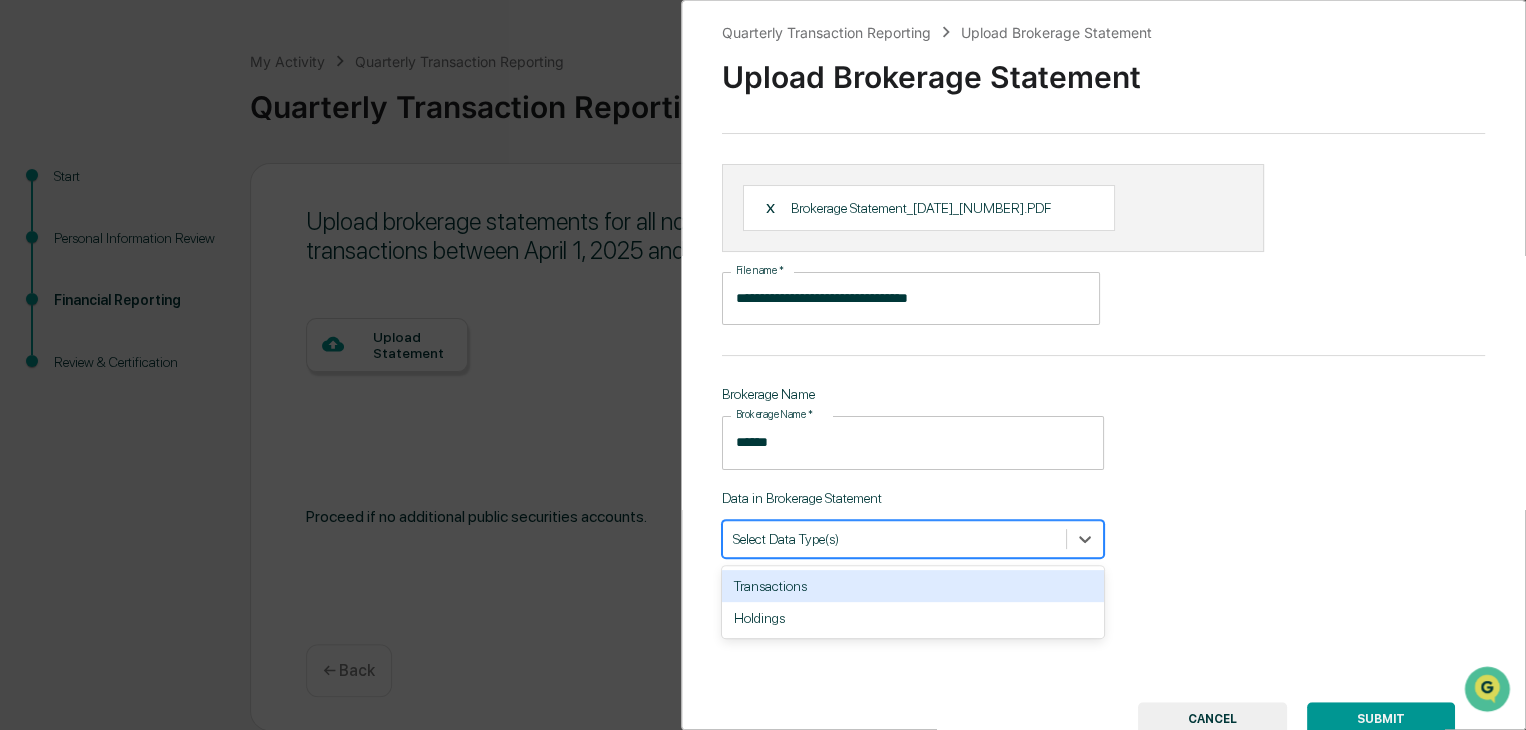 click on "Transactions" at bounding box center (913, 586) 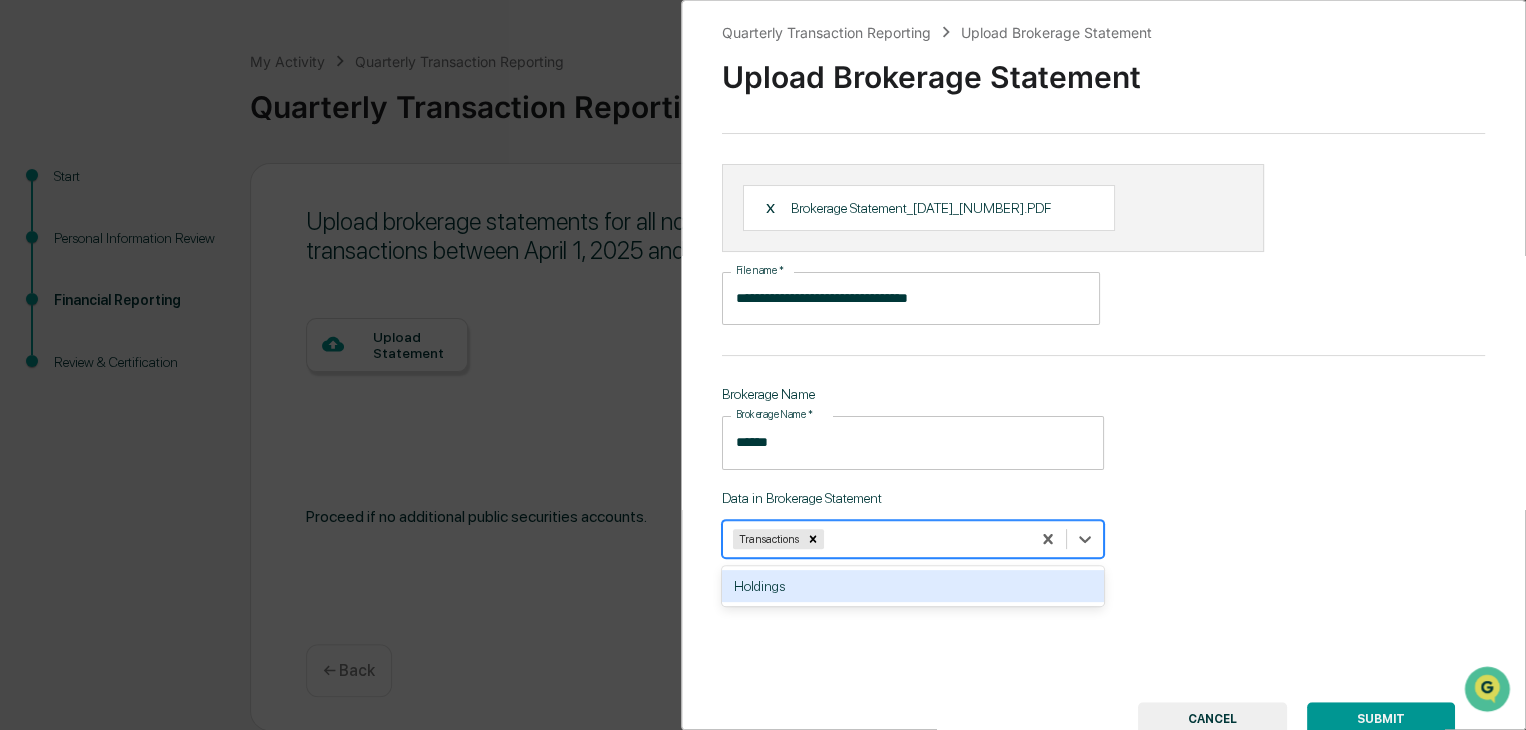 click at bounding box center (924, 538) 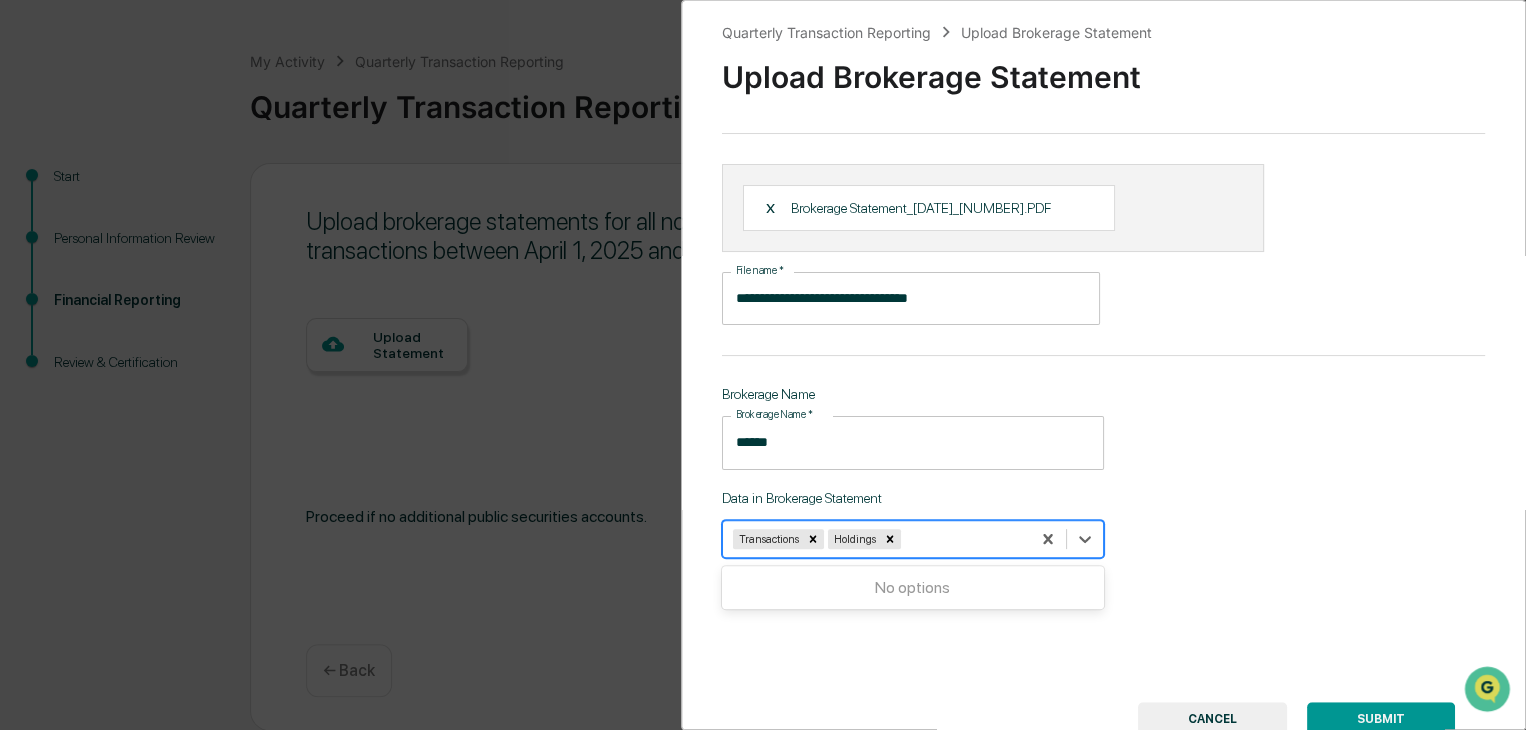 click on "SUBMIT" at bounding box center (1381, 719) 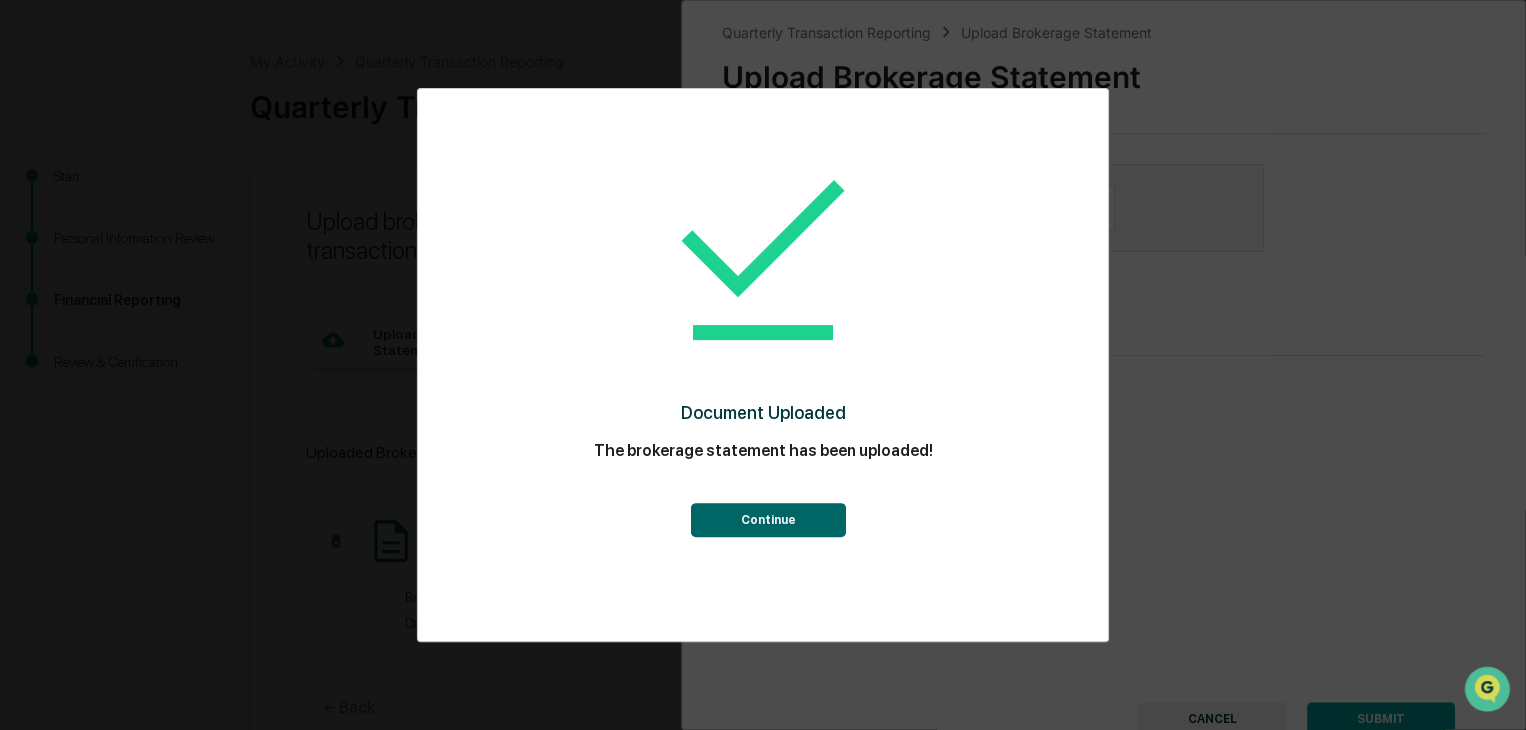 click on "Continue" at bounding box center (767, 520) 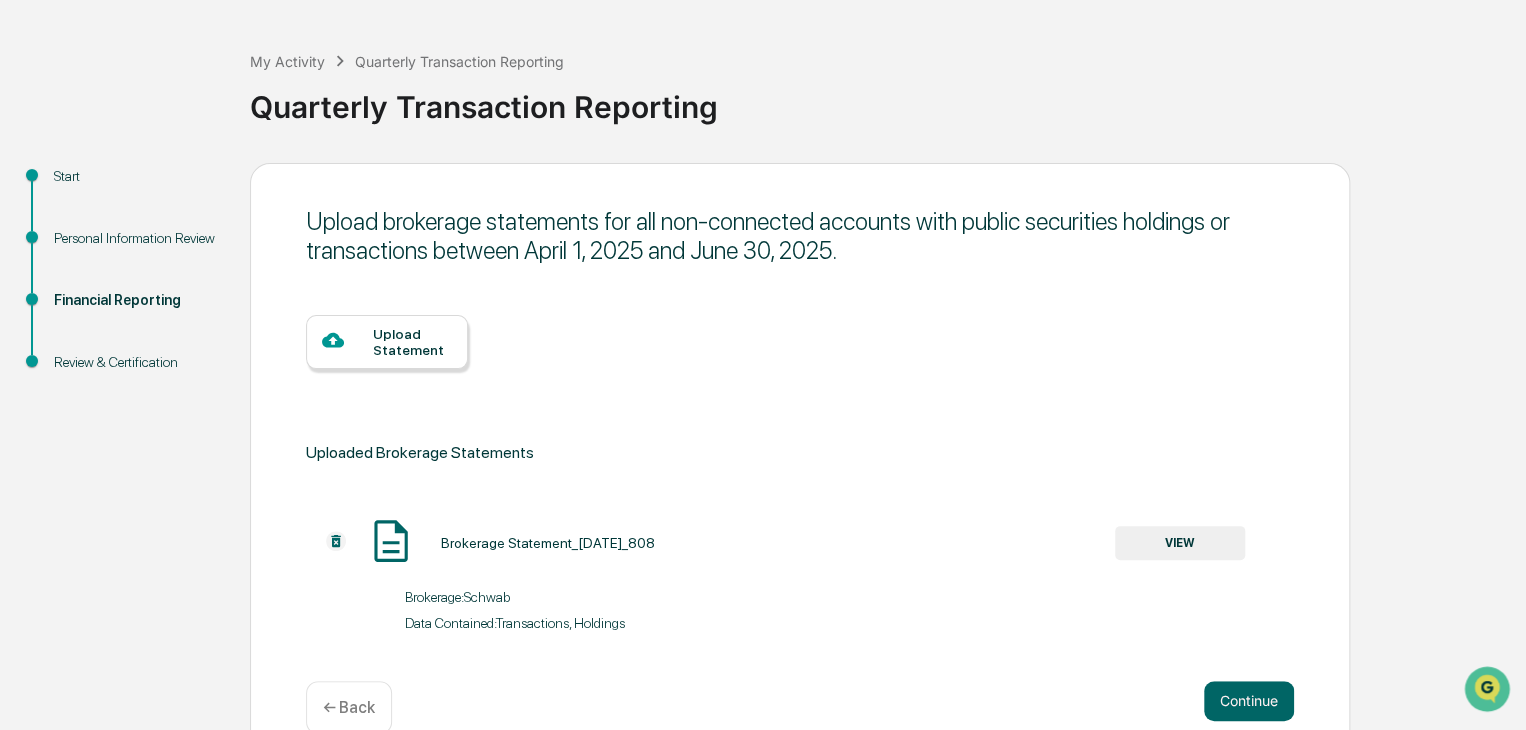 scroll, scrollTop: 8, scrollLeft: 0, axis: vertical 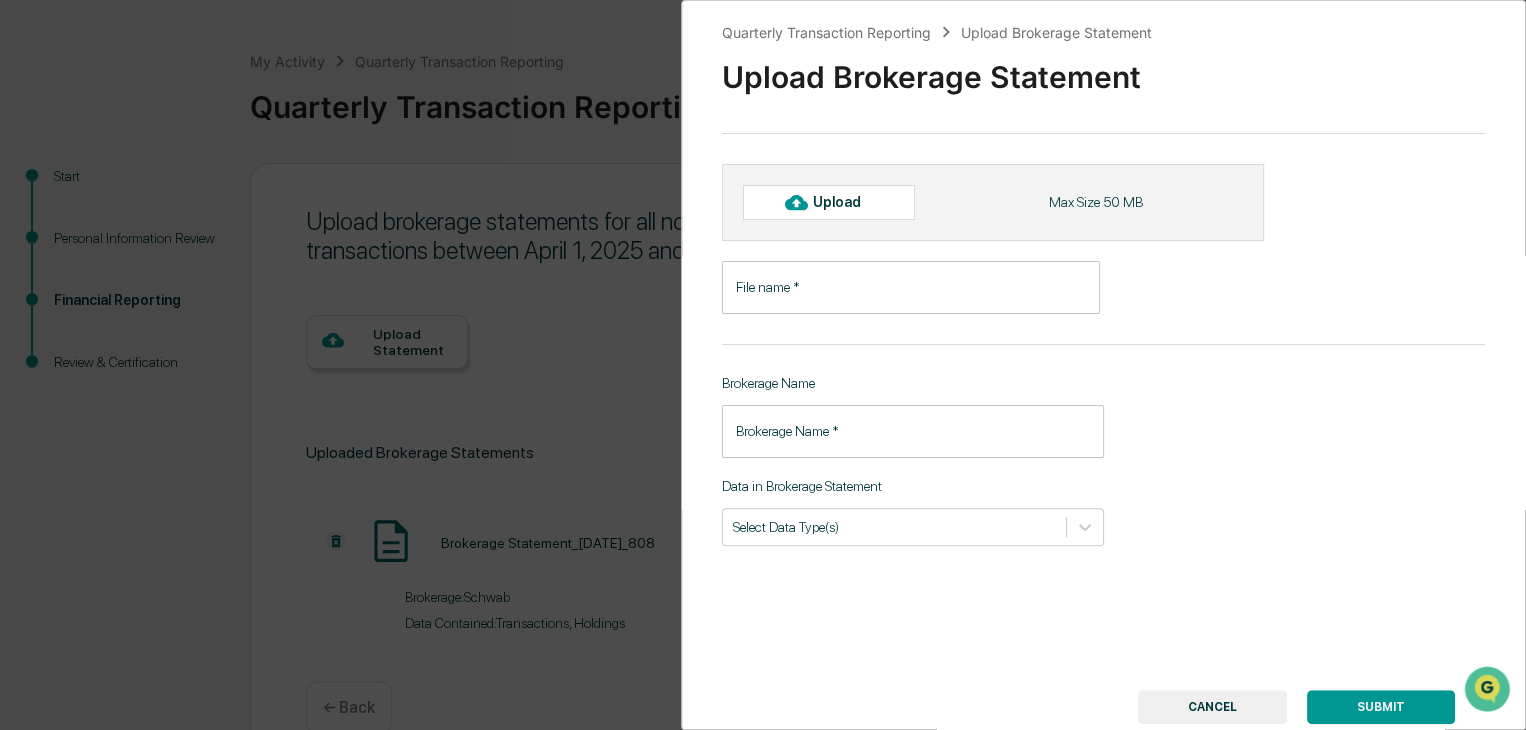 click on "Upload" at bounding box center [845, 202] 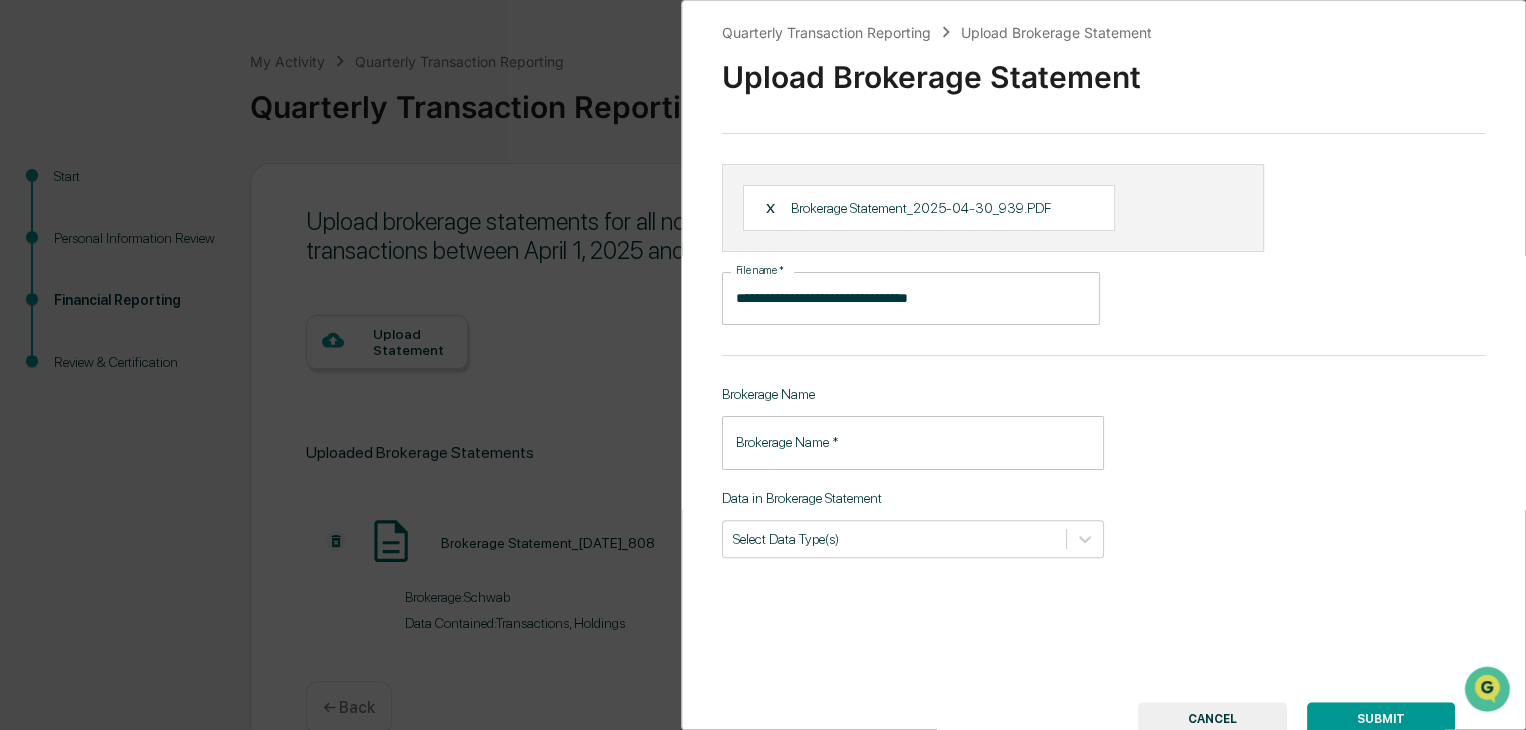 click on "Brokerage Name   *" at bounding box center (913, 442) 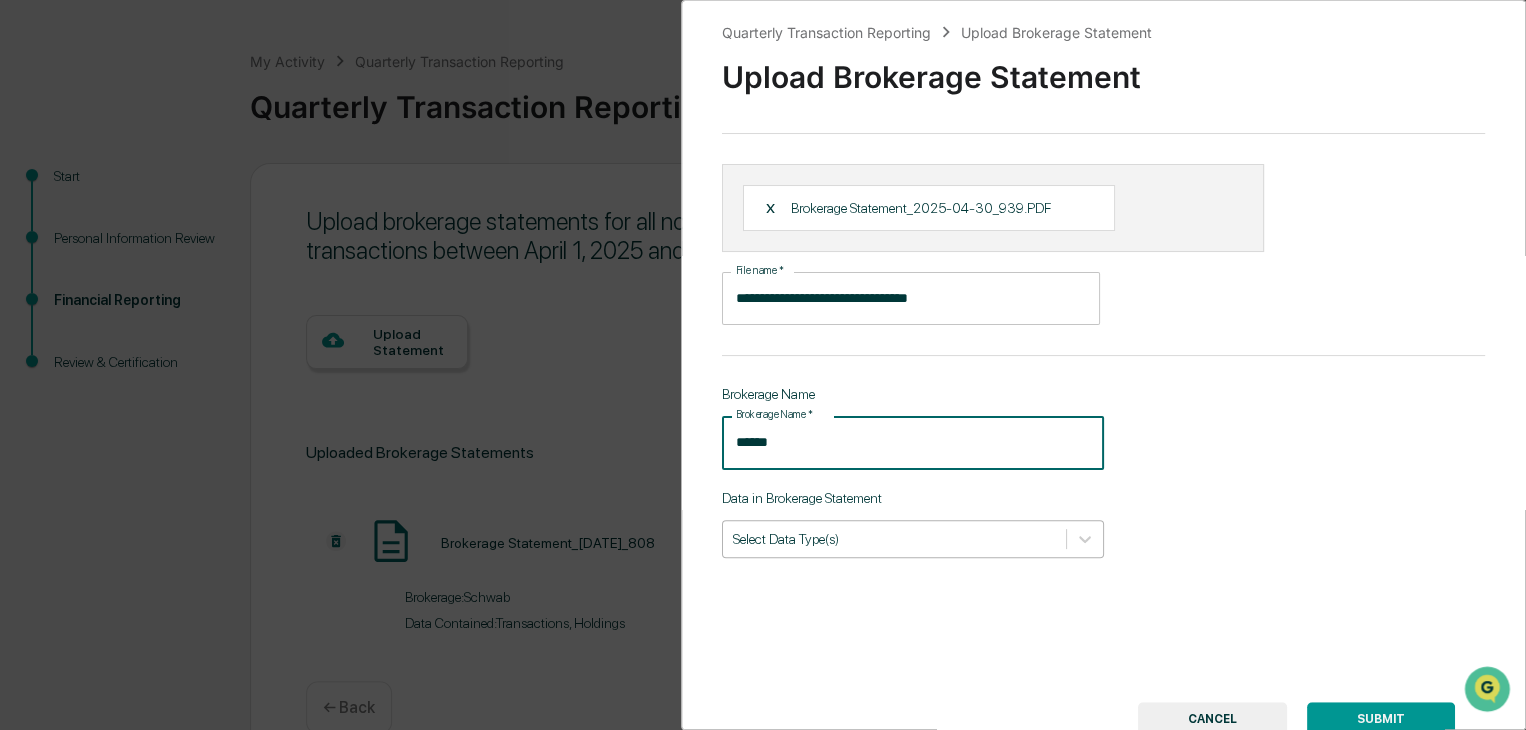 type on "******" 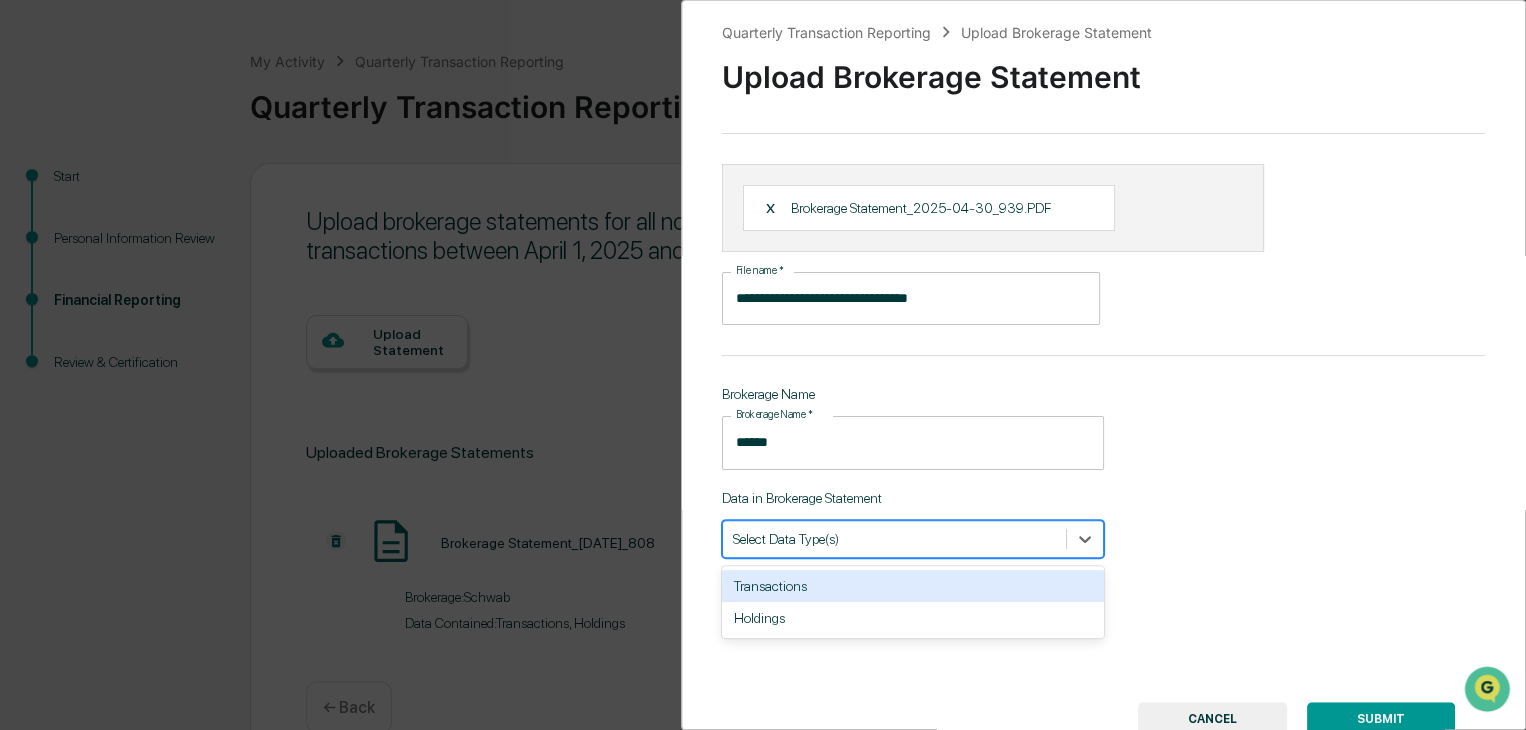 click at bounding box center [894, 538] 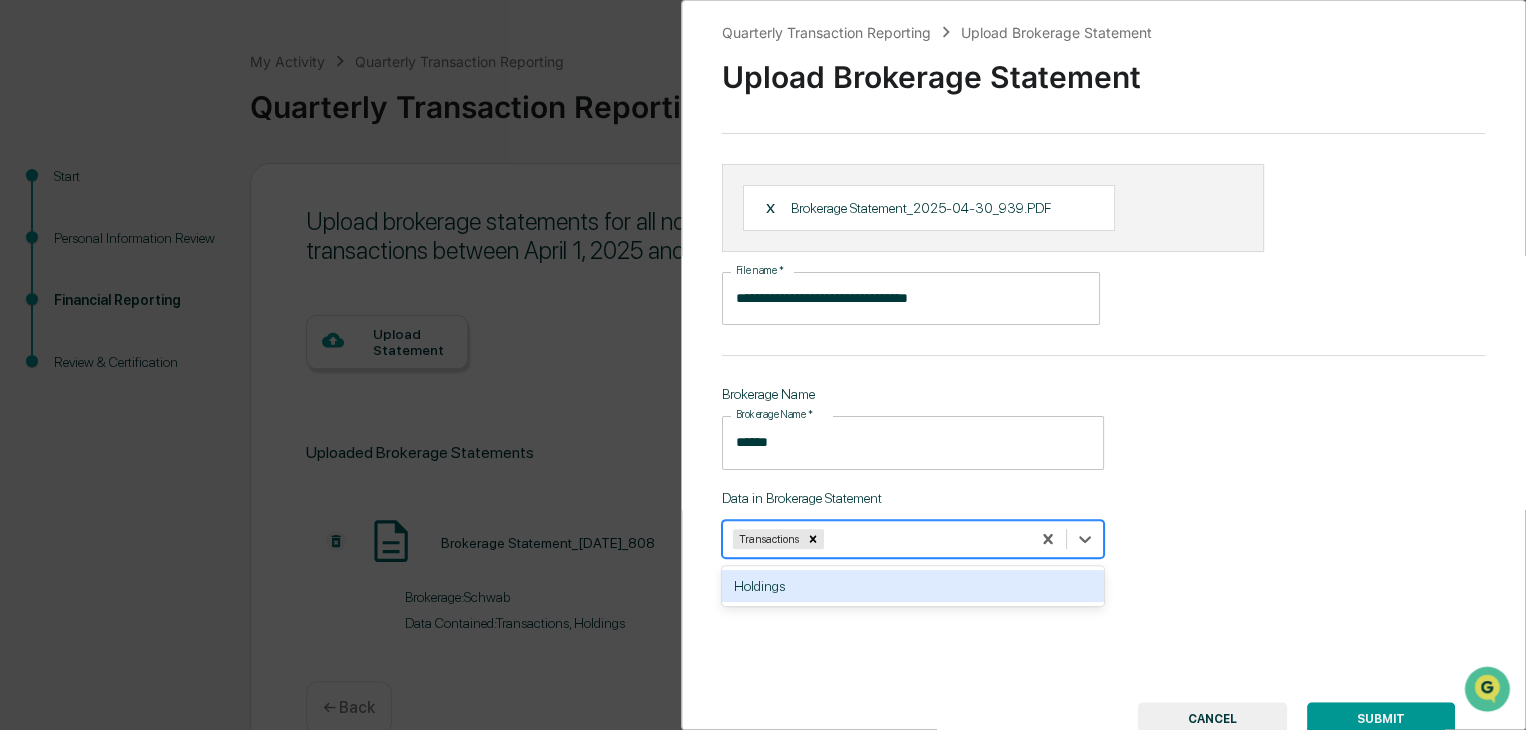 click on "Holdings" at bounding box center (913, 586) 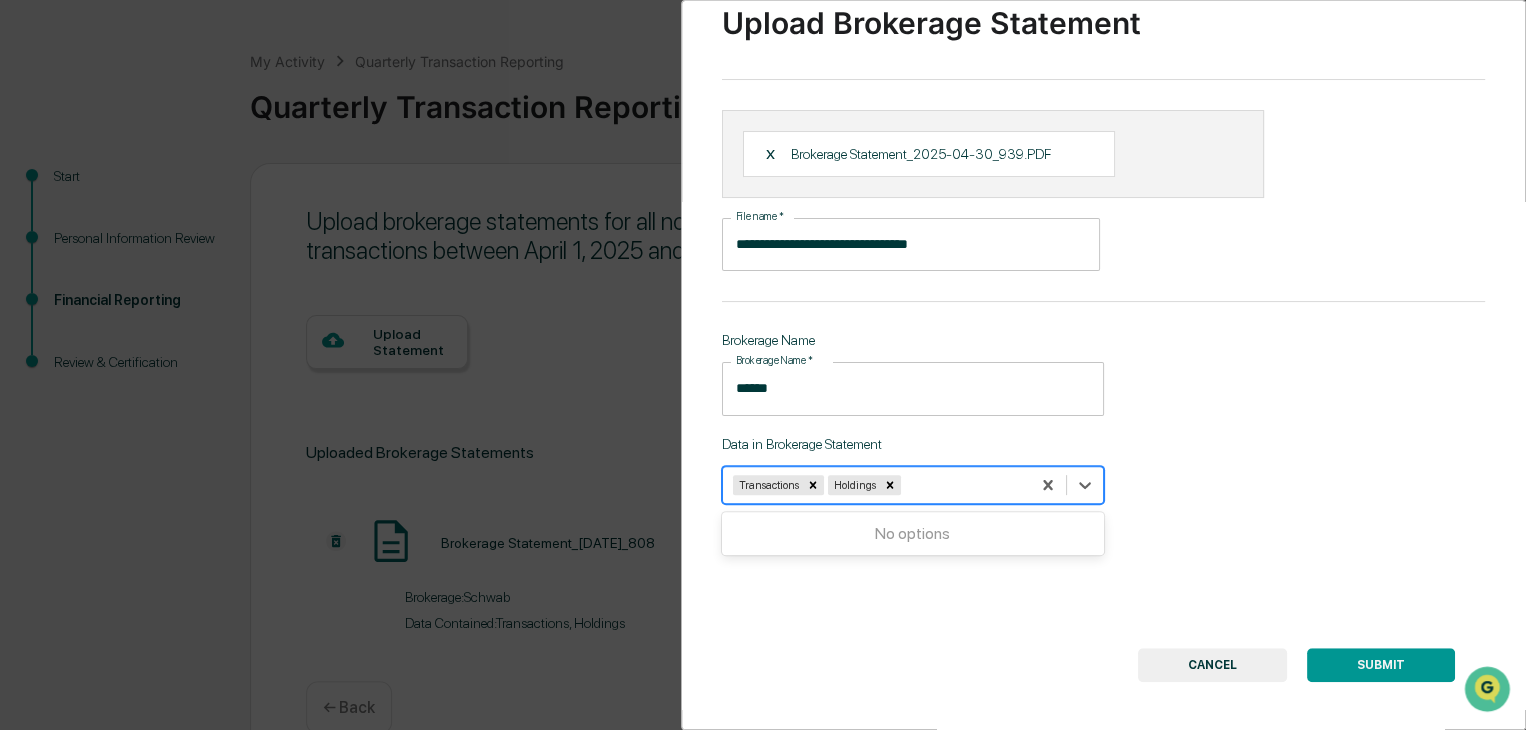 scroll, scrollTop: 80, scrollLeft: 0, axis: vertical 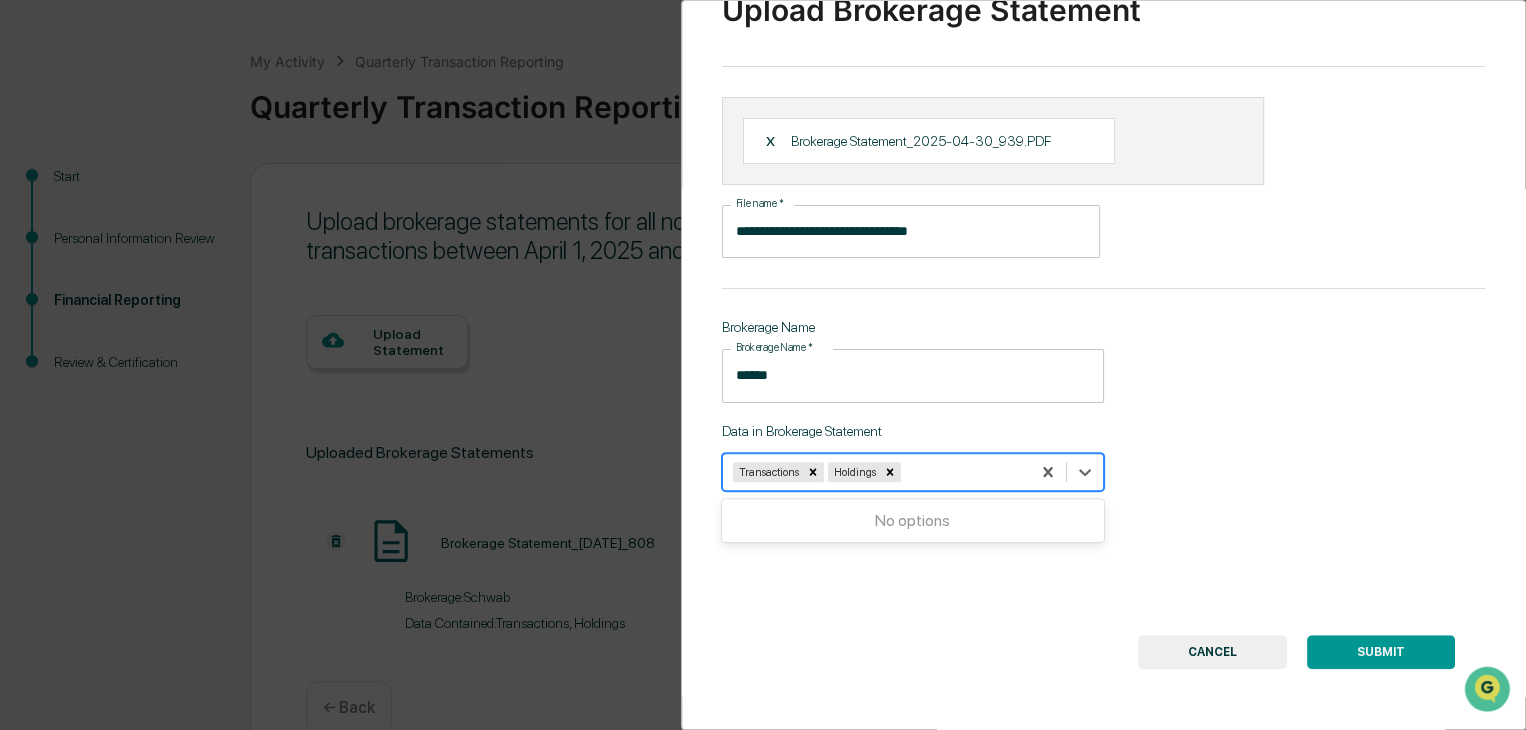 click on "SUBMIT" at bounding box center [1381, 652] 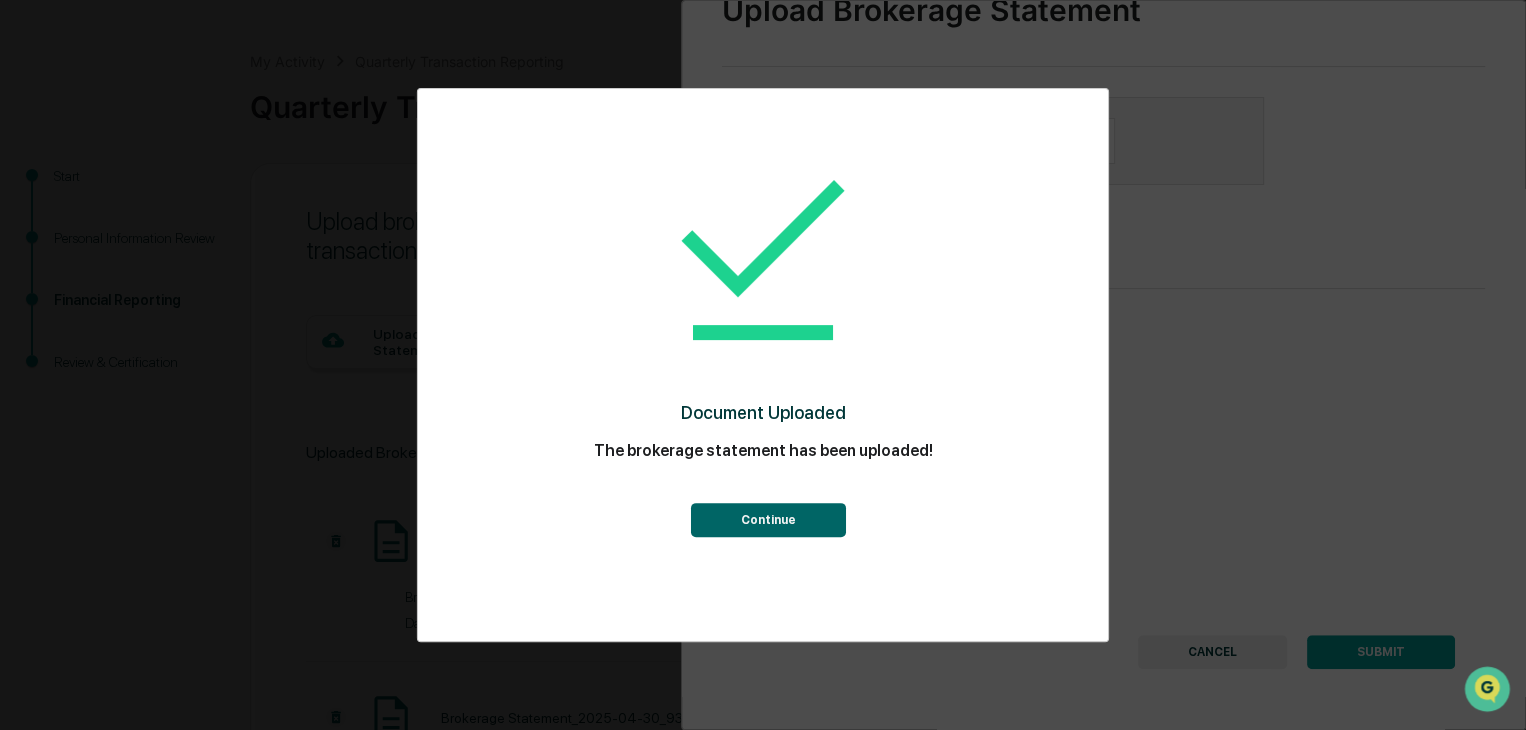 click on "Continue" at bounding box center [767, 520] 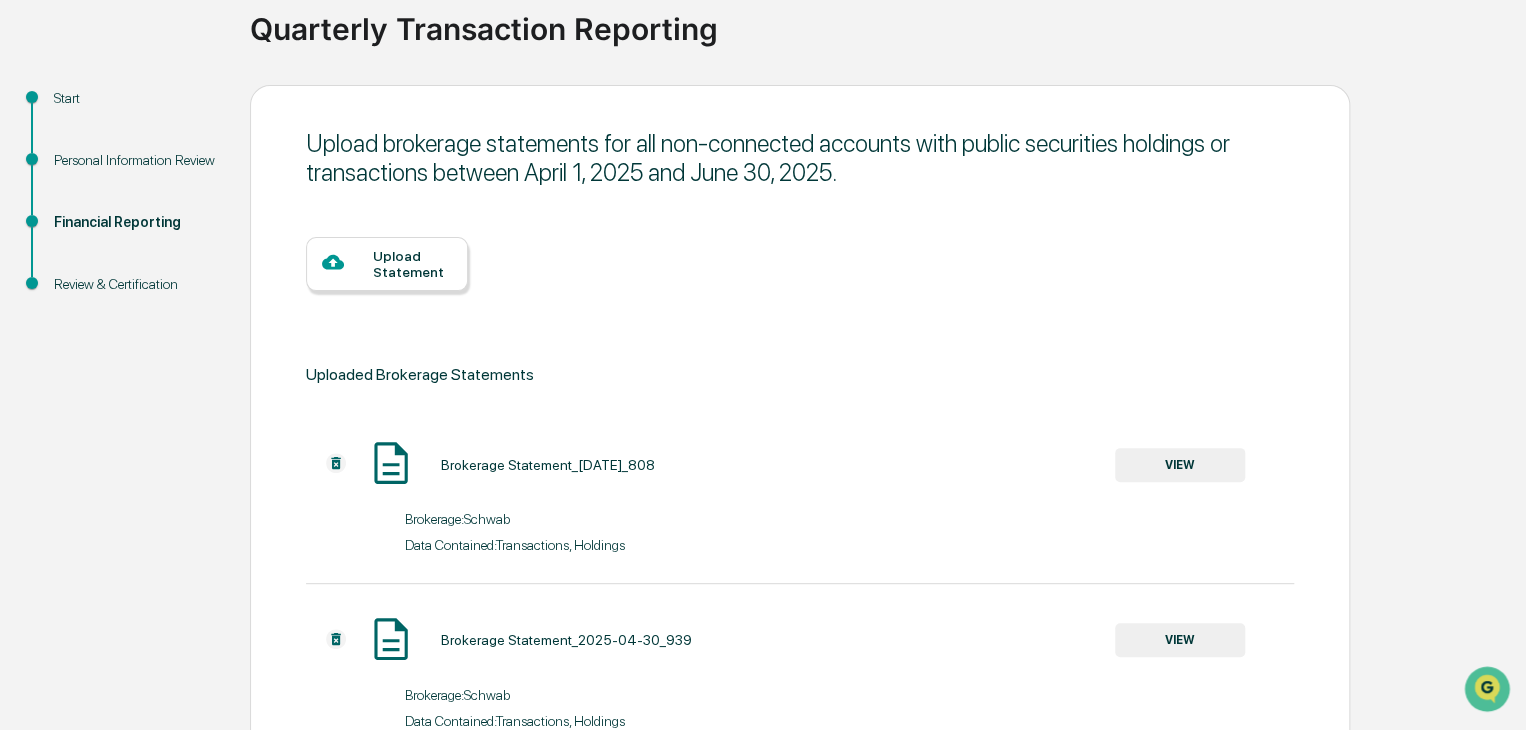 scroll, scrollTop: 292, scrollLeft: 0, axis: vertical 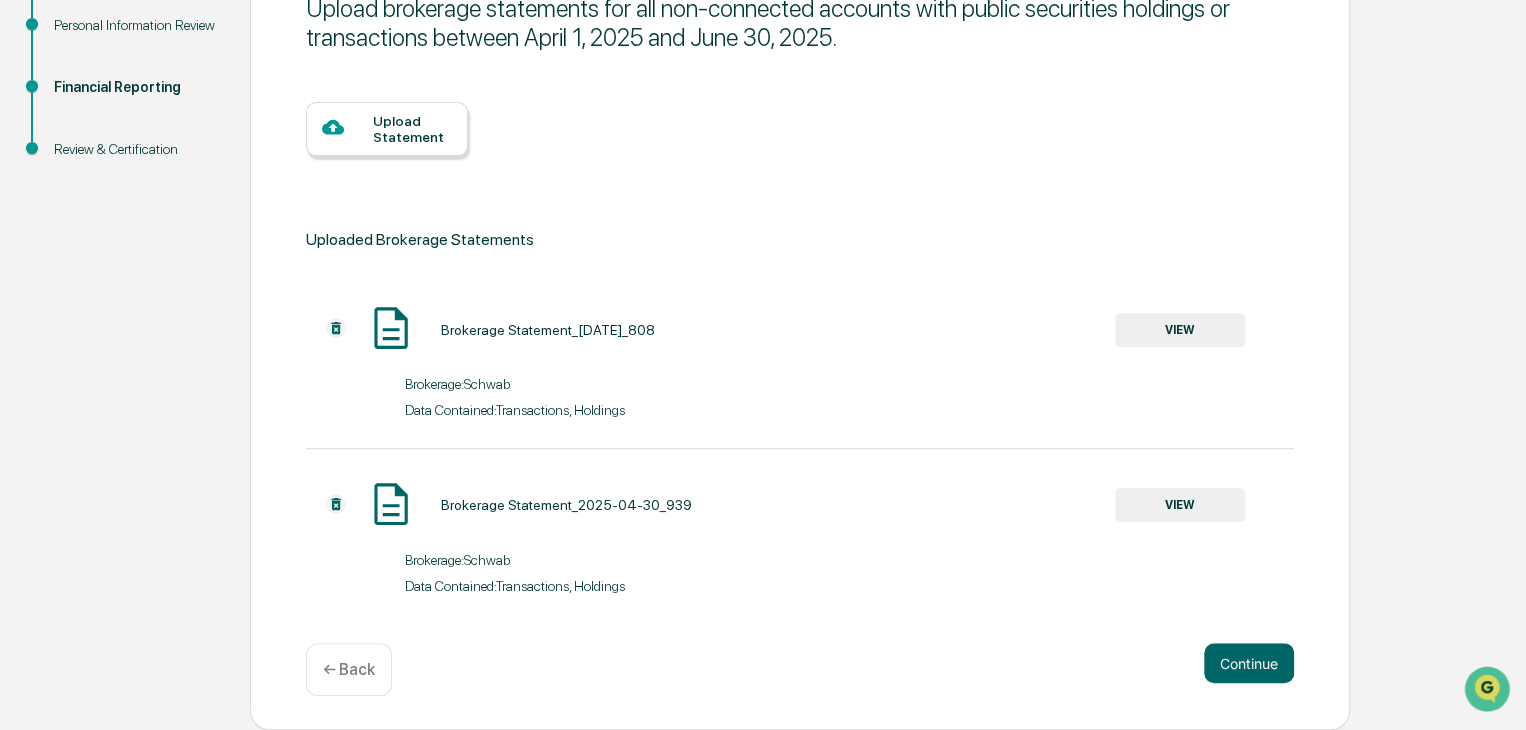 click on "Upload Statement" at bounding box center [412, 129] 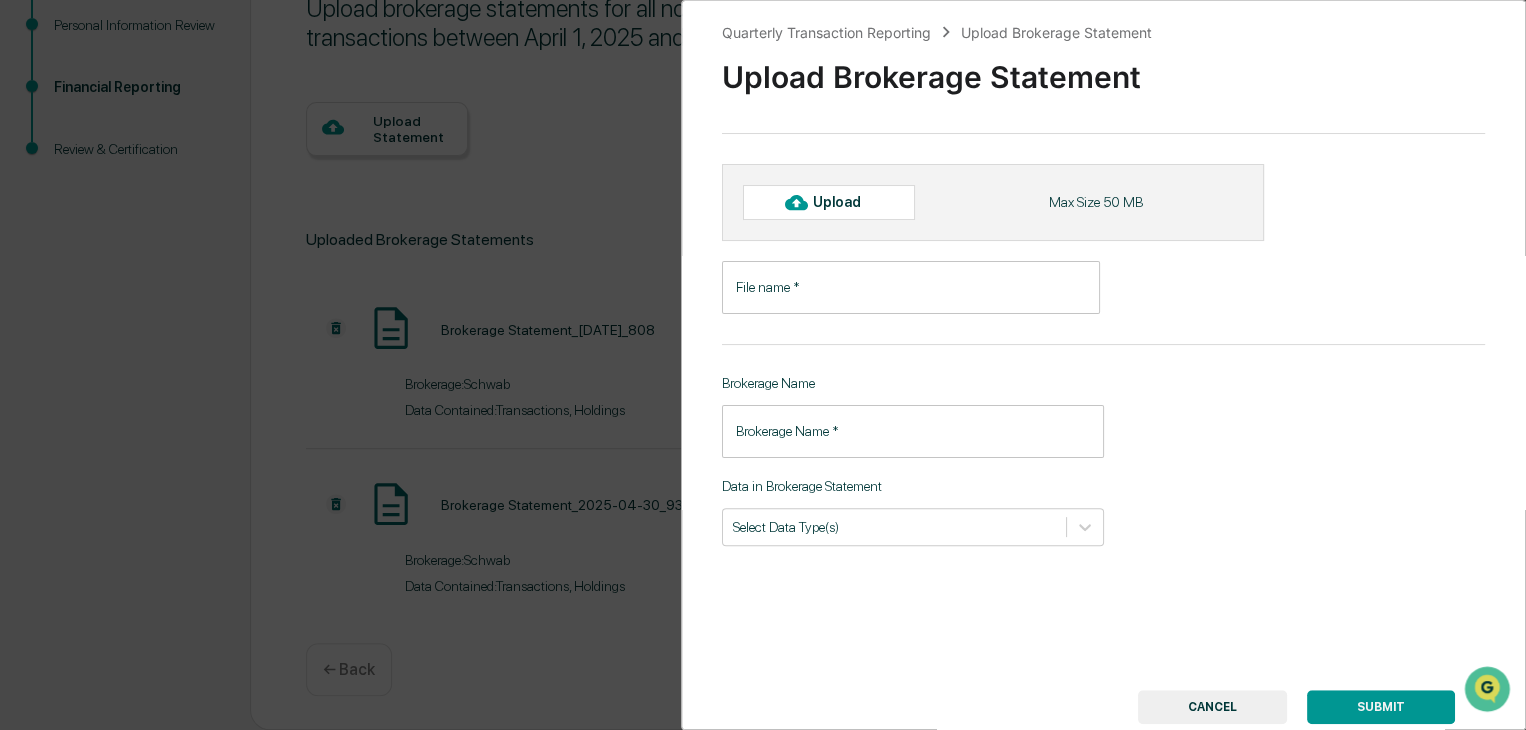 click at bounding box center (796, 202) 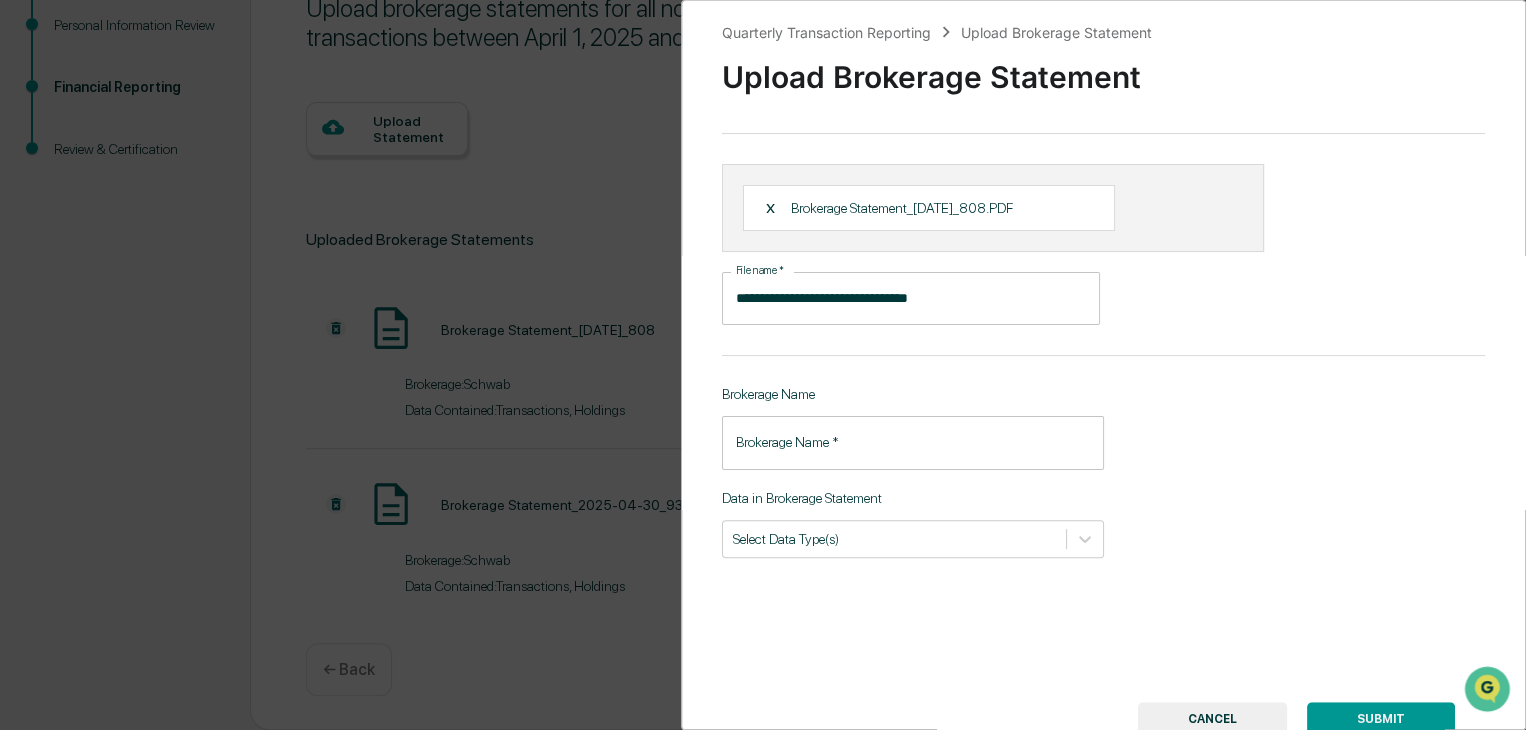 click on "Brokerage Name   *" at bounding box center (913, 442) 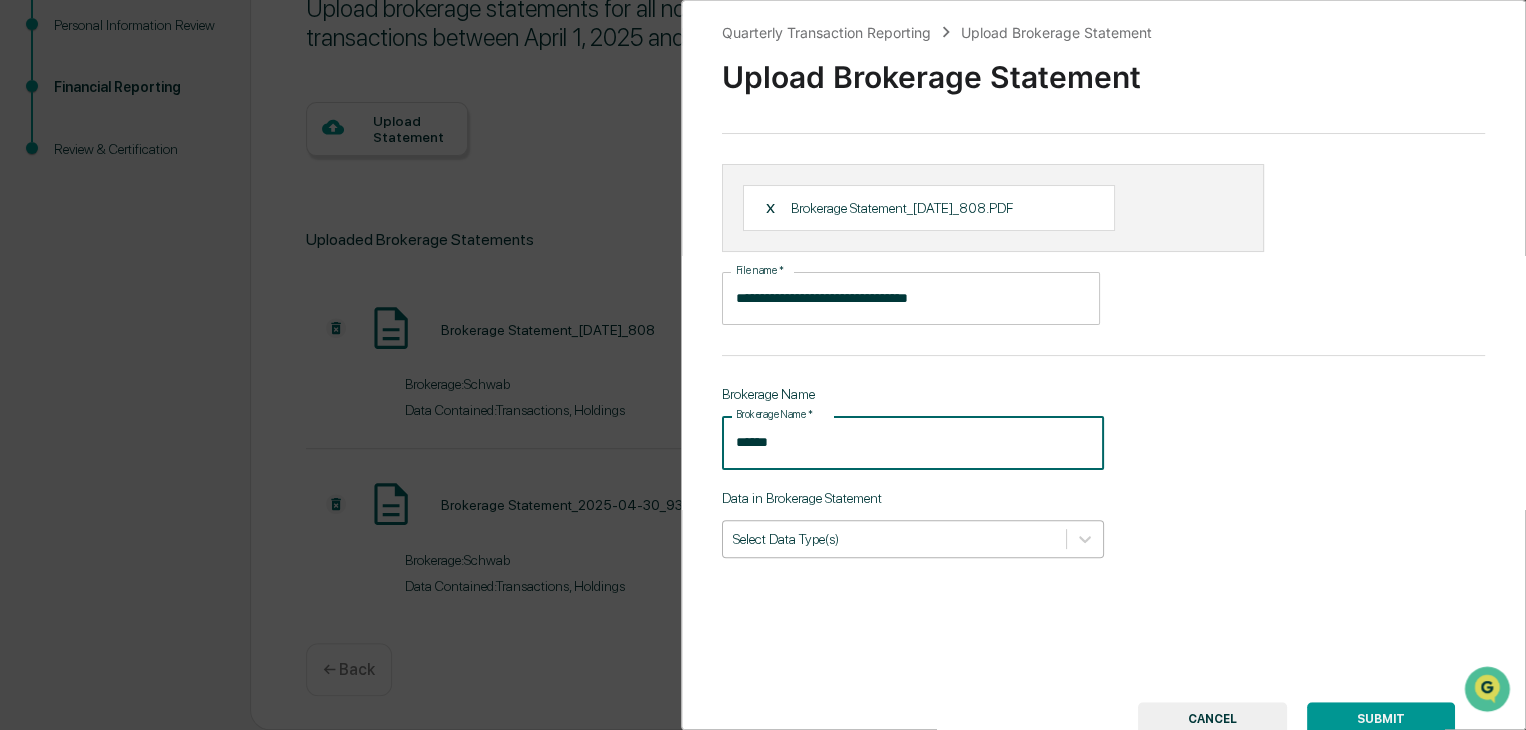 type on "******" 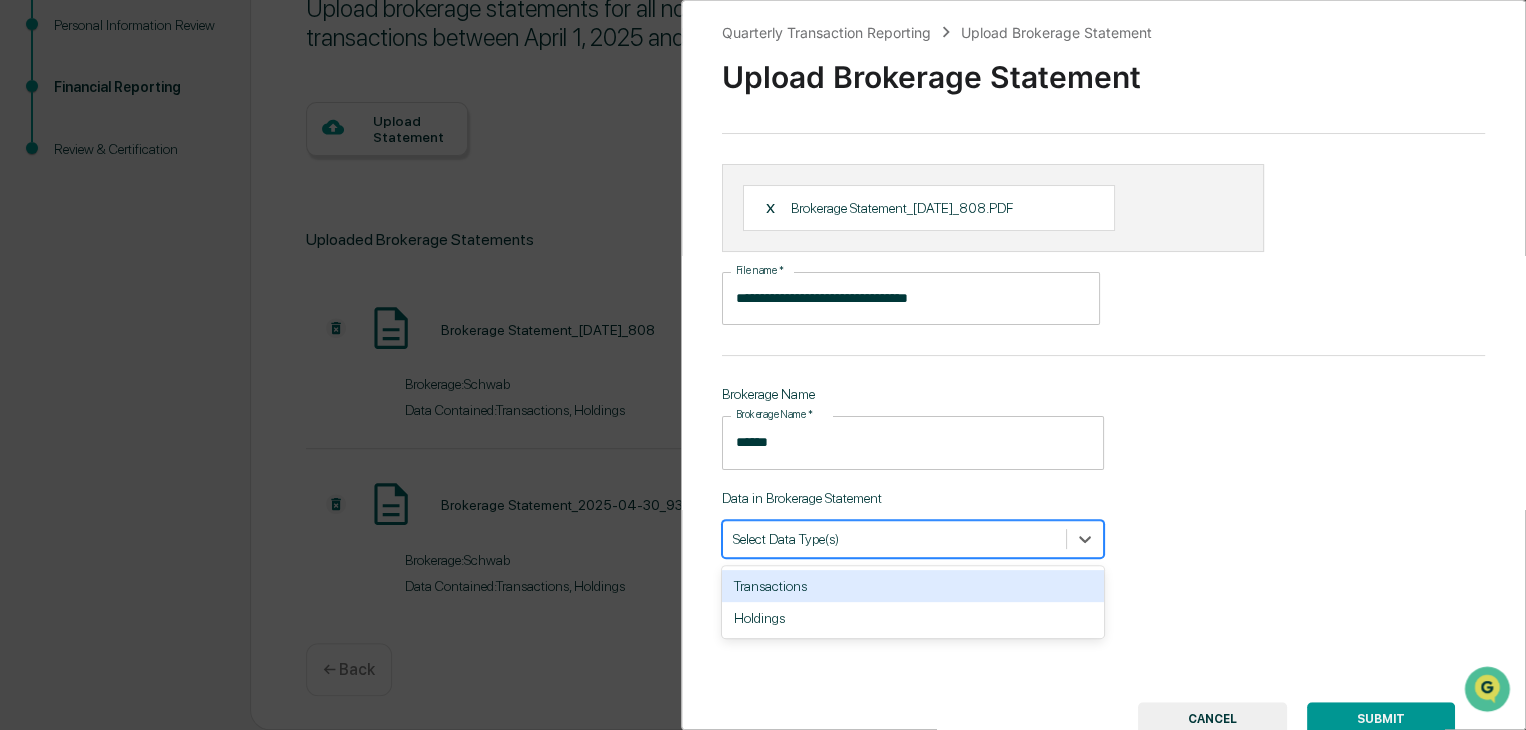 click on "Transactions" at bounding box center (913, 586) 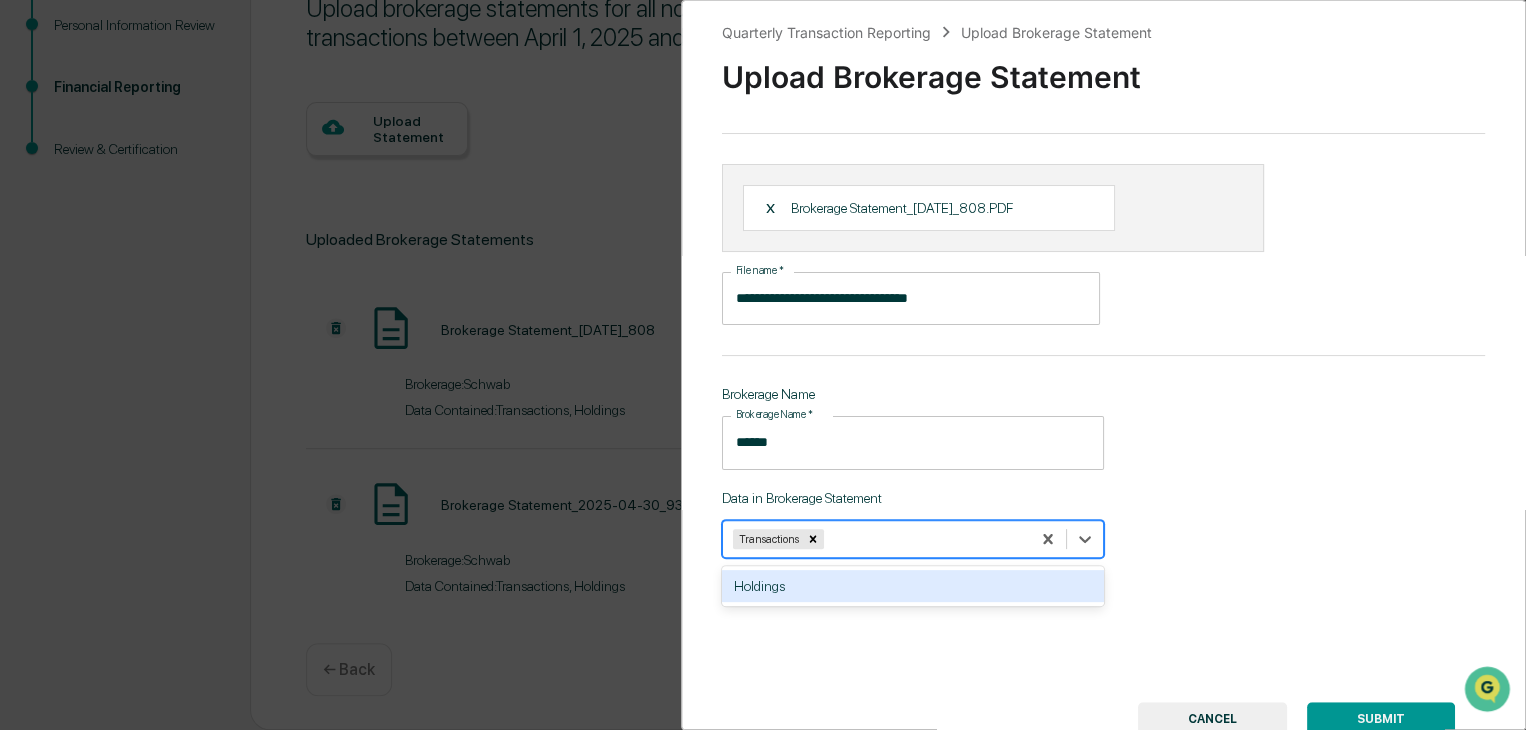 click on "Holdings" at bounding box center [913, 586] 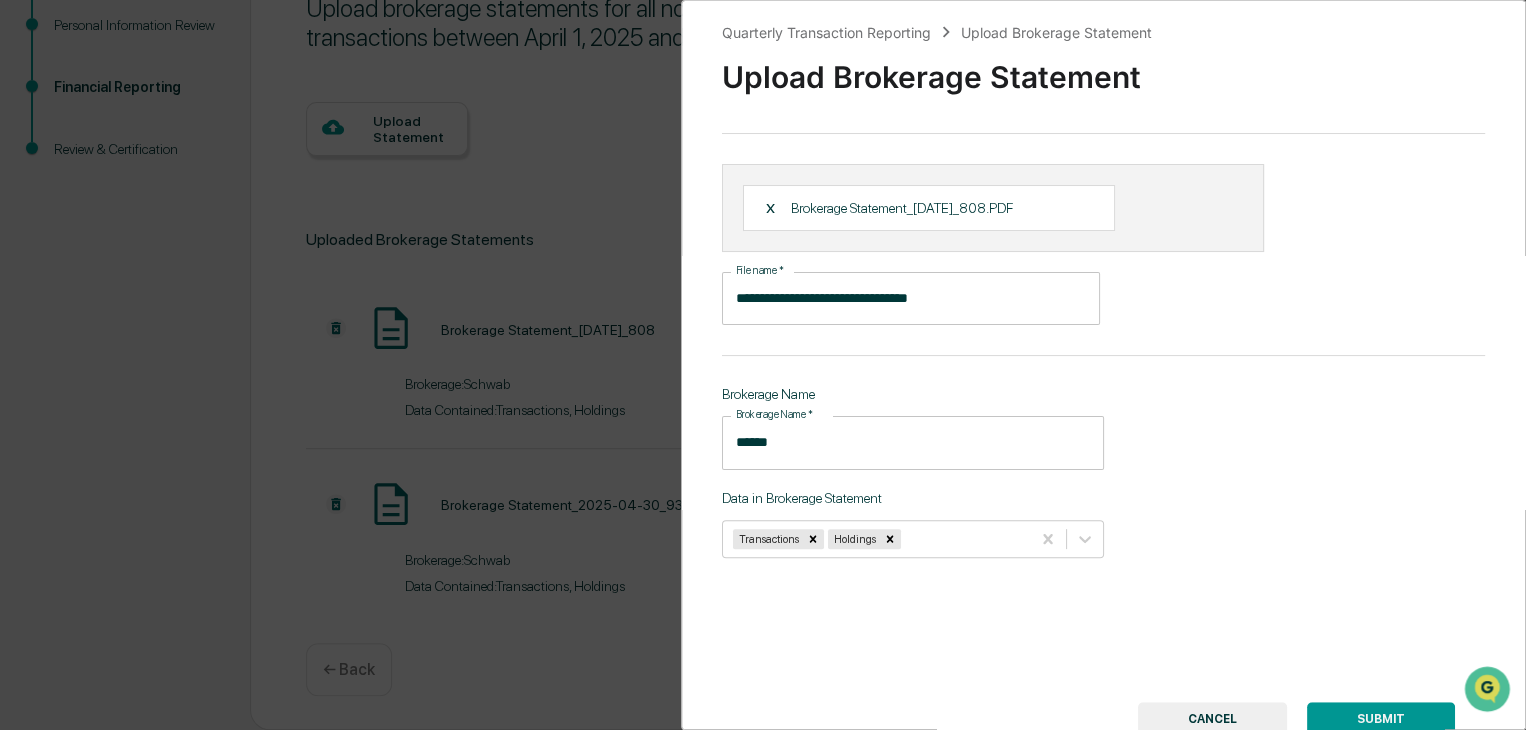 click on "SUBMIT" at bounding box center (1381, 719) 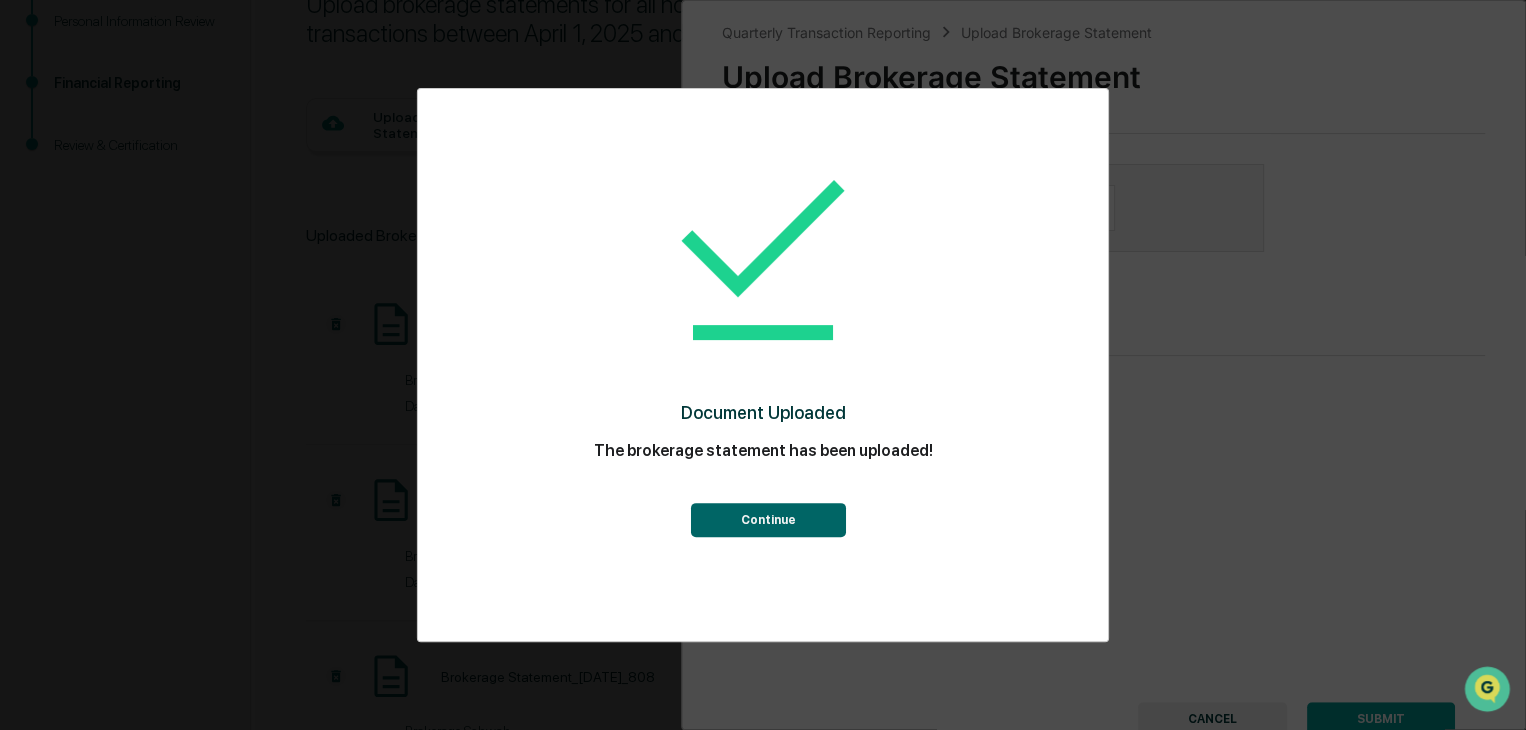 click on "Continue" at bounding box center (767, 520) 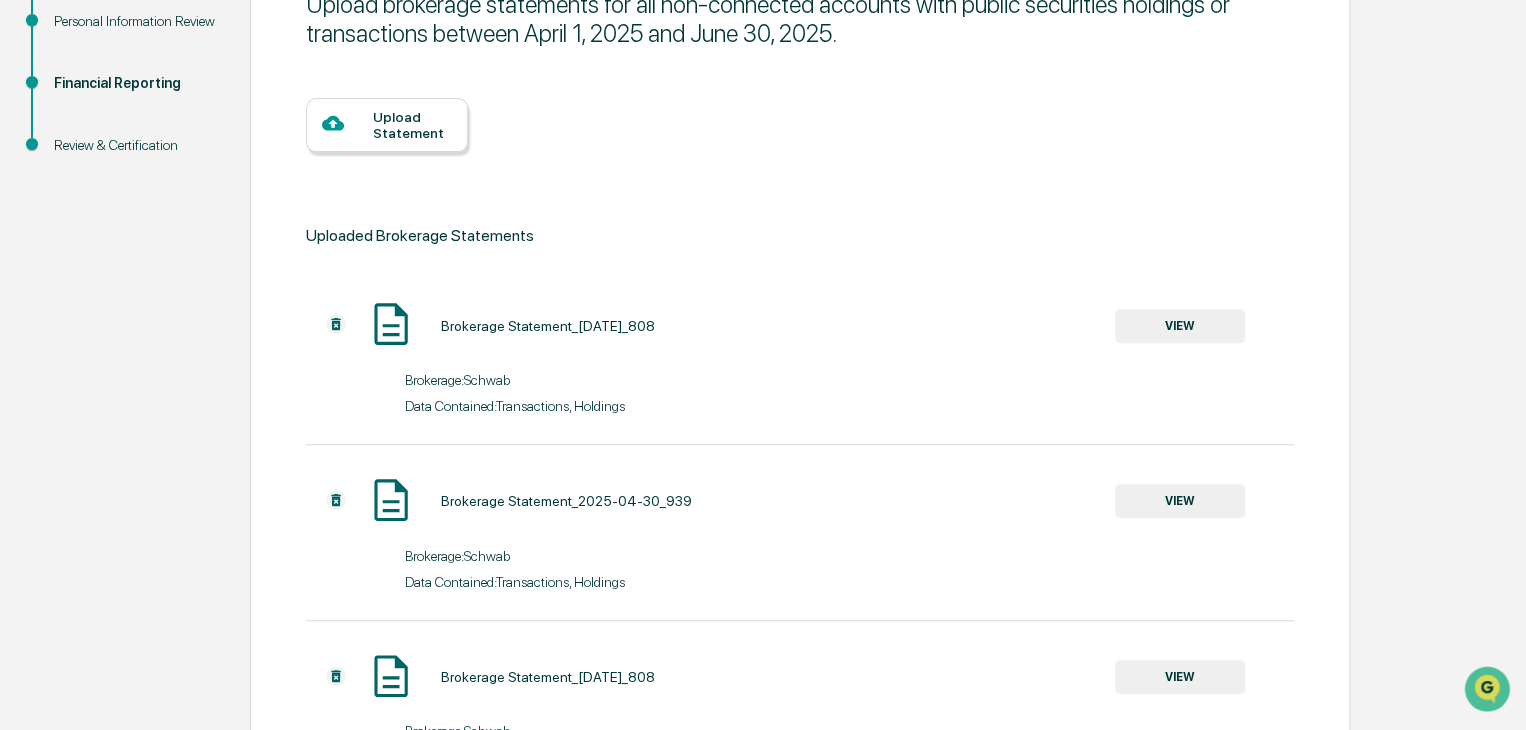 scroll, scrollTop: 8, scrollLeft: 0, axis: vertical 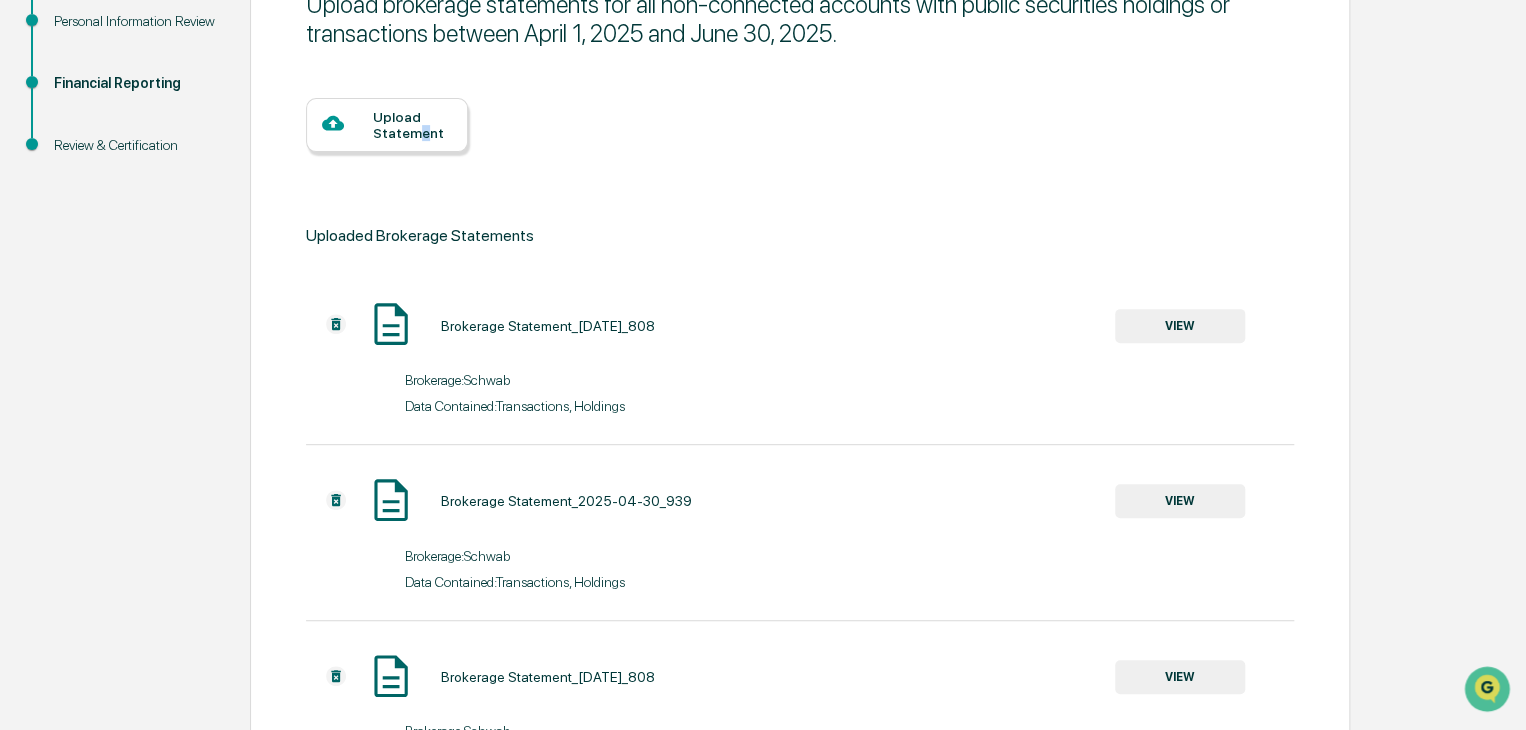 click on "Upload Statement" at bounding box center [412, 125] 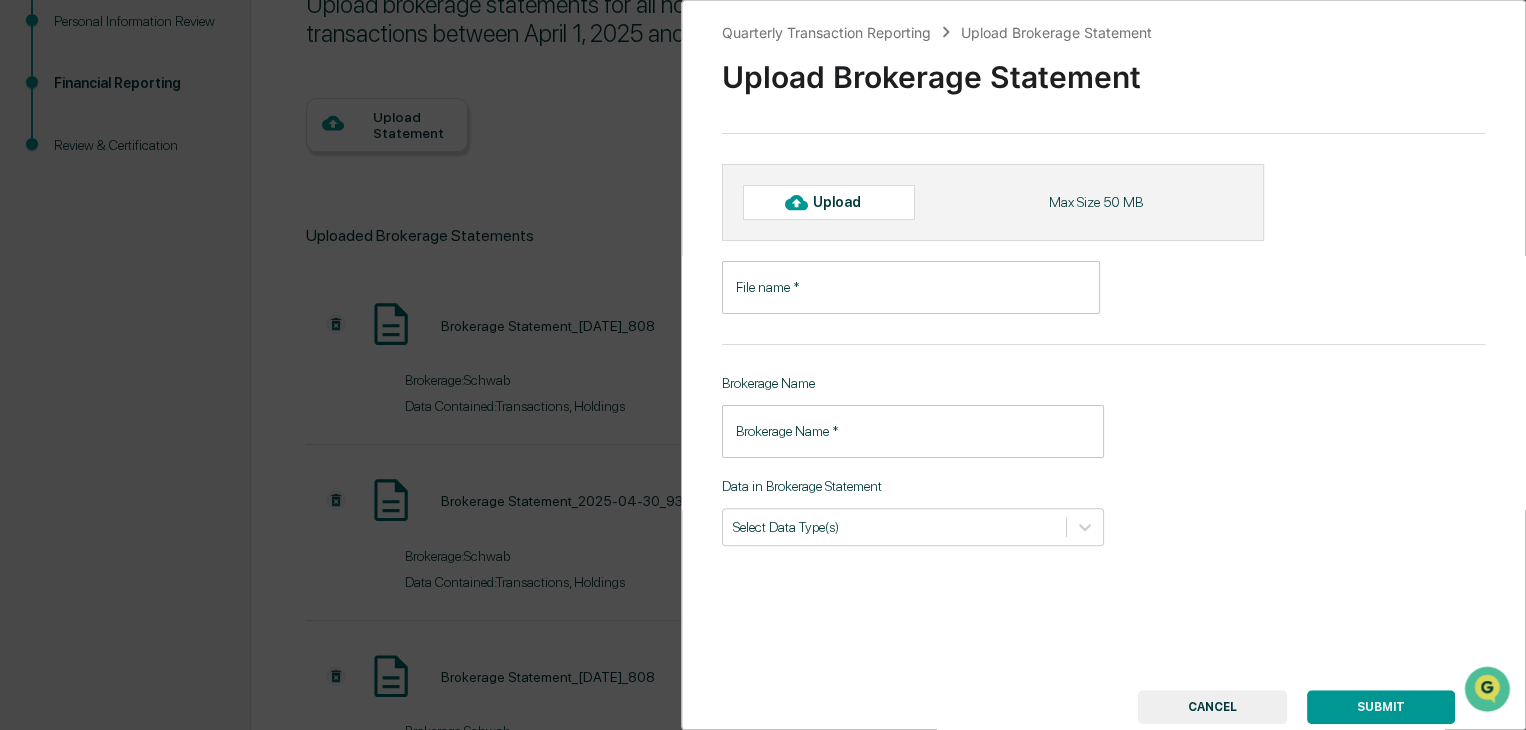 click on "Upload" at bounding box center (845, 202) 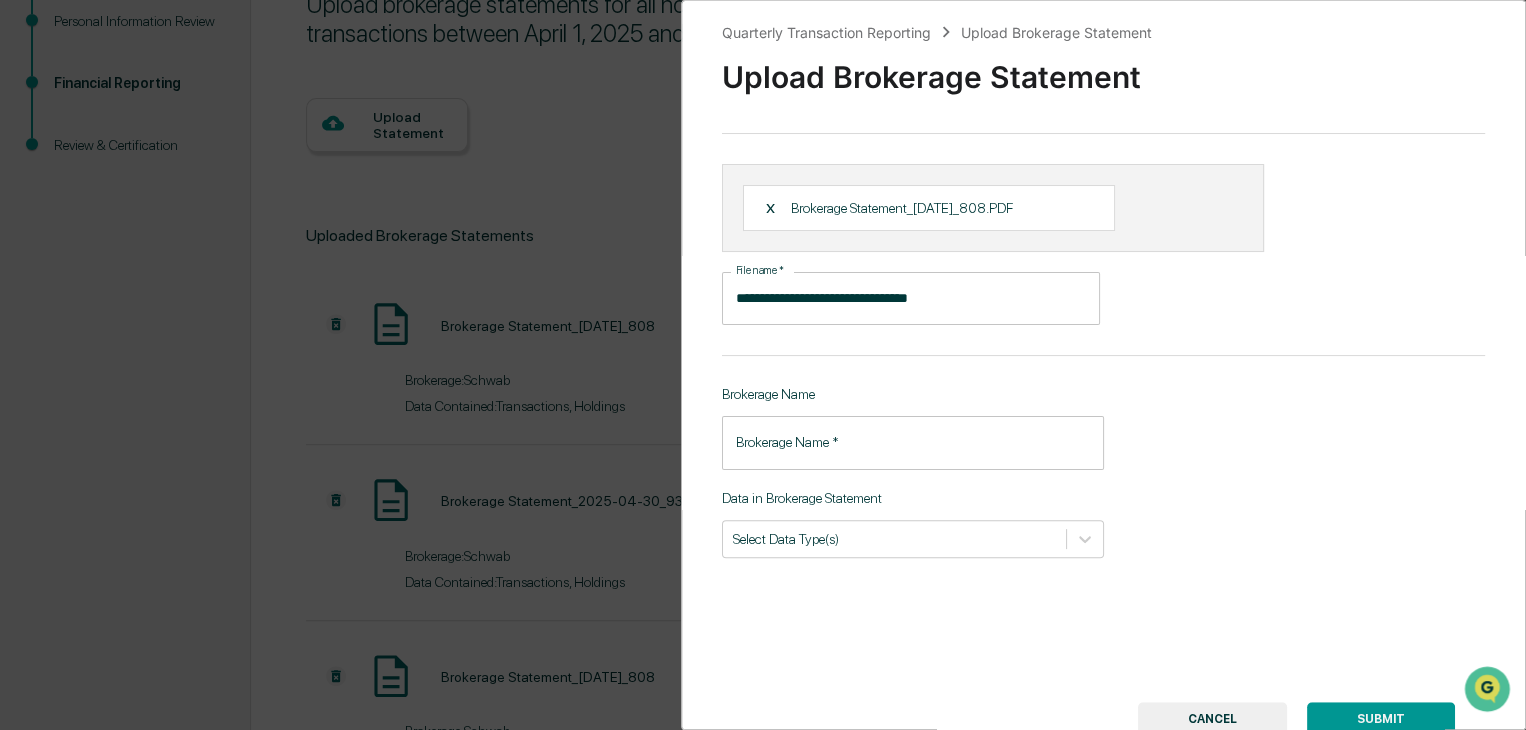 click on "X" at bounding box center [778, 208] 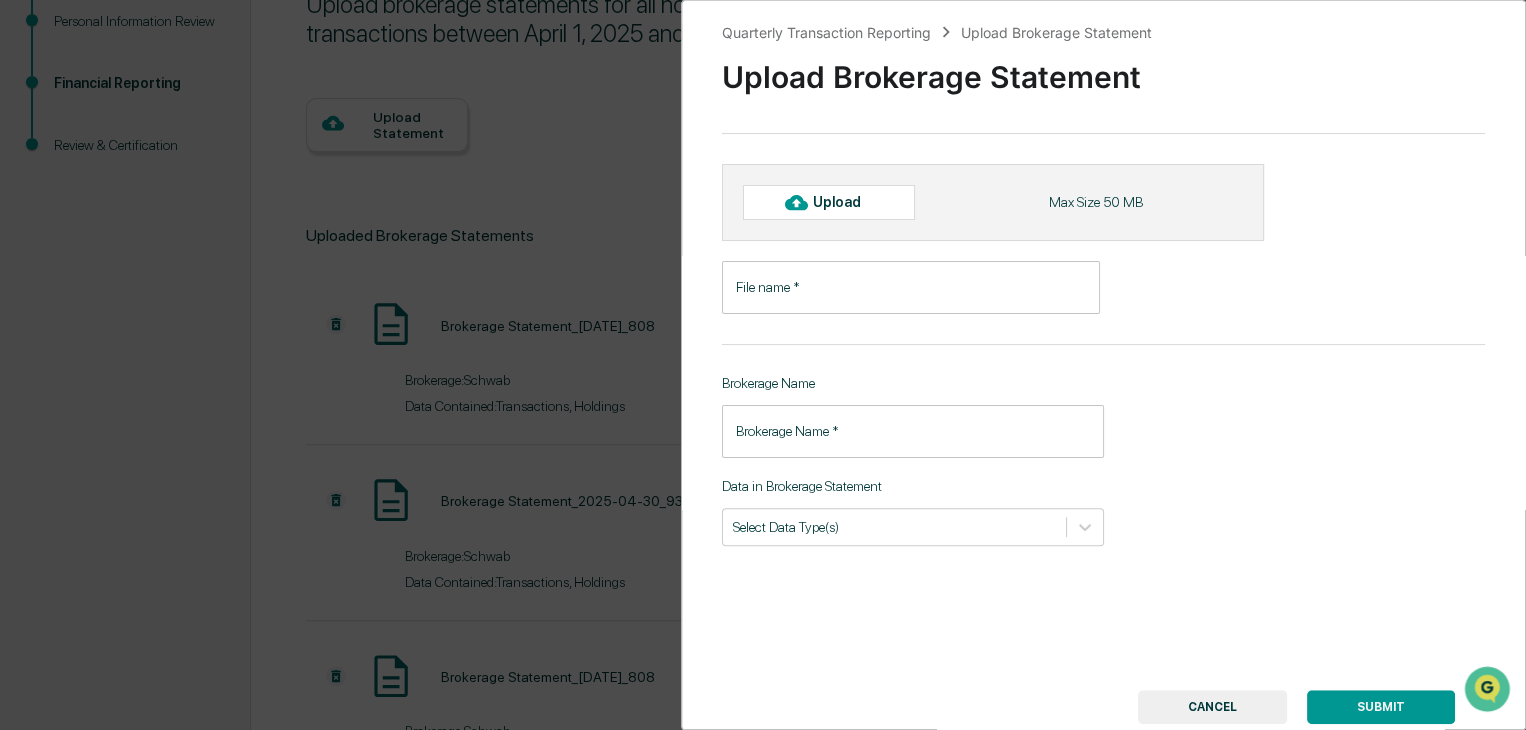 click on "Upload" at bounding box center [845, 202] 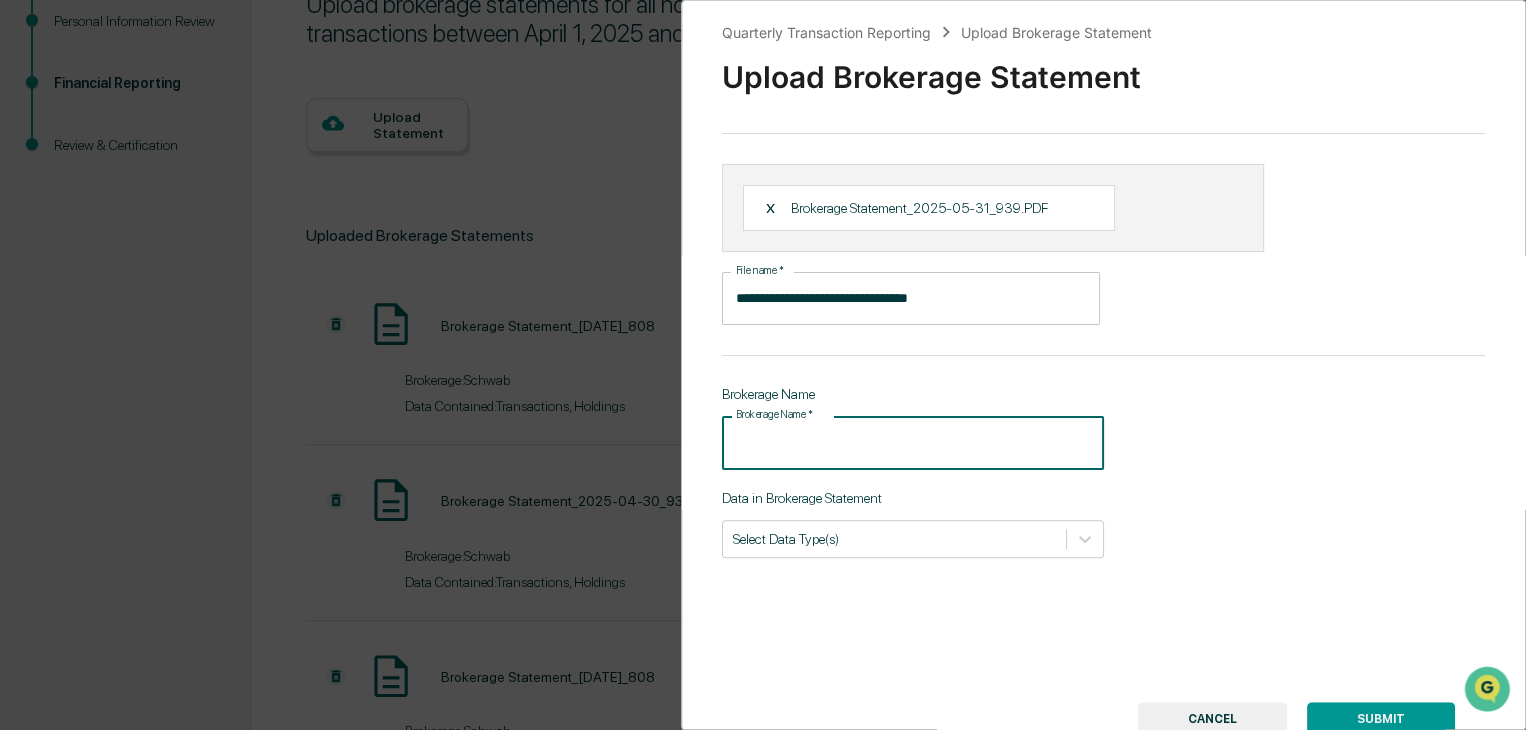 click on "Brokerage Name   *" at bounding box center [913, 442] 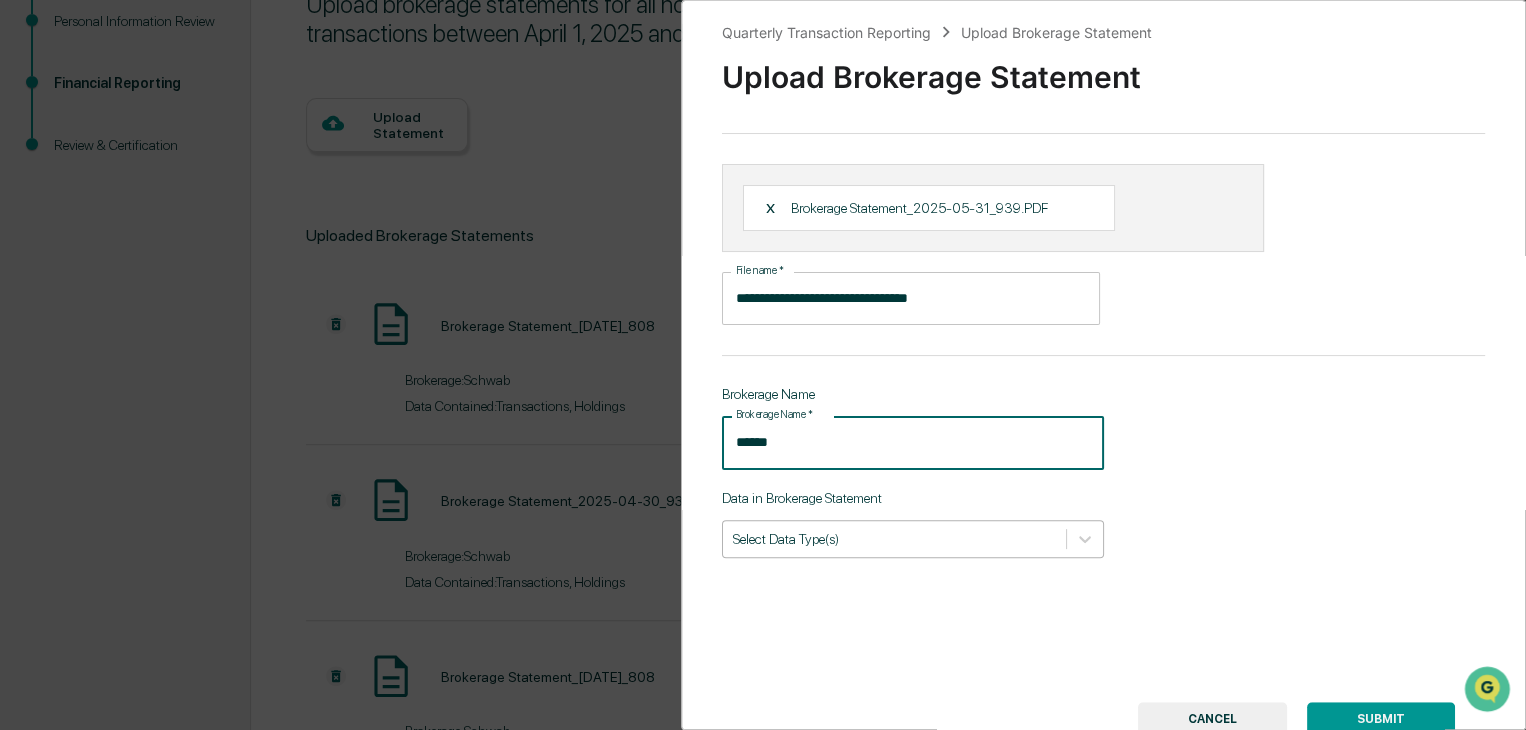 type on "******" 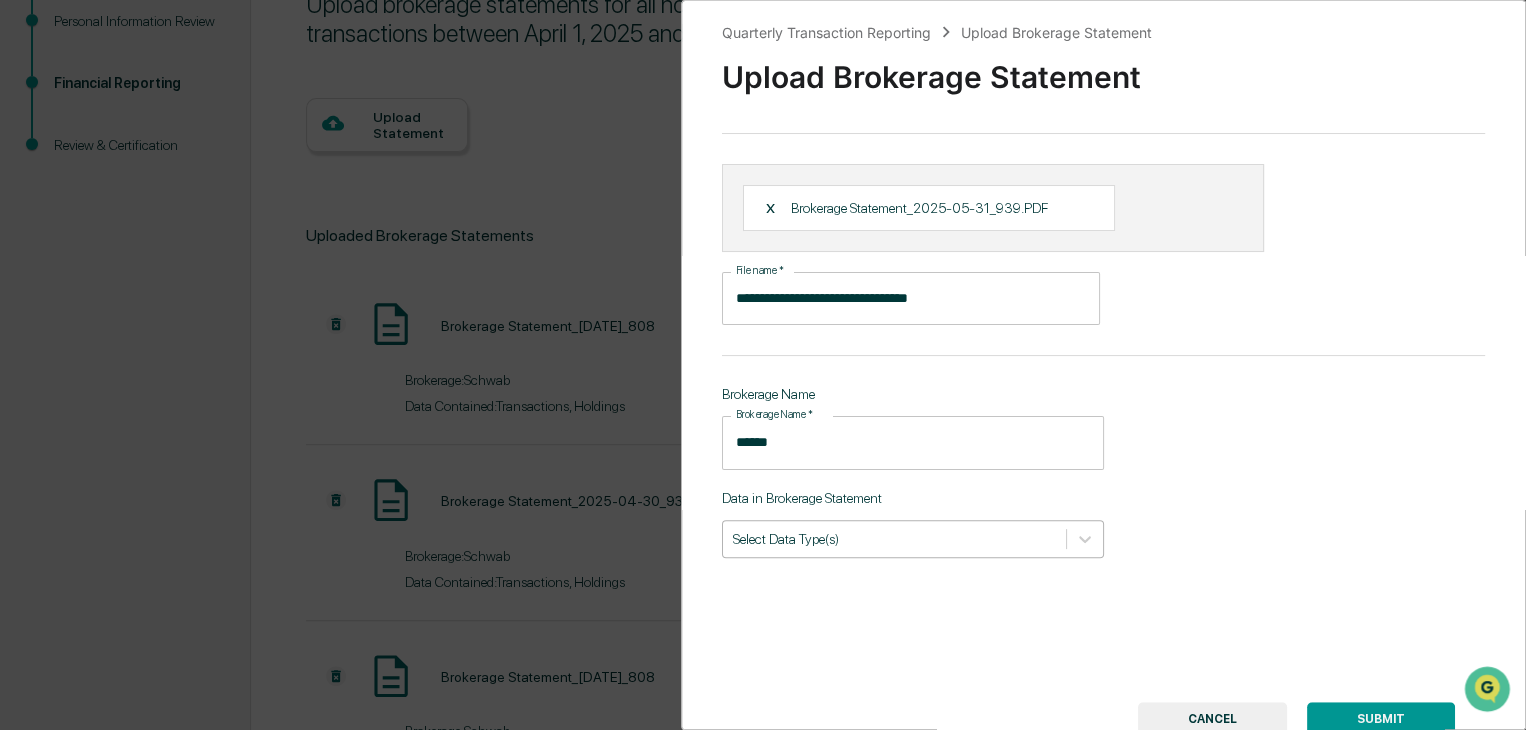 click on "Data in Brokerage Statement Select Data Type(s)" at bounding box center (913, 524) 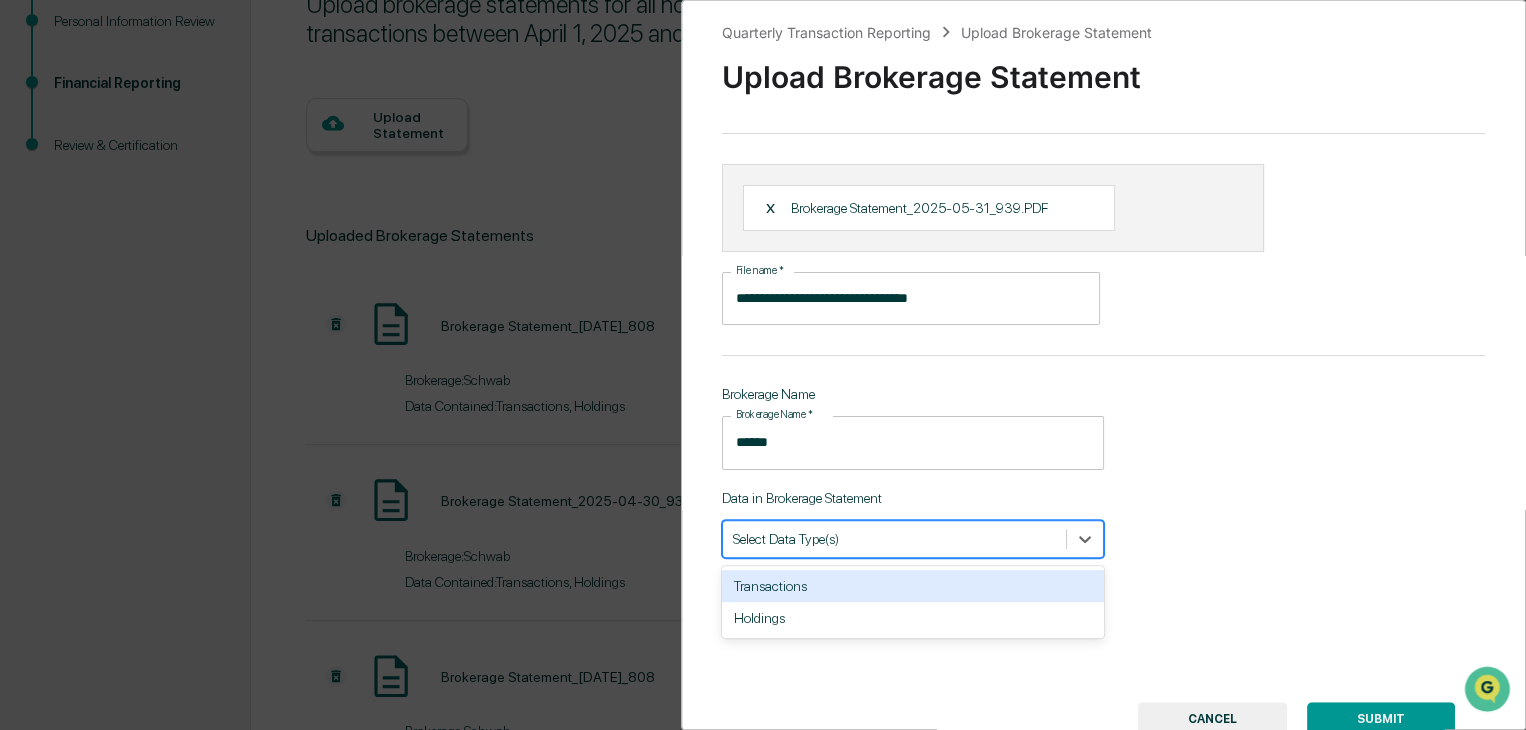 click on "Transactions" at bounding box center [913, 586] 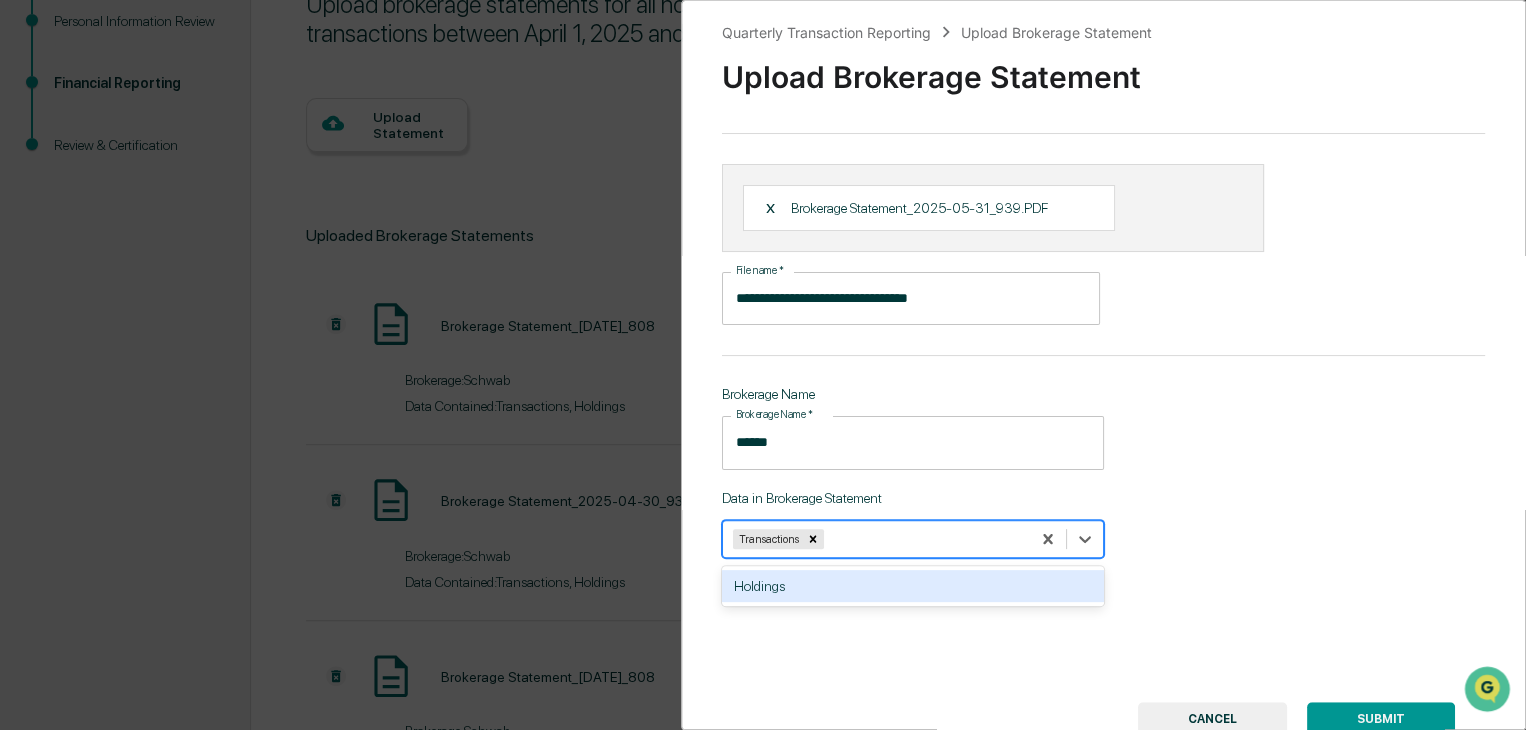 click on "Holdings" at bounding box center [913, 586] 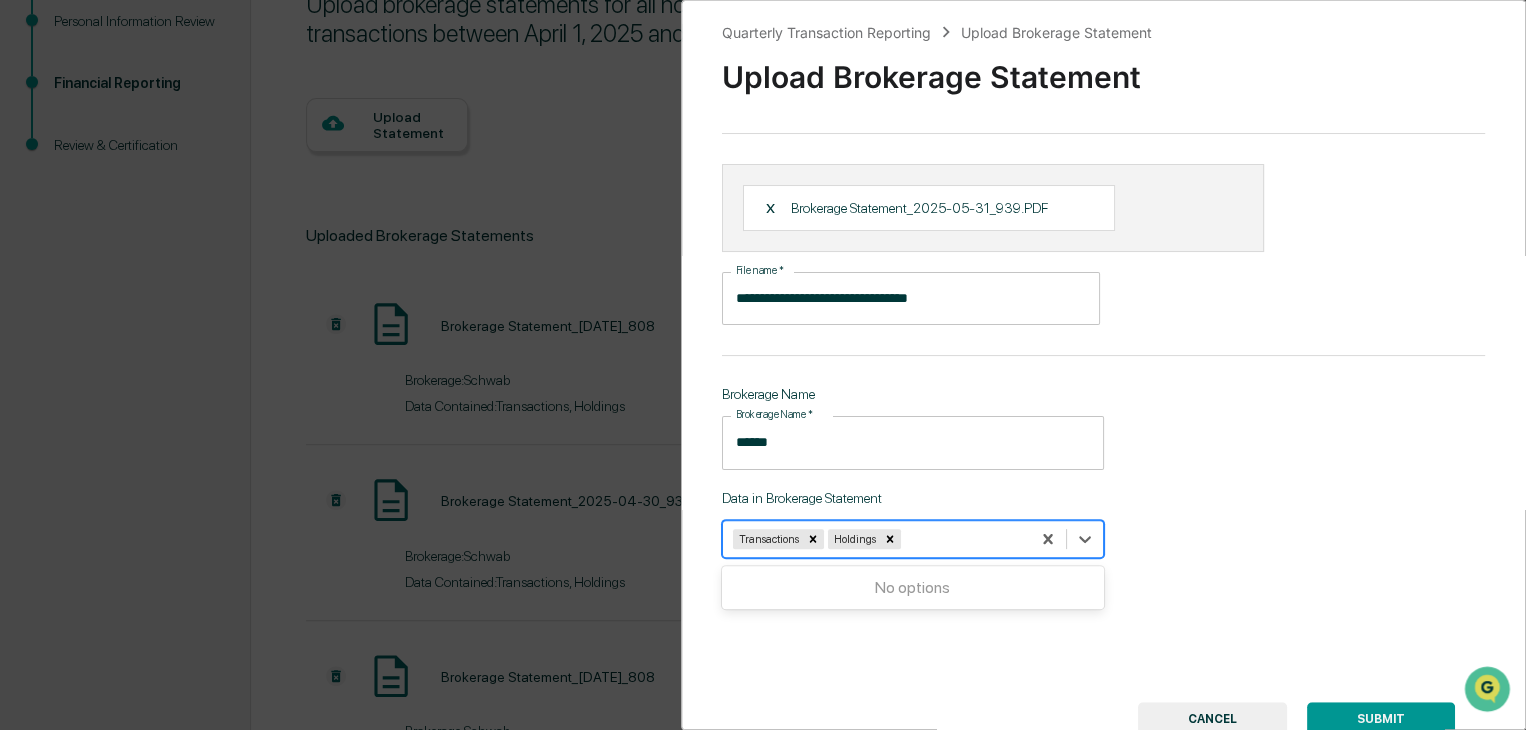click on "SUBMIT" at bounding box center [1381, 719] 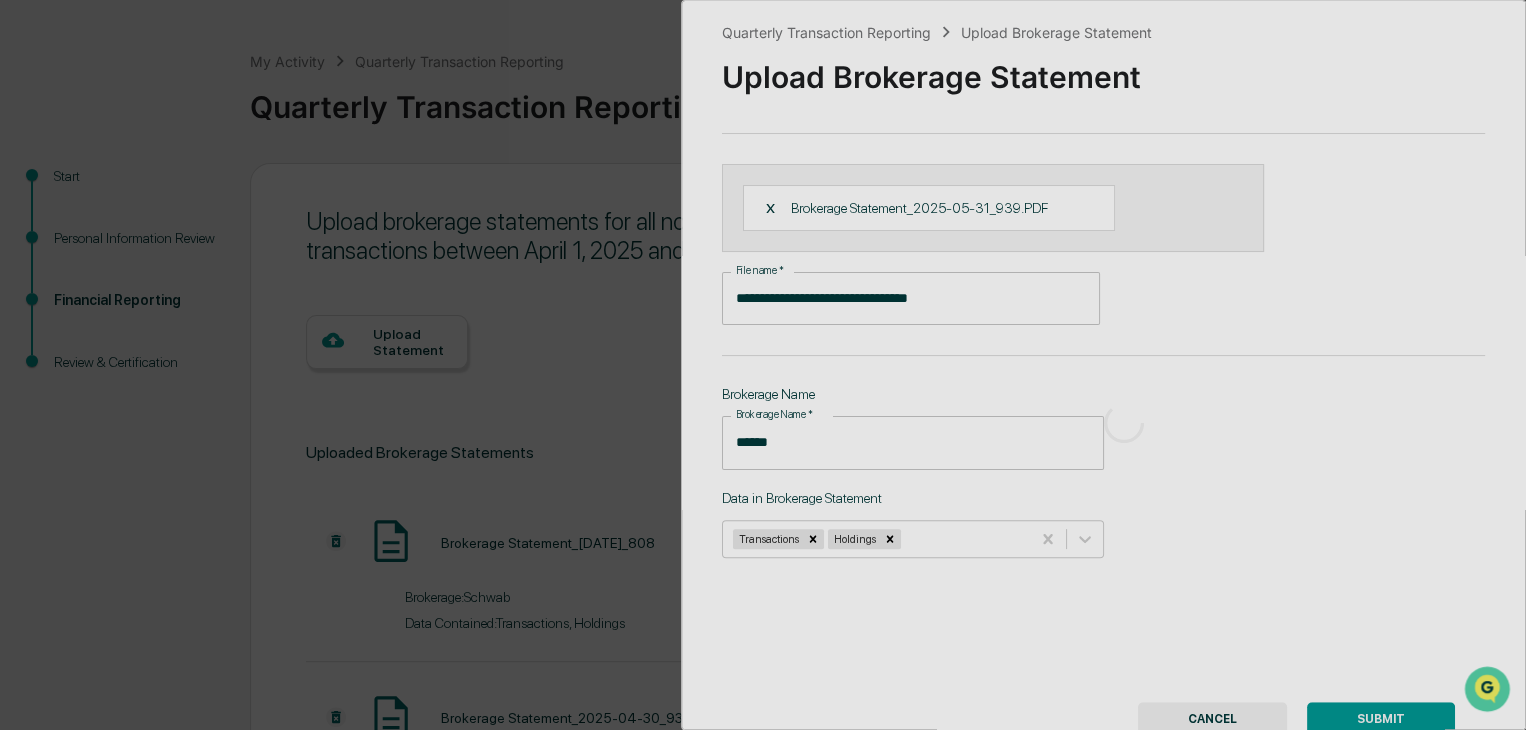 scroll, scrollTop: 292, scrollLeft: 0, axis: vertical 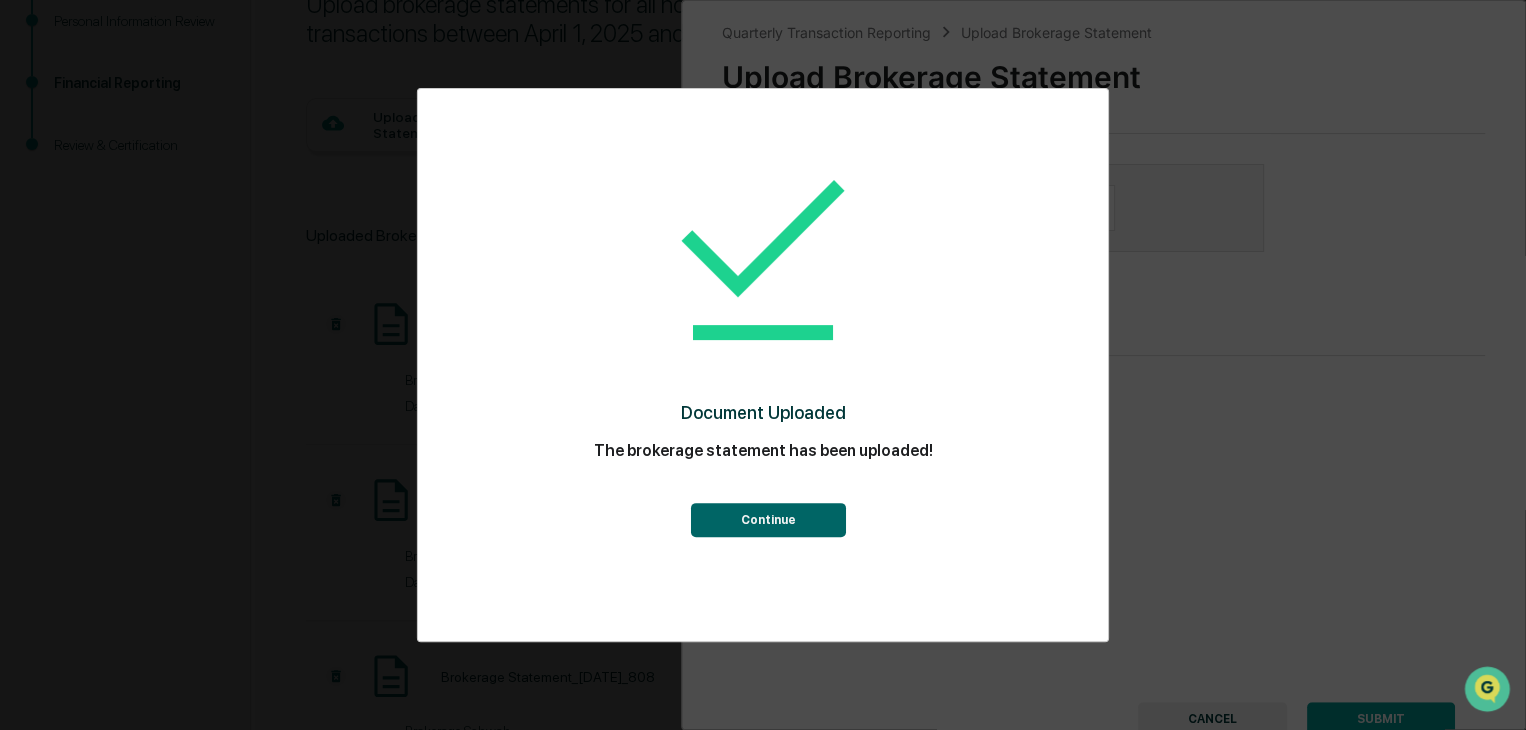 click on "Continue" at bounding box center [767, 520] 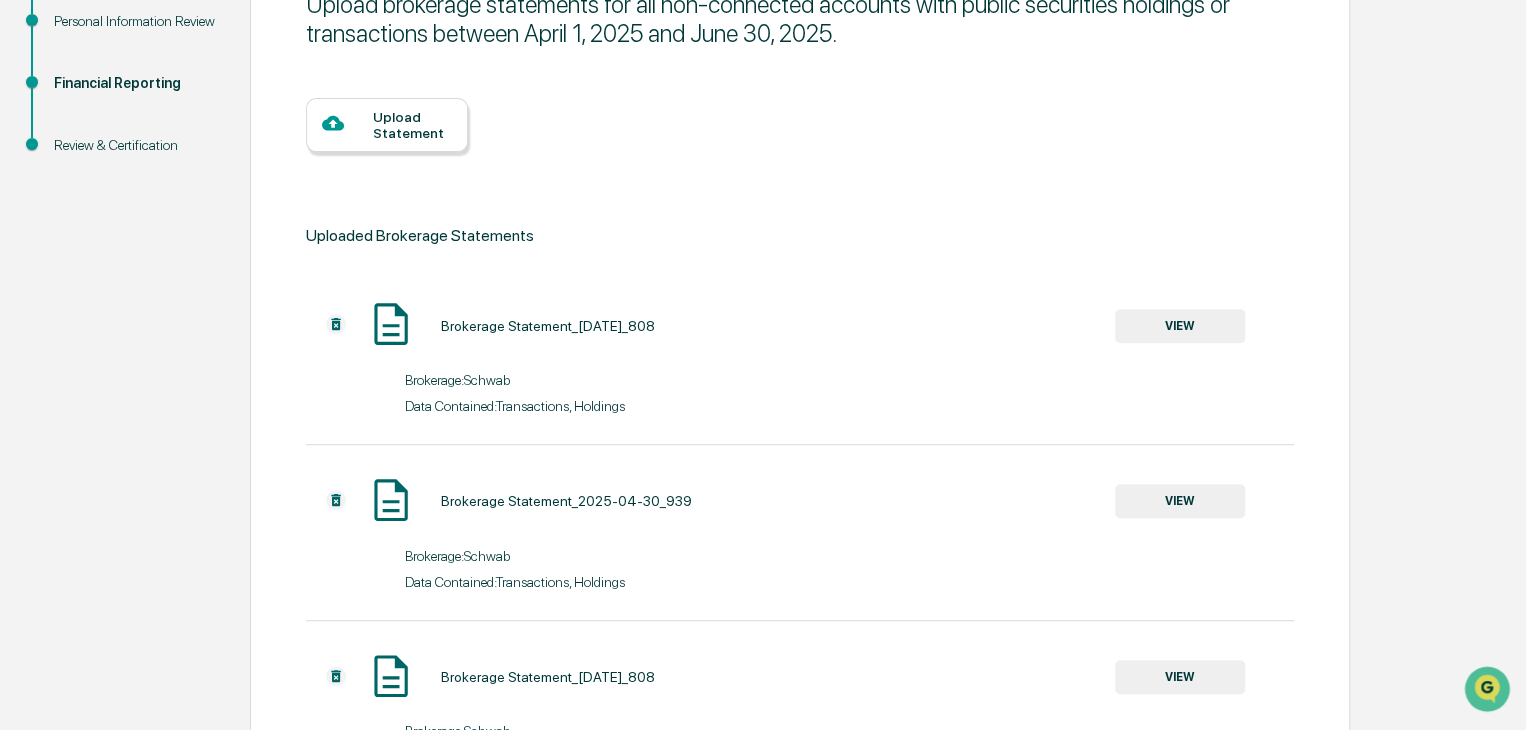 click at bounding box center (347, 124) 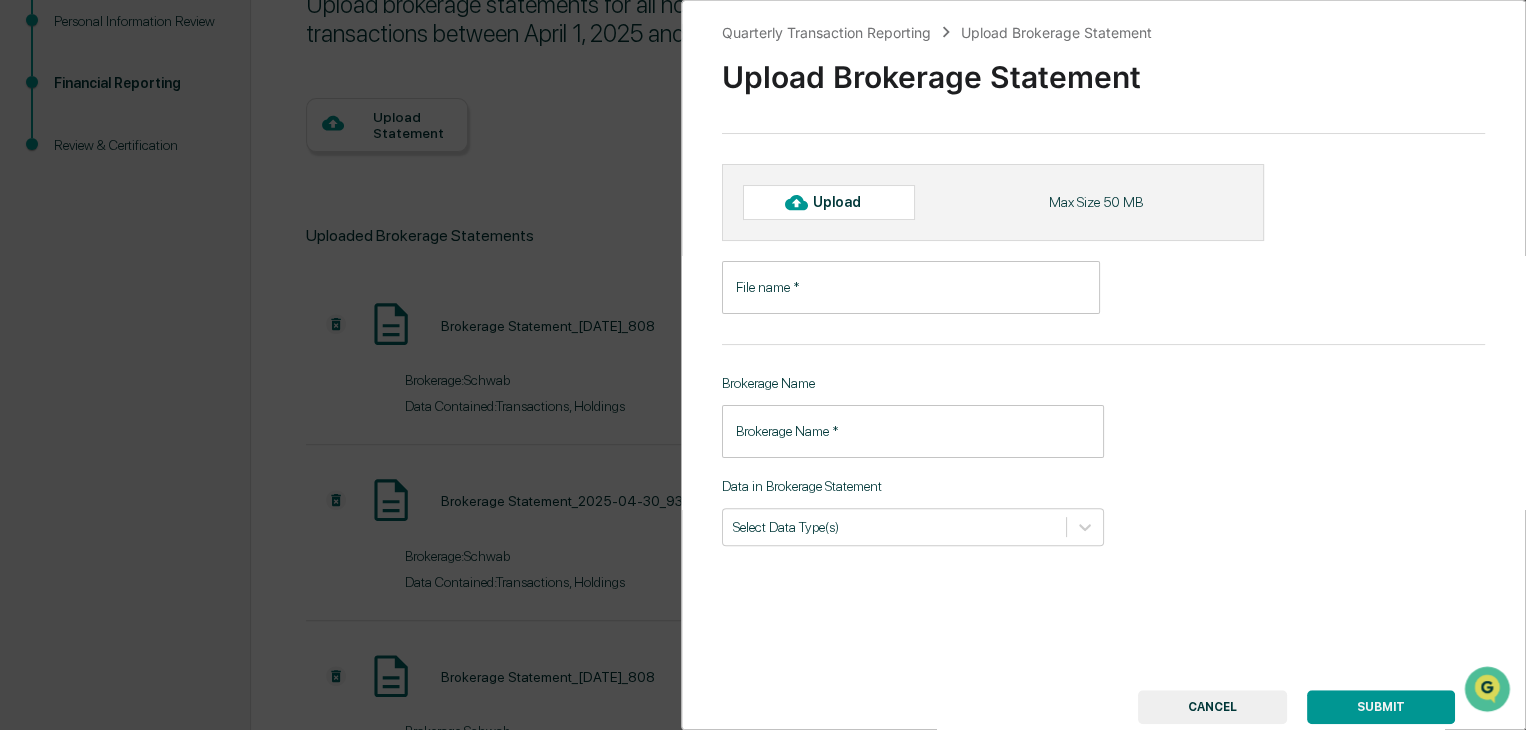 click on "Upload" at bounding box center [845, 202] 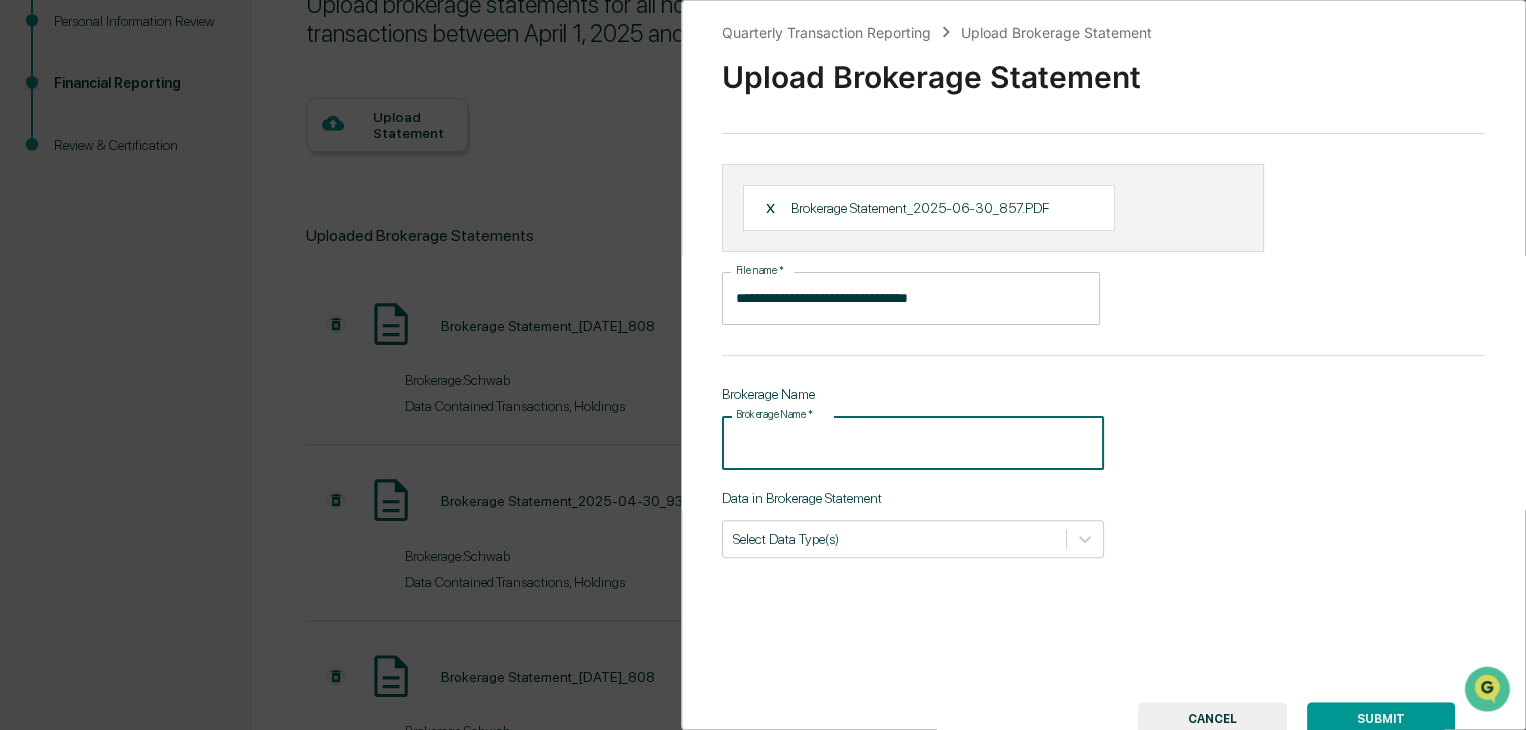 click on "Brokerage Name   *" at bounding box center [913, 442] 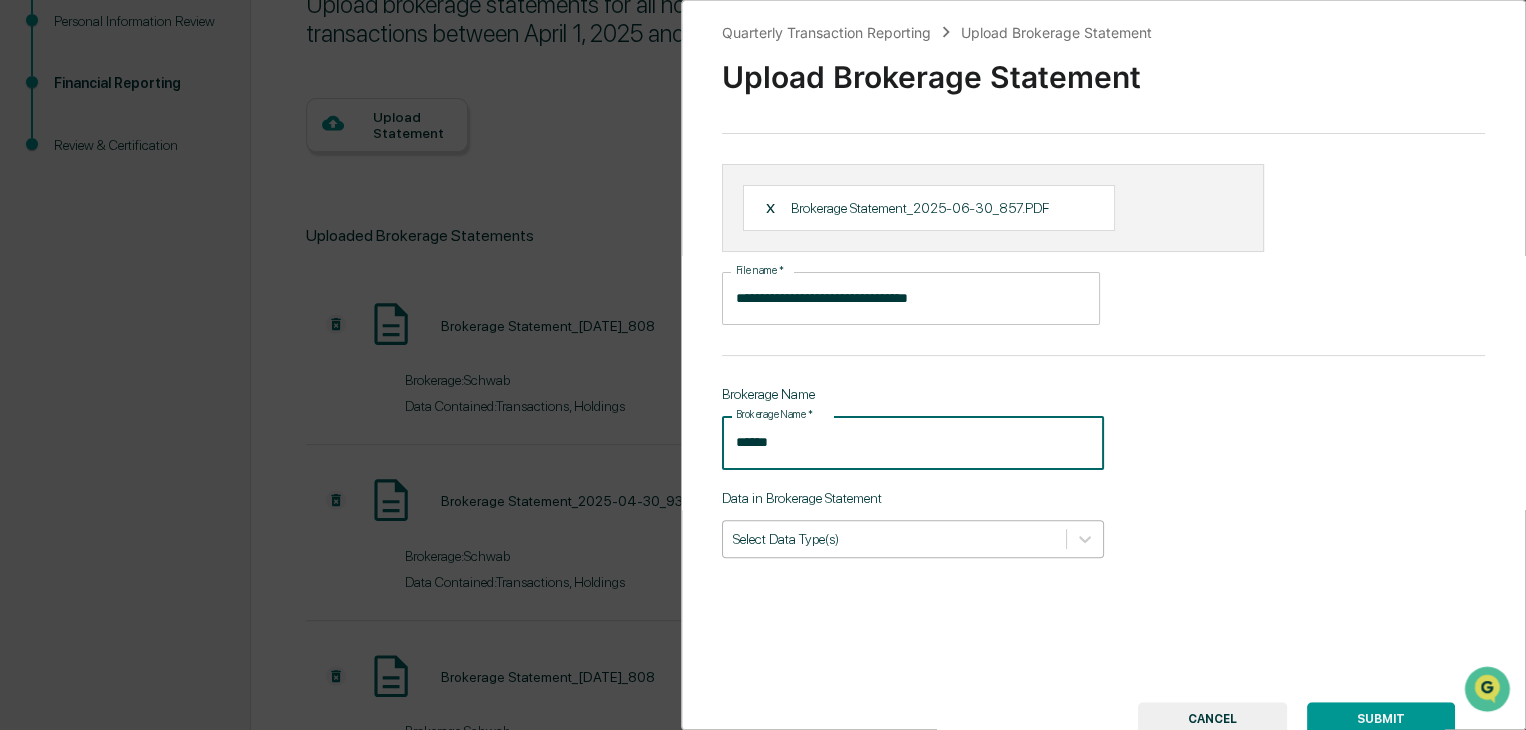 type on "******" 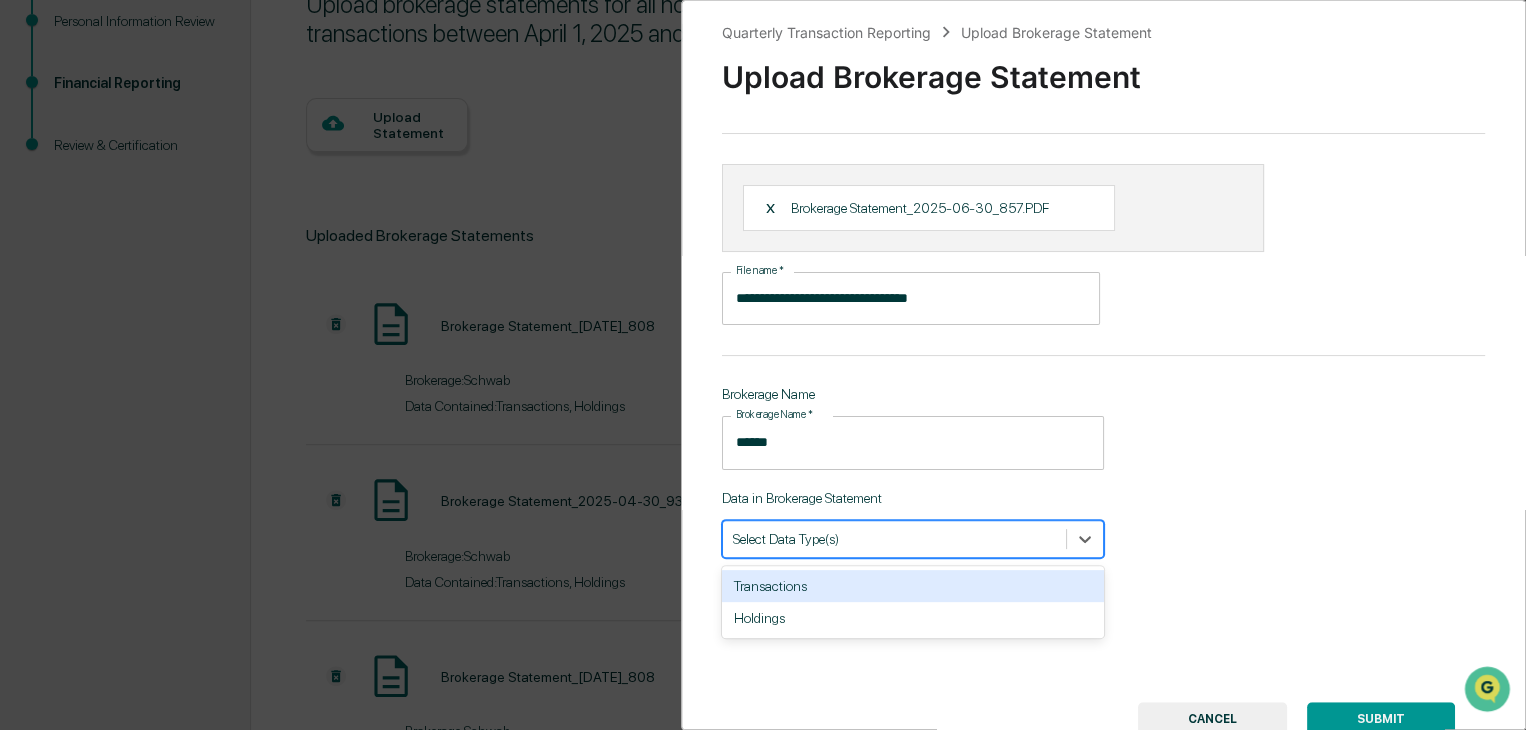 click on "Transactions" at bounding box center (913, 586) 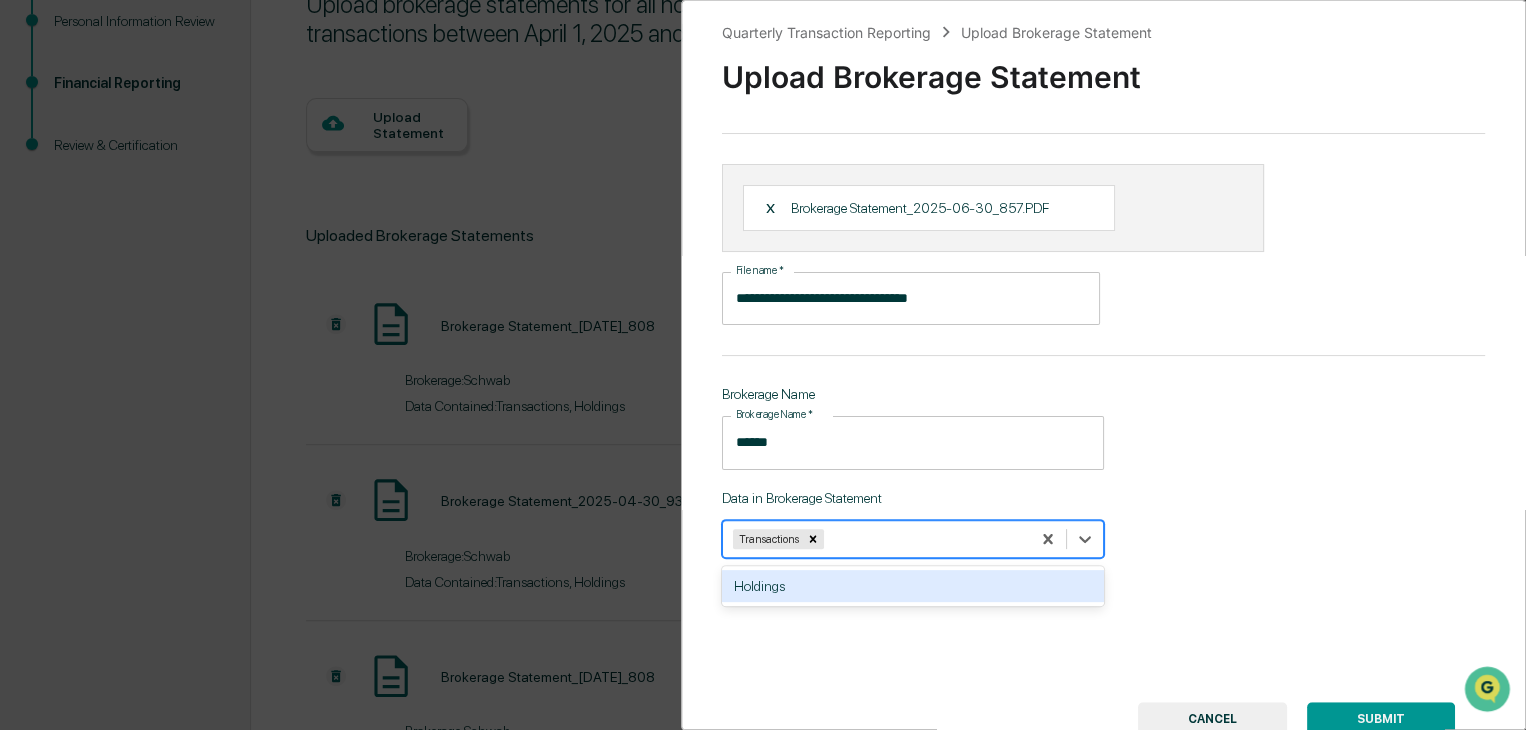 click on "Holdings" at bounding box center (913, 586) 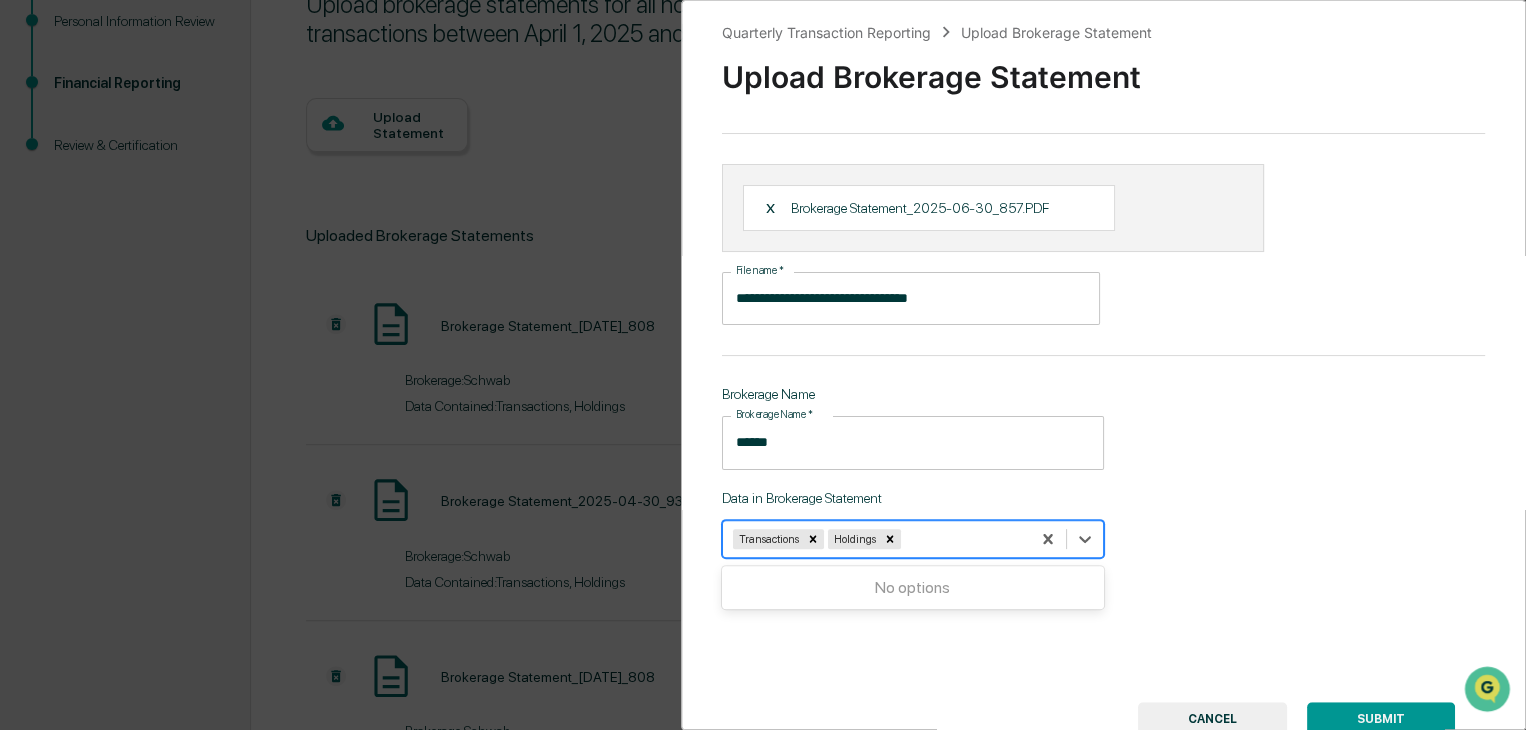 click on "SUBMIT" at bounding box center [1381, 719] 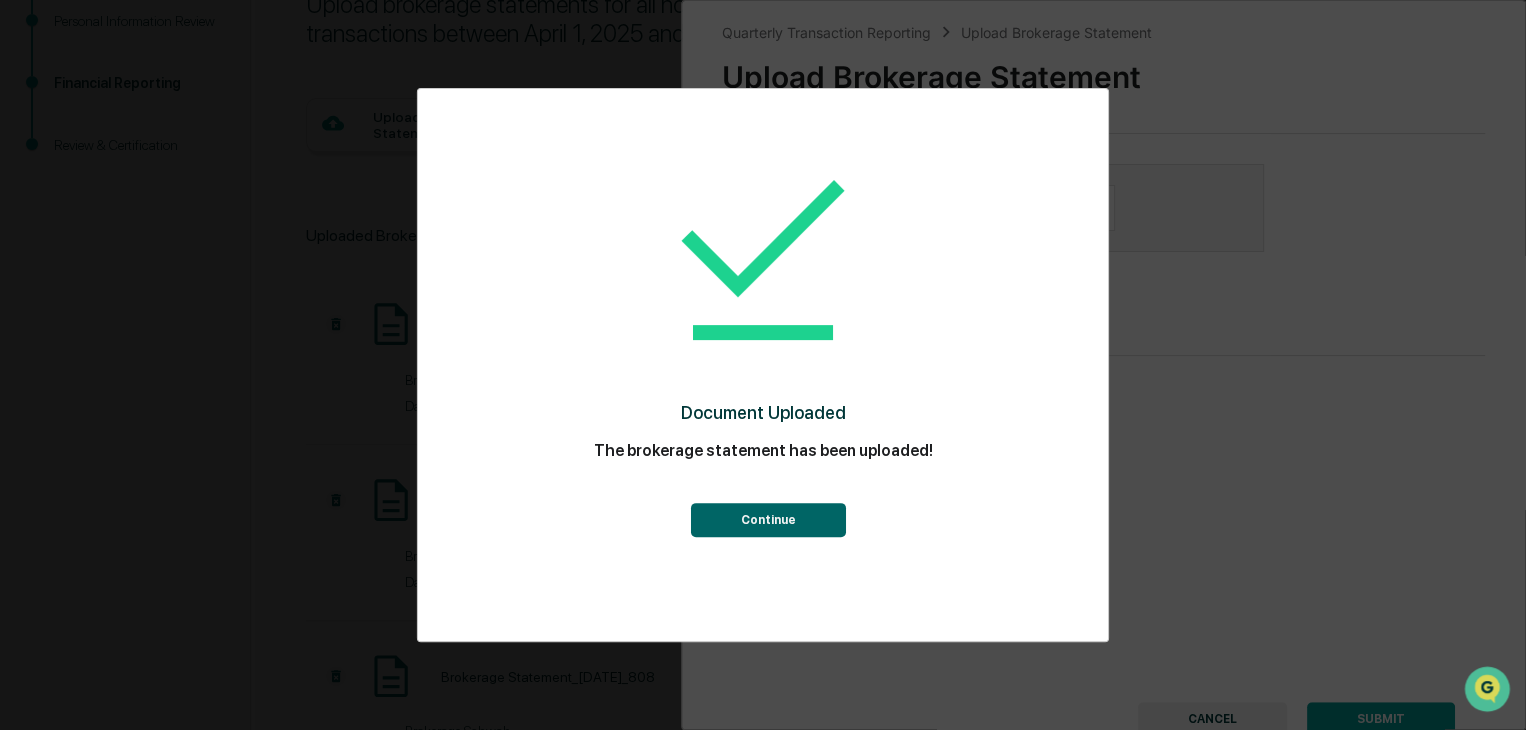 drag, startPoint x: 751, startPoint y: 519, endPoint x: 750, endPoint y: 509, distance: 10.049875 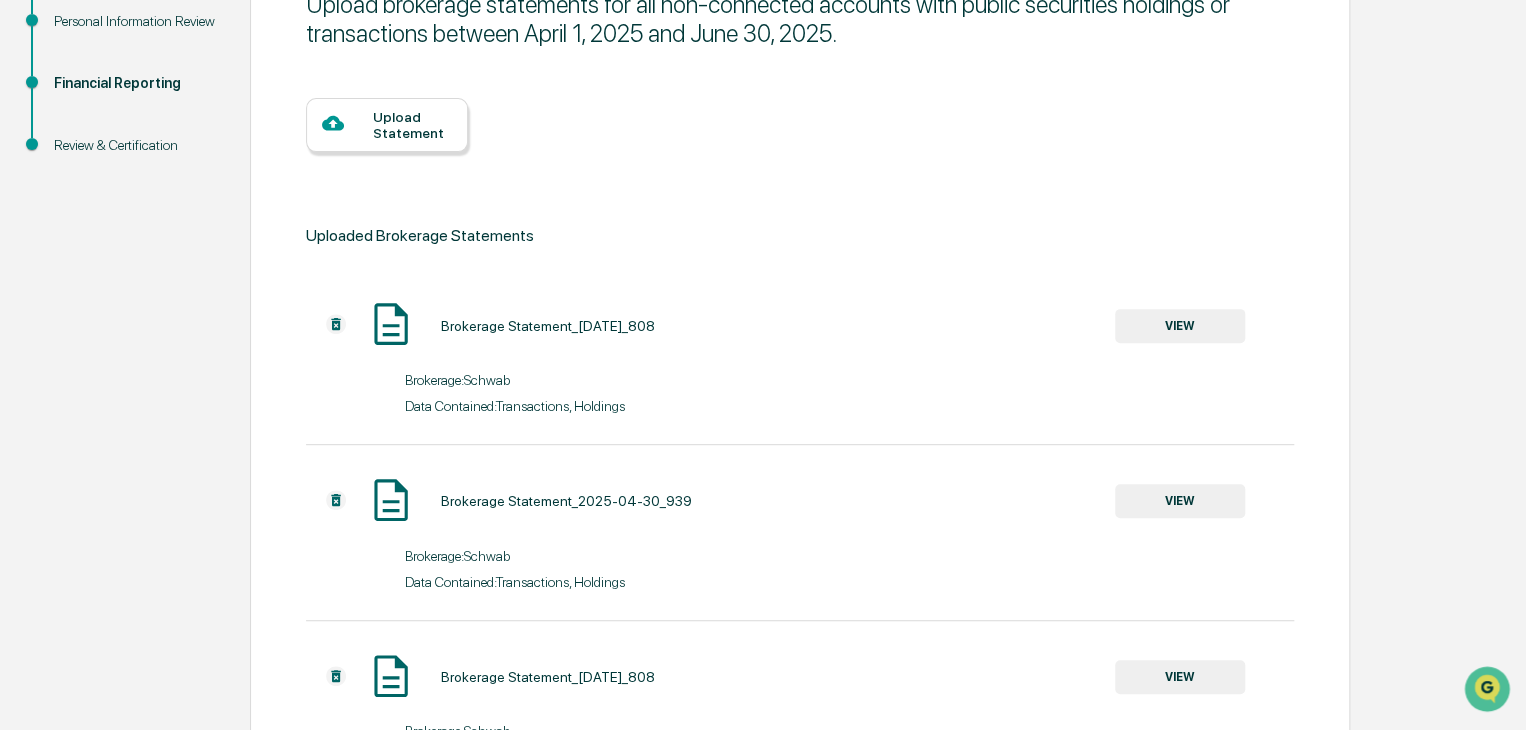 click on "Upload Statement" at bounding box center (412, 125) 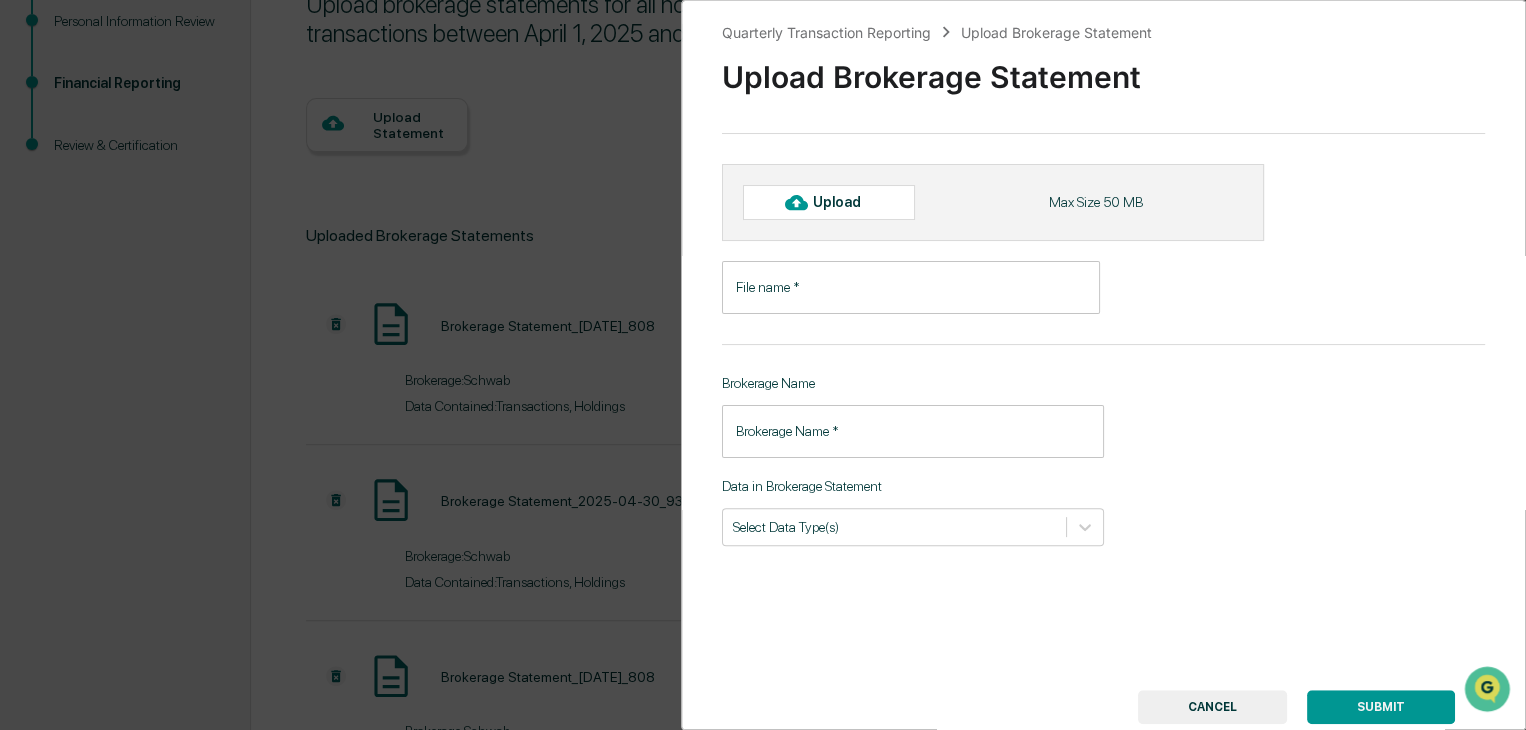click on "Upload" at bounding box center (829, 202) 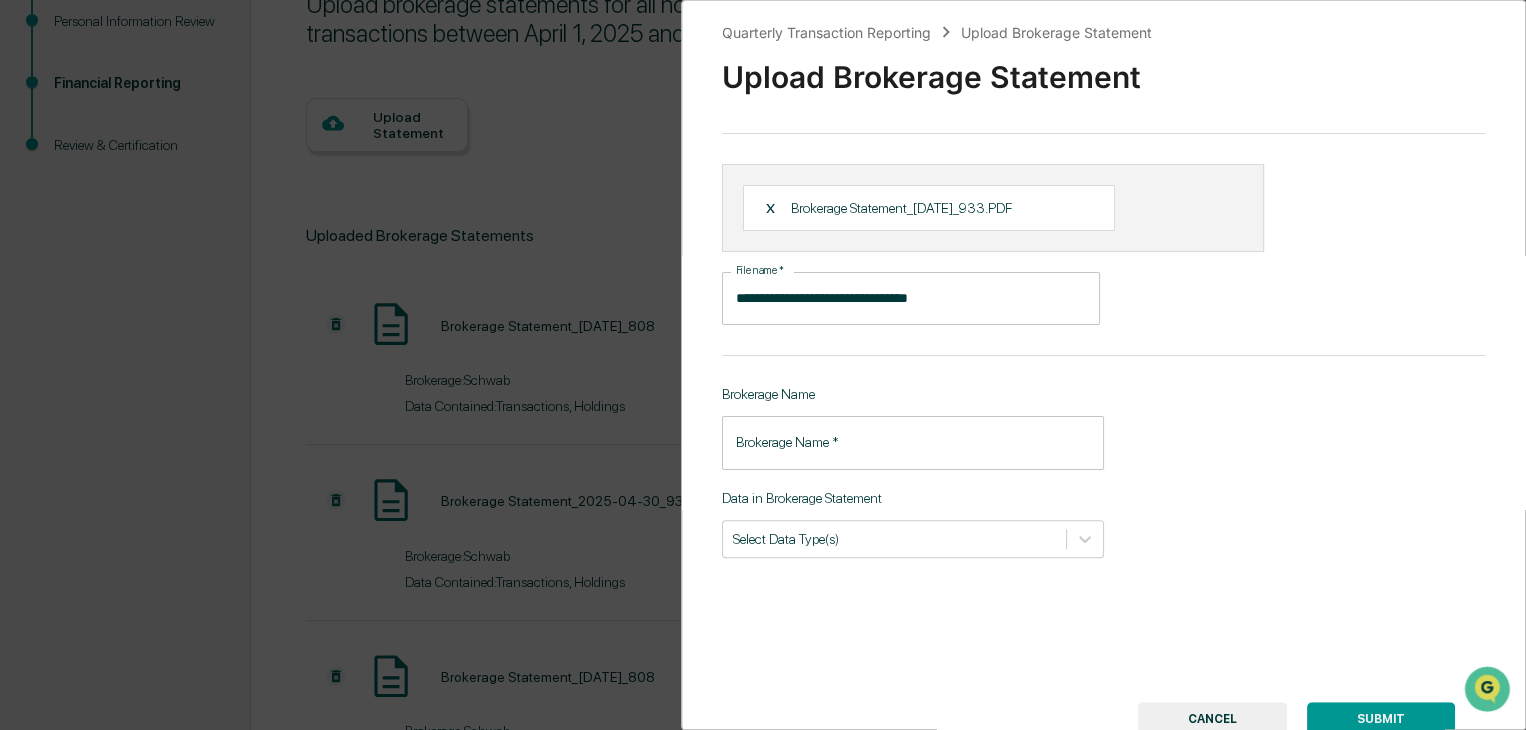 click on "Brokerage Name   *" at bounding box center (913, 442) 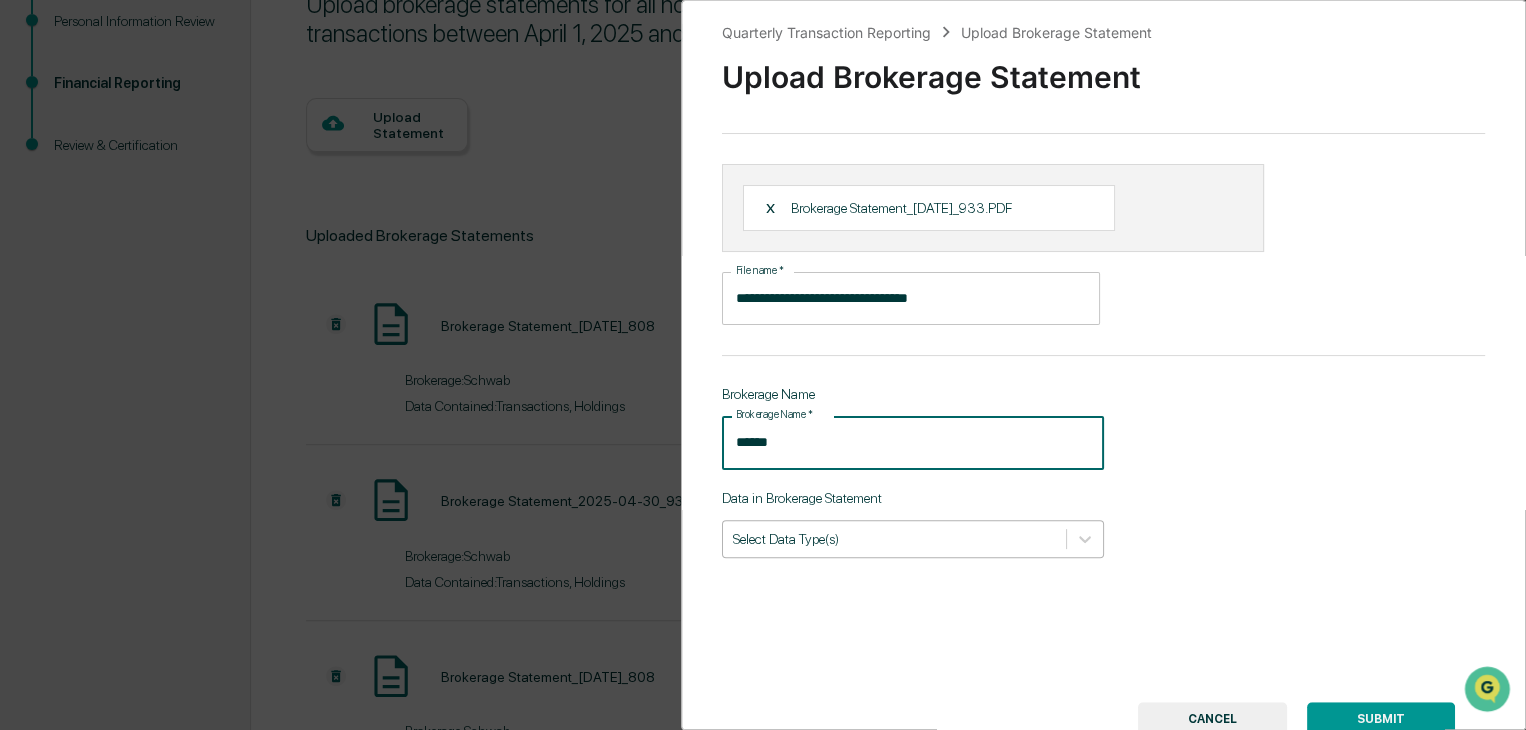 type on "******" 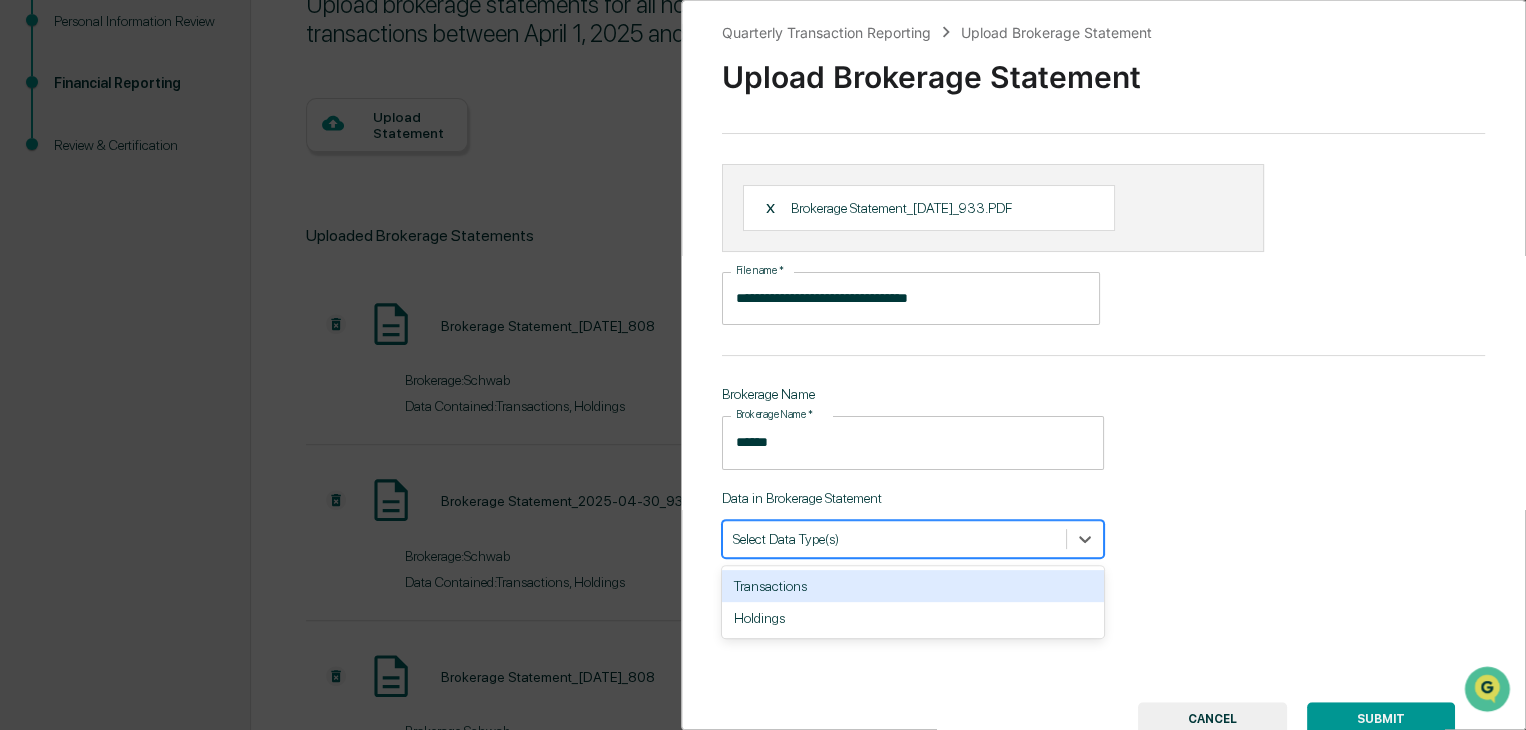 drag, startPoint x: 825, startPoint y: 577, endPoint x: 835, endPoint y: 589, distance: 15.6205 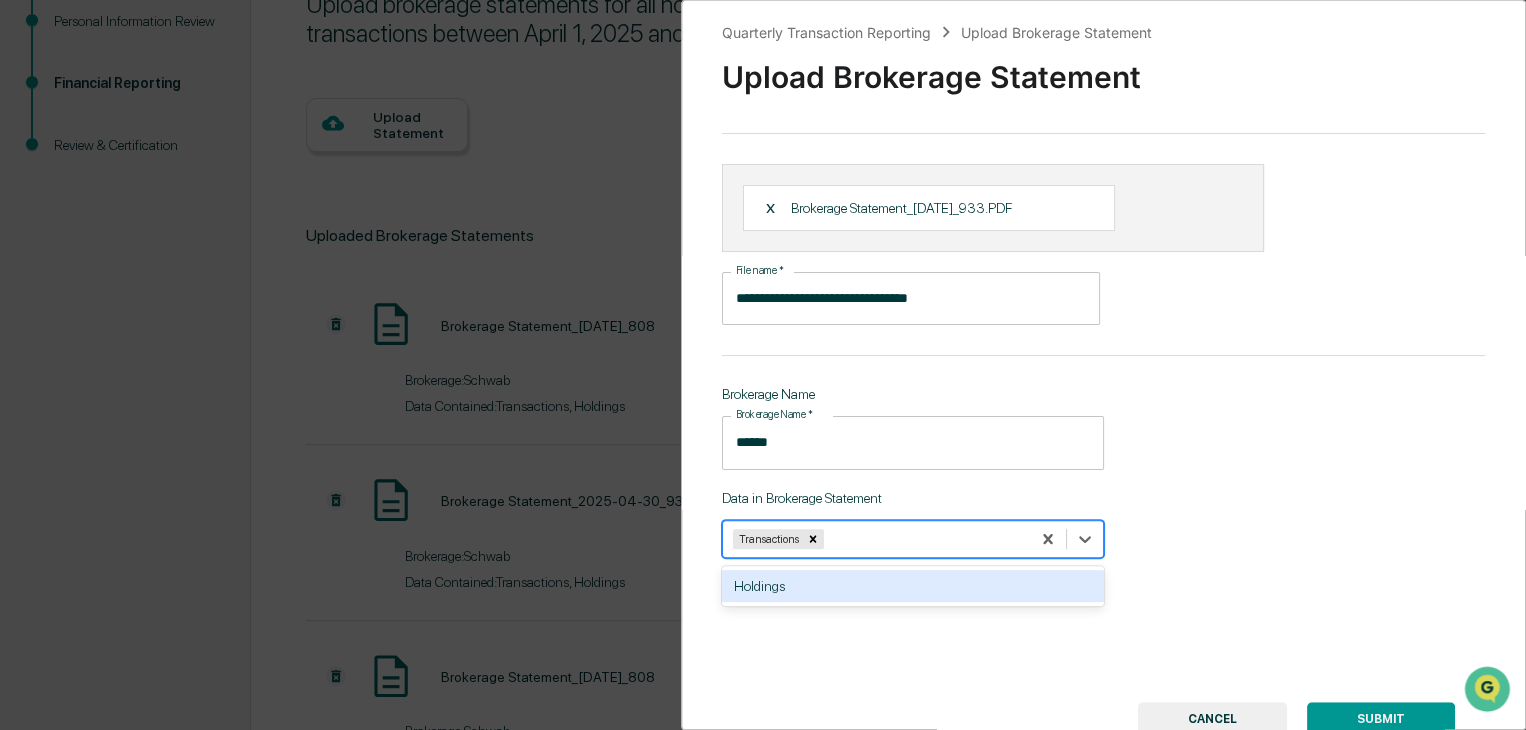 click on "Holdings" at bounding box center (913, 586) 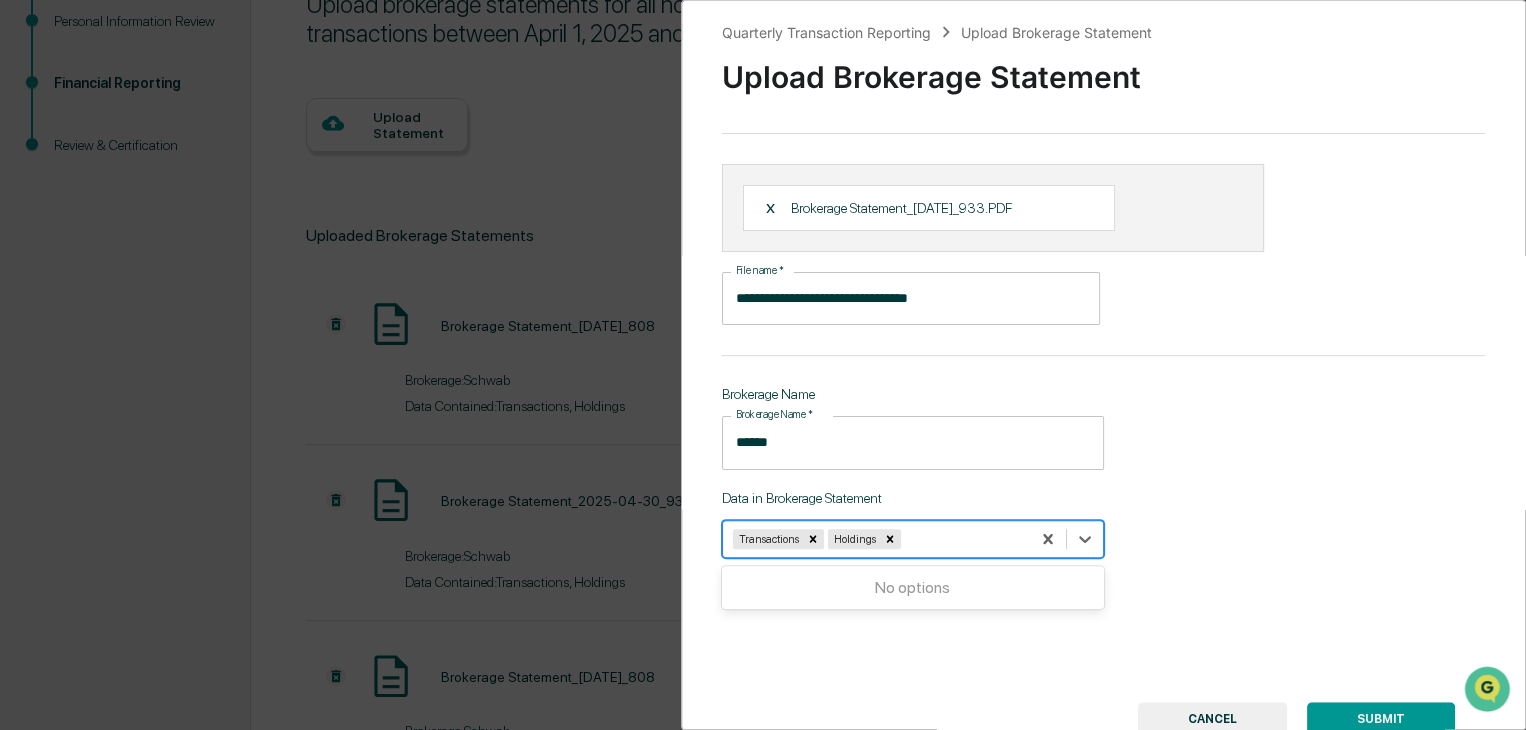 click on "SUBMIT" at bounding box center [1381, 719] 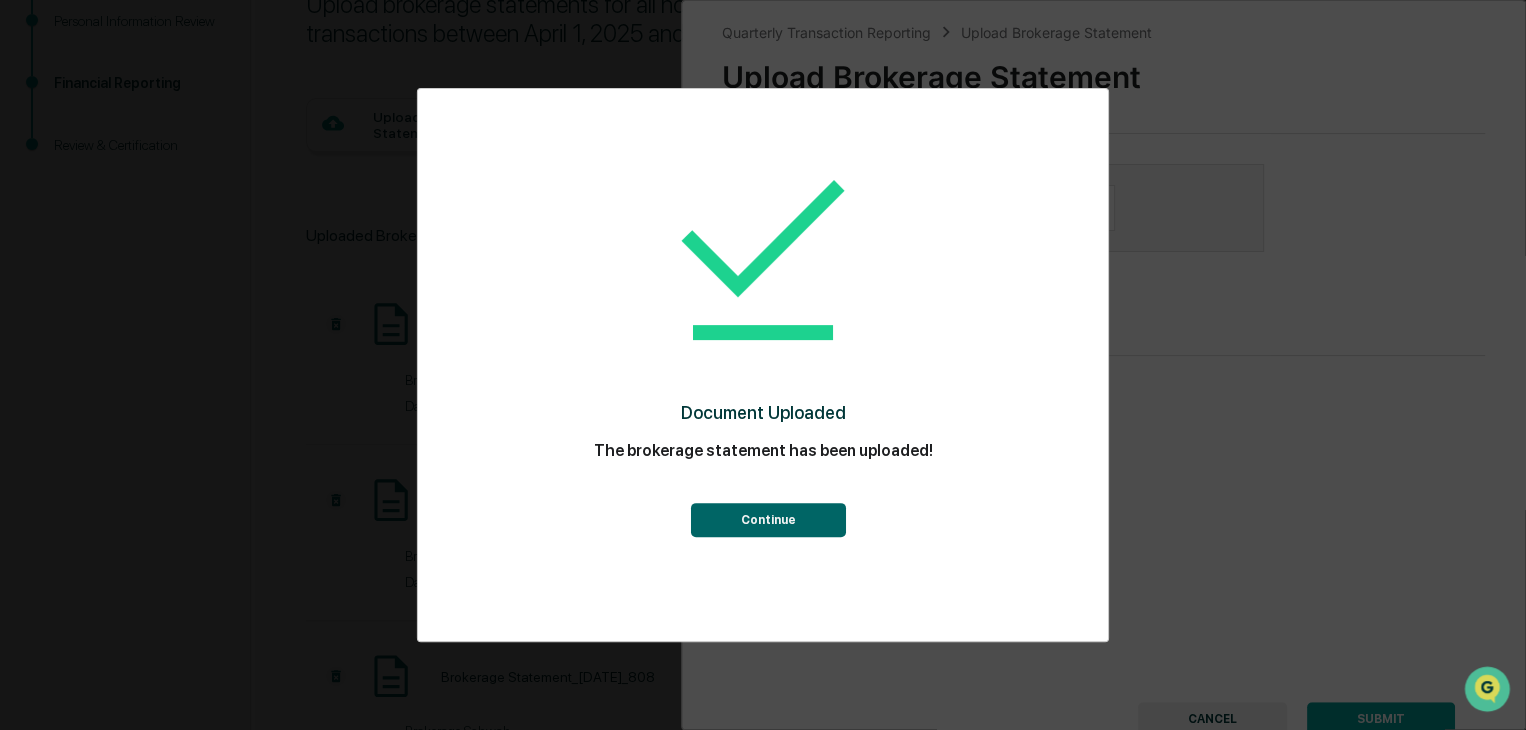 drag, startPoint x: 780, startPoint y: 522, endPoint x: 774, endPoint y: 501, distance: 21.84033 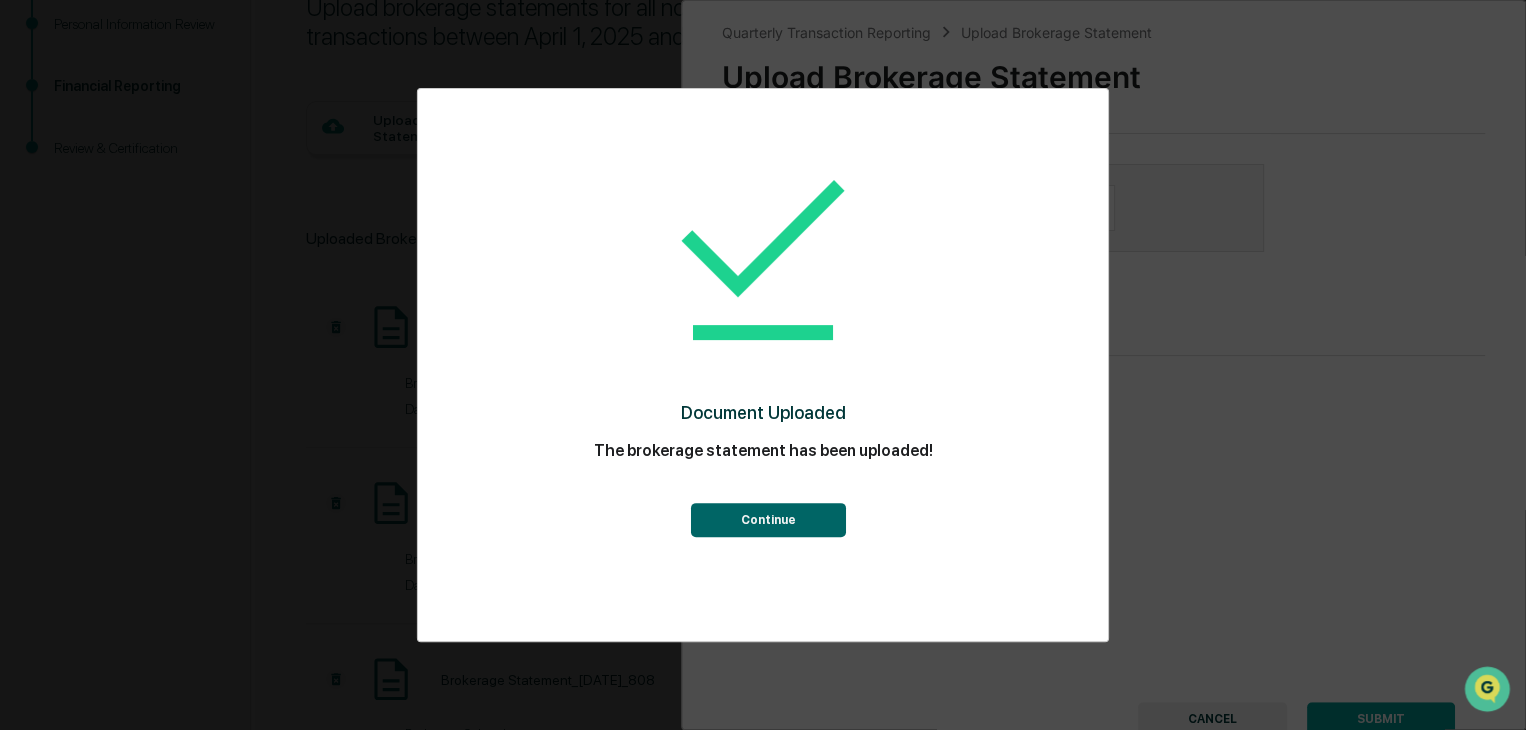 scroll, scrollTop: 8, scrollLeft: 0, axis: vertical 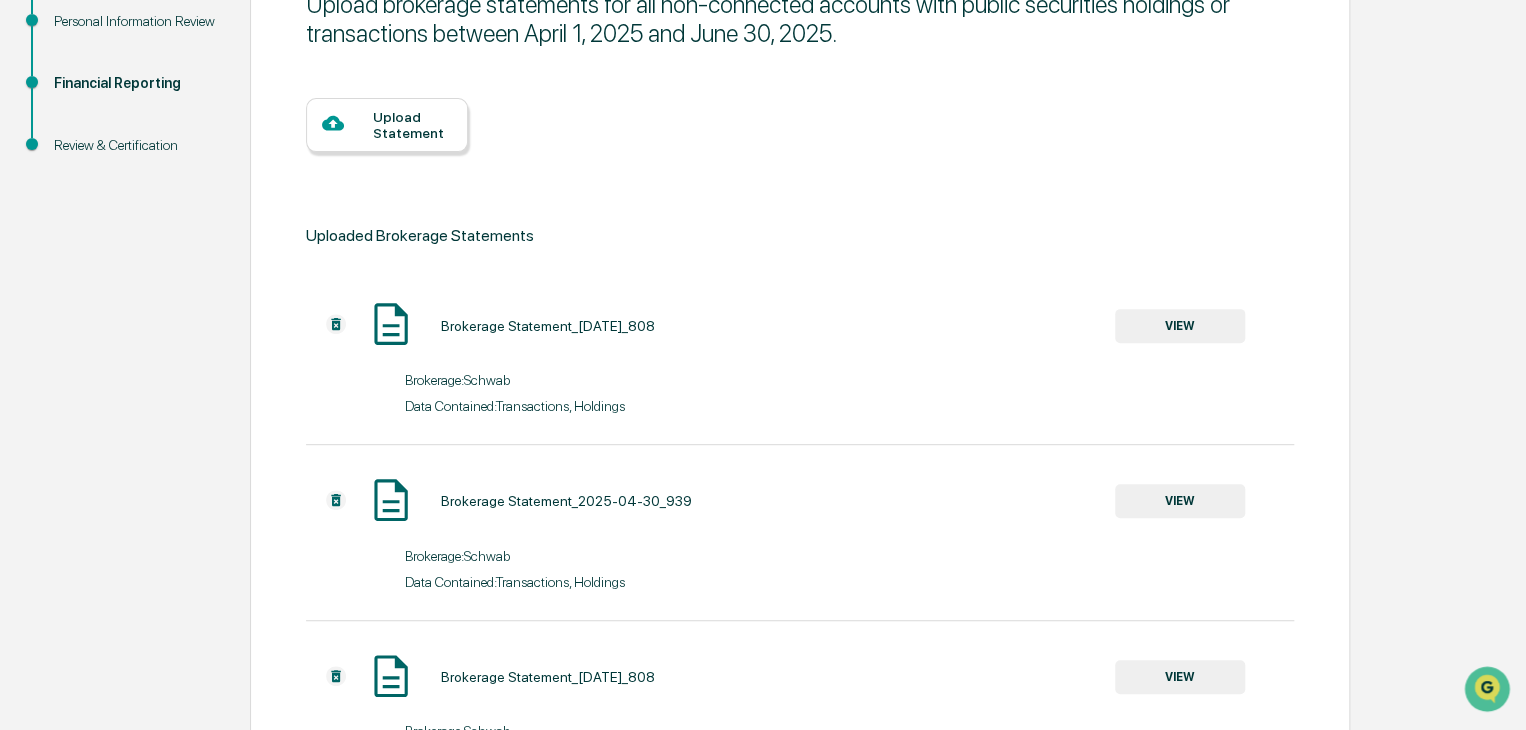 click on "Upload Statement" at bounding box center [412, 125] 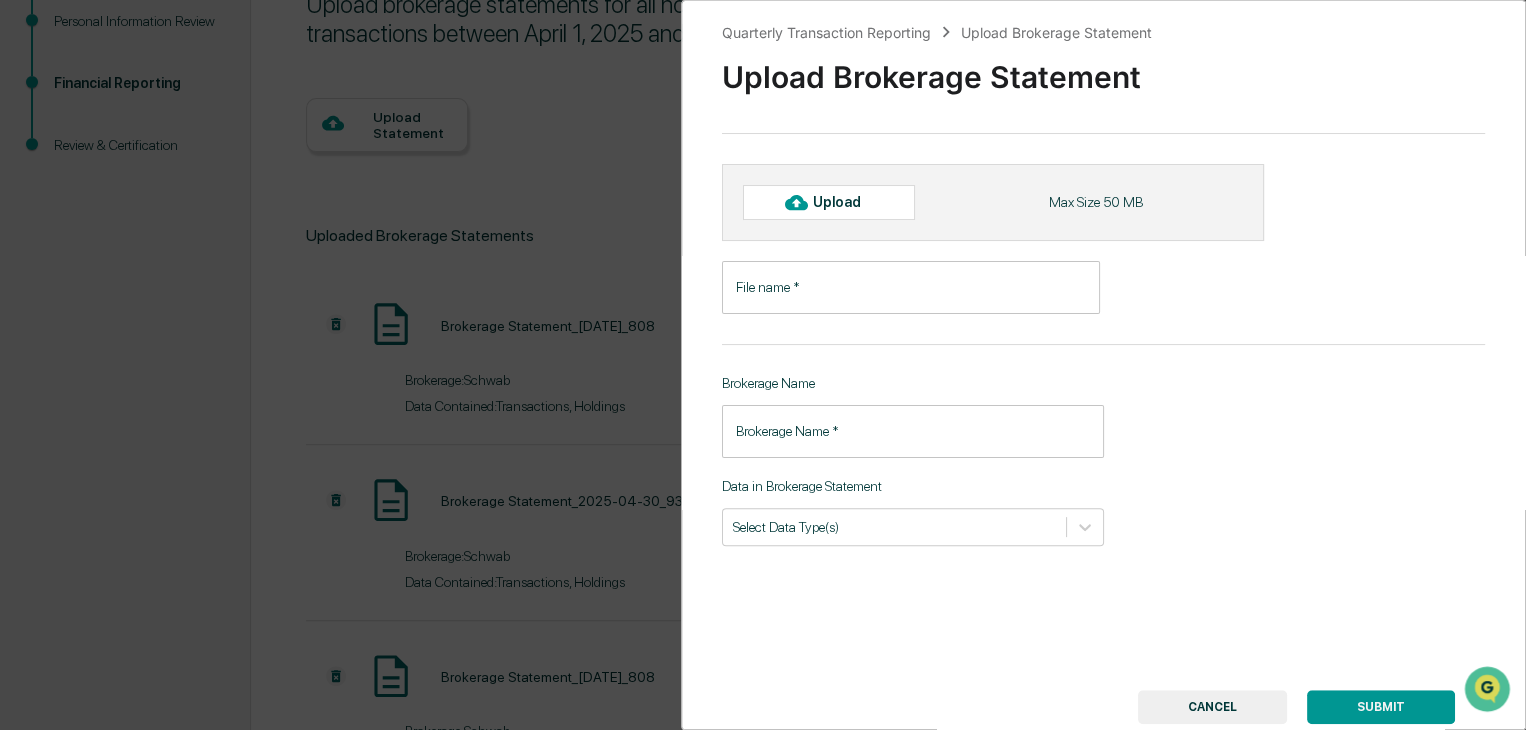 click 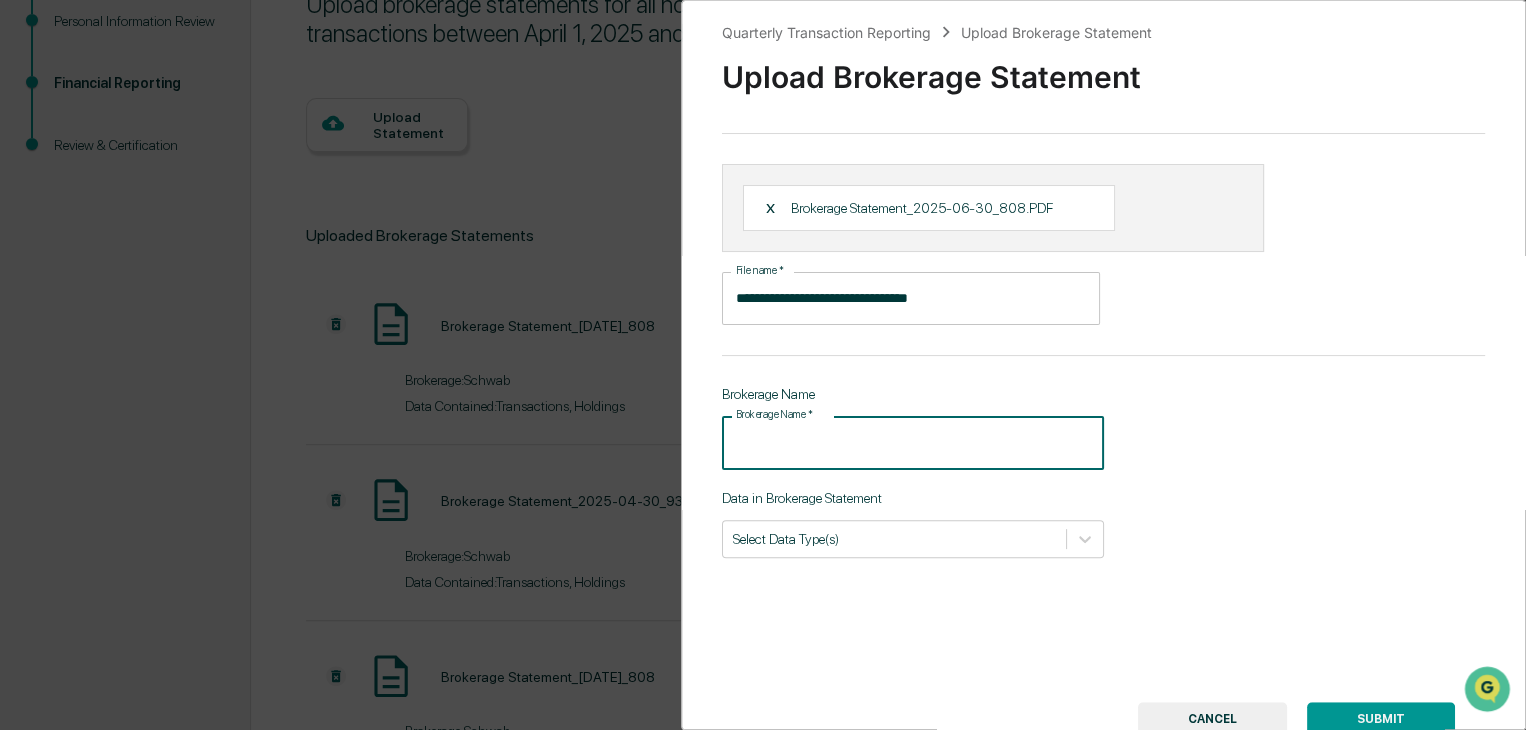 click on "Brokerage Name   *" at bounding box center [913, 442] 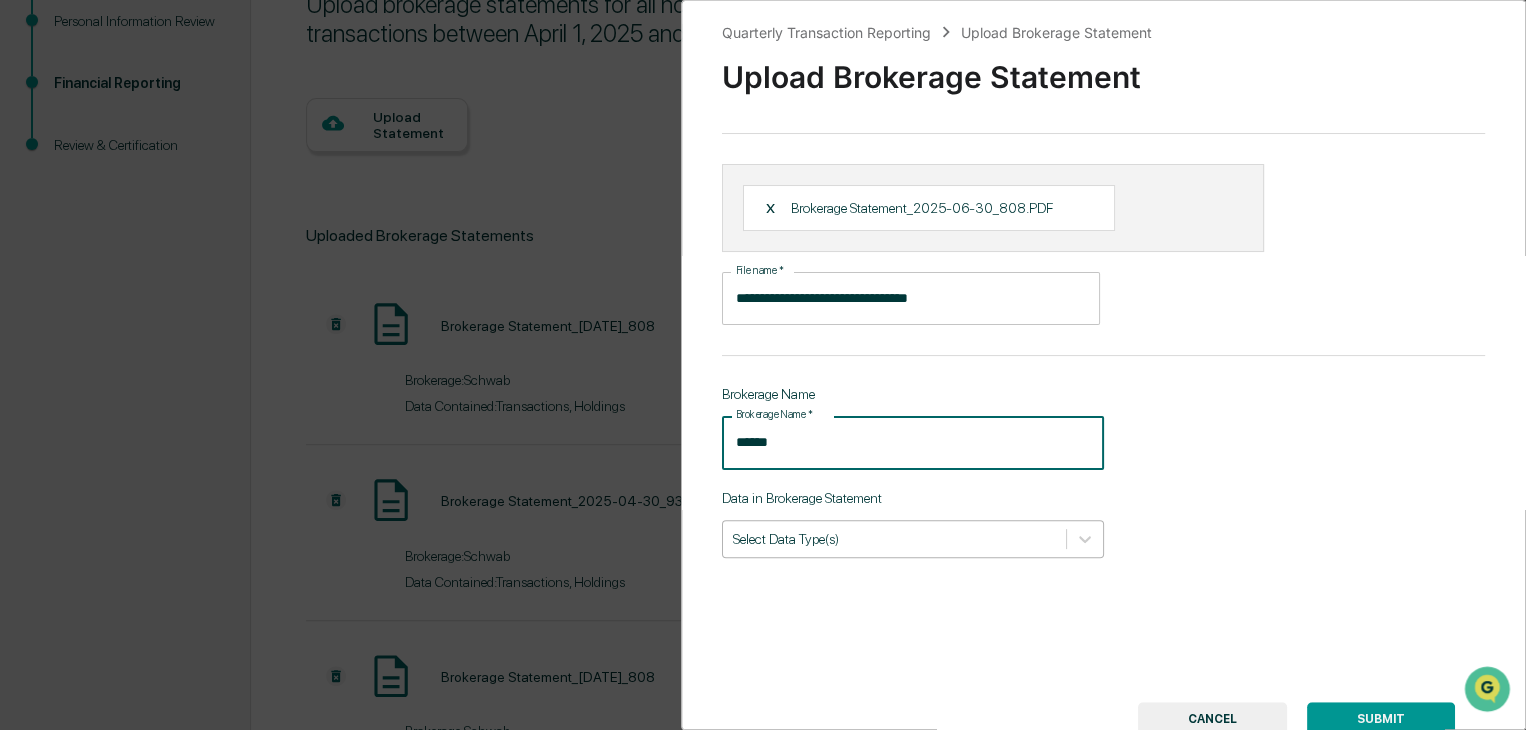 type on "******" 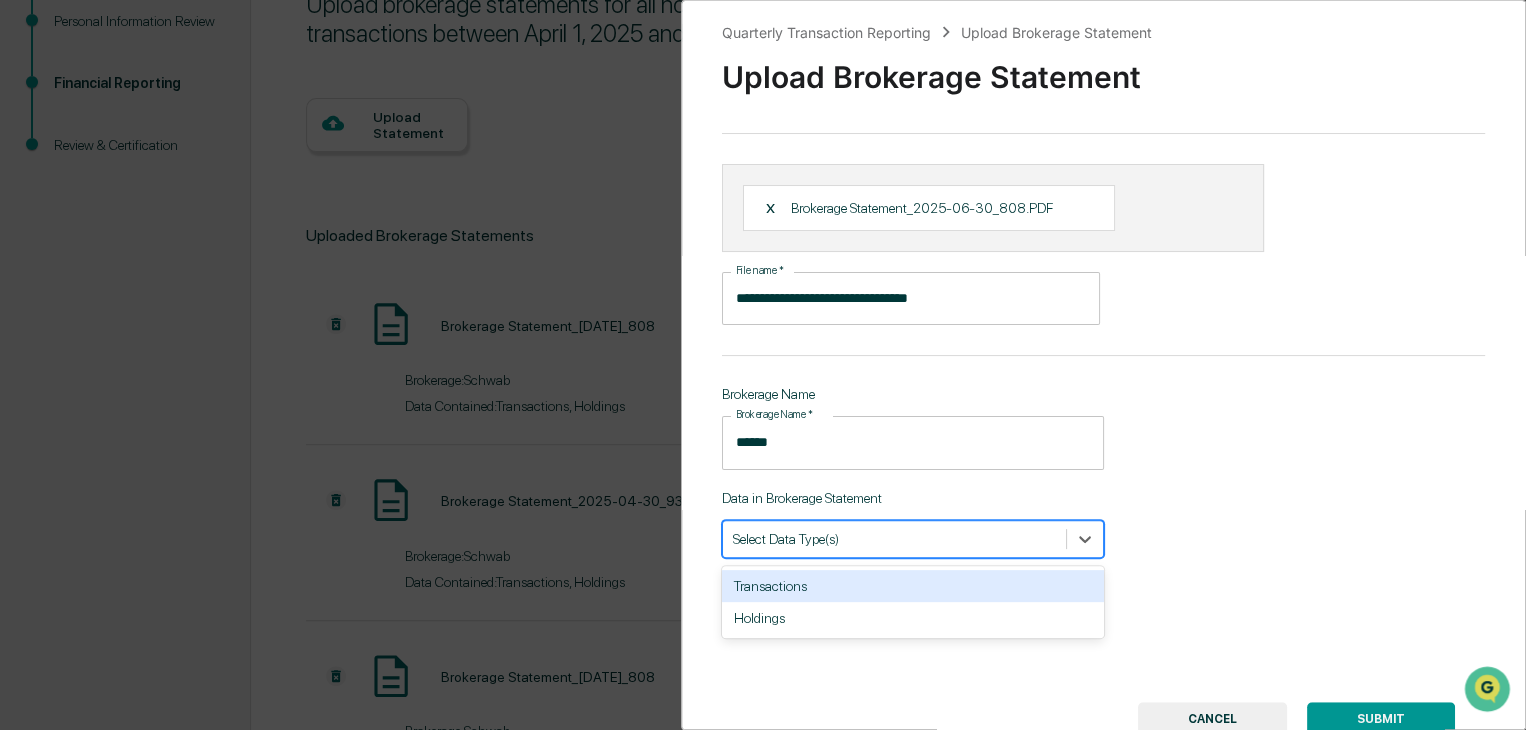 click at bounding box center [894, 538] 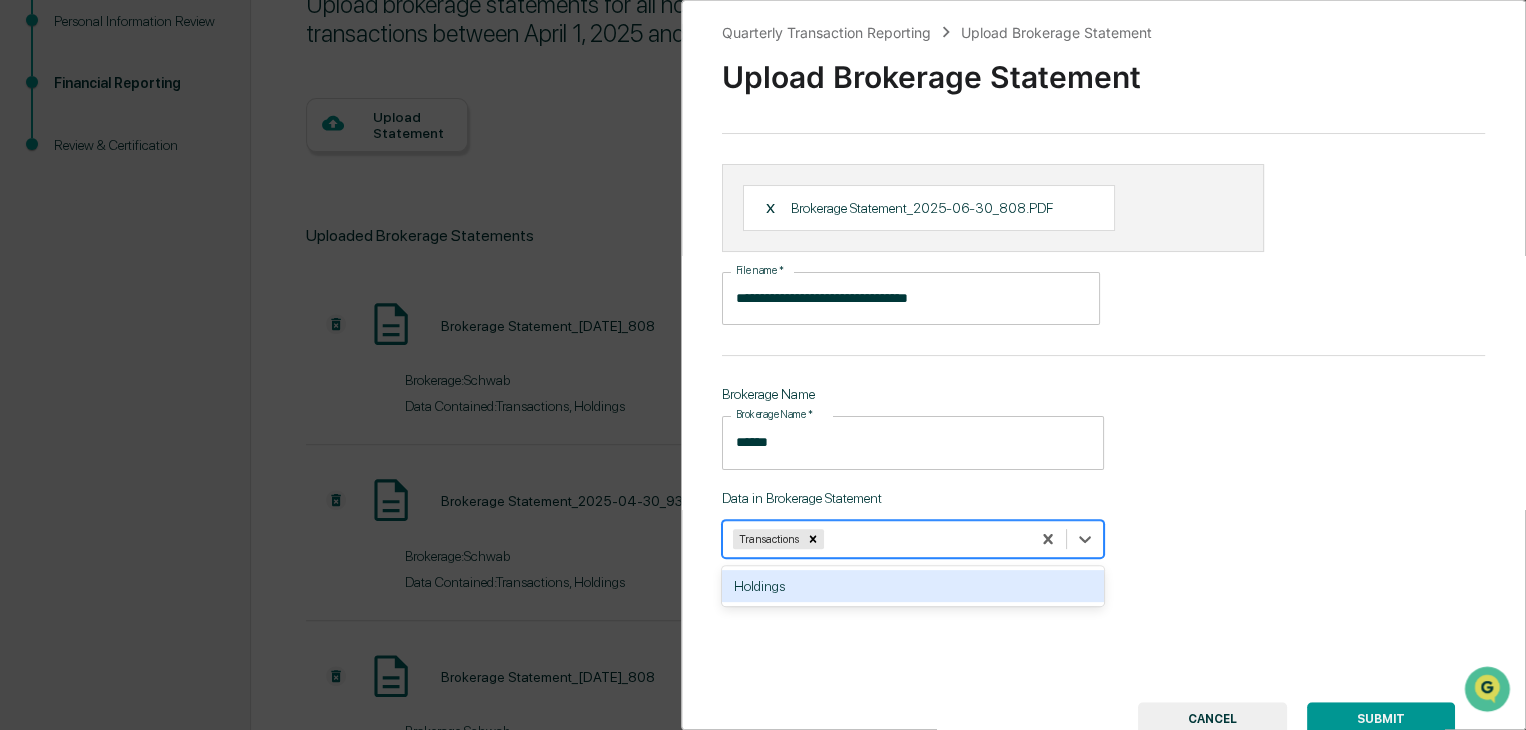 click on "Holdings" at bounding box center [913, 586] 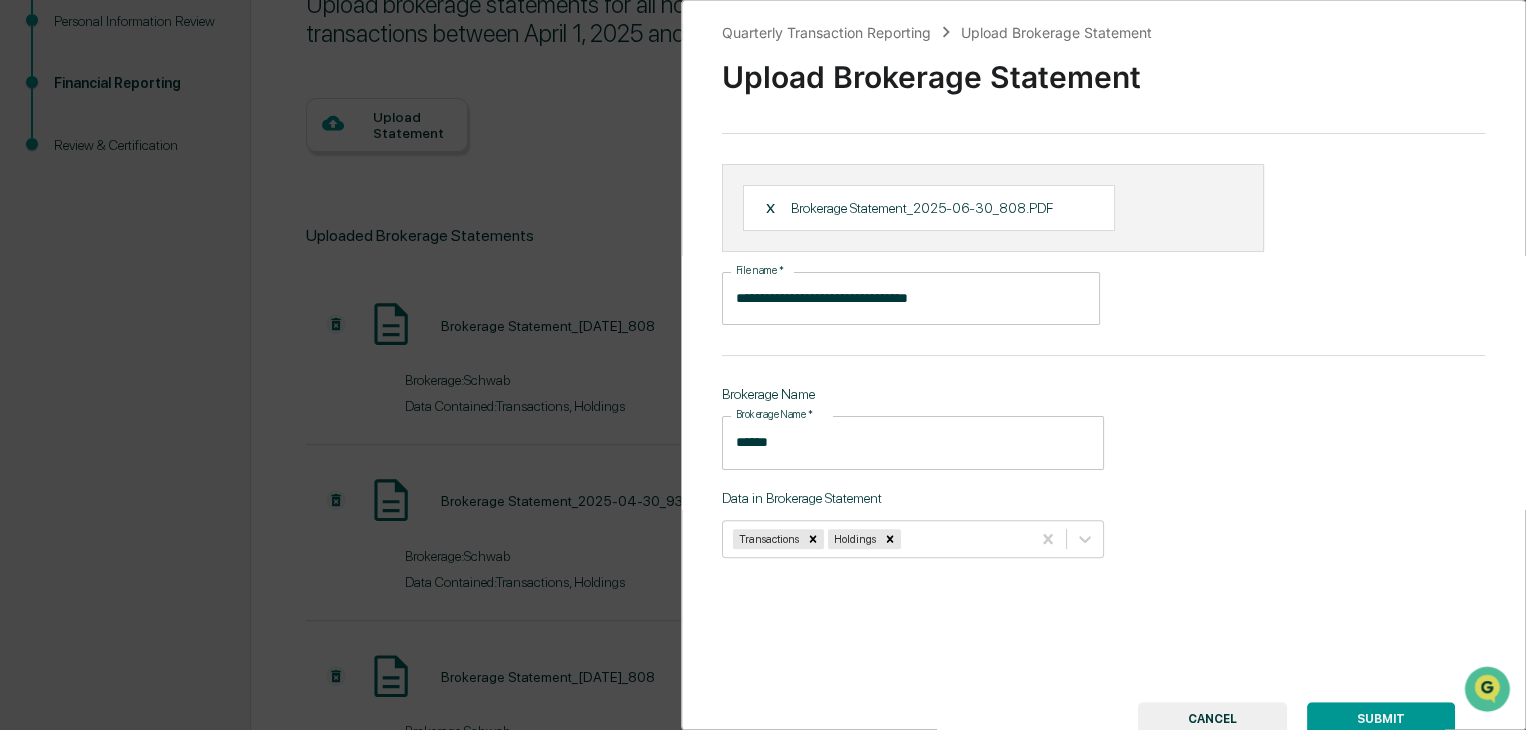 click on "SUBMIT" at bounding box center [1381, 719] 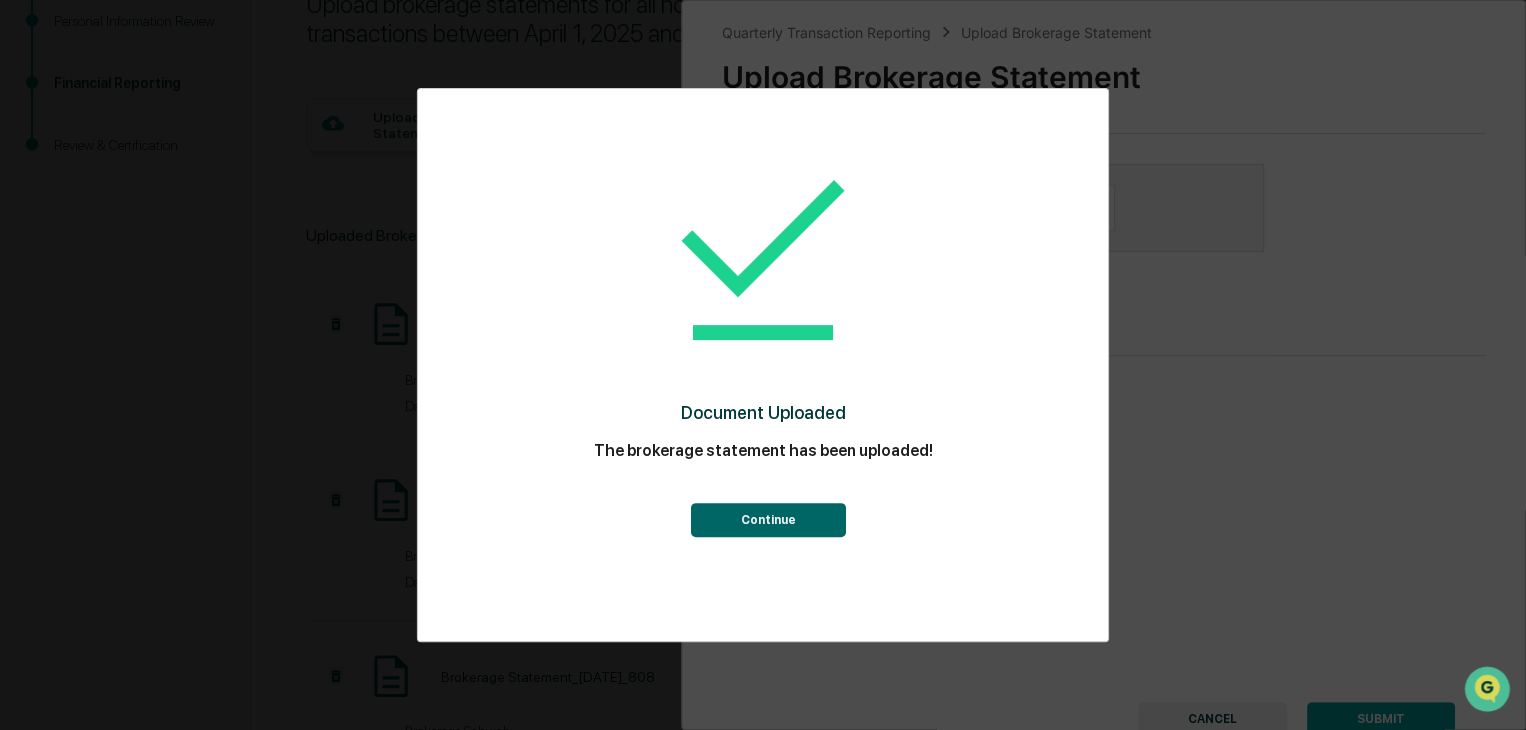 click on "Continue" at bounding box center [767, 520] 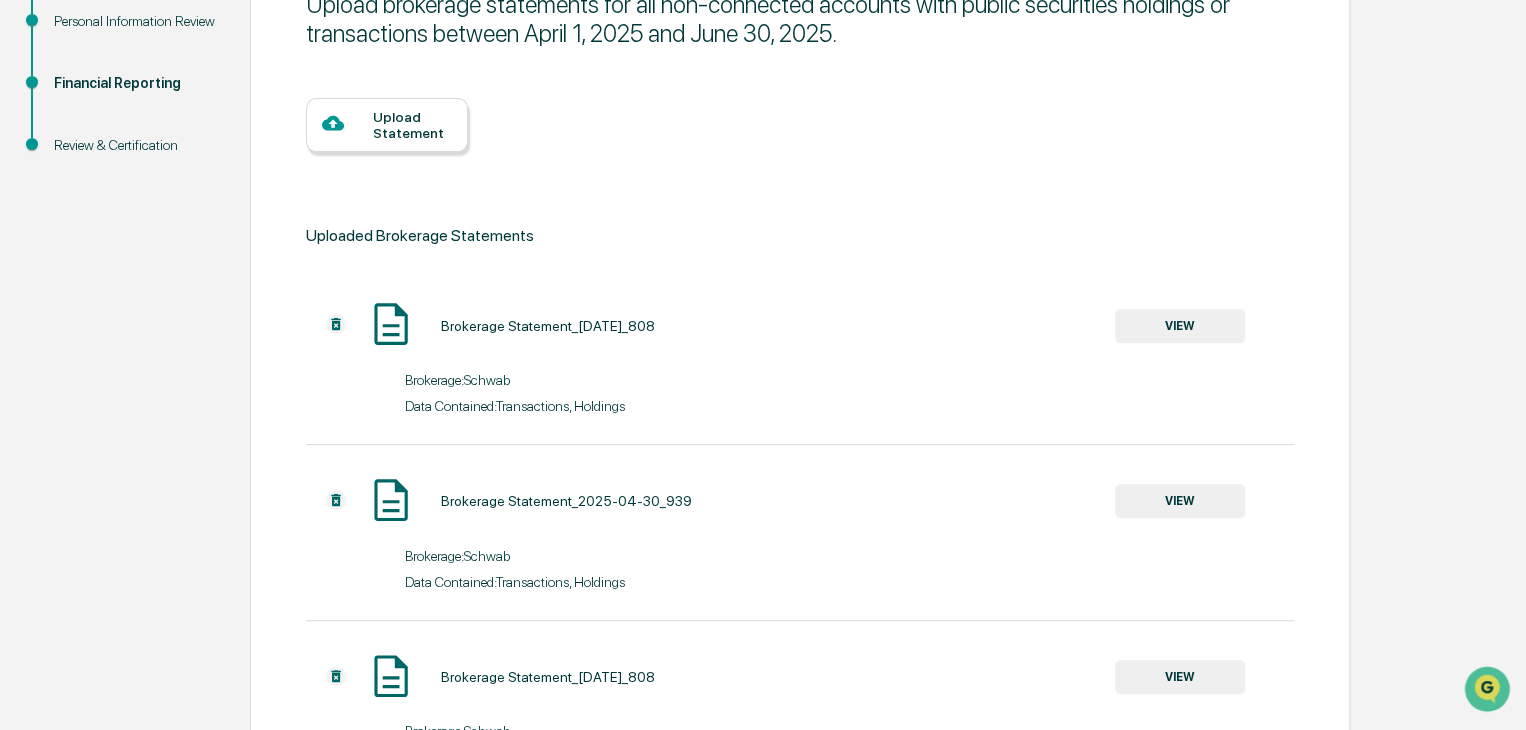 scroll, scrollTop: 8, scrollLeft: 0, axis: vertical 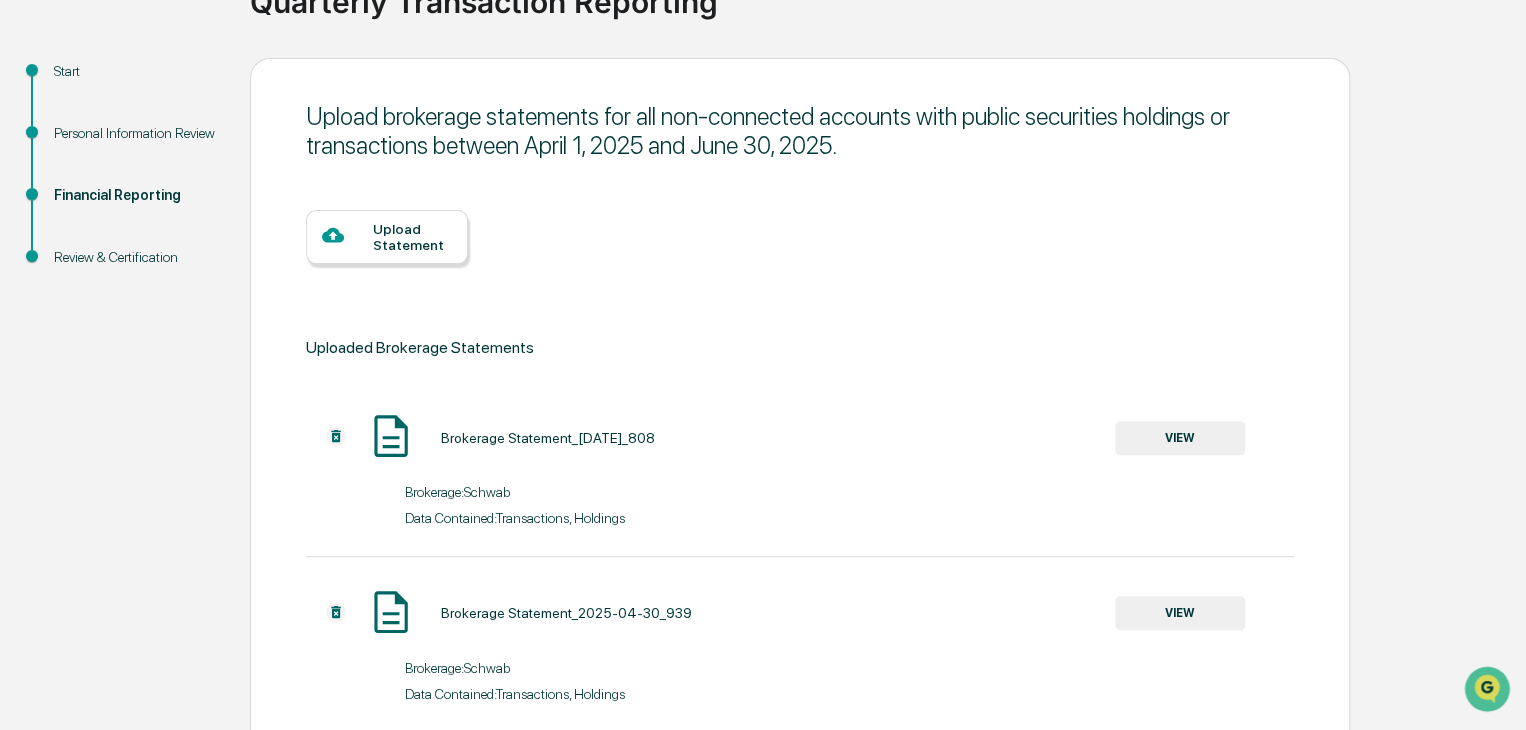 click on "Upload Statement" at bounding box center [412, 237] 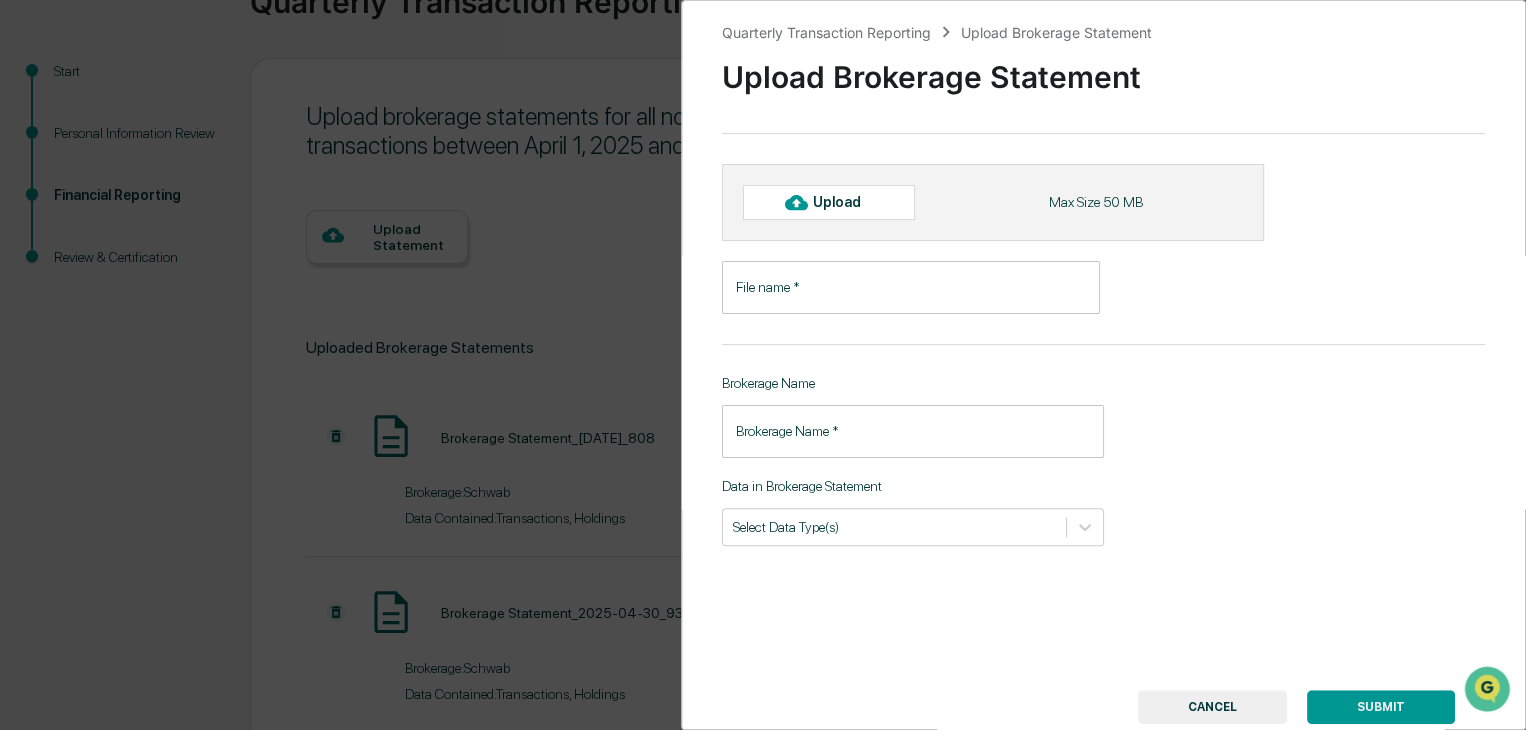 click 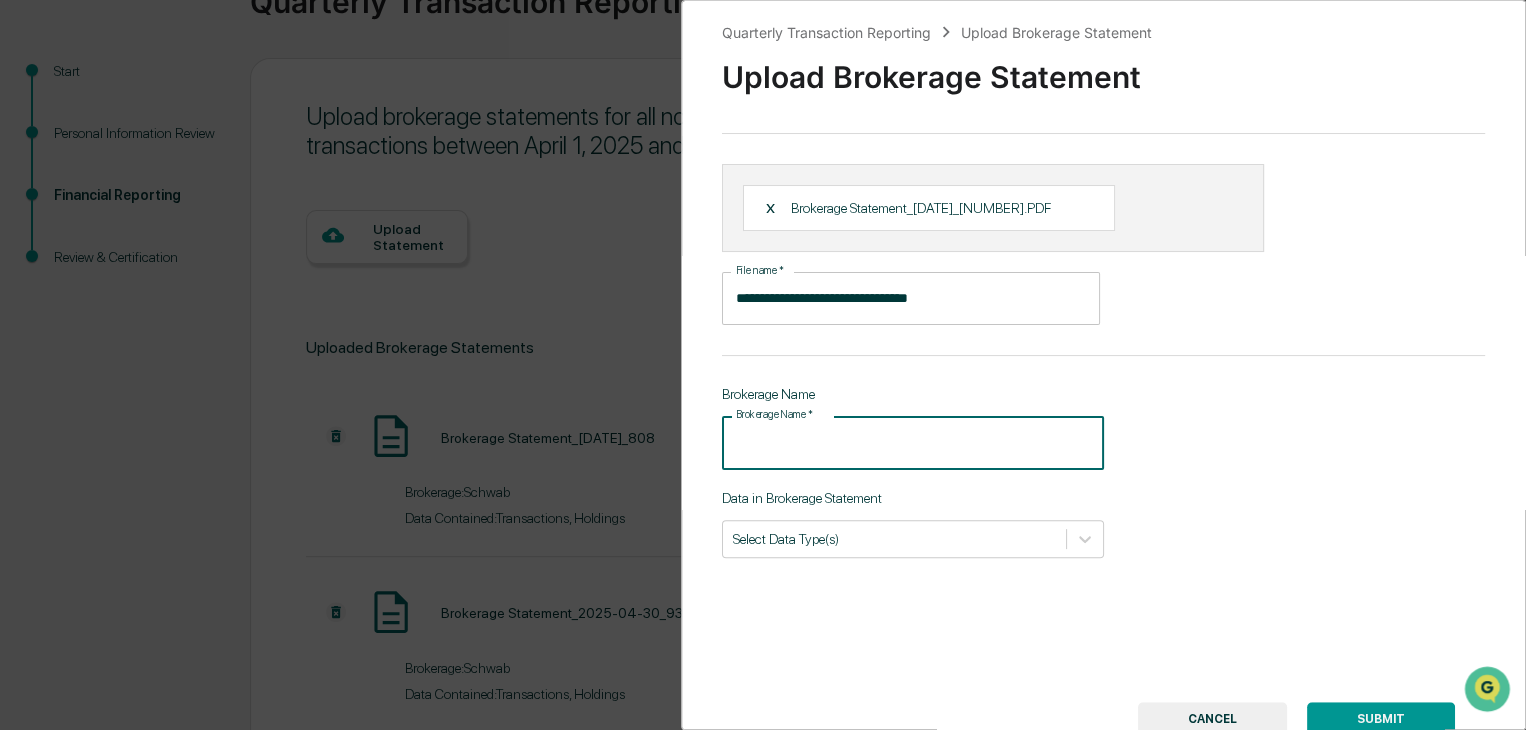 click on "Brokerage Name   *" at bounding box center (913, 442) 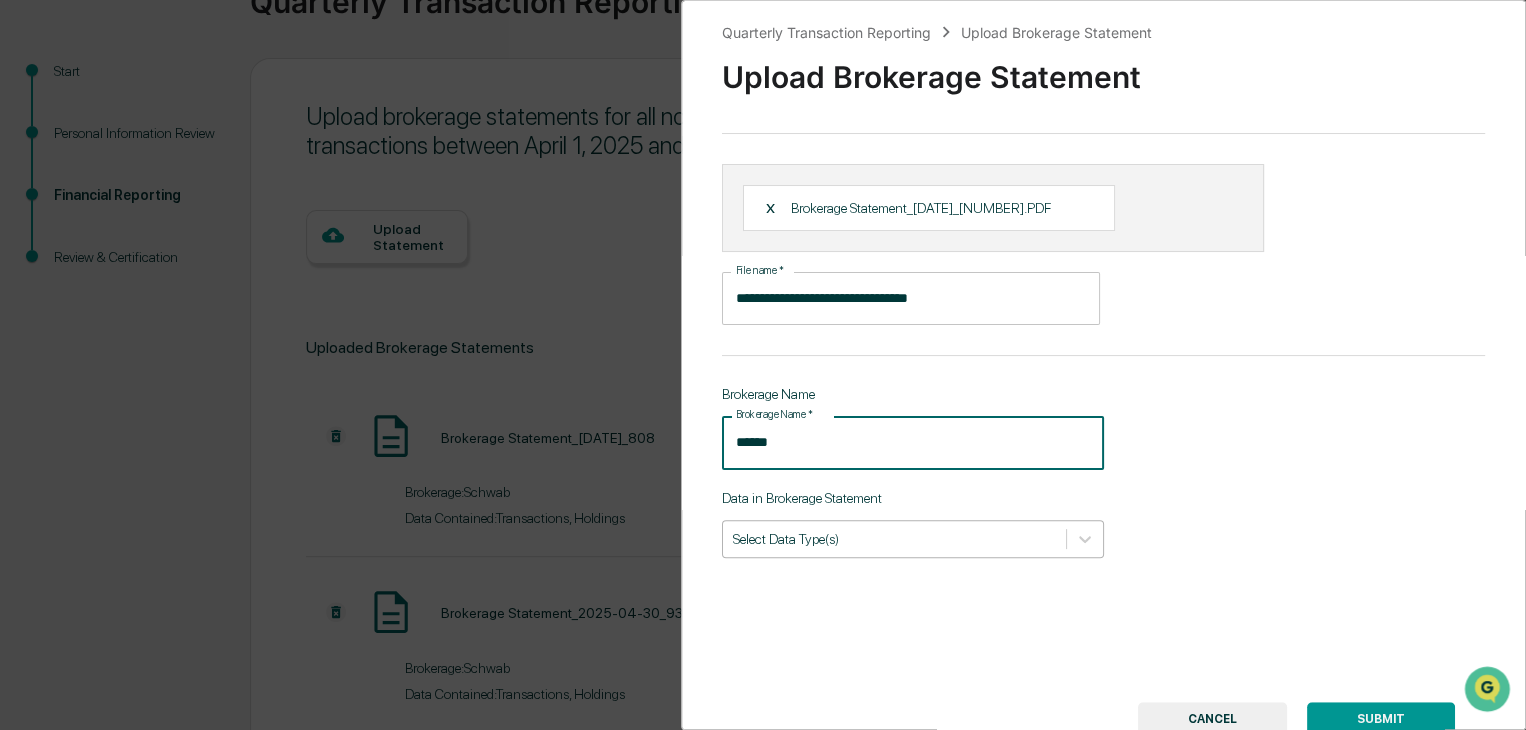 type on "******" 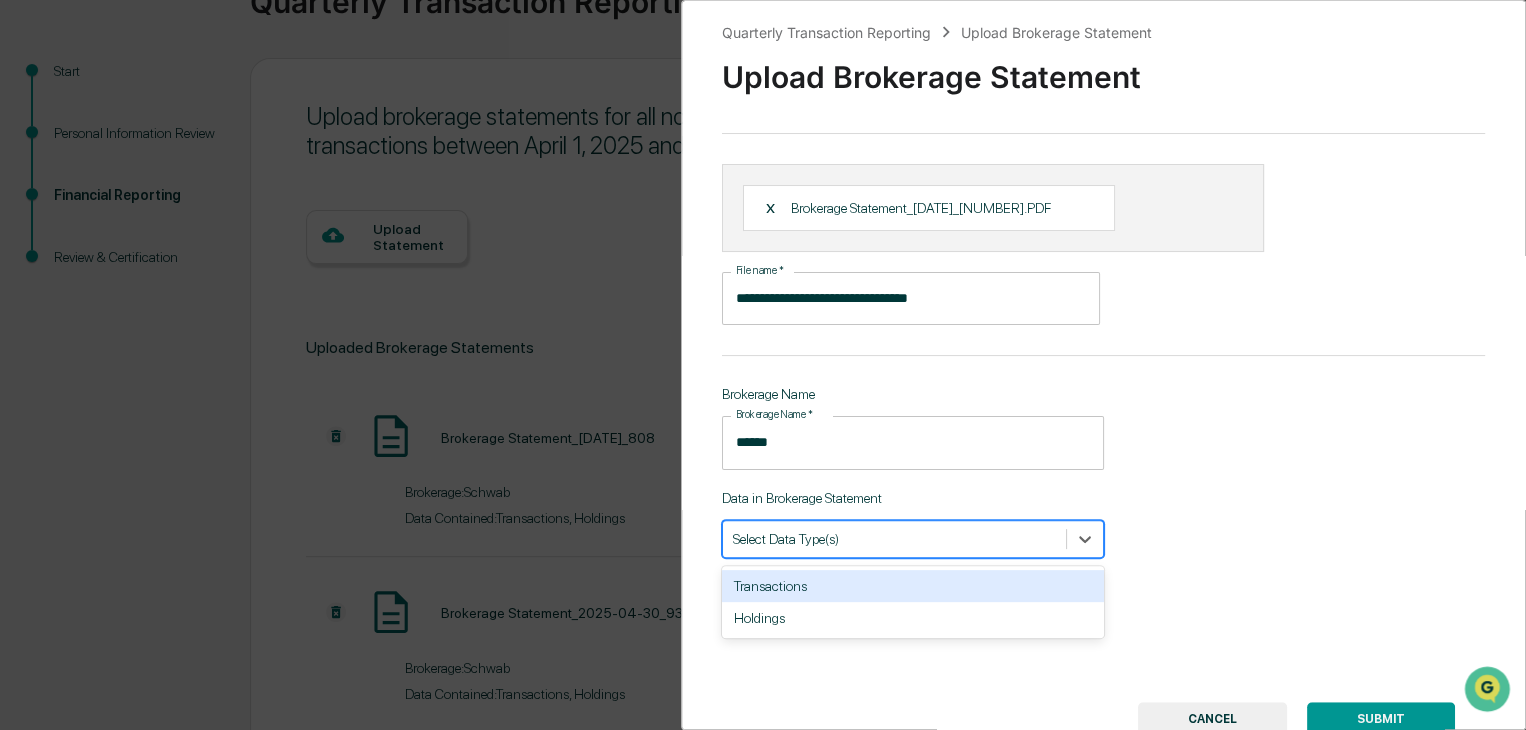 click on "Transactions" at bounding box center (913, 586) 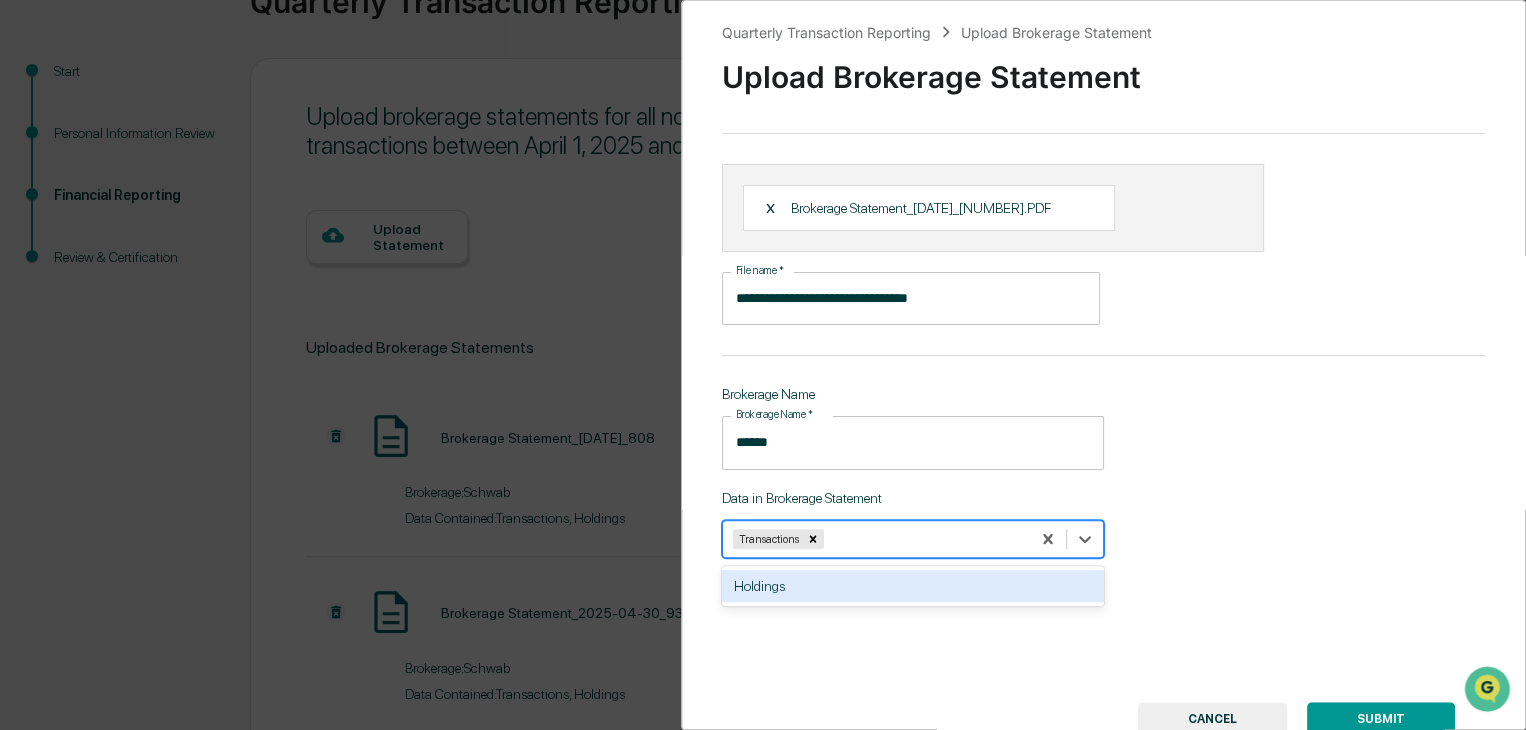 click on "Holdings" at bounding box center (913, 586) 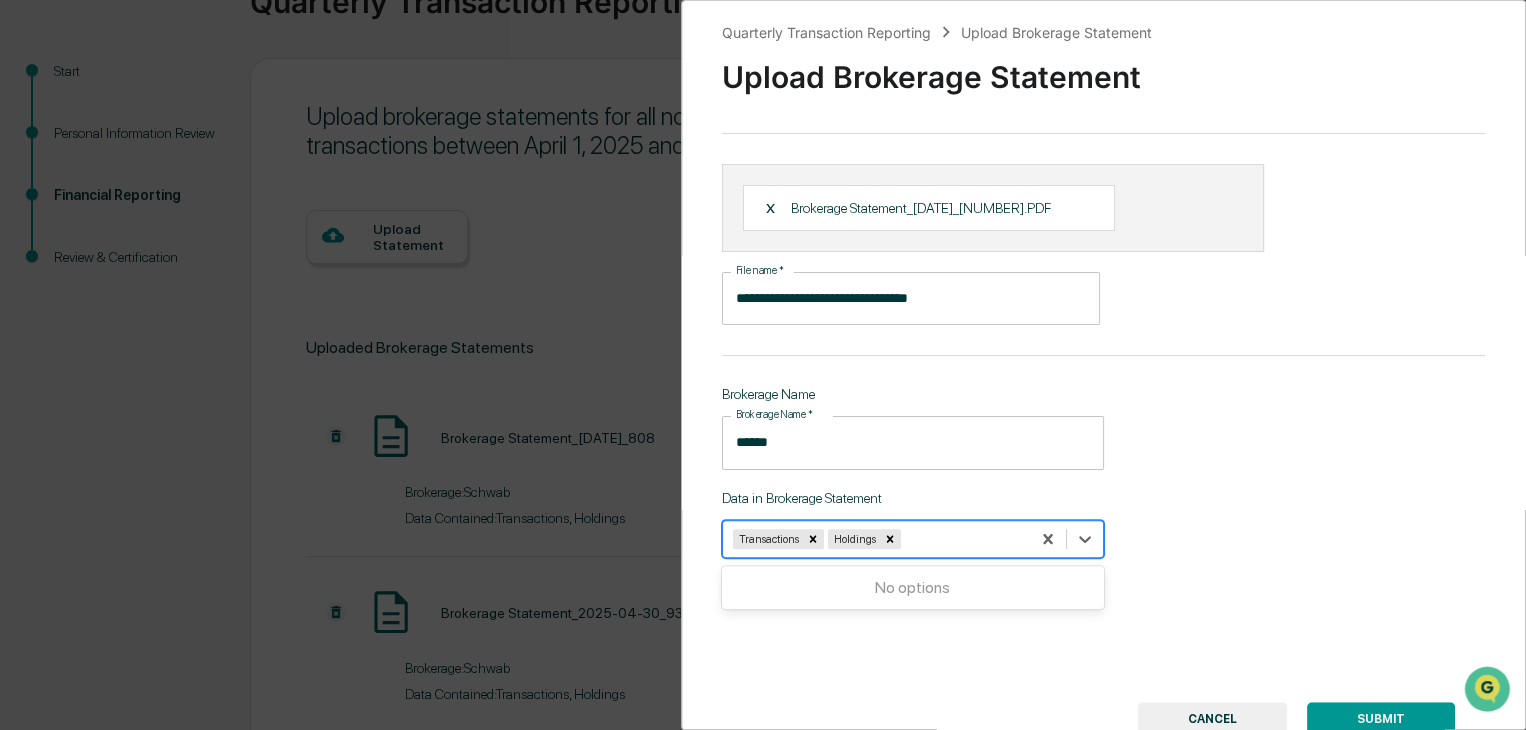 click on "SUBMIT" at bounding box center [1381, 719] 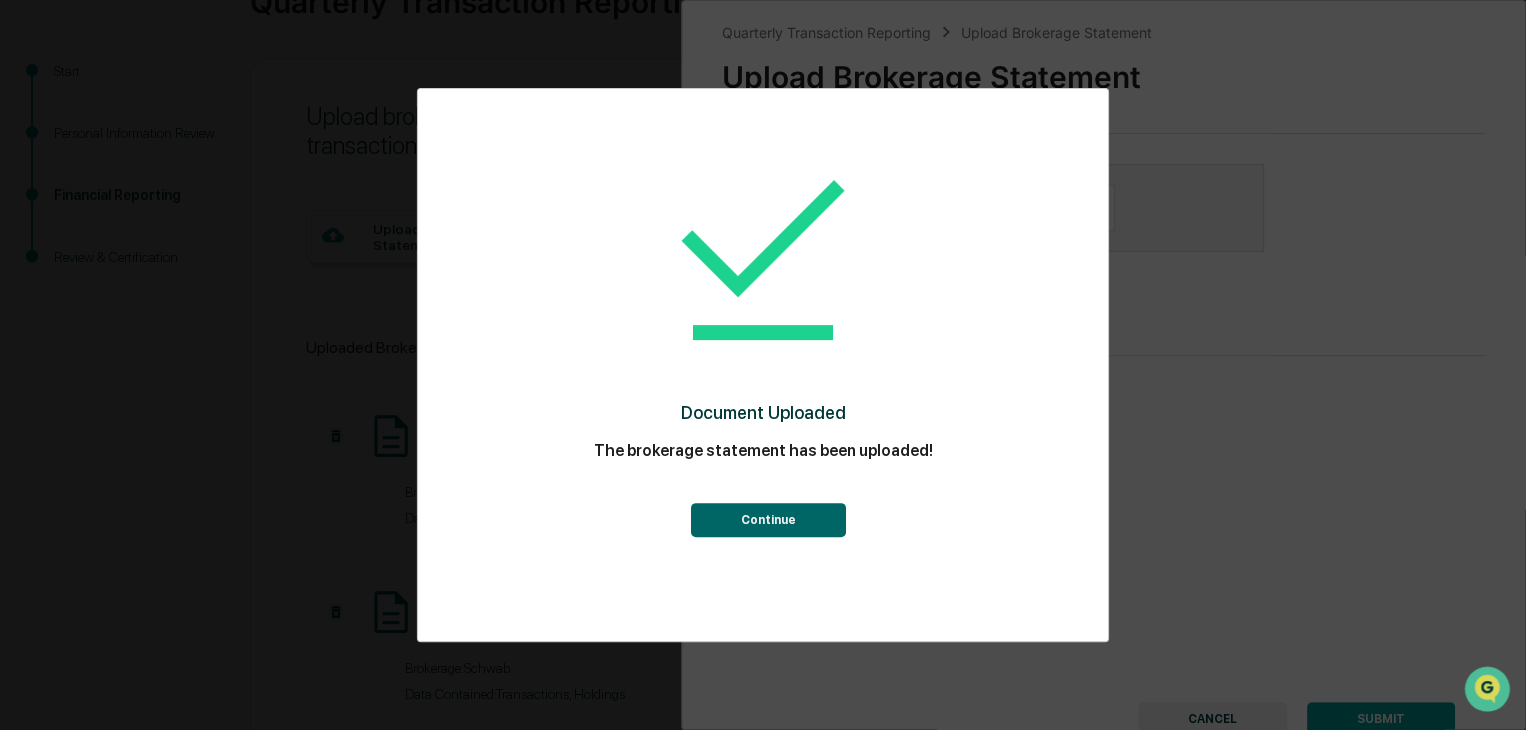 drag, startPoint x: 752, startPoint y: 503, endPoint x: 756, endPoint y: 513, distance: 10.770329 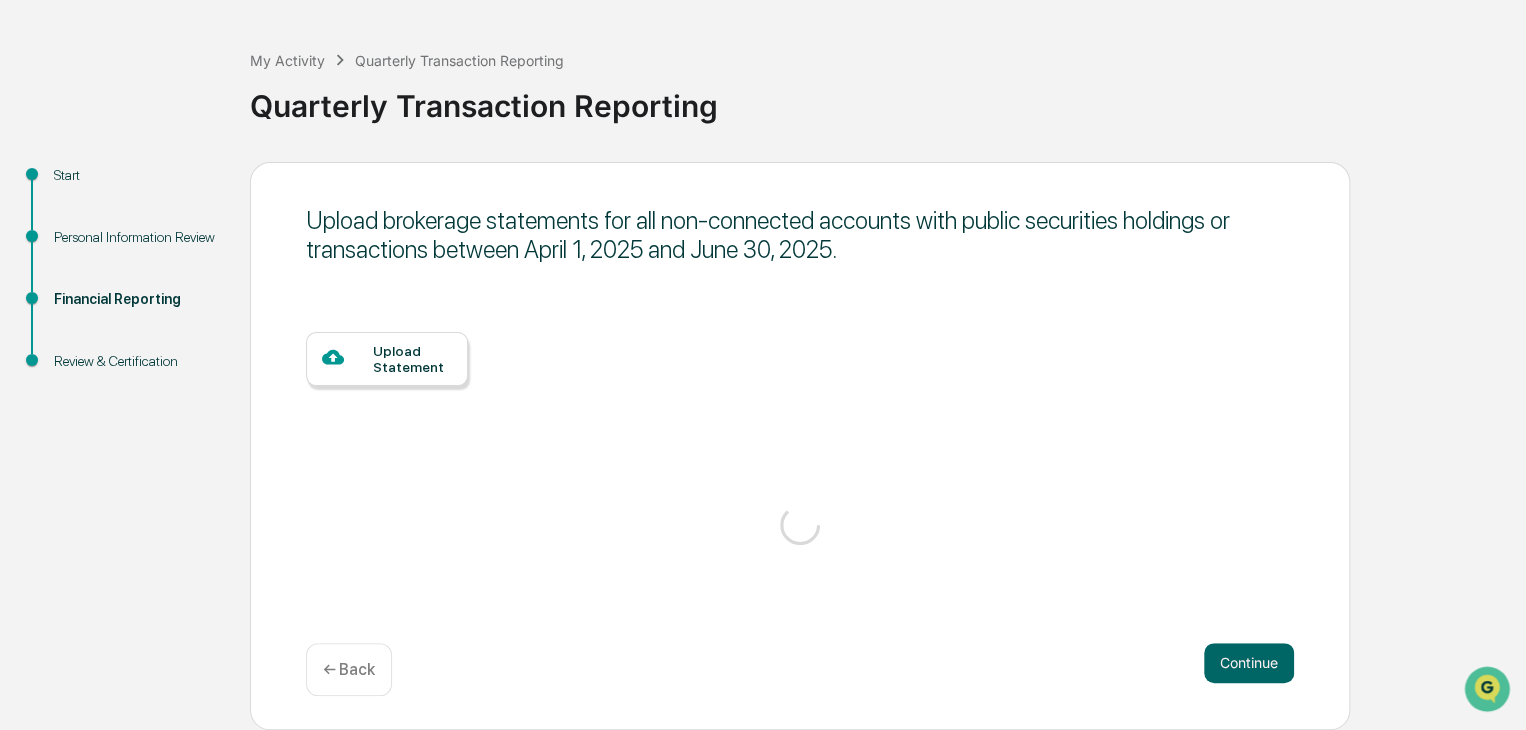 scroll, scrollTop: 8, scrollLeft: 0, axis: vertical 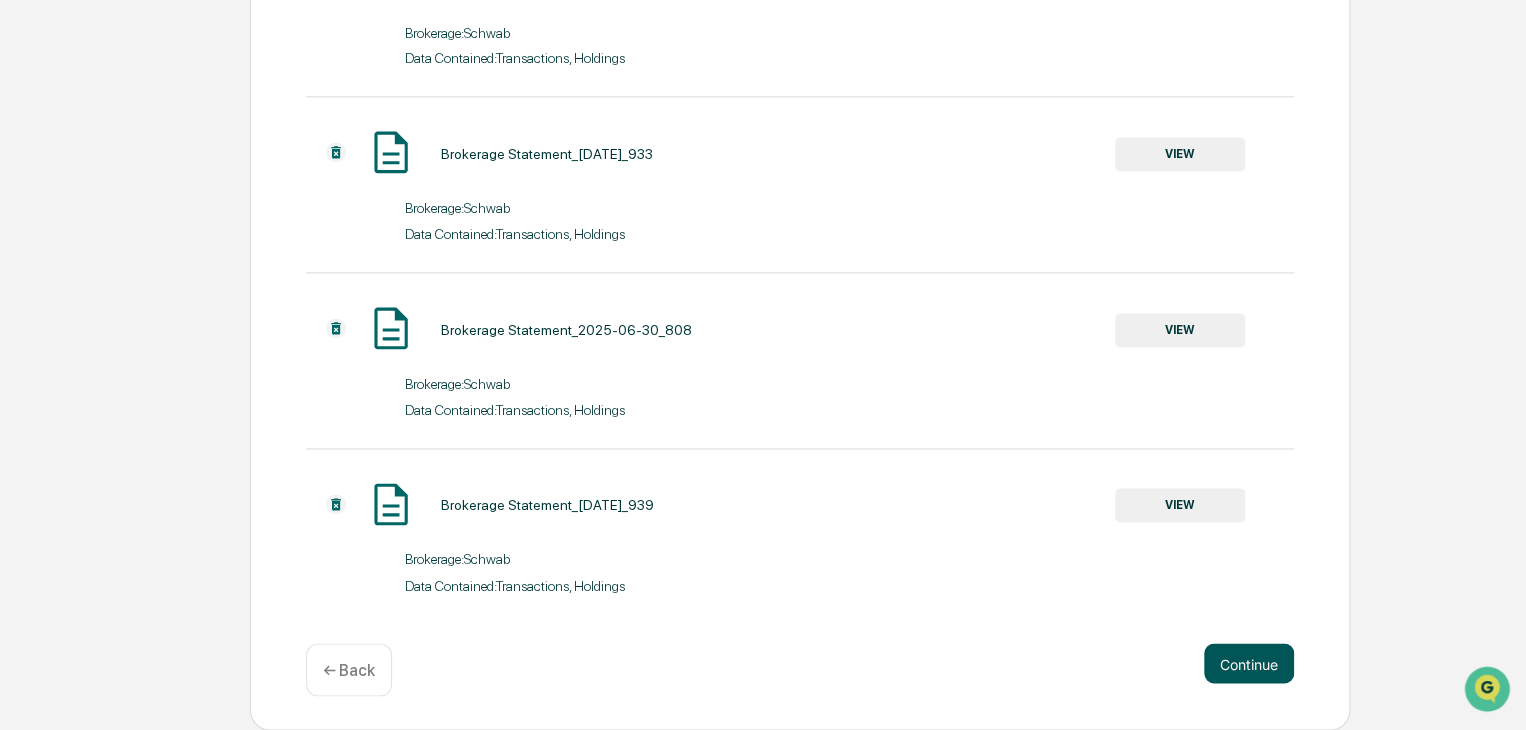 click on "Continue" at bounding box center (1249, 663) 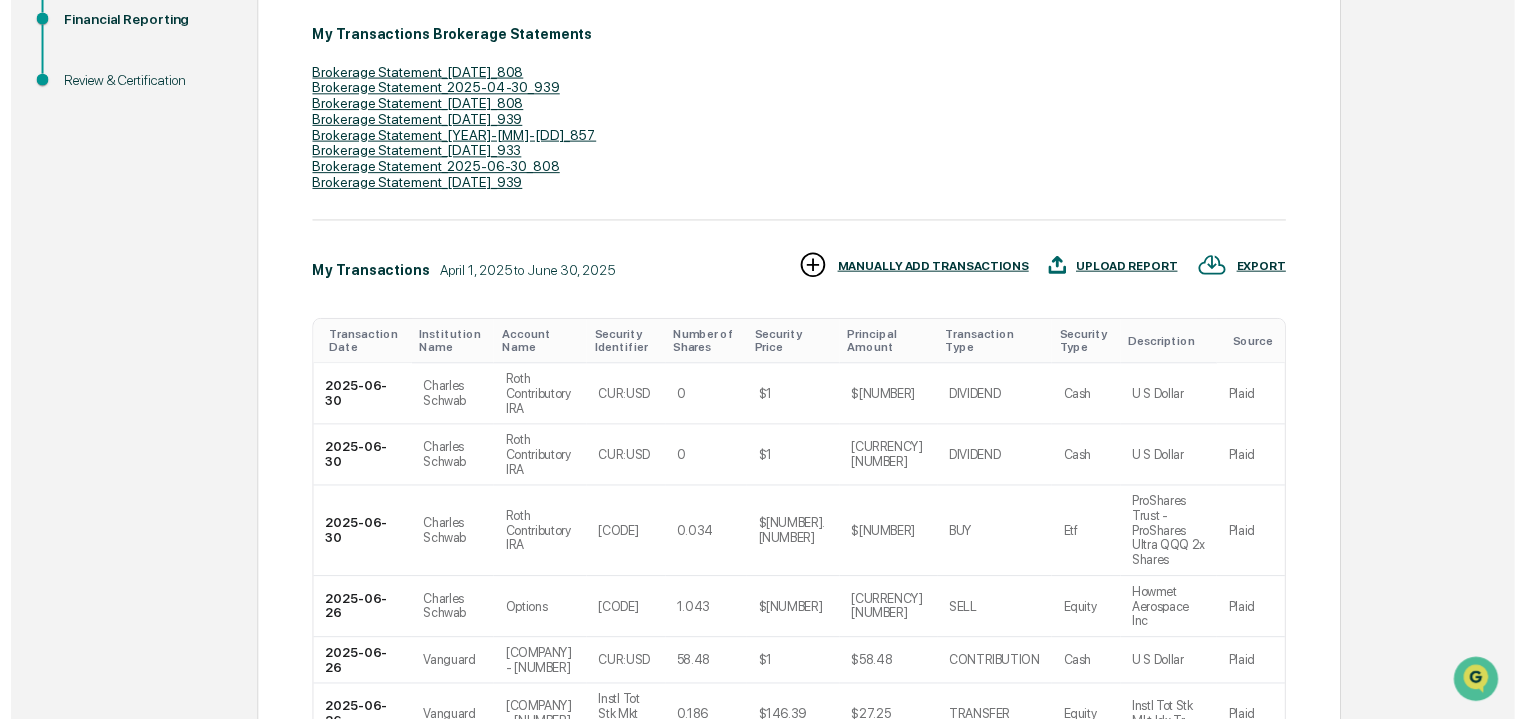 scroll, scrollTop: 844, scrollLeft: 0, axis: vertical 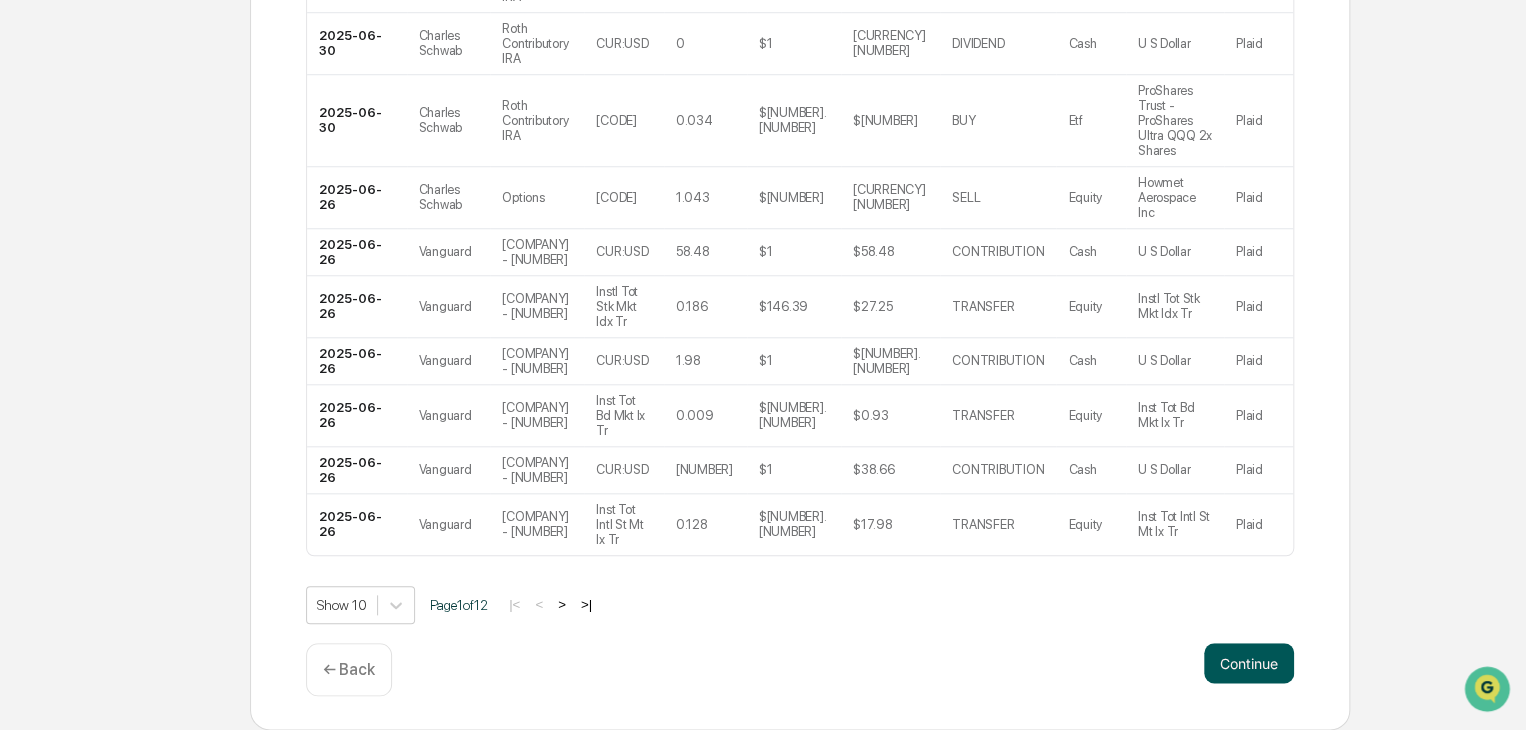 click on "Continue" at bounding box center [1249, 663] 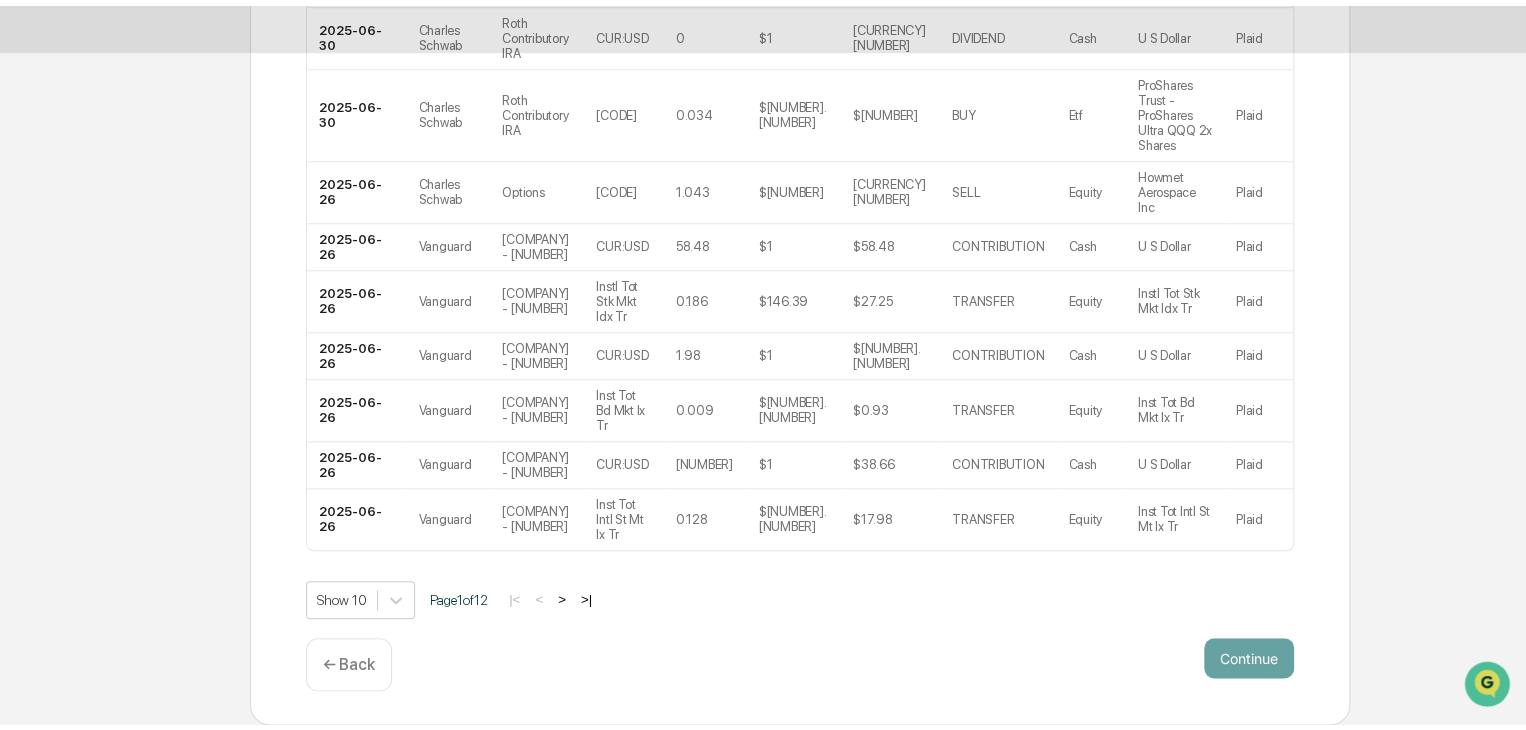 scroll, scrollTop: 138, scrollLeft: 0, axis: vertical 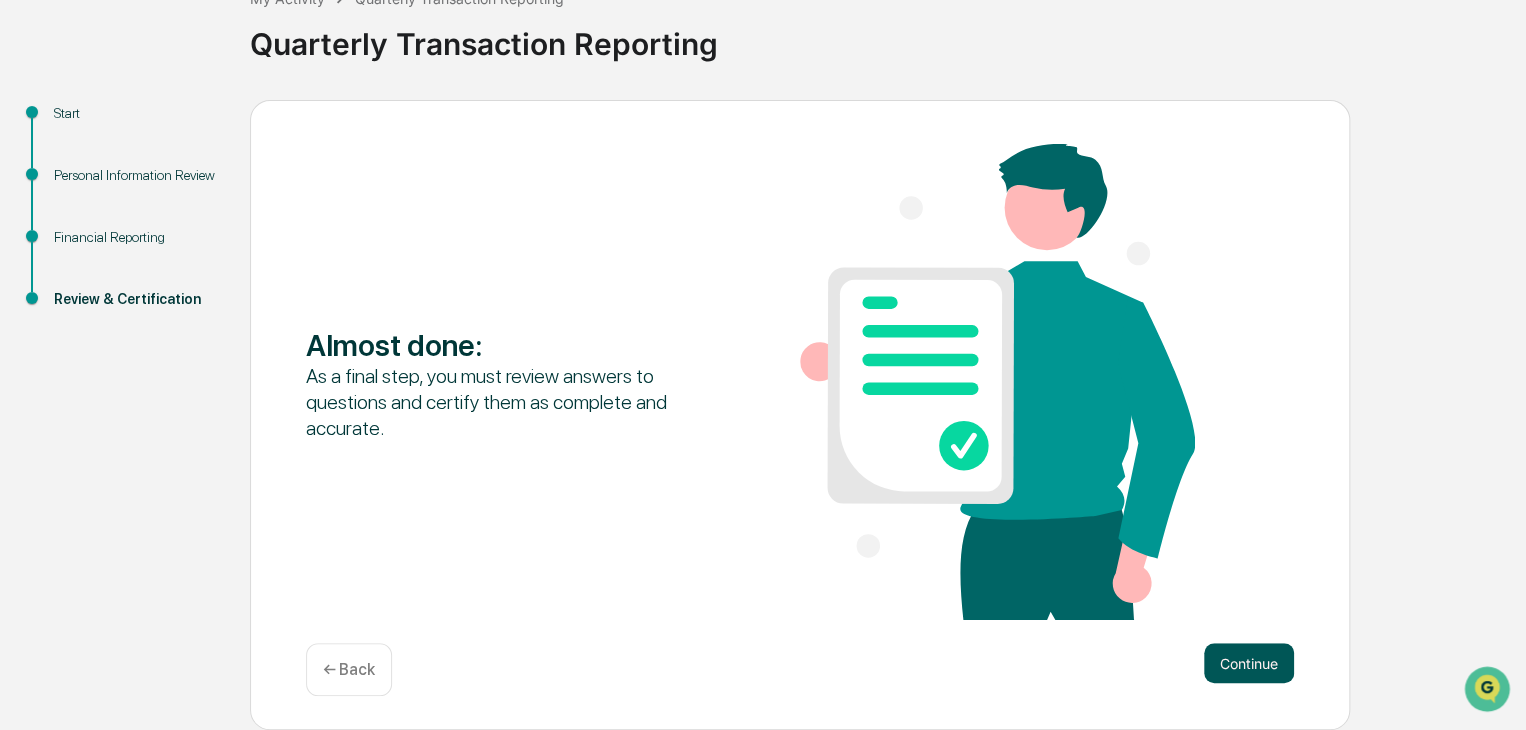 click on "Continue" at bounding box center (1249, 663) 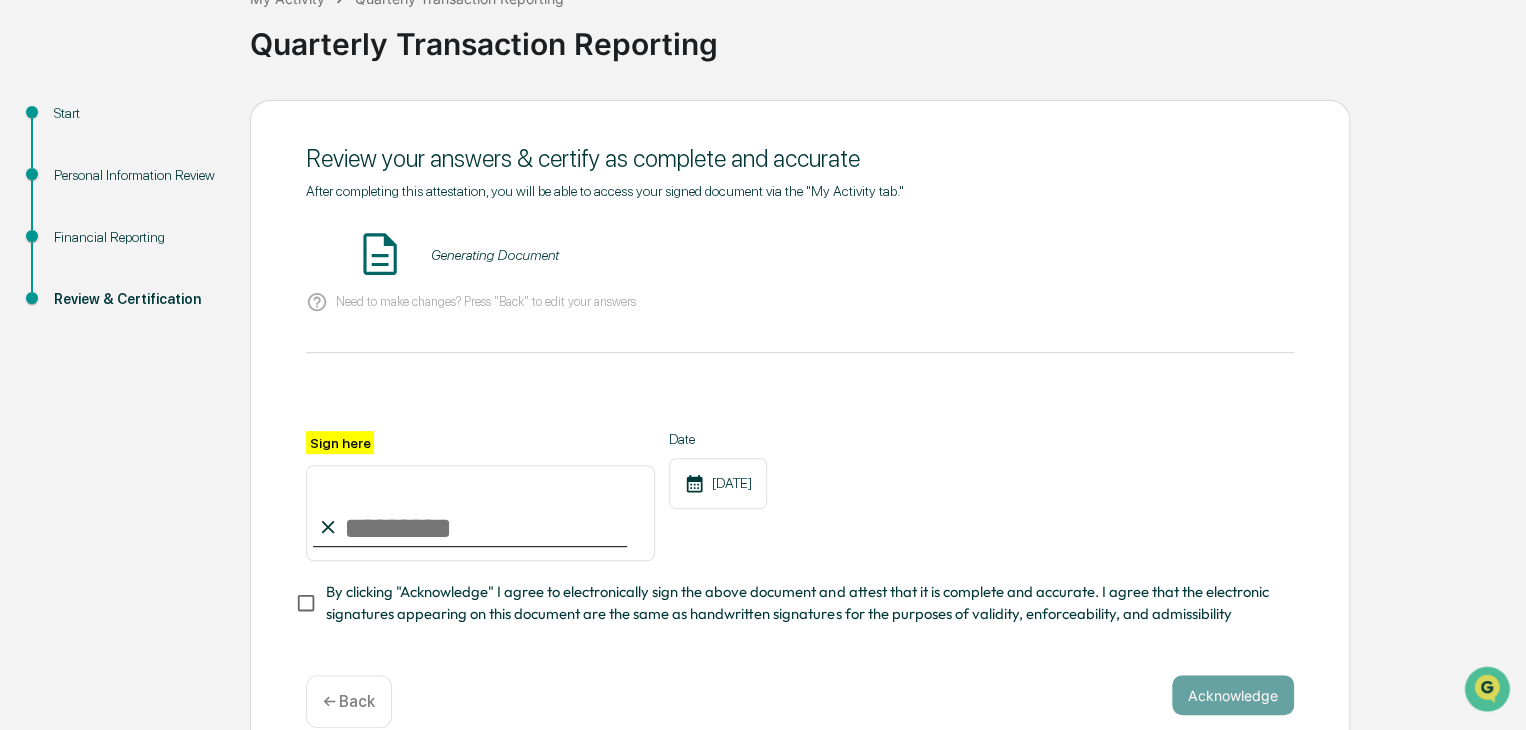 click on "Sign here" at bounding box center [480, 513] 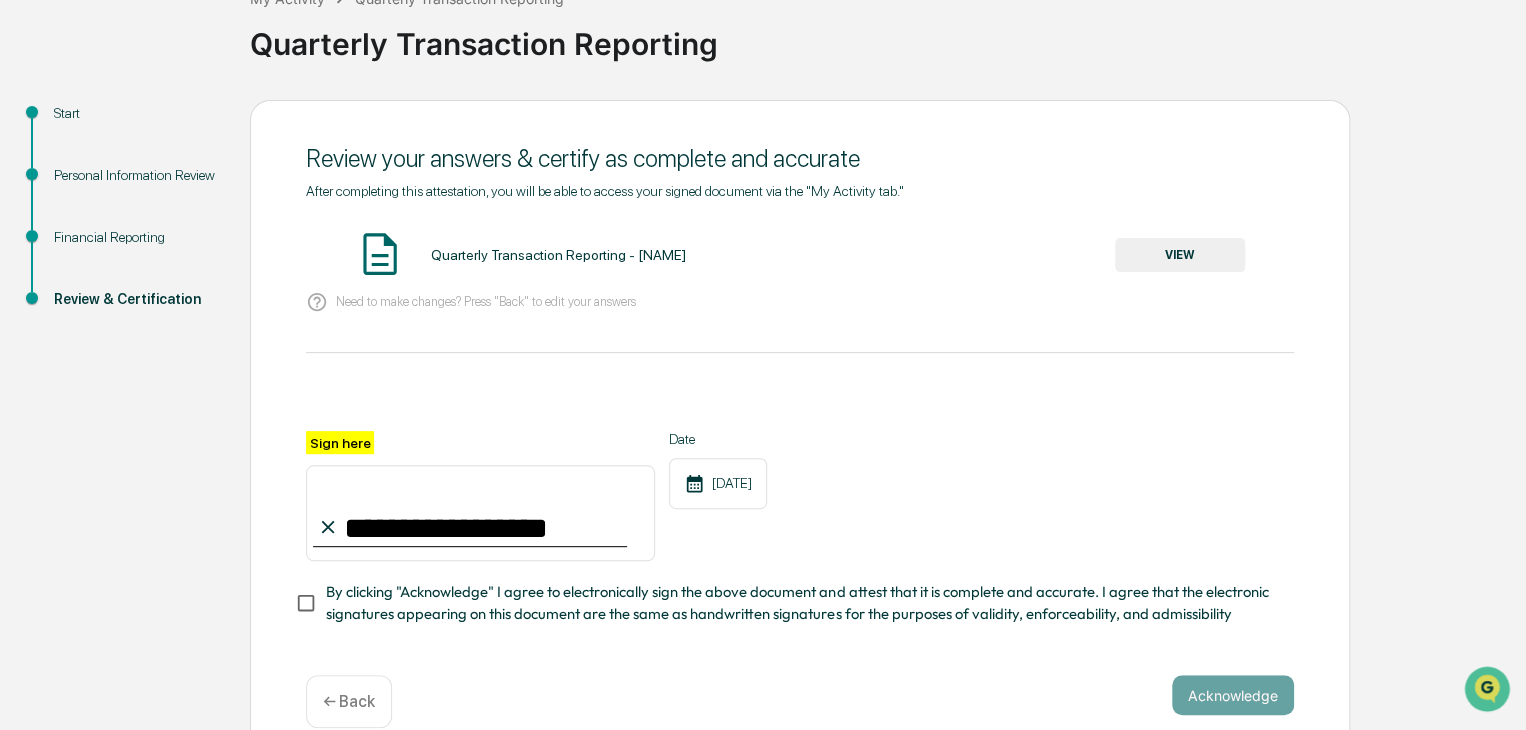 scroll, scrollTop: 177, scrollLeft: 0, axis: vertical 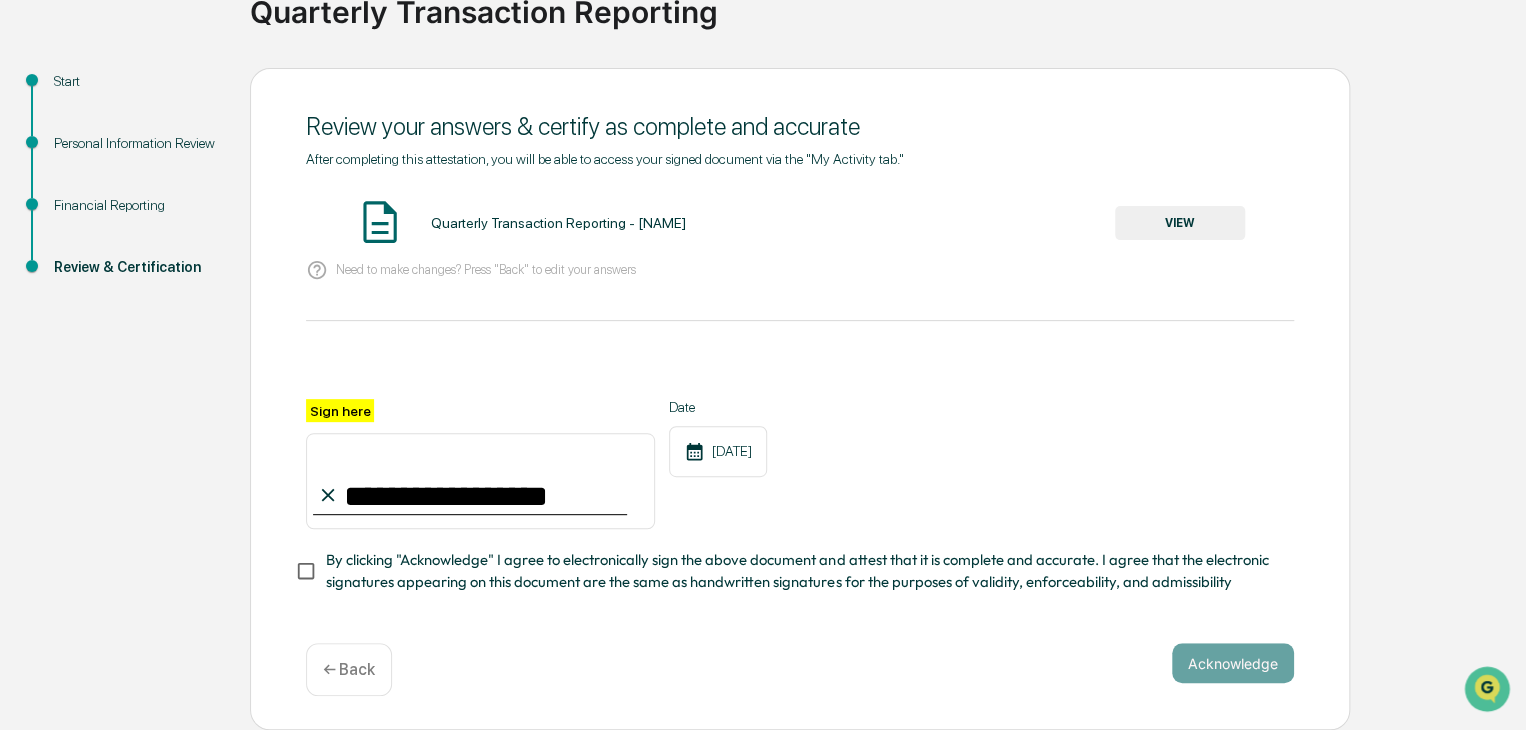 type on "**********" 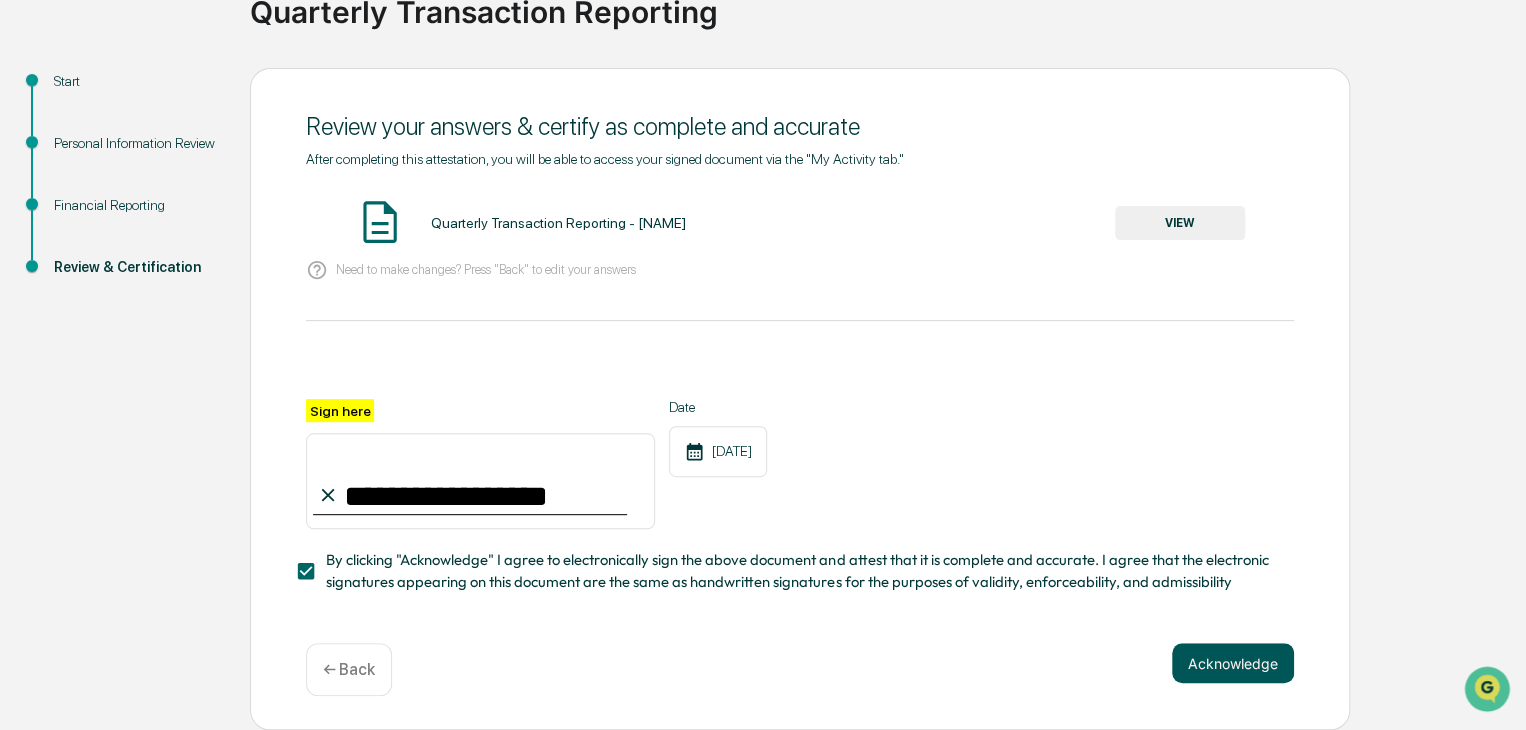 click on "Acknowledge" at bounding box center [1233, 663] 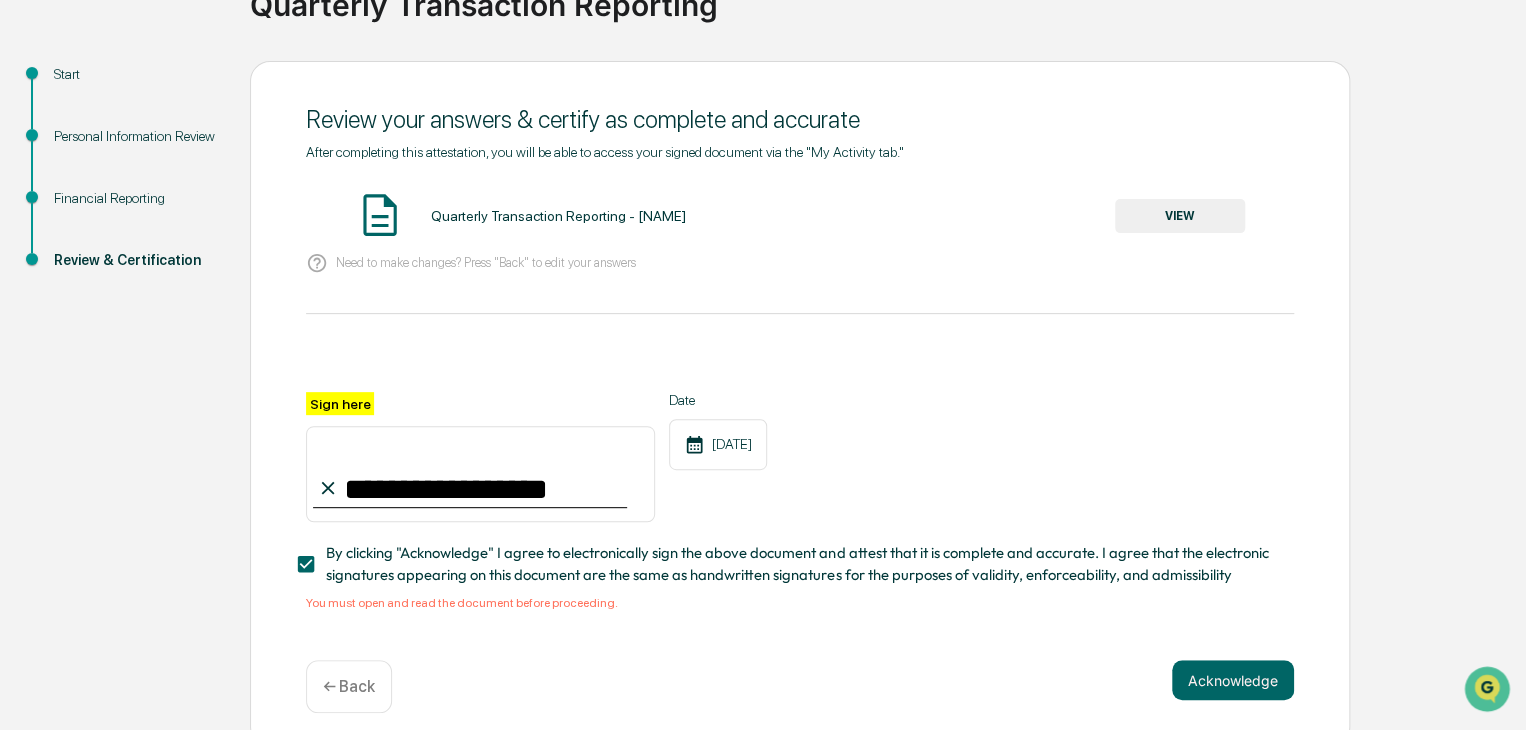click on "VIEW" at bounding box center (1180, 216) 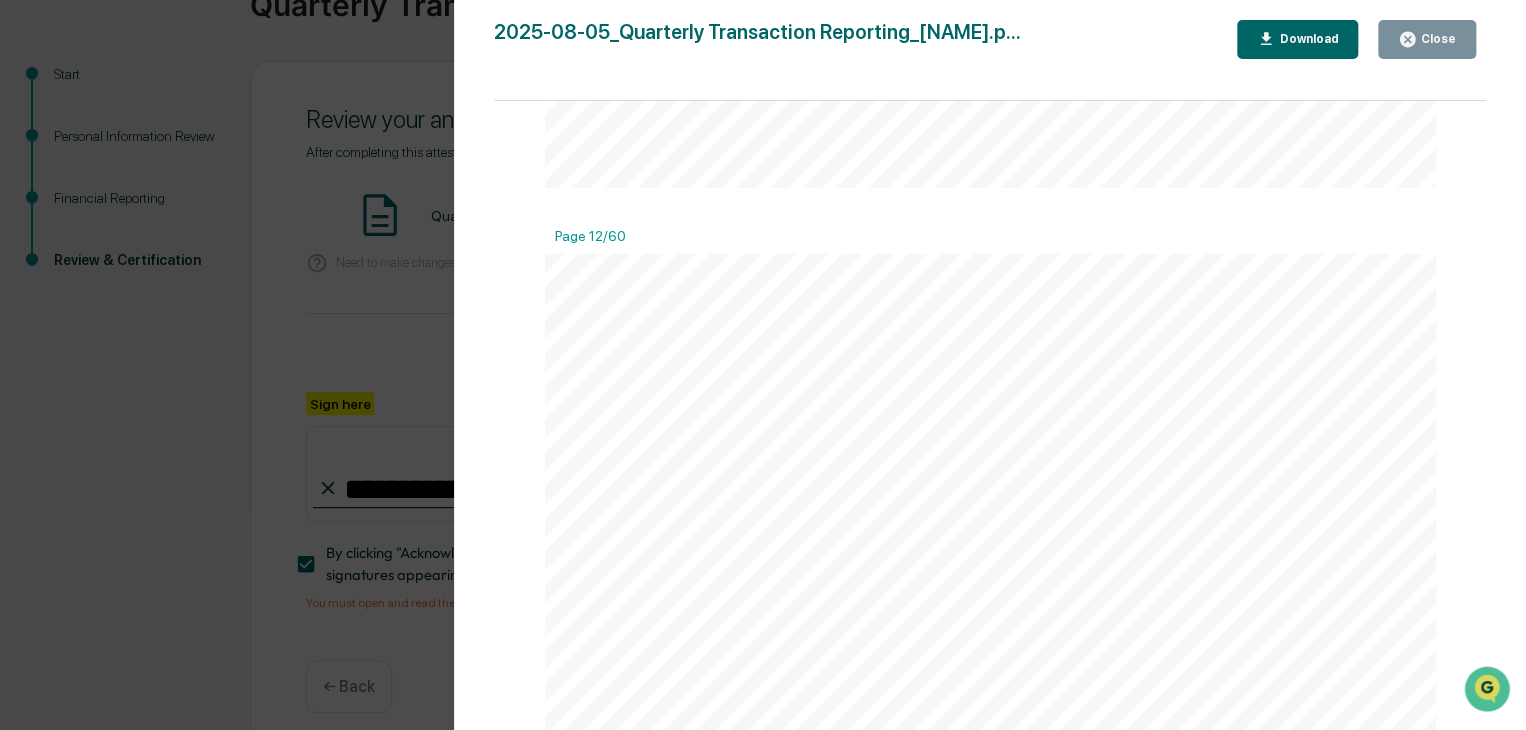 scroll, scrollTop: 20602, scrollLeft: 0, axis: vertical 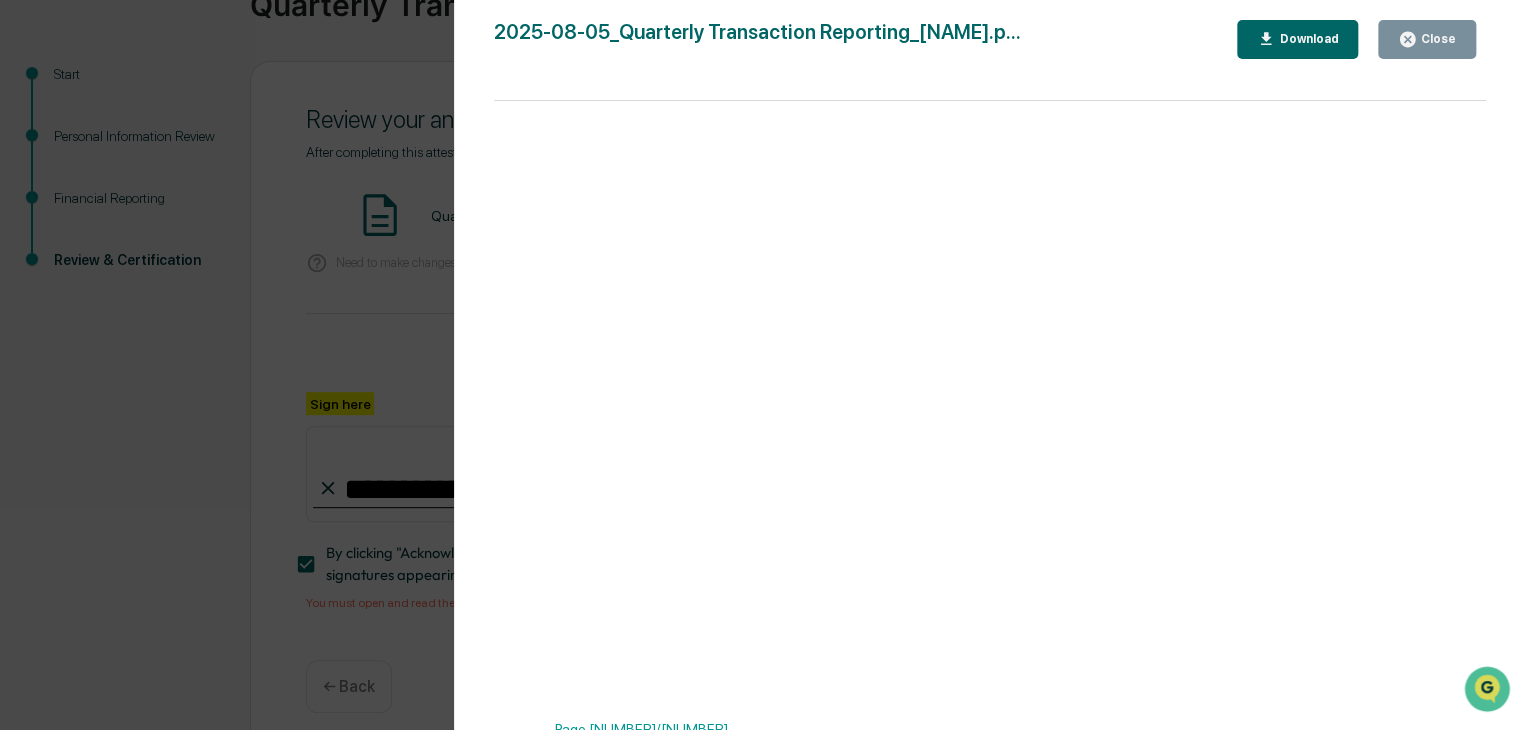 click on "Version History [DATE], [TIME] [PERSON] [PERSON].p... Close Download Page [NUMBER]/[NUMBER] [MONTH], [YEAR] [BRAND] [BRAND] Quarterly Transaction Reporting - [PERSON] [PERSON] Contents Definitions [NUMBER] Financial Reporting [NUMBER] Brokerage Transactions: [DATE] to [DATE] [NUMBER] Page [NUMBER] of [NUMBER] Page [NUMBER]/[NUMBER] Page [NUMBER]/[NUMBER] Page [NUMBER]/[NUMBER] Page [NUMBER]/[NUMBER] Page [NUMBER]/[NUMBER] Page [NUMBER]/[NUMBER] Page [NUMBER]/[NUMBER] Page [NUMBER]/[NUMBER] Page [NUMBER]/[NUMBER] Page [NUMBER]/[NUMBER] Page [NUMBER]/[NUMBER] Appendix A - Brokerage Statements Brokerage Statement_[DATE]_[NUMBER] [NUMBER]. Brokerage Name: [BRAND] Data Contained: Transactions, Holdings Brokerage Statement_[DATE]_[NUMBER] [NUMBER]. Brokerage Name: [BRAND] Data Contained: Transactions, Holdings Brokerage Statement_[DATE]_[NUMBER] [NUMBER]. Brokerage Name: [BRAND] Data Contained: Transactions, Holdings Brokerage Statement_[DATE]_[NUMBER] [NUMBER]. Brokerage Name: [BRAND] Data Contained: Transactions, Holdings Brokerage [NUMBER]. Brokerage Name:" at bounding box center (763, 365) 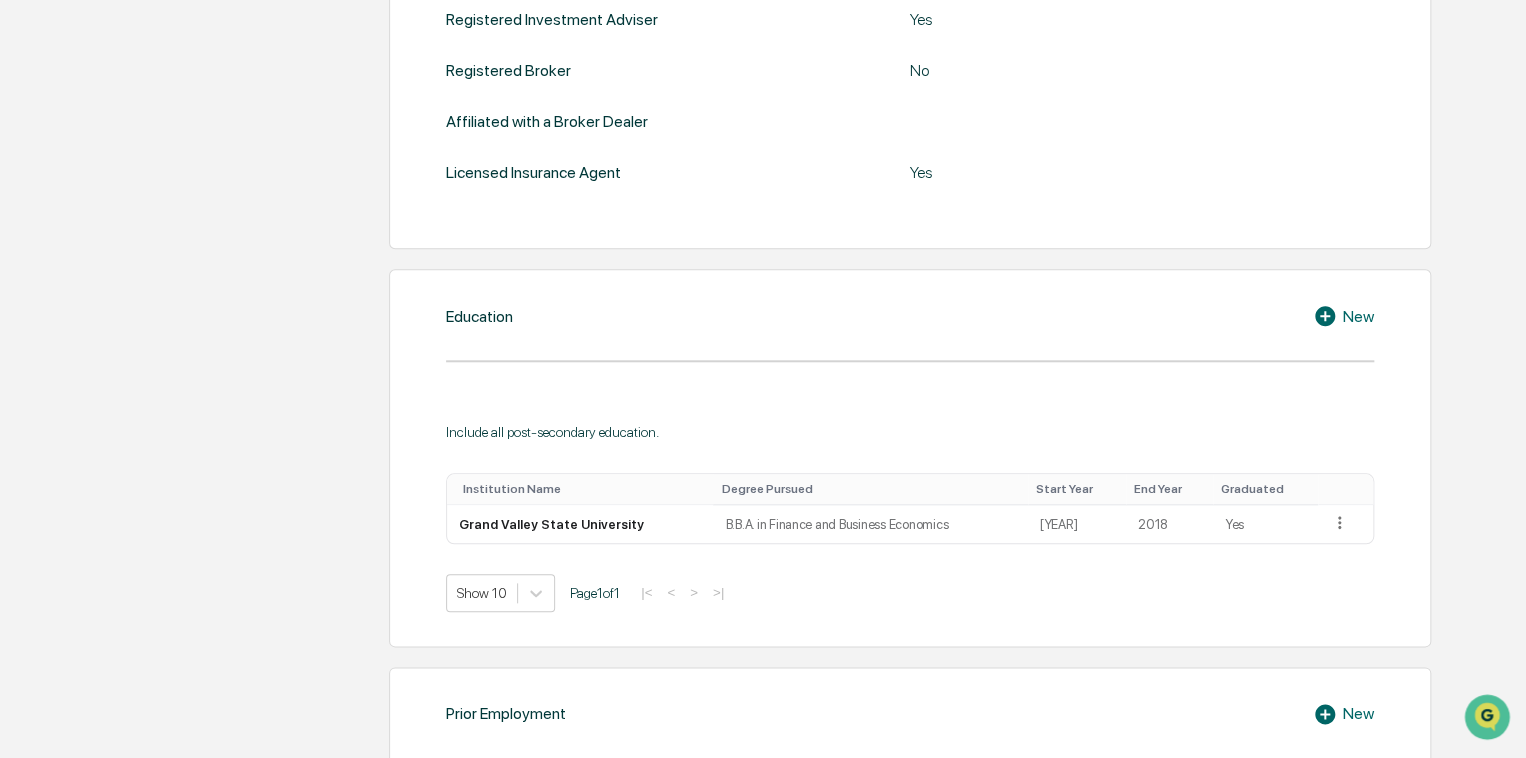 scroll, scrollTop: 0, scrollLeft: 0, axis: both 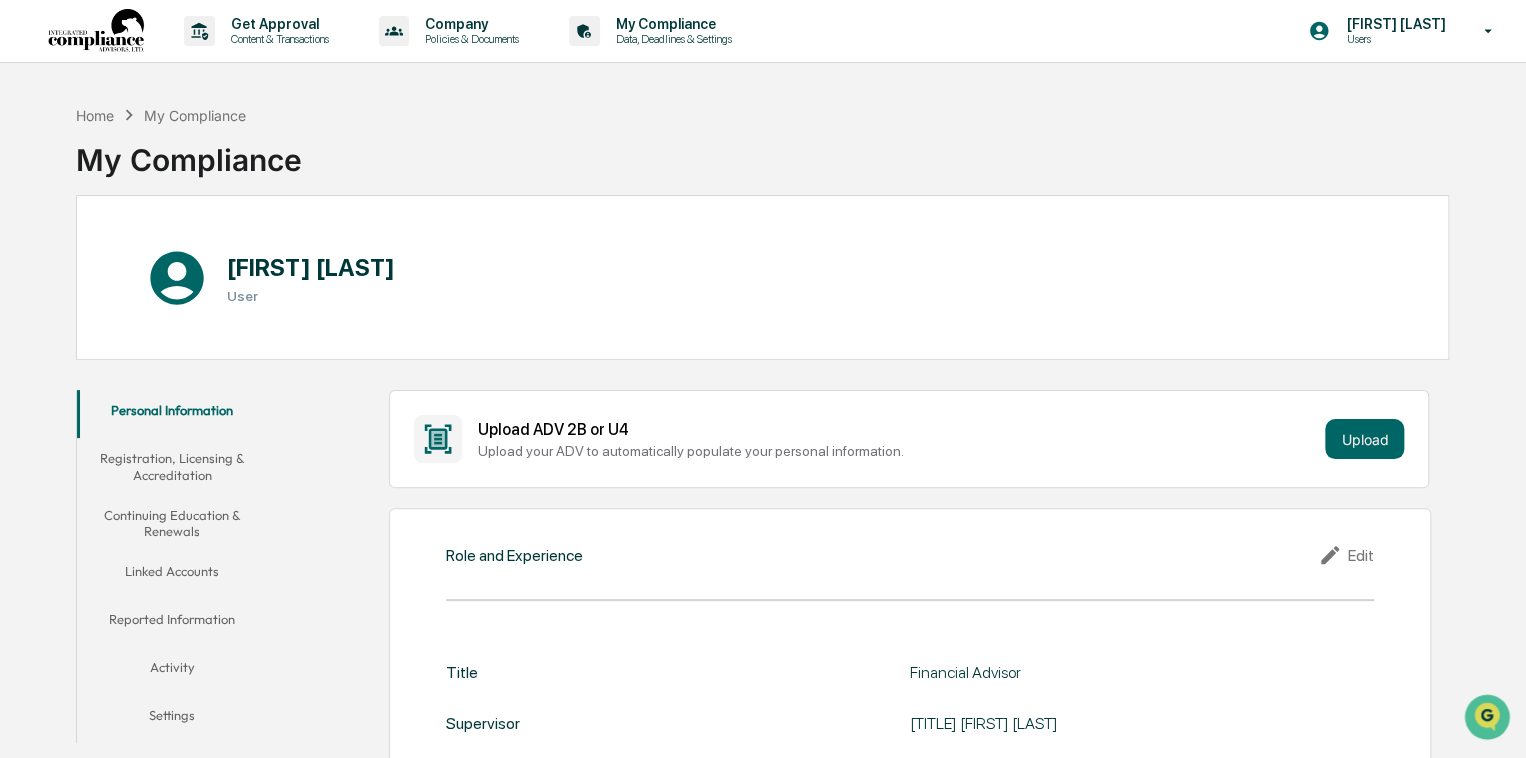 click on "Registration, Licensing & Accreditation" at bounding box center (172, 466) 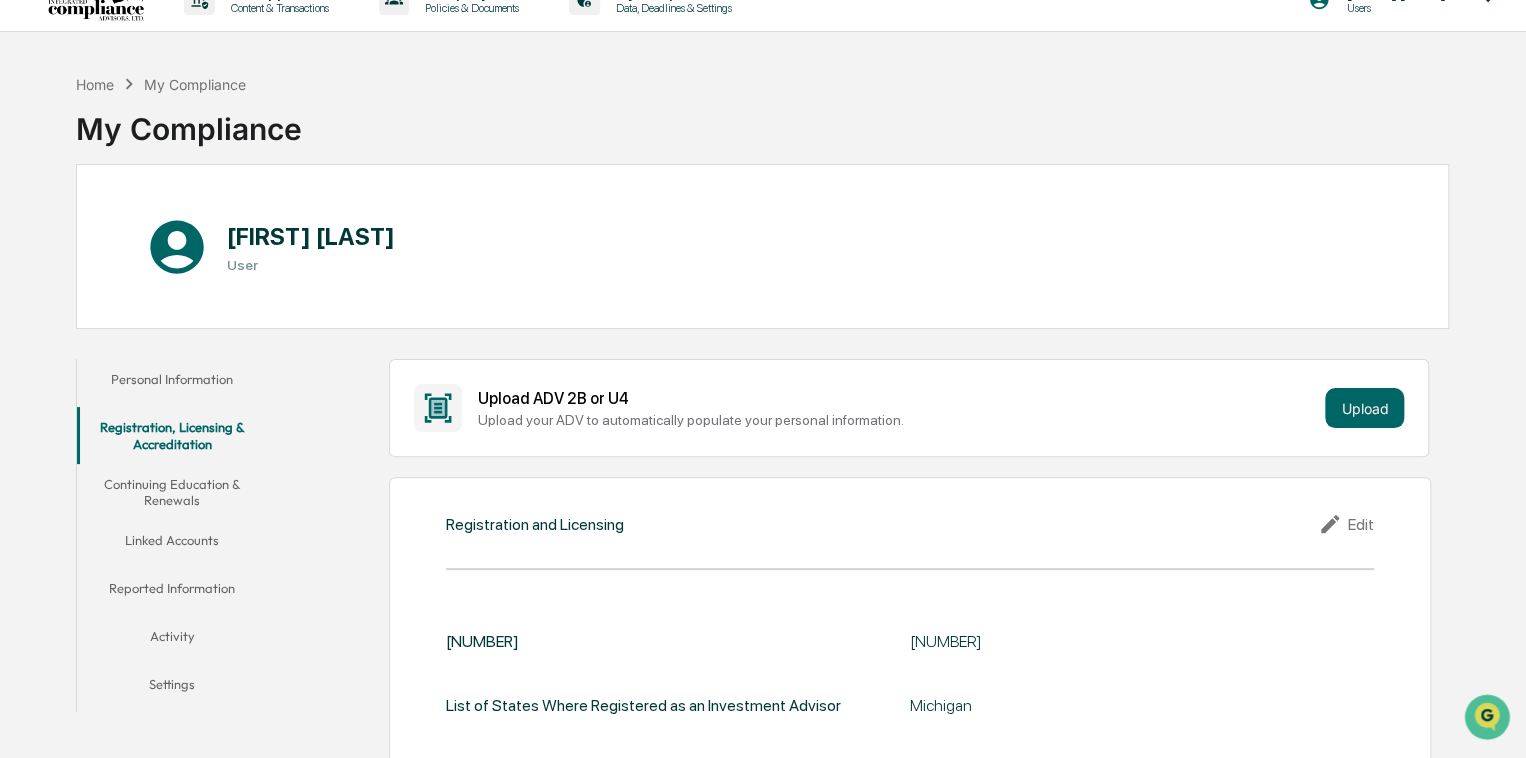 scroll, scrollTop: 0, scrollLeft: 0, axis: both 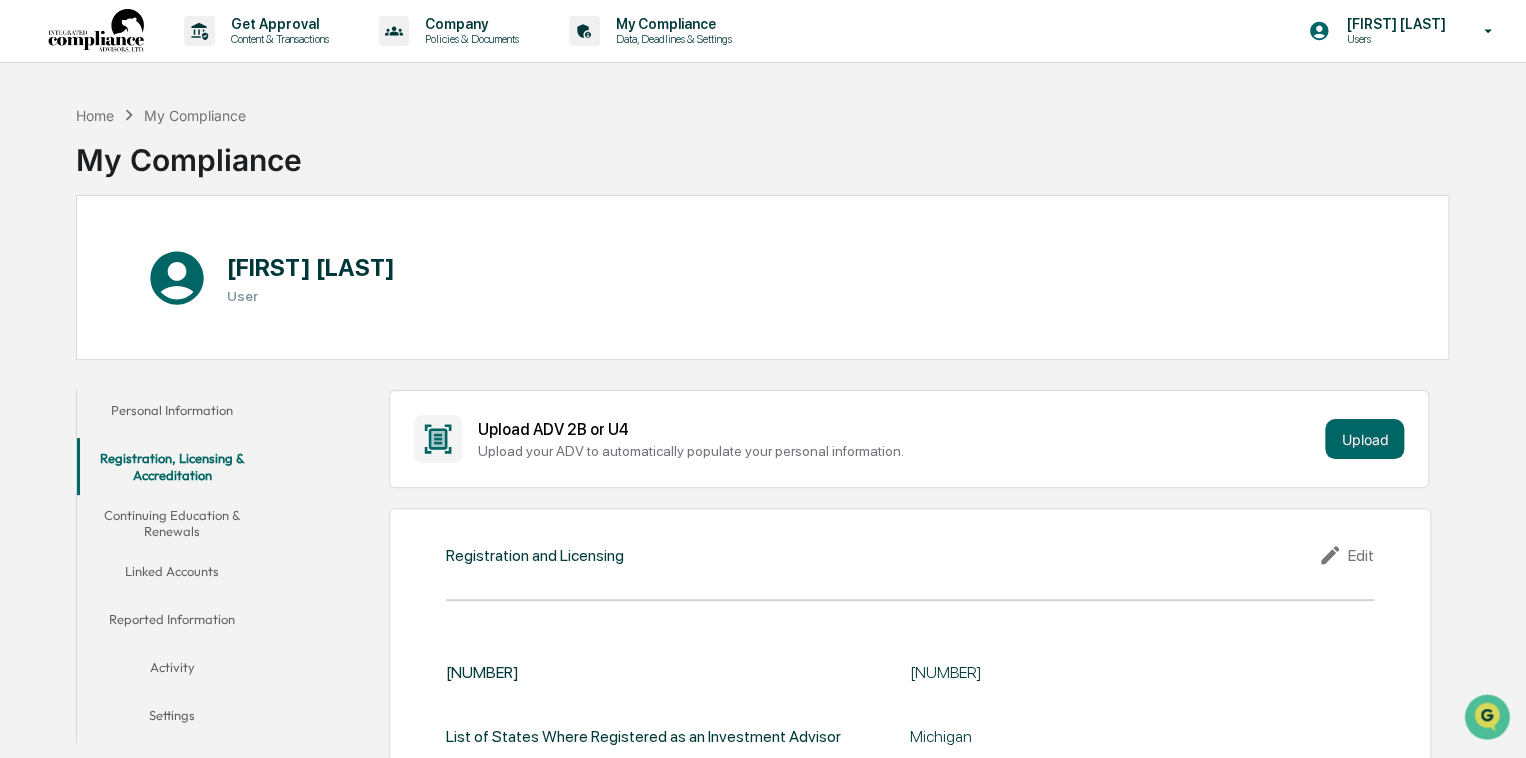 click on "Continuing Education & Renewals" at bounding box center (172, 523) 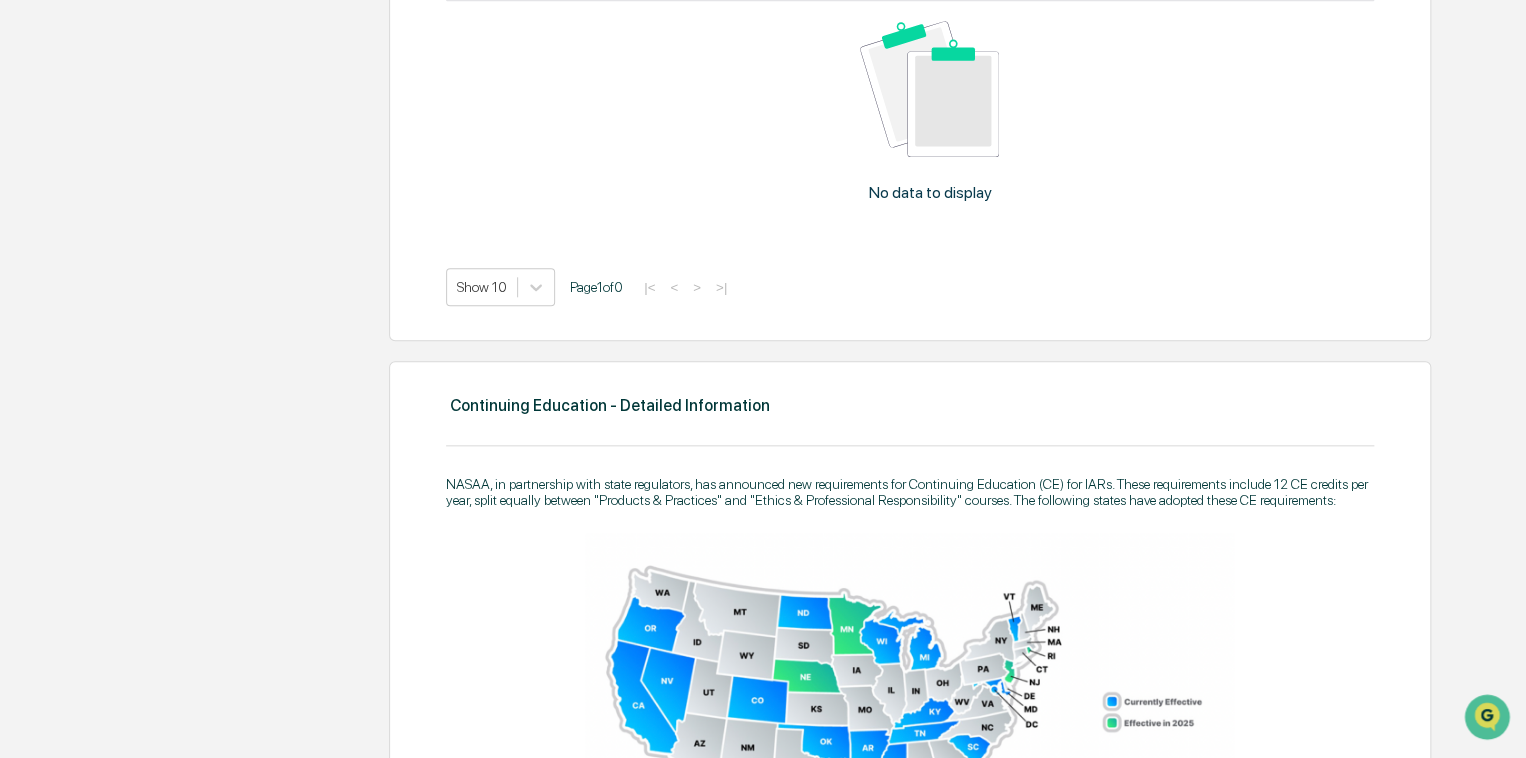 scroll, scrollTop: 100, scrollLeft: 0, axis: vertical 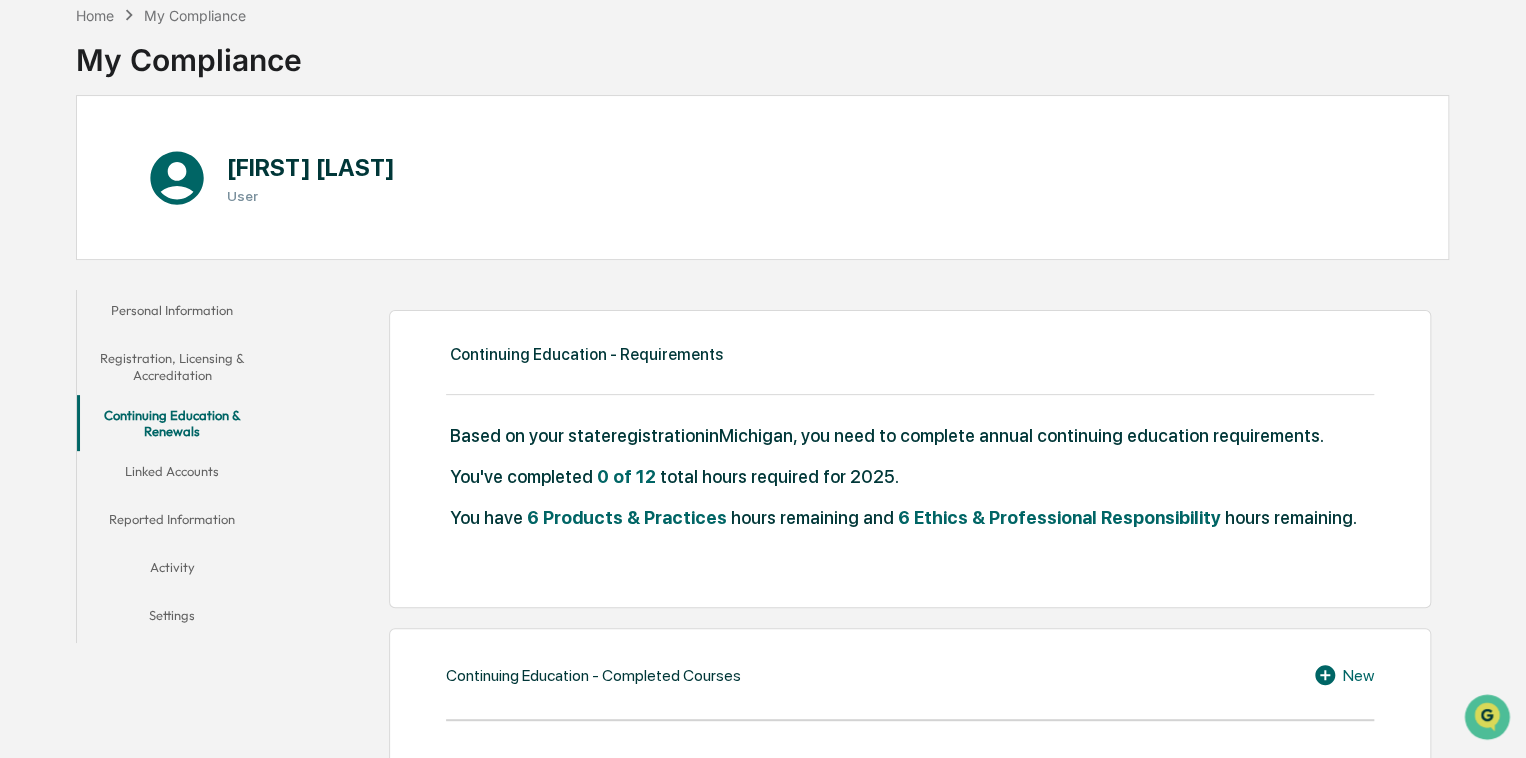 click on "Linked Accounts" at bounding box center (172, 475) 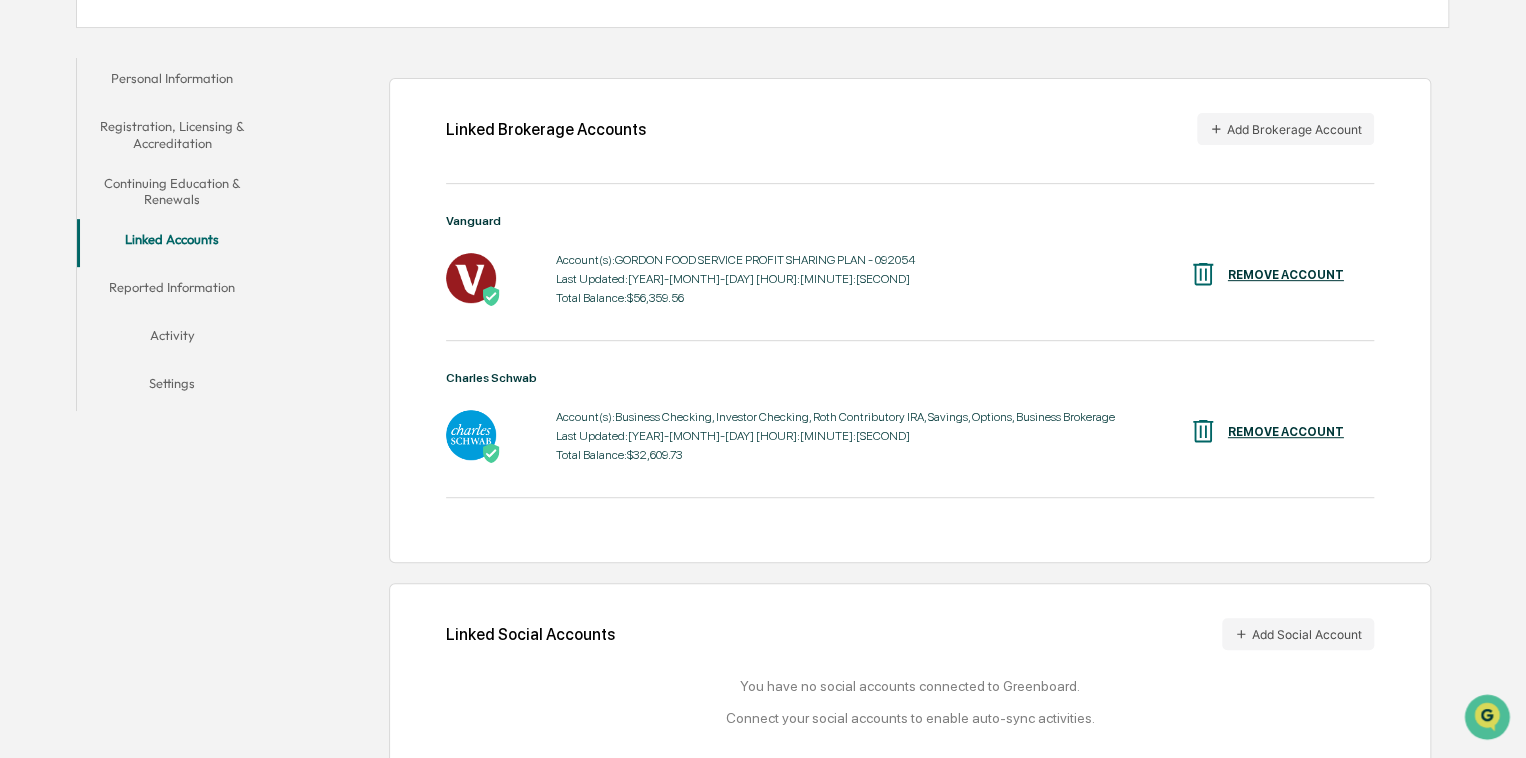 scroll, scrollTop: 369, scrollLeft: 0, axis: vertical 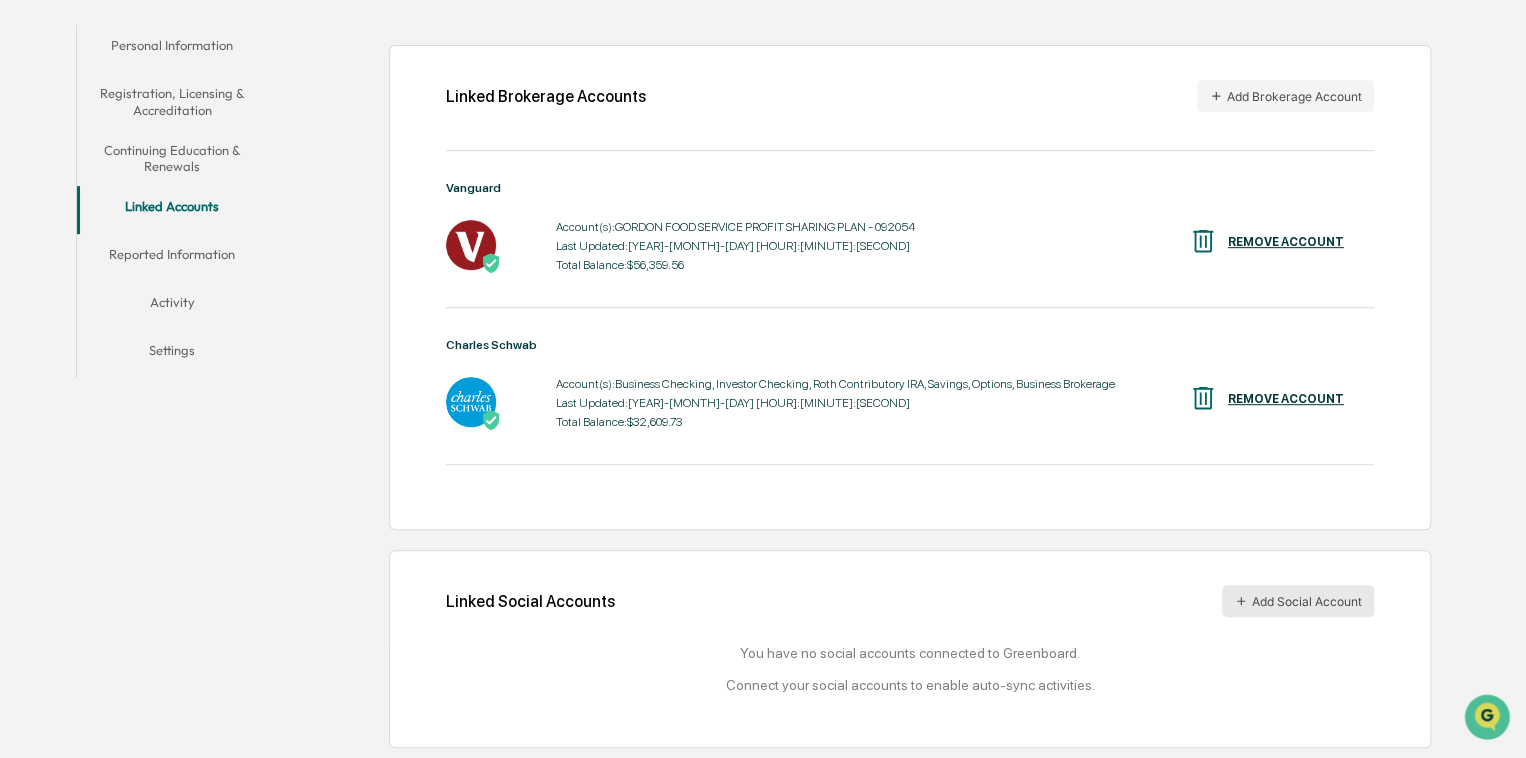 click on "Add Social Account" at bounding box center [1298, 601] 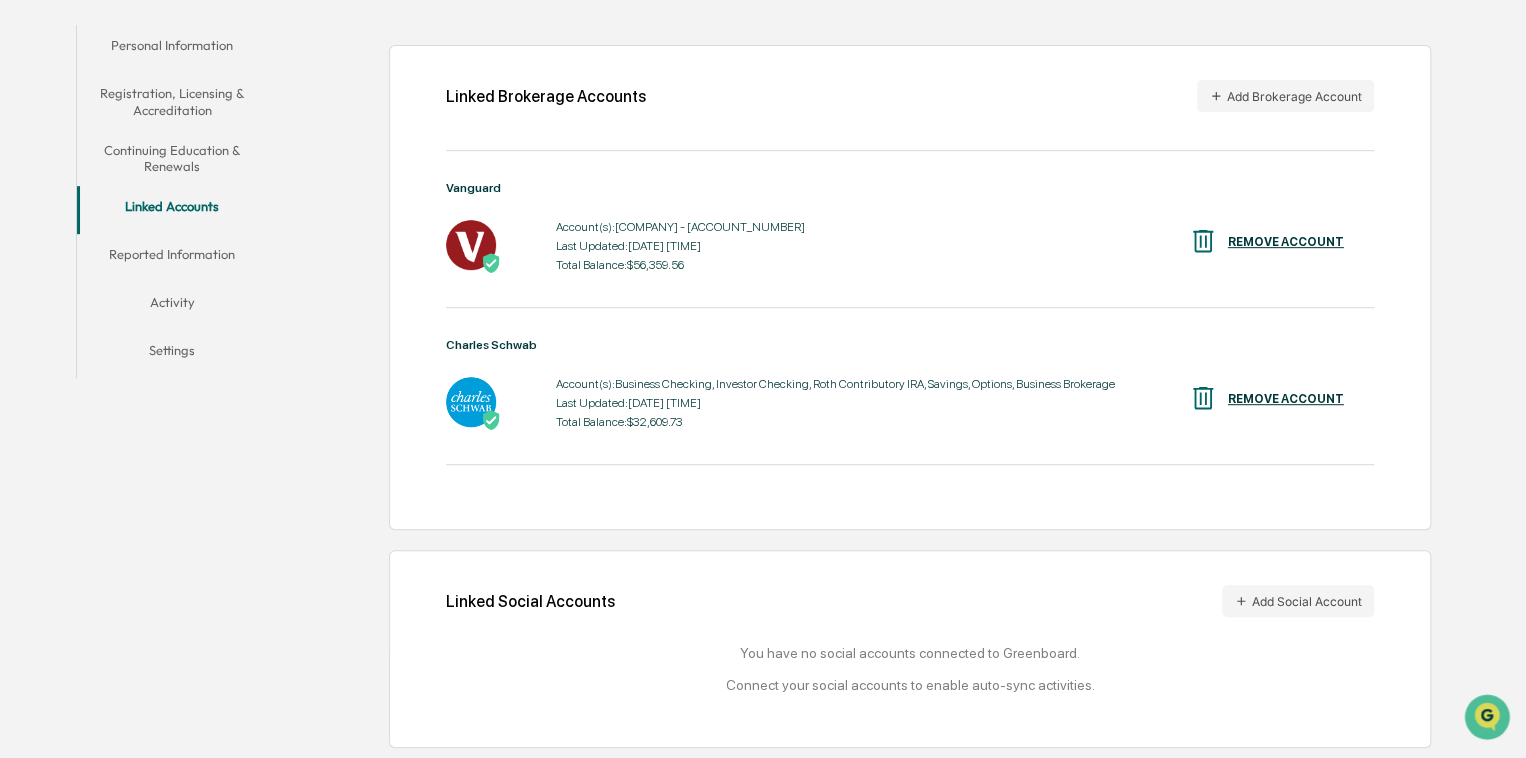 scroll, scrollTop: 0, scrollLeft: 0, axis: both 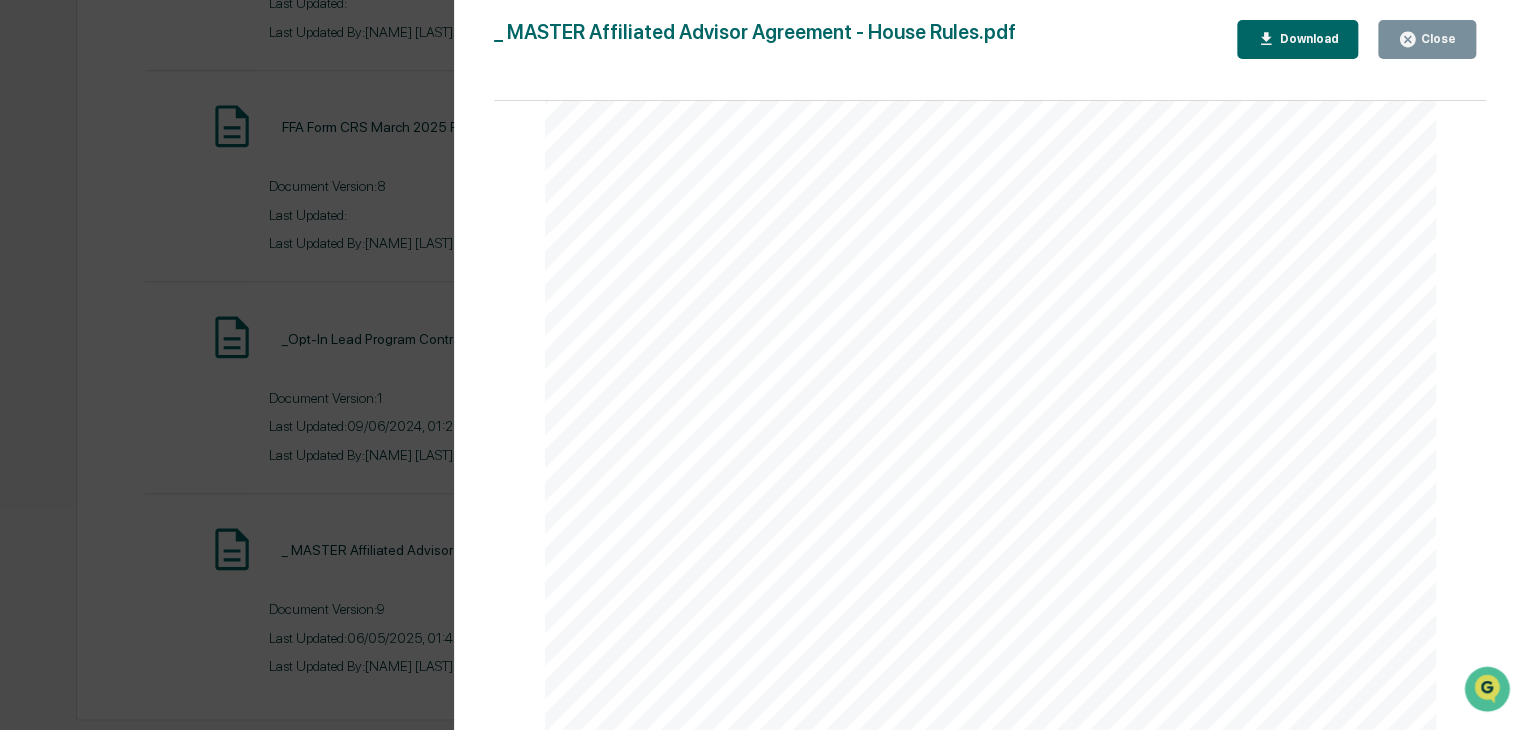 drag, startPoint x: 336, startPoint y: 506, endPoint x: 336, endPoint y: 518, distance: 12 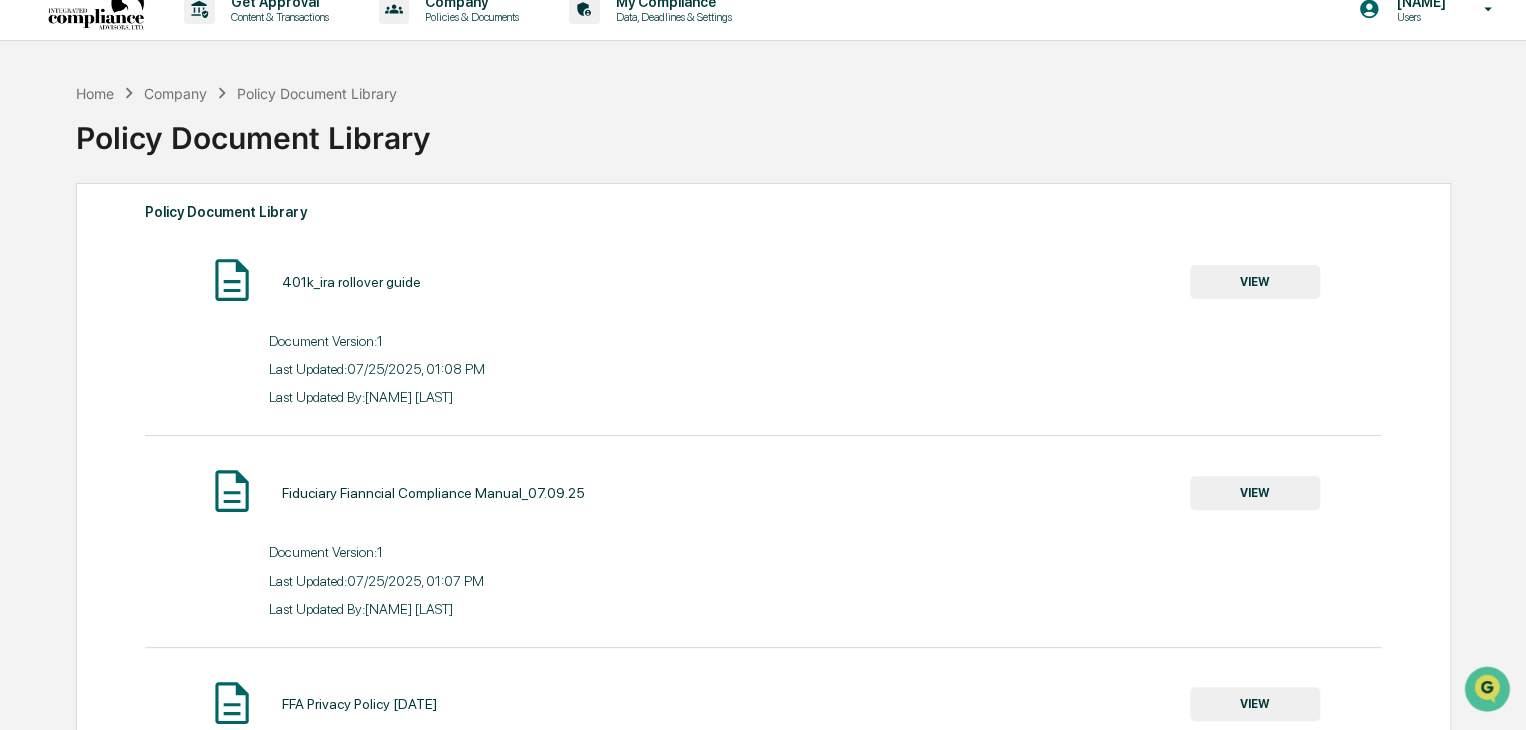 scroll, scrollTop: 0, scrollLeft: 0, axis: both 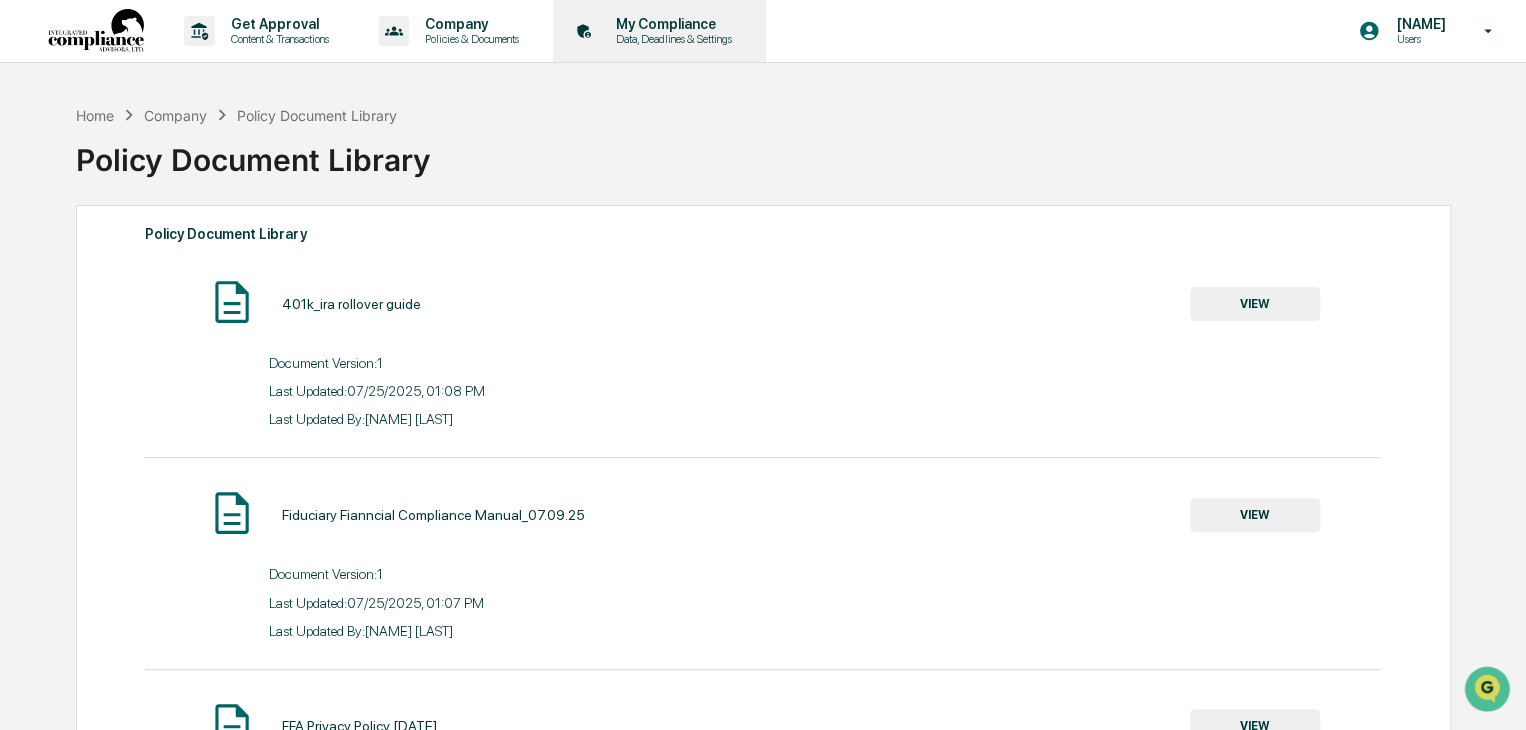 click on "Data, Deadlines & Settings" at bounding box center [671, 39] 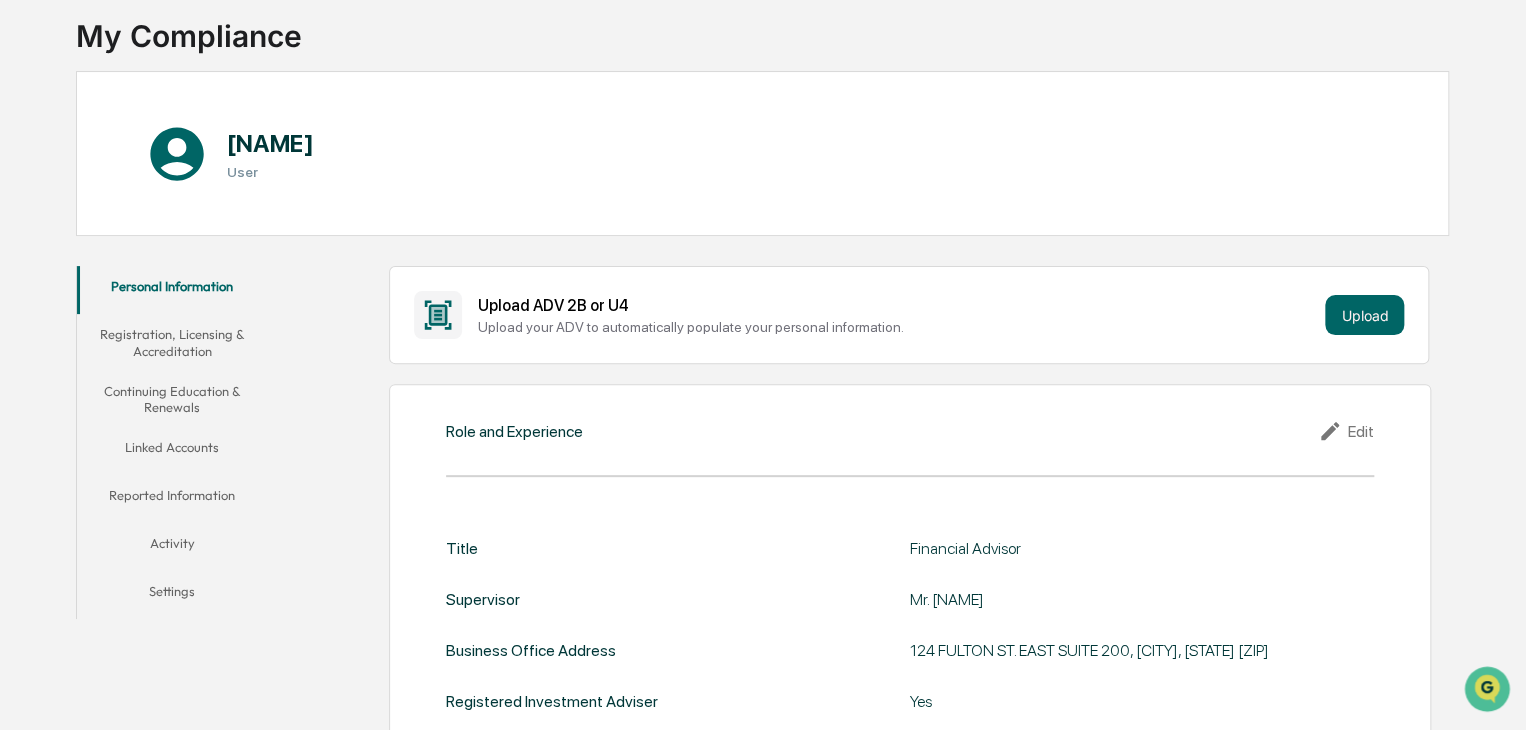 scroll, scrollTop: 0, scrollLeft: 0, axis: both 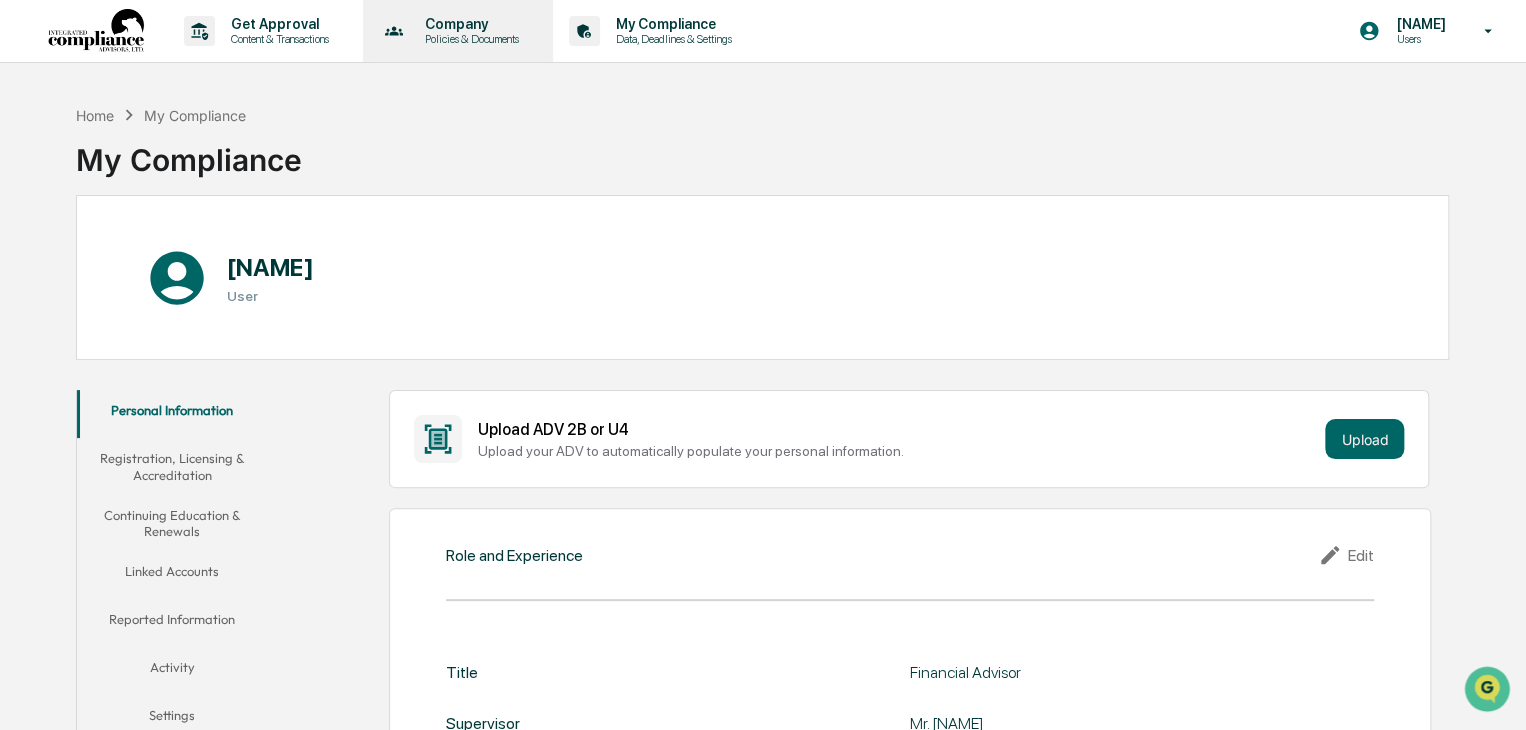 click on "Policies & Documents" at bounding box center [469, 39] 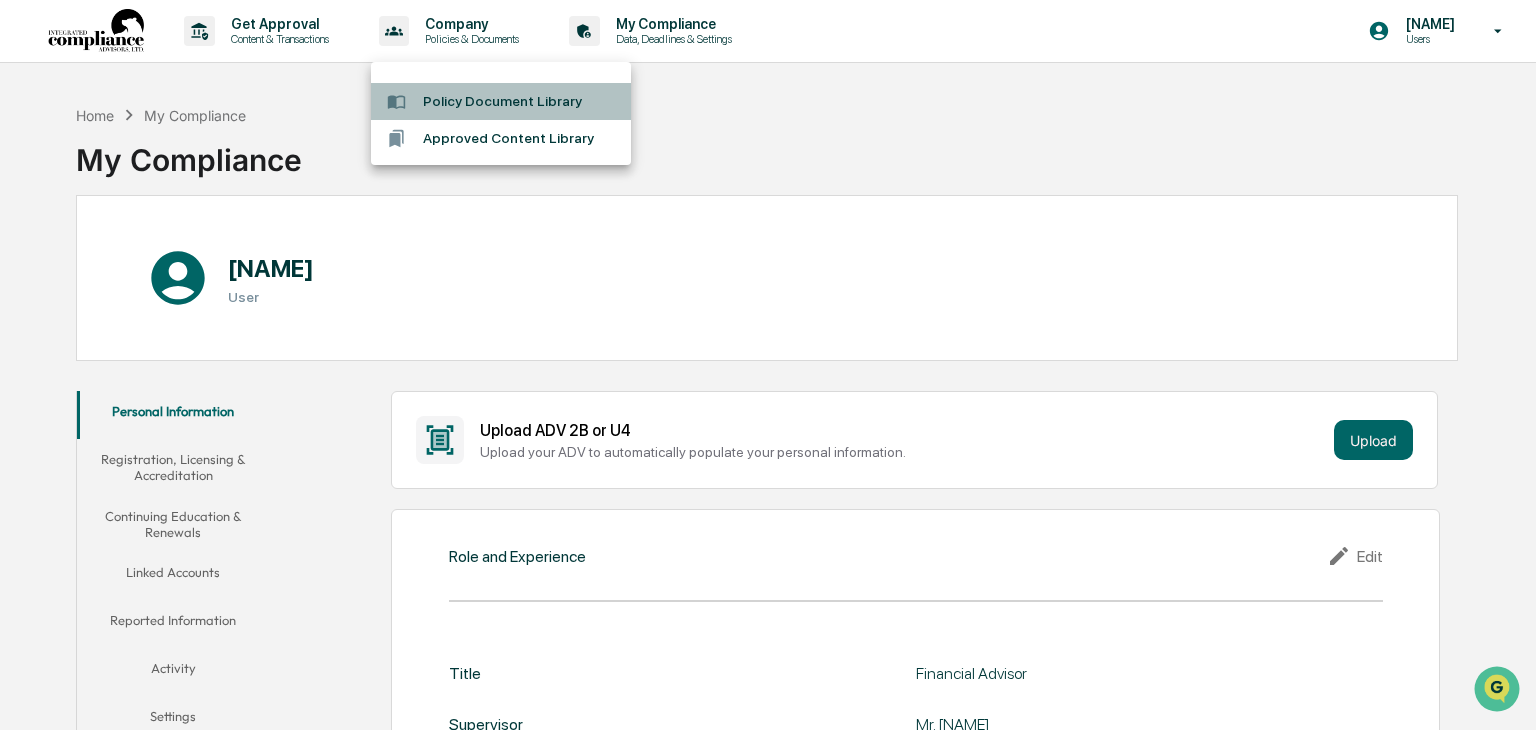 click on "Policy Document Library" at bounding box center [501, 101] 